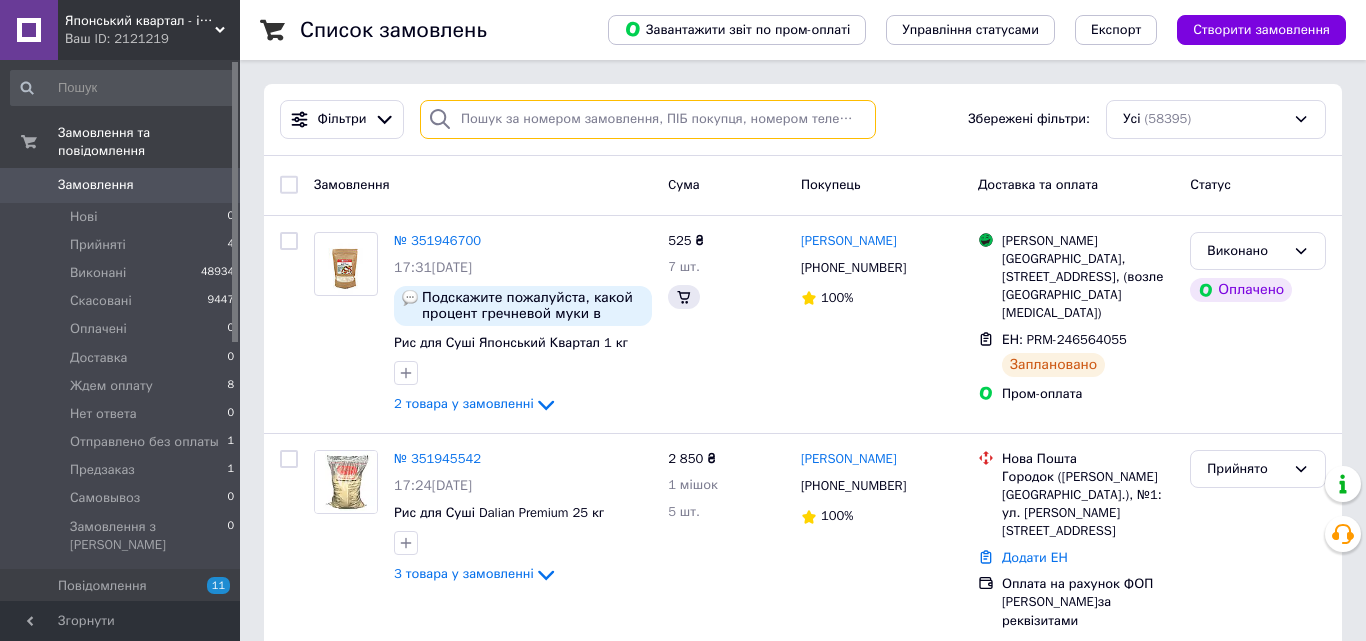 click at bounding box center [648, 119] 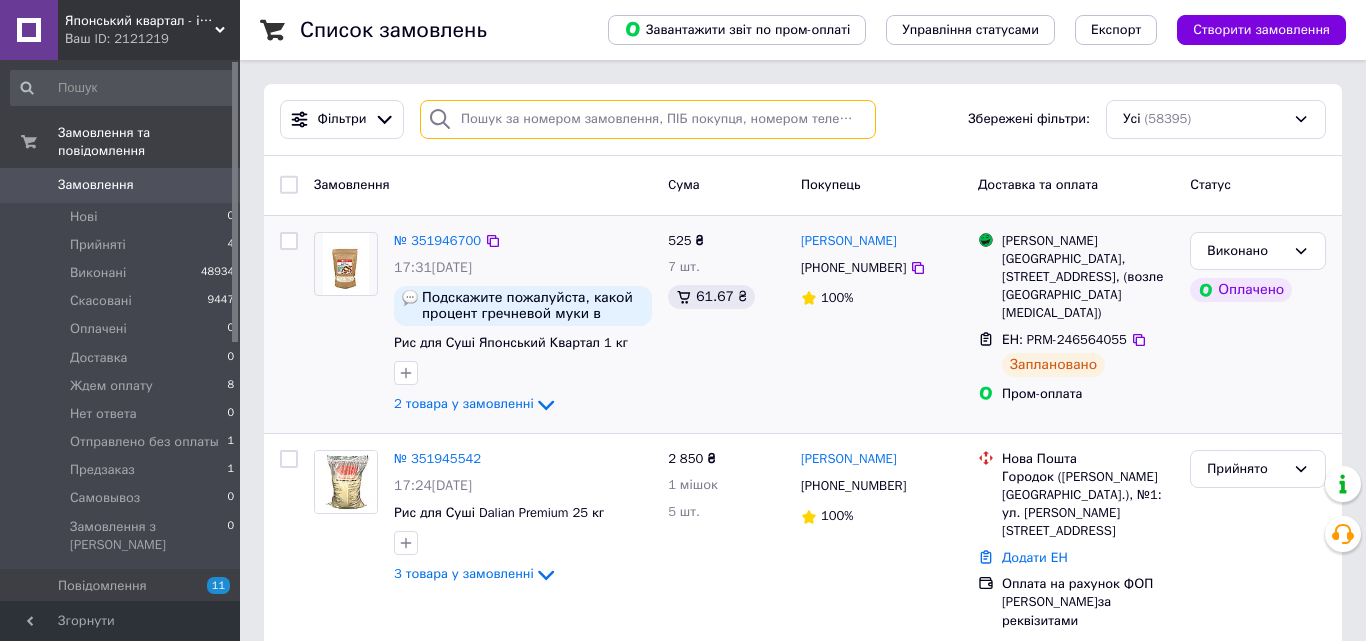 scroll, scrollTop: 0, scrollLeft: 0, axis: both 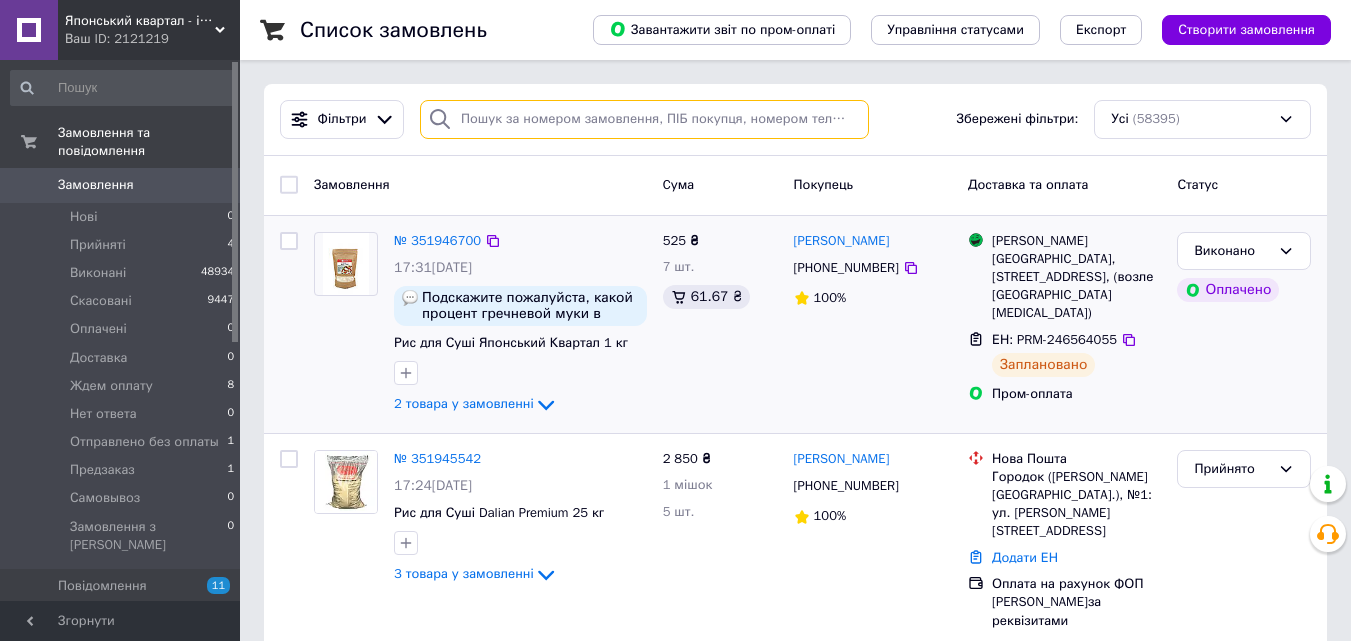 paste on "[PHONE_NUMBER]" 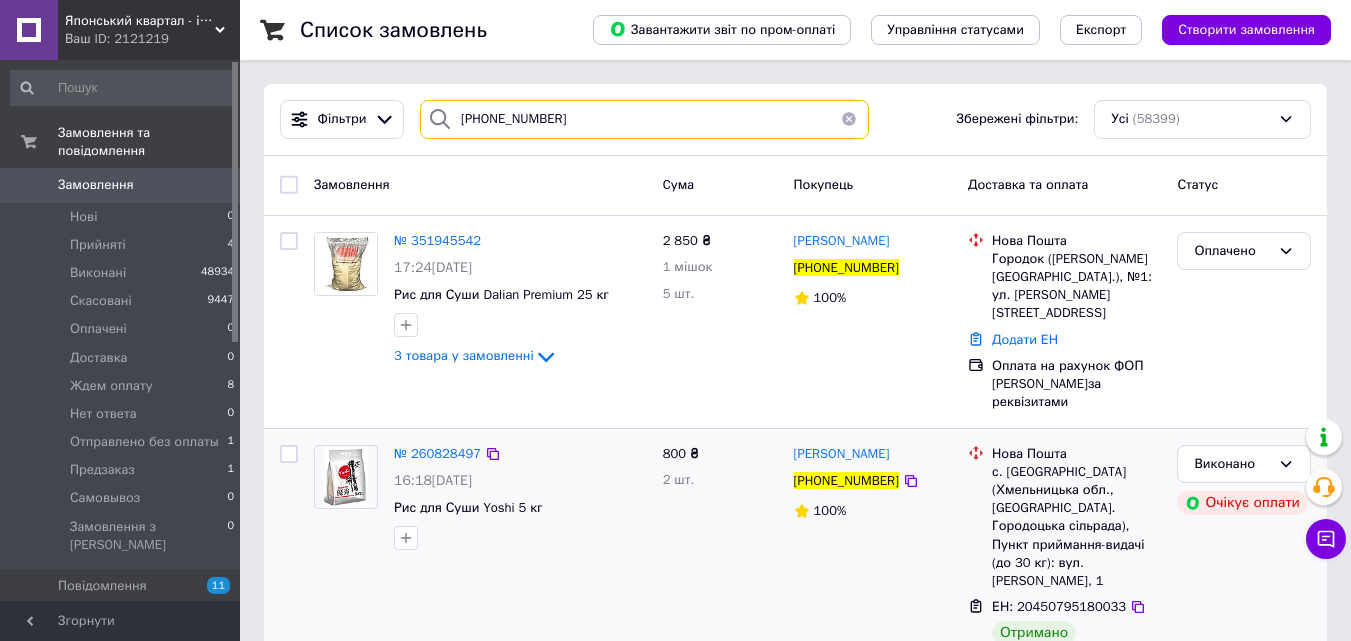 type on "[PHONE_NUMBER]" 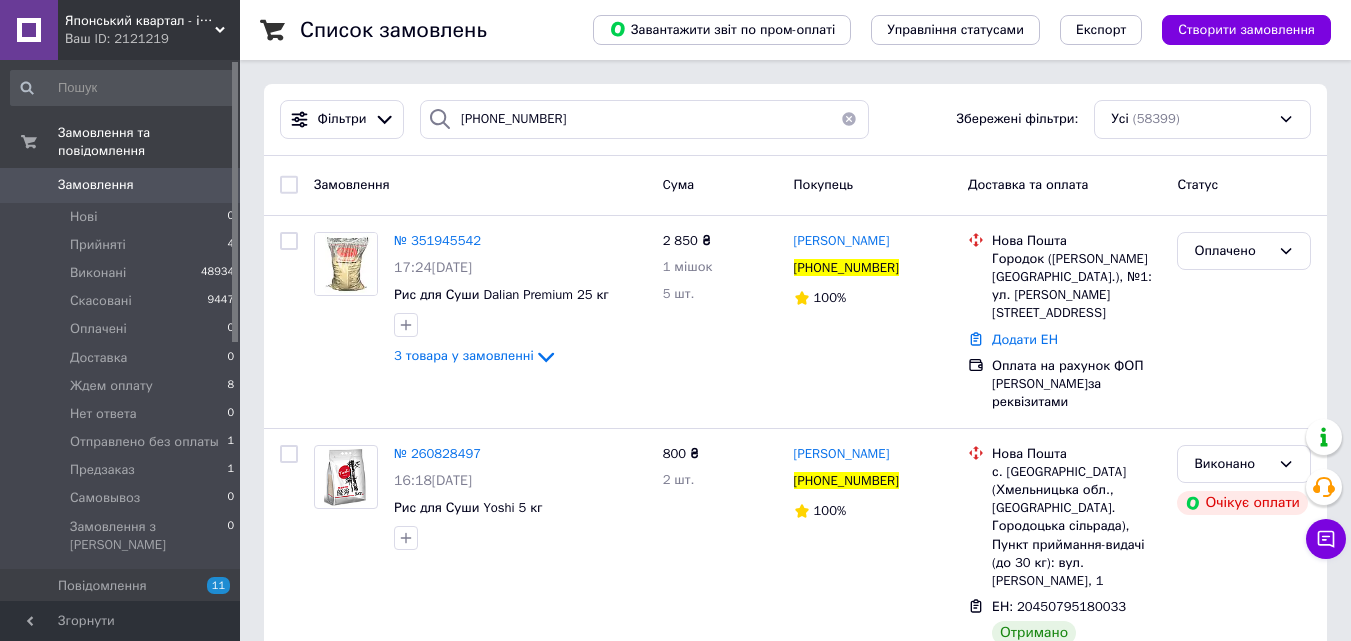 click on "Замовлення" at bounding box center [96, 185] 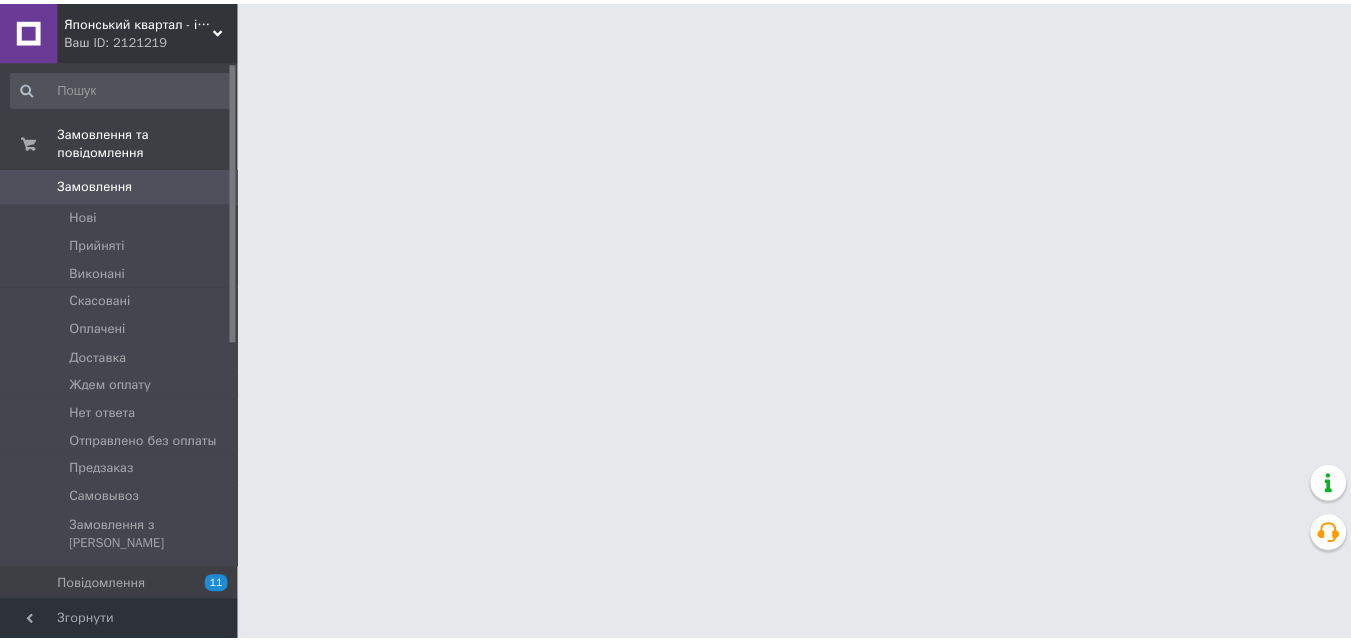 scroll, scrollTop: 0, scrollLeft: 0, axis: both 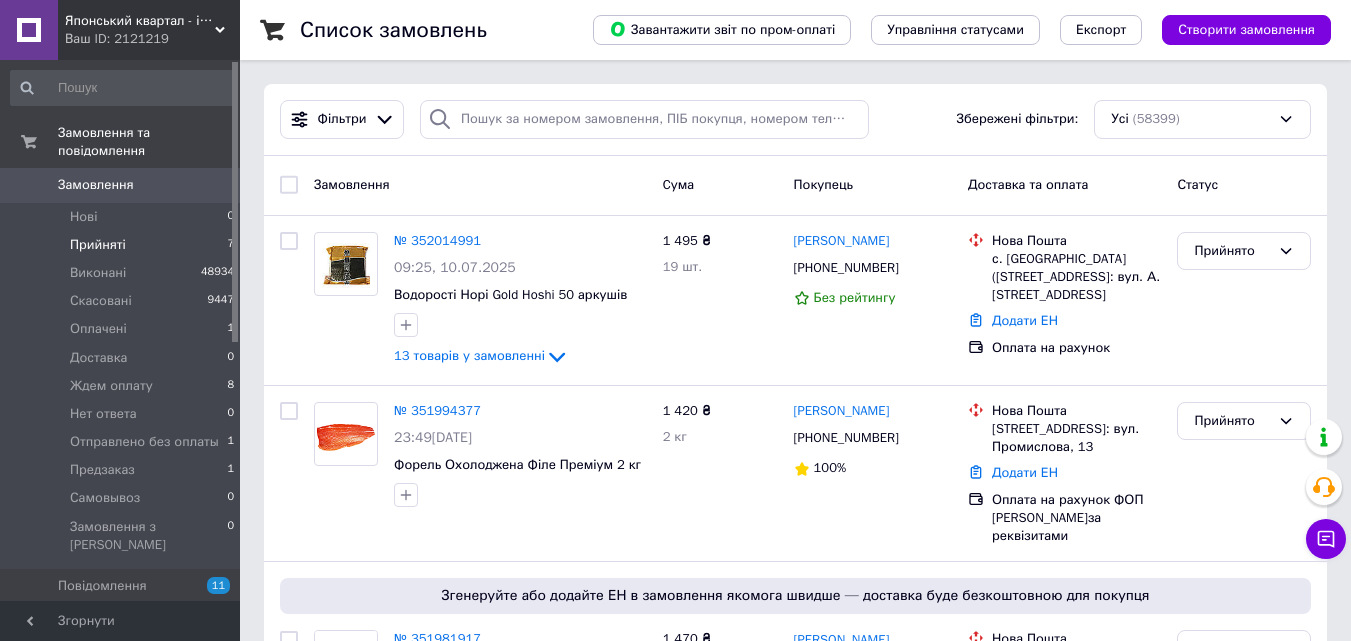 click on "Прийняті" at bounding box center (98, 245) 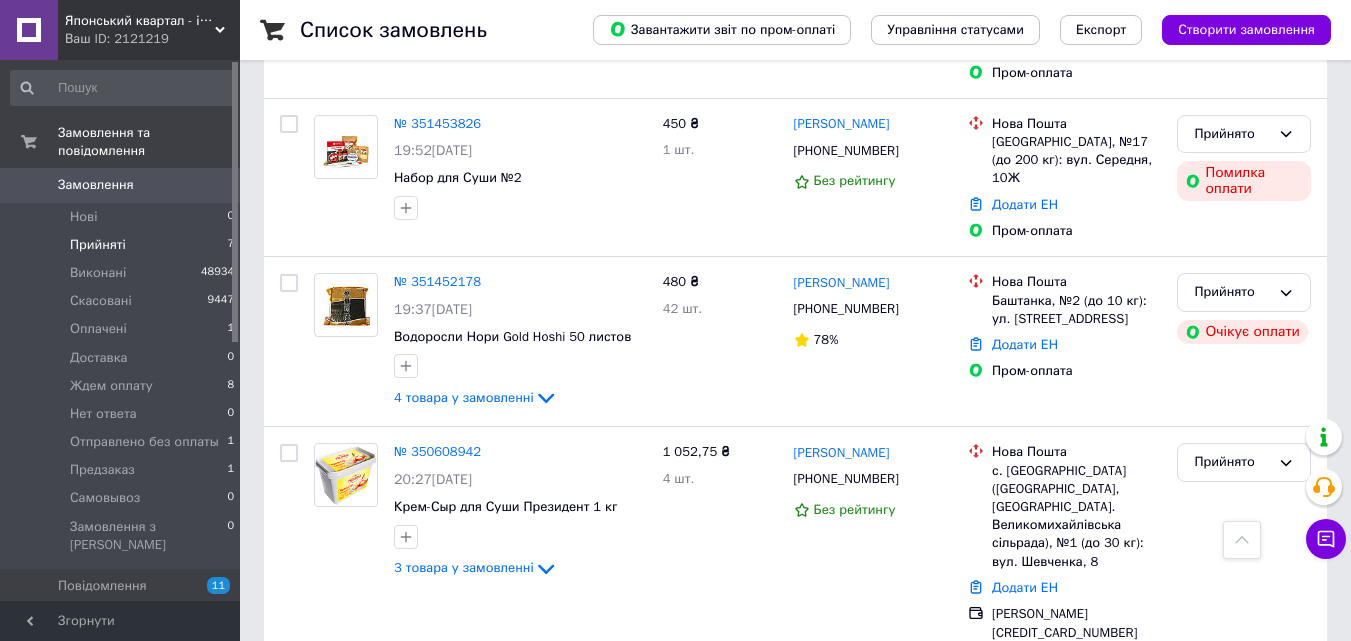 scroll, scrollTop: 961, scrollLeft: 0, axis: vertical 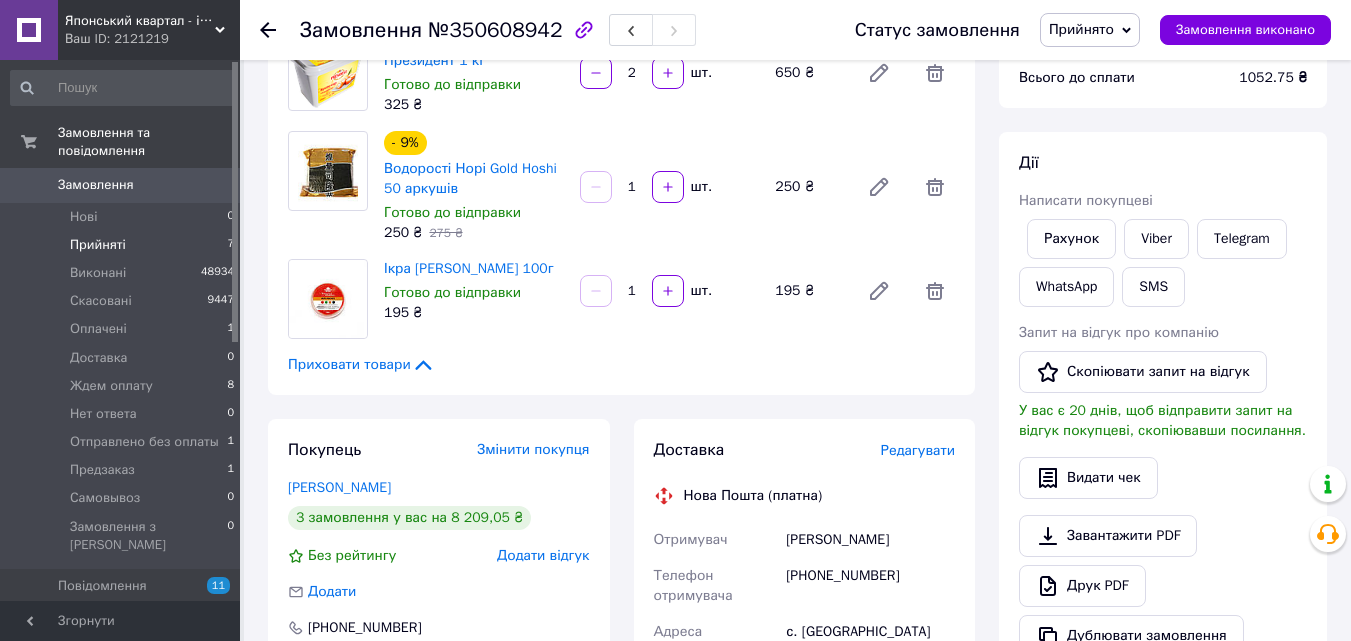 click on "Прийняті" at bounding box center [98, 245] 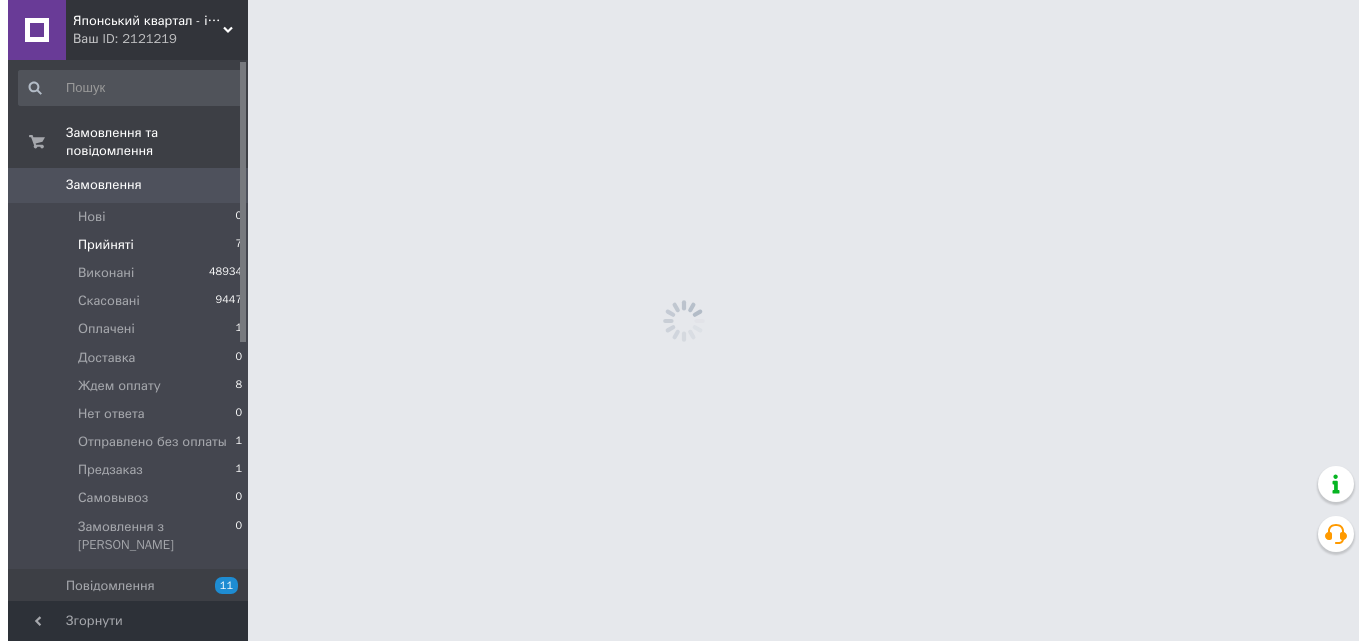 scroll, scrollTop: 0, scrollLeft: 0, axis: both 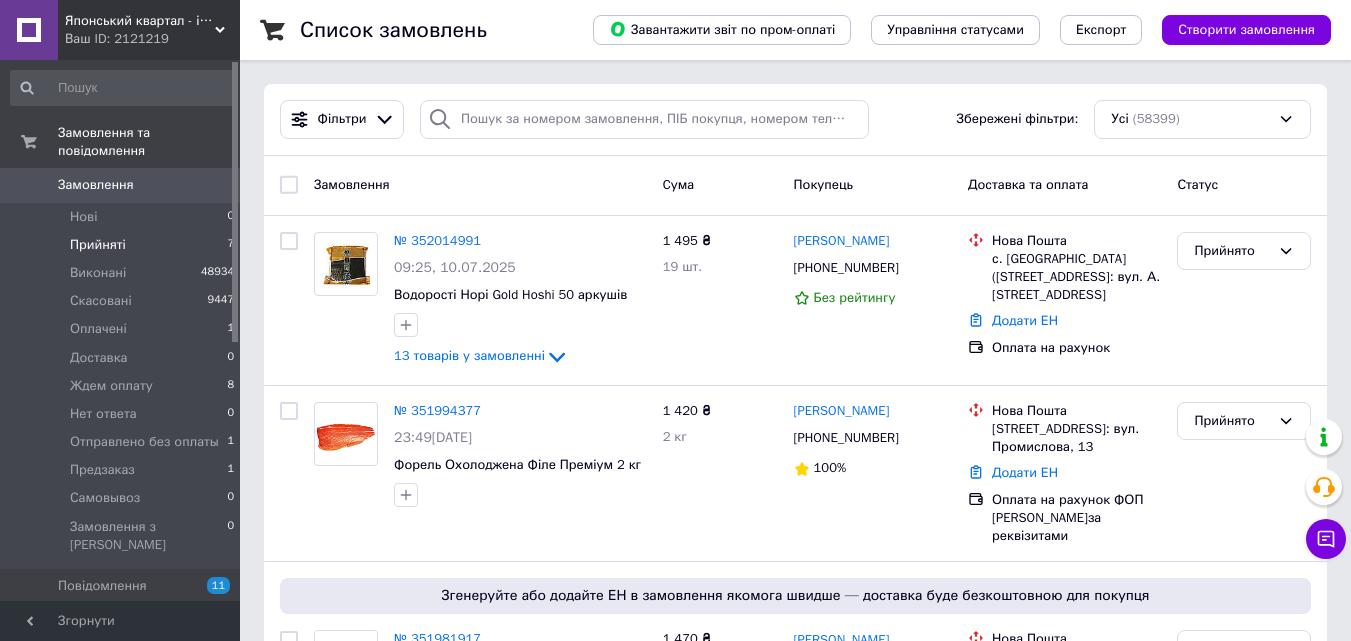 click on "Прийняті" at bounding box center [98, 245] 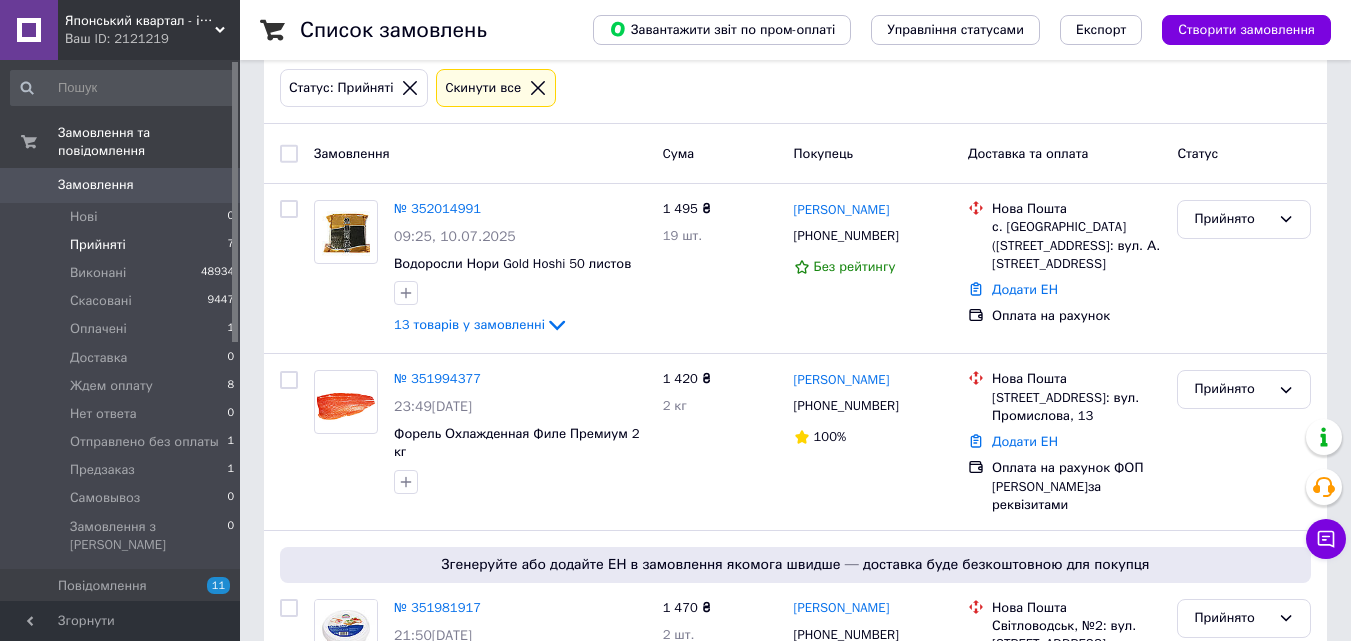 scroll, scrollTop: 61, scrollLeft: 0, axis: vertical 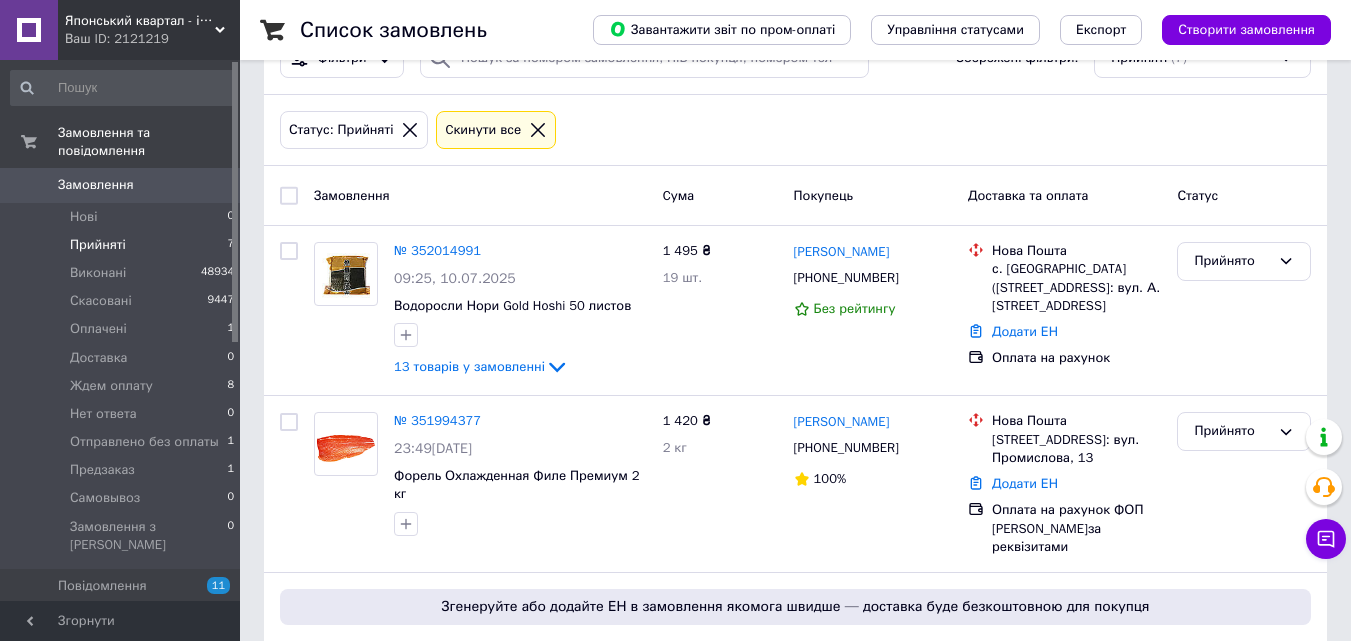 click on "Прийняті" at bounding box center [98, 245] 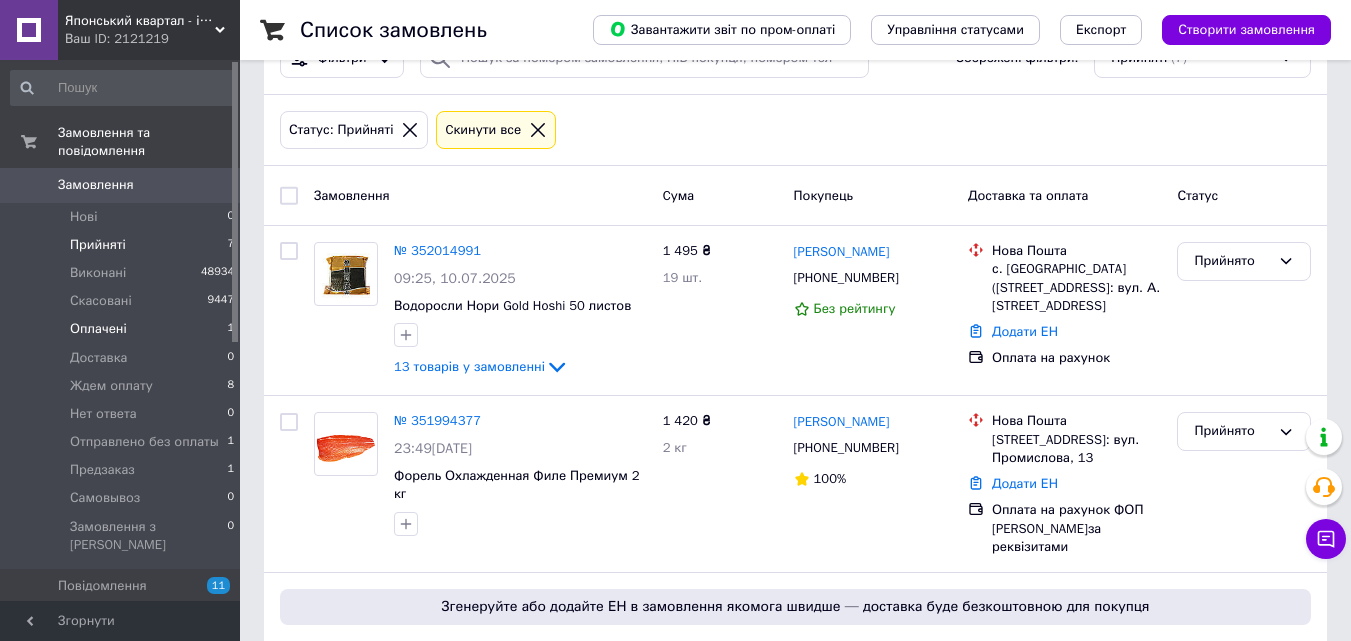 click on "Оплачені 1" at bounding box center (123, 329) 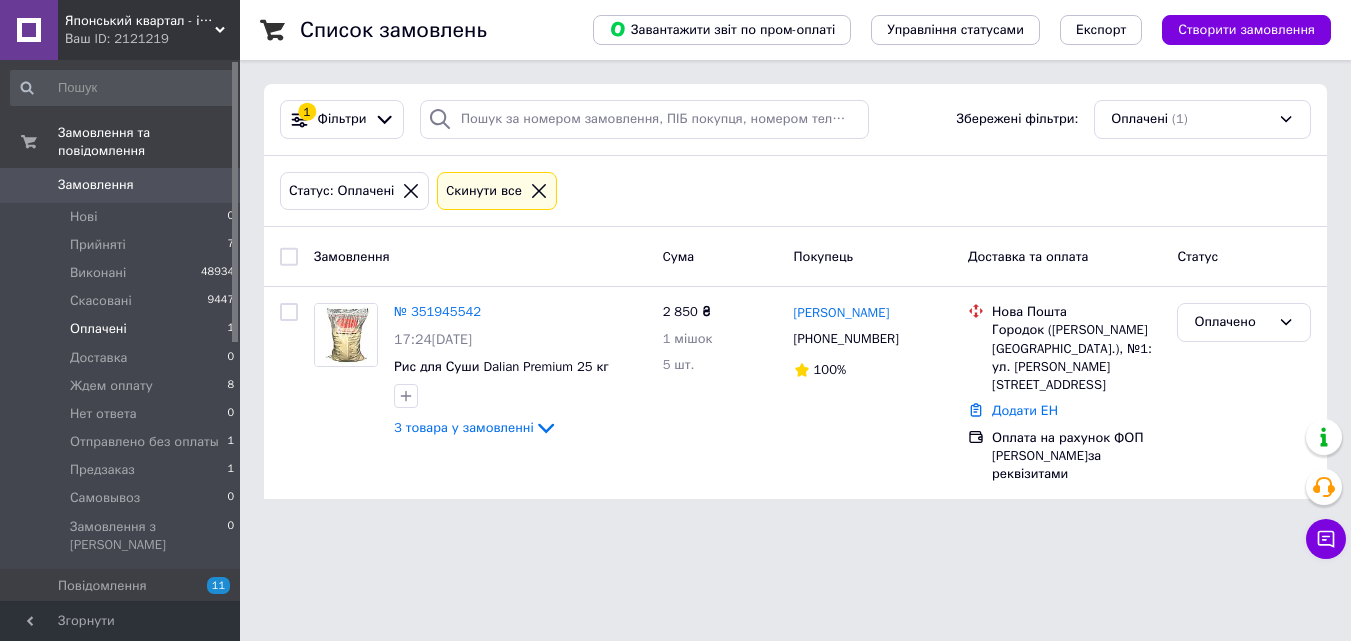 scroll, scrollTop: 0, scrollLeft: 0, axis: both 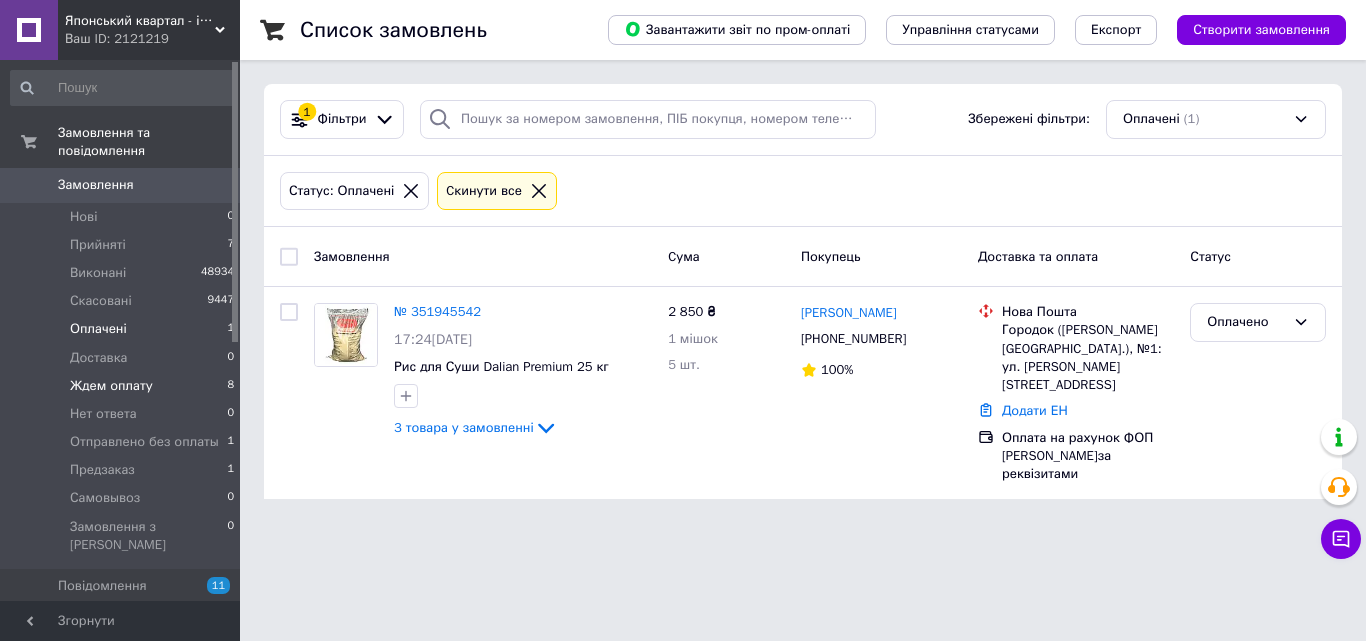 click on "Ждем оплату  8" at bounding box center [123, 386] 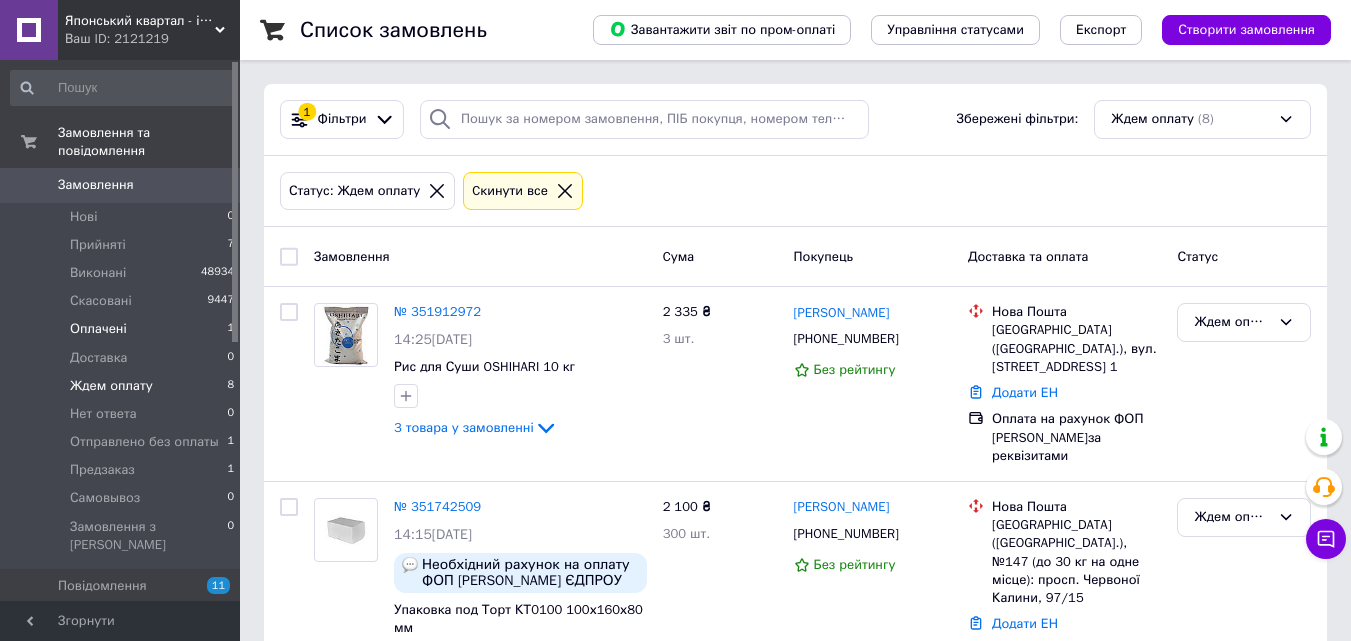 click on "Оплачені" at bounding box center (98, 329) 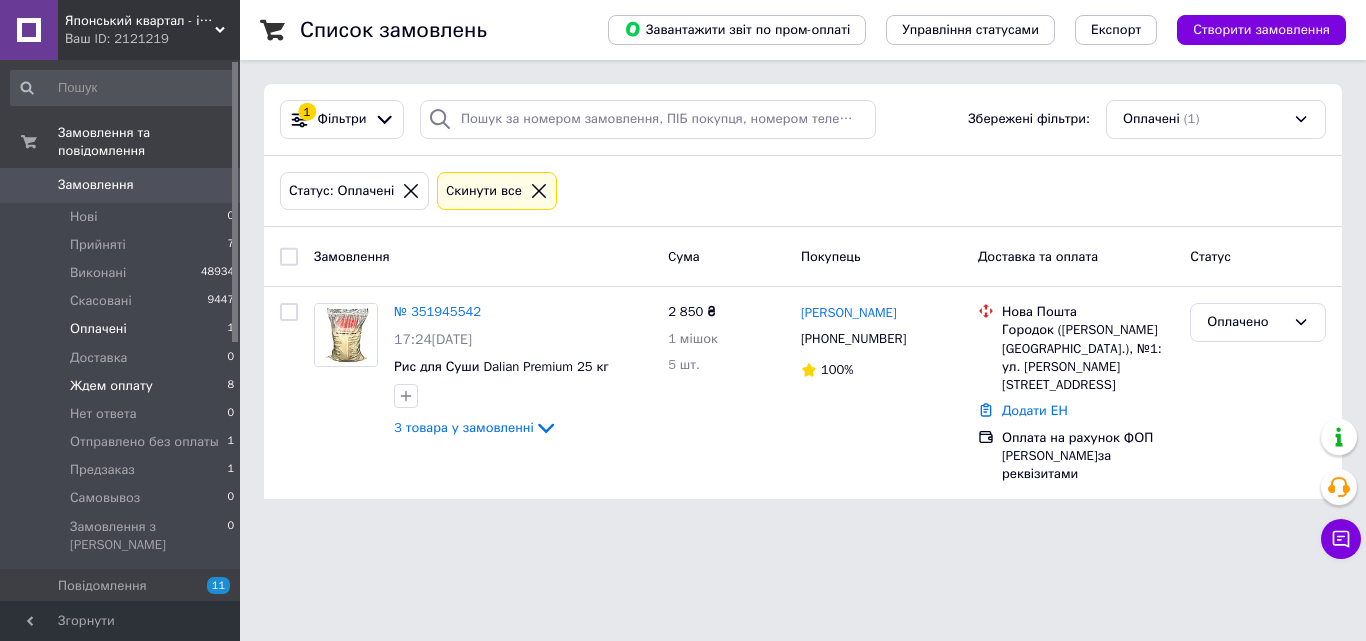 click on "Ждем оплату  8" at bounding box center (123, 386) 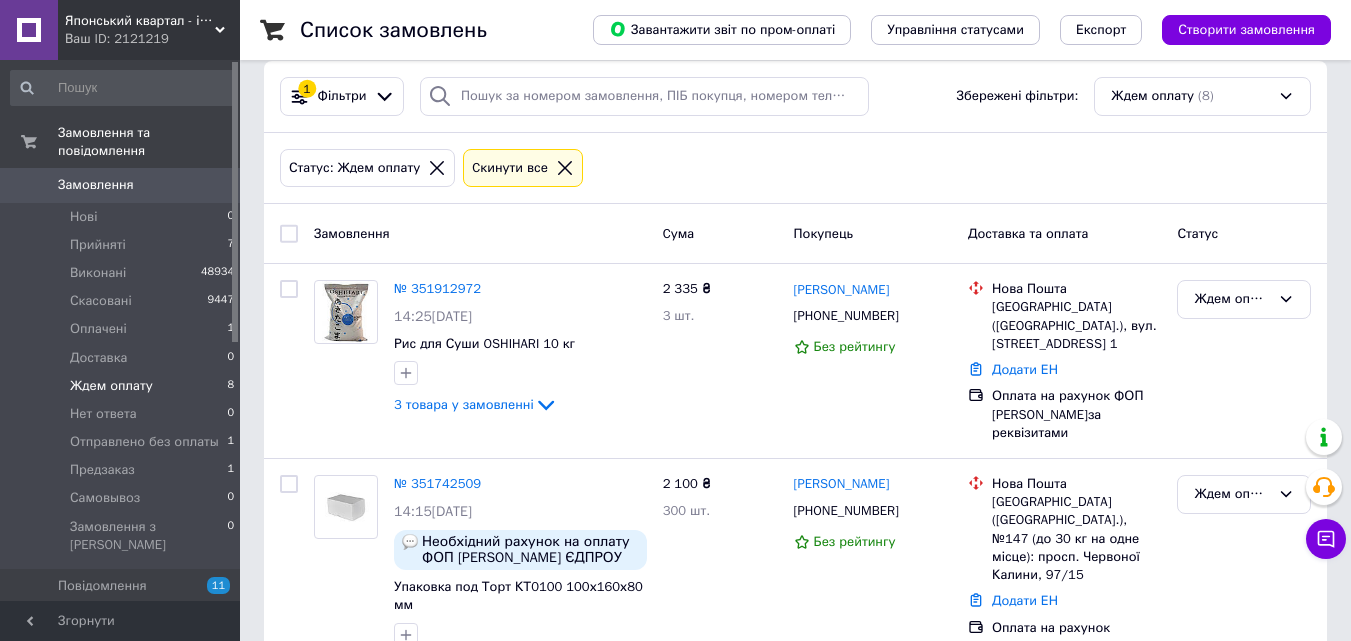 scroll, scrollTop: 0, scrollLeft: 0, axis: both 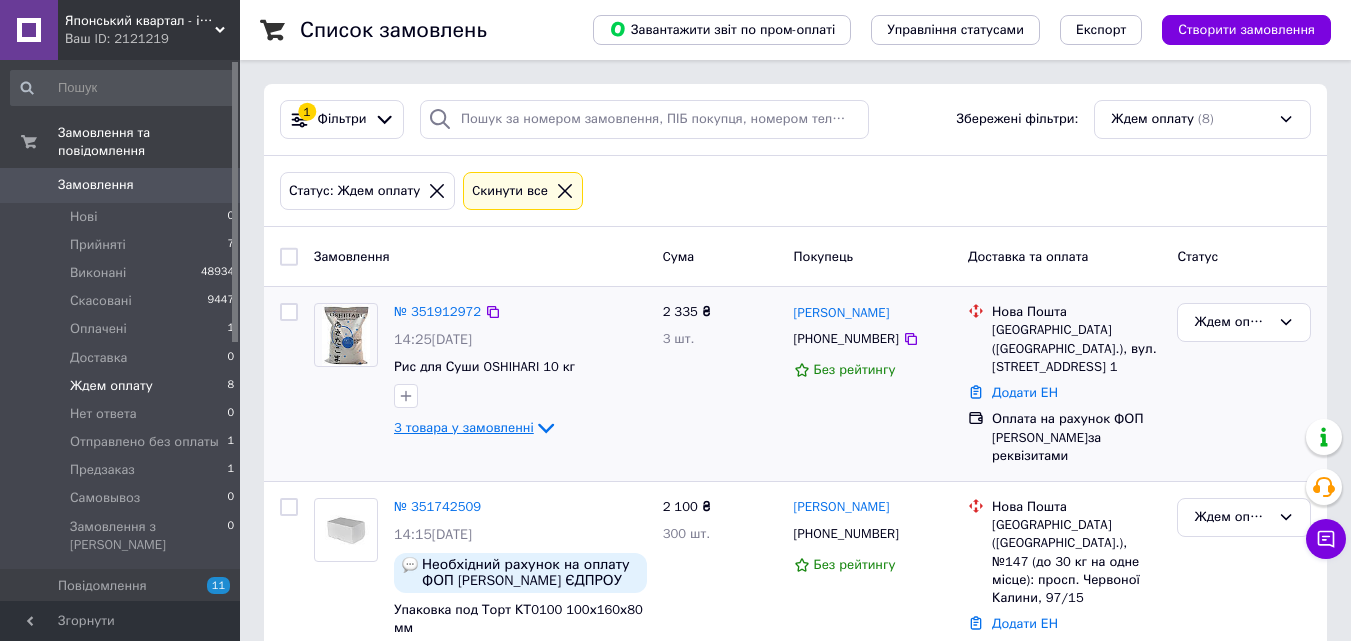 click 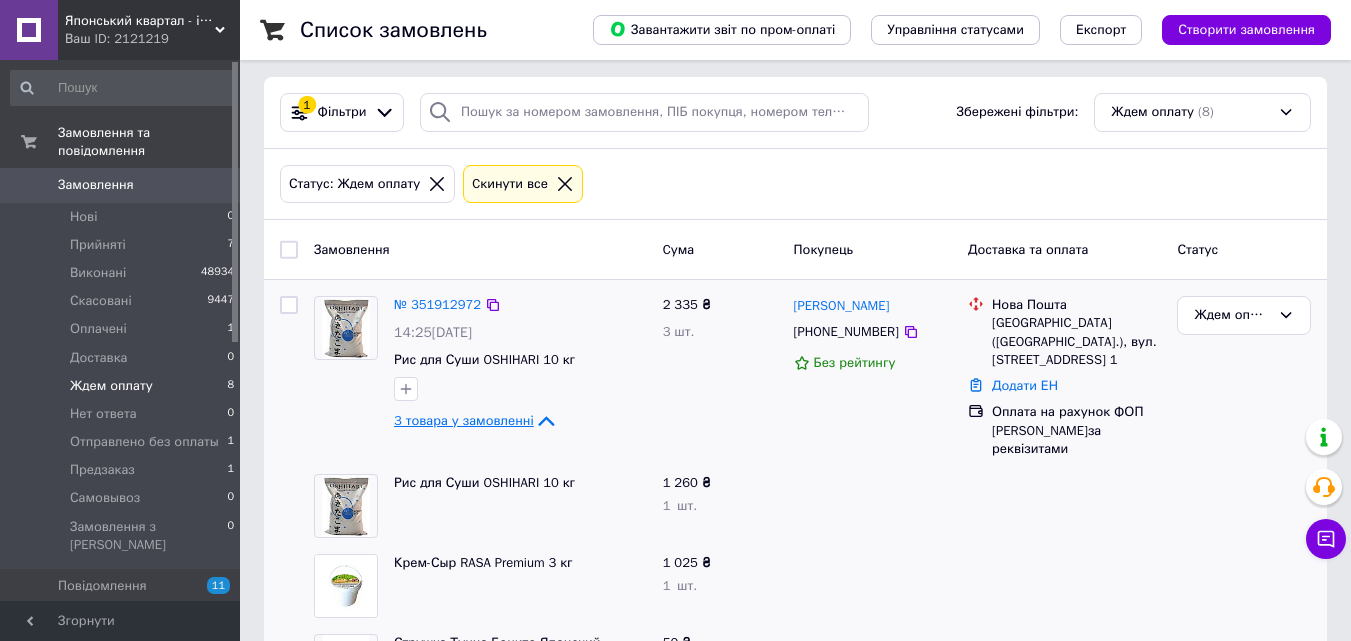 scroll, scrollTop: 0, scrollLeft: 0, axis: both 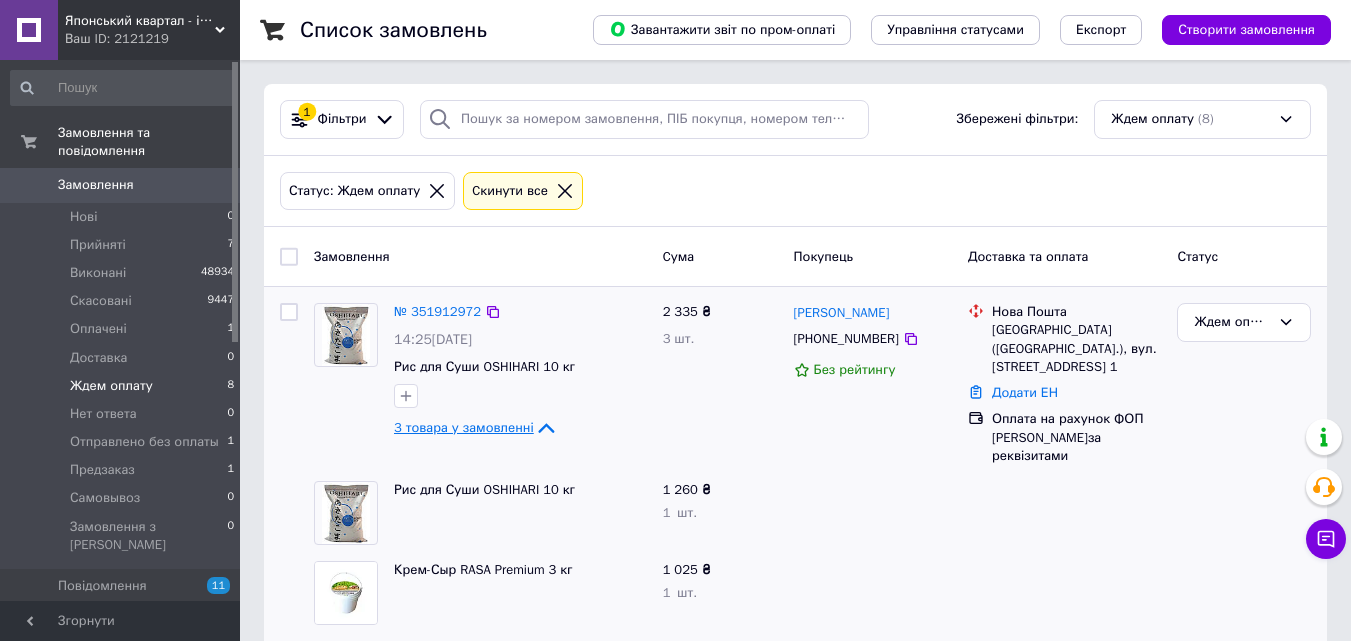 click on "№ 351912972 14:25, 09.07.2025 Рис для Суши OSHIHARI 10 кг 3 товара у замовленні" at bounding box center [520, 371] 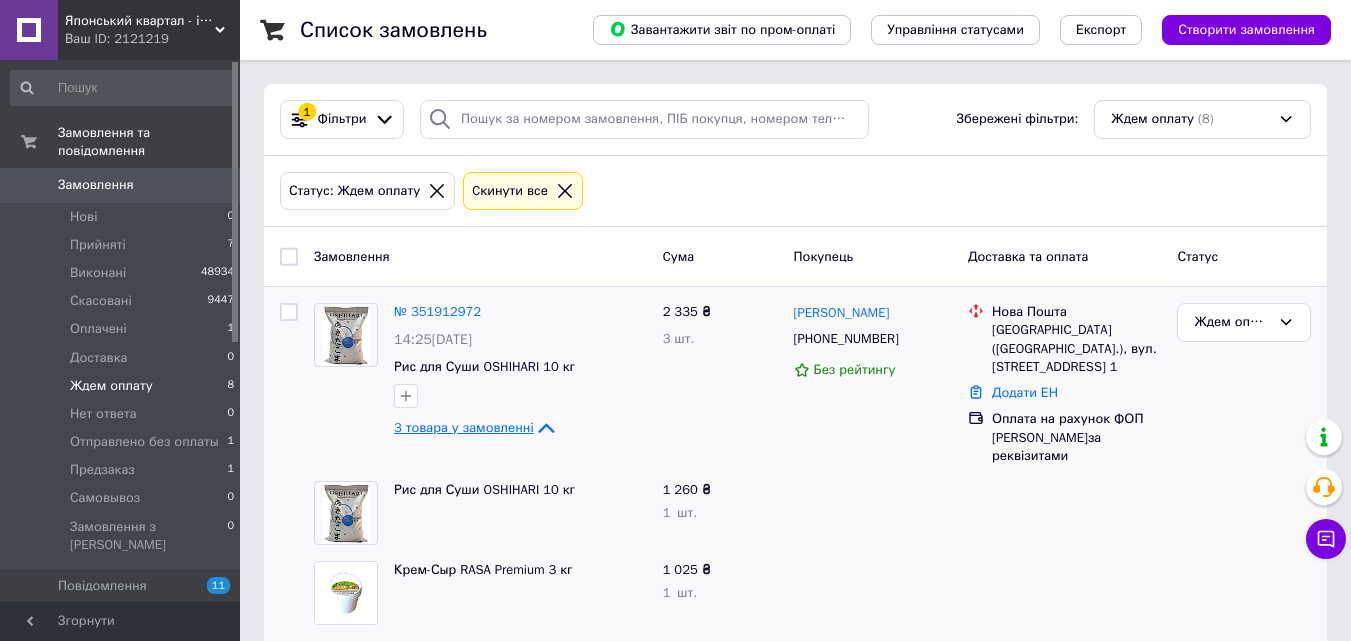 click on "3 товара у замовленні" at bounding box center [464, 427] 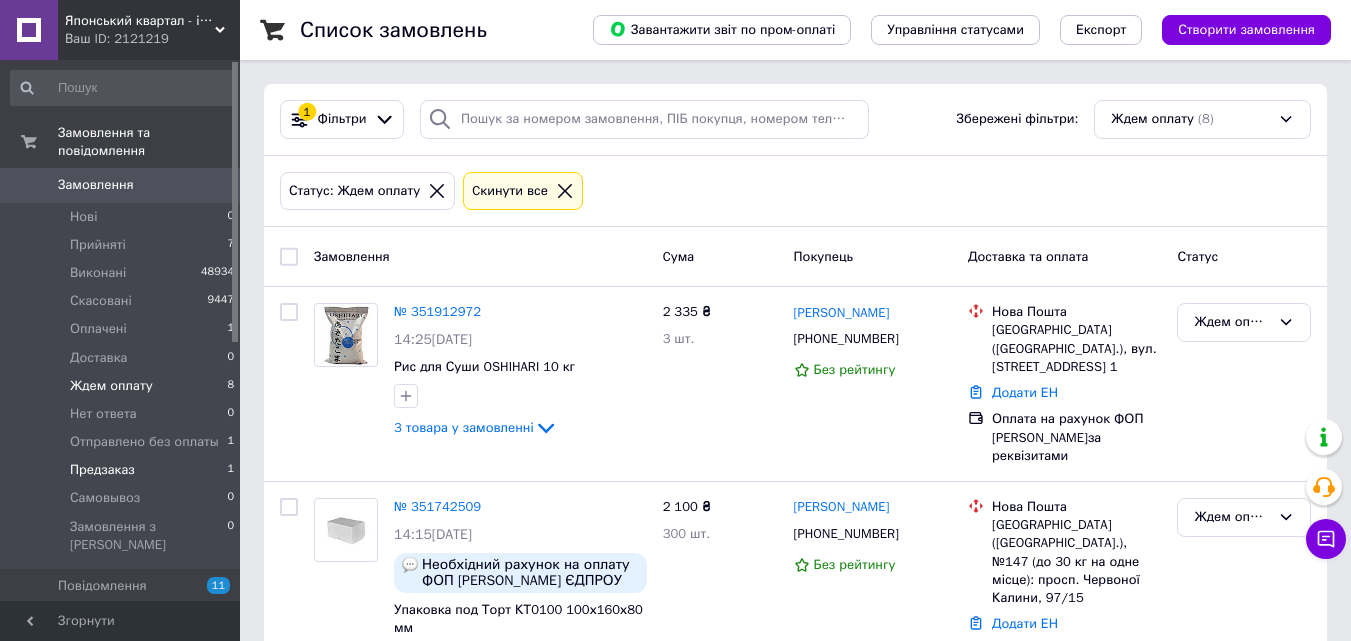 click on "Предзаказ 1" at bounding box center [123, 470] 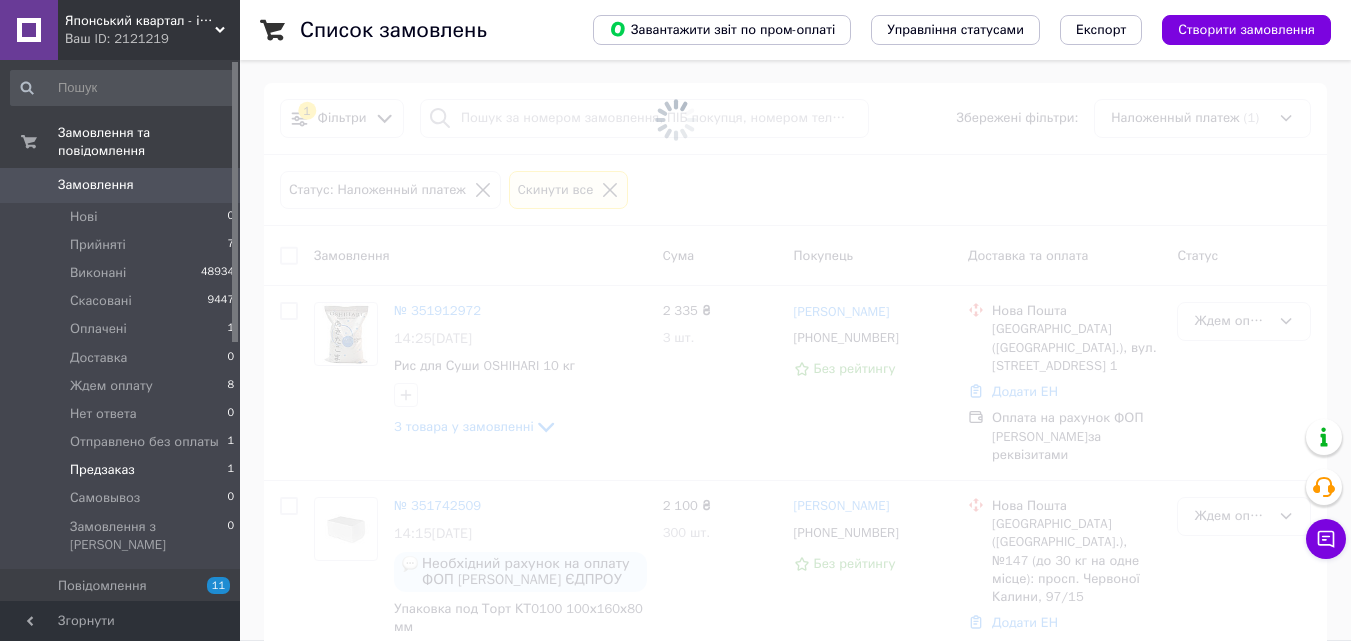 scroll, scrollTop: 0, scrollLeft: 0, axis: both 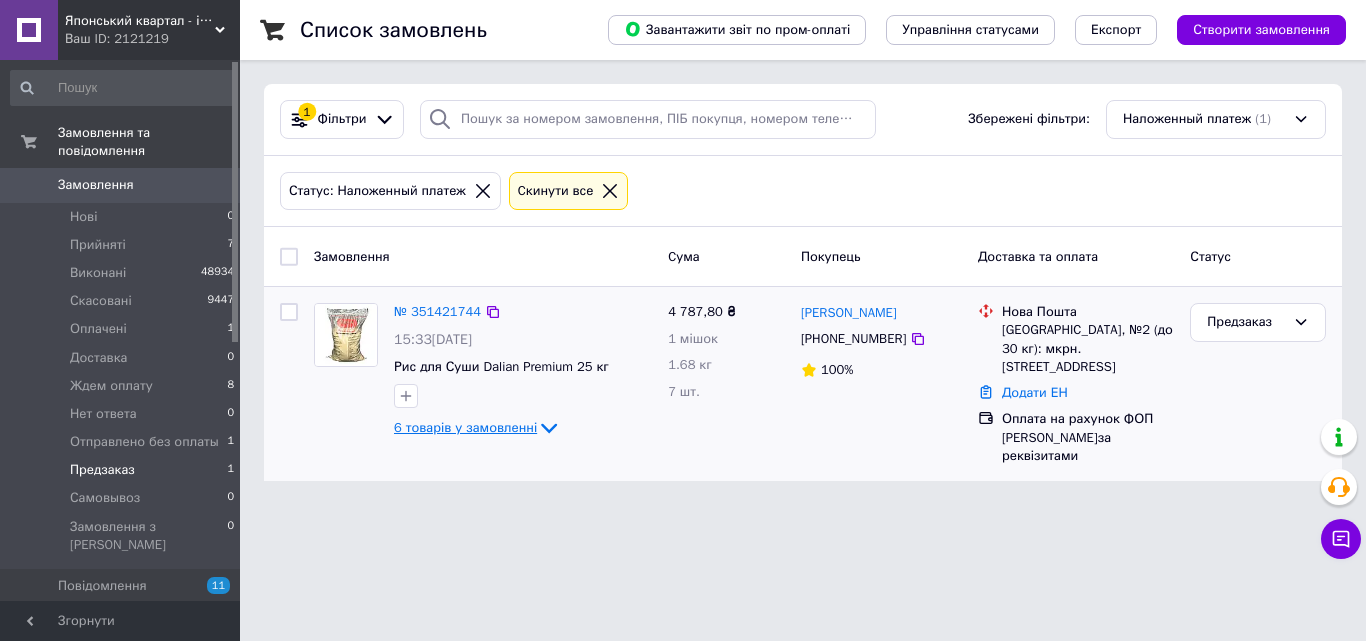 click on "6 товарів у замовленні" at bounding box center (465, 427) 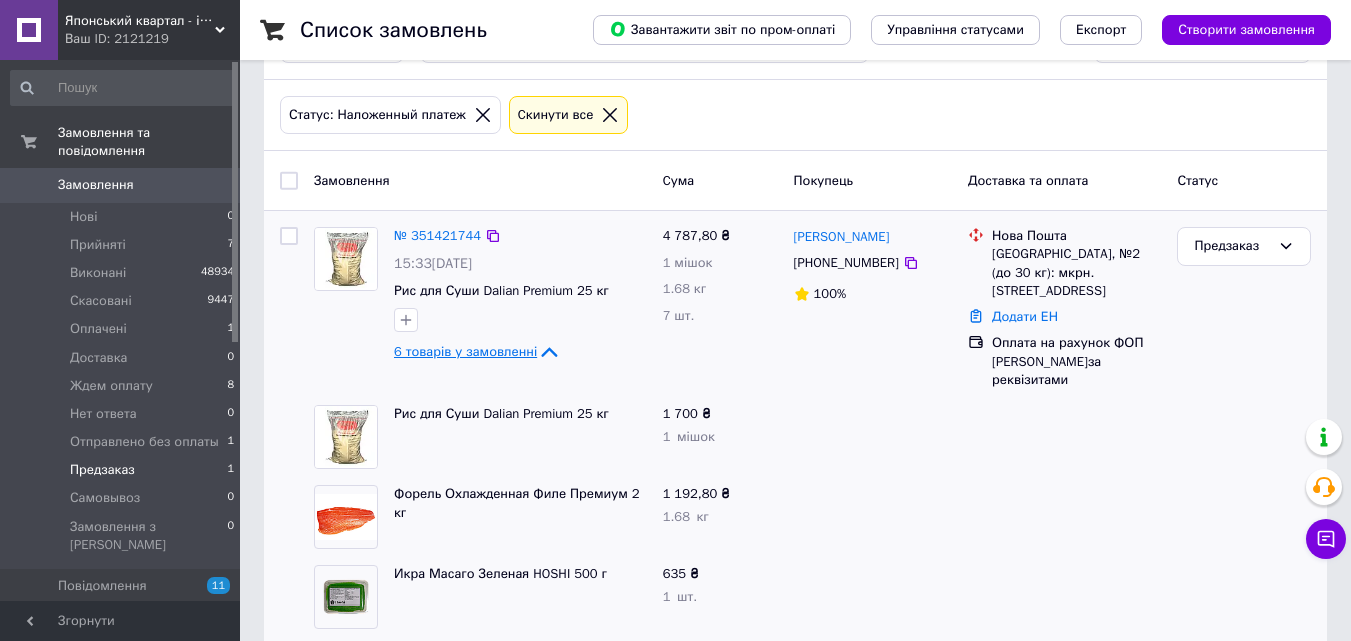 scroll, scrollTop: 200, scrollLeft: 0, axis: vertical 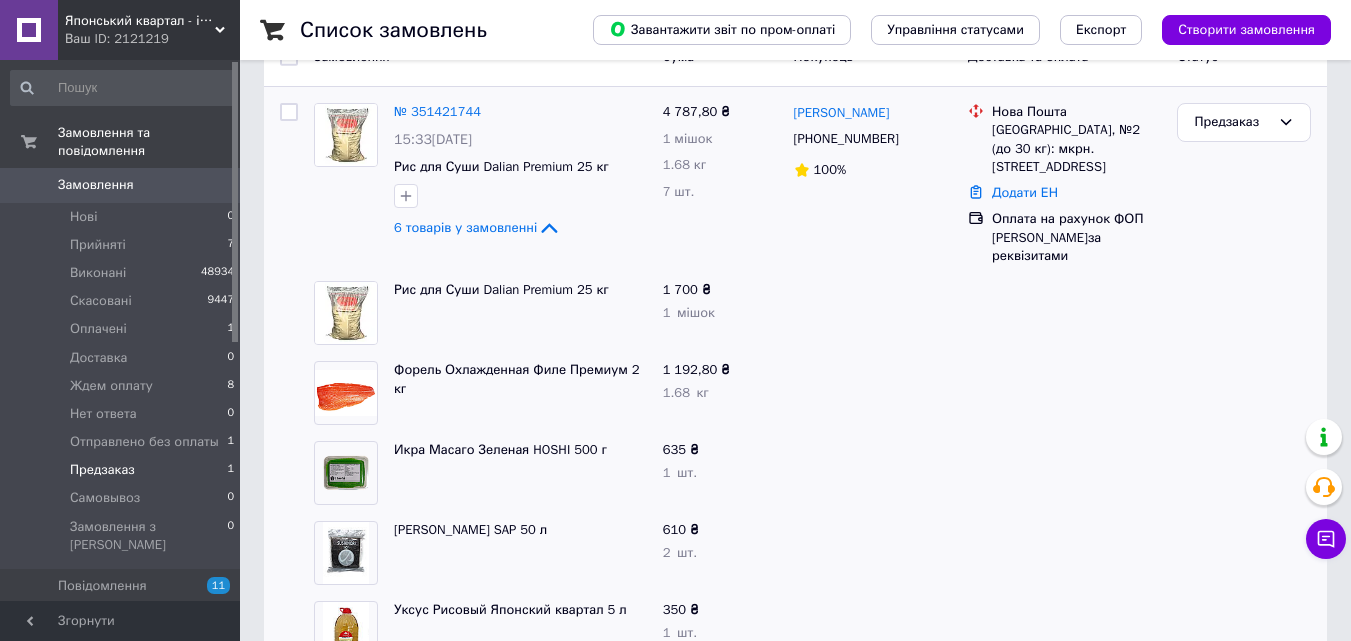 click on "Замовлення" at bounding box center [121, 185] 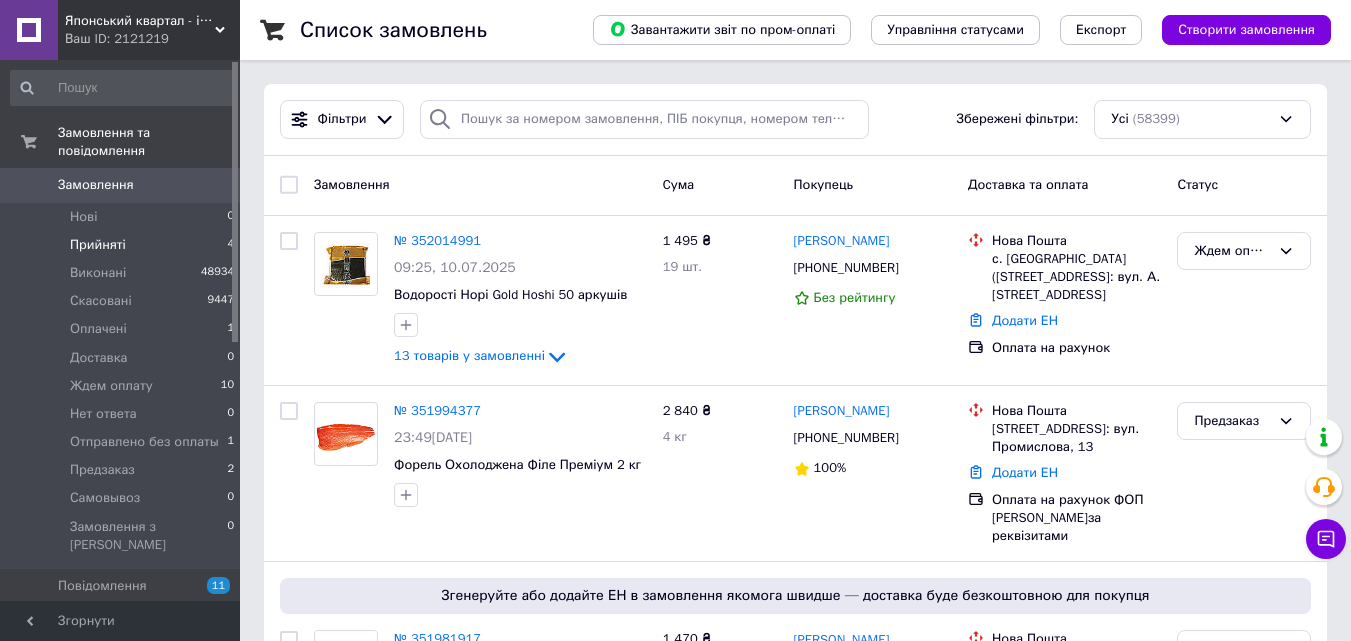 click on "Прийняті 4" at bounding box center (123, 245) 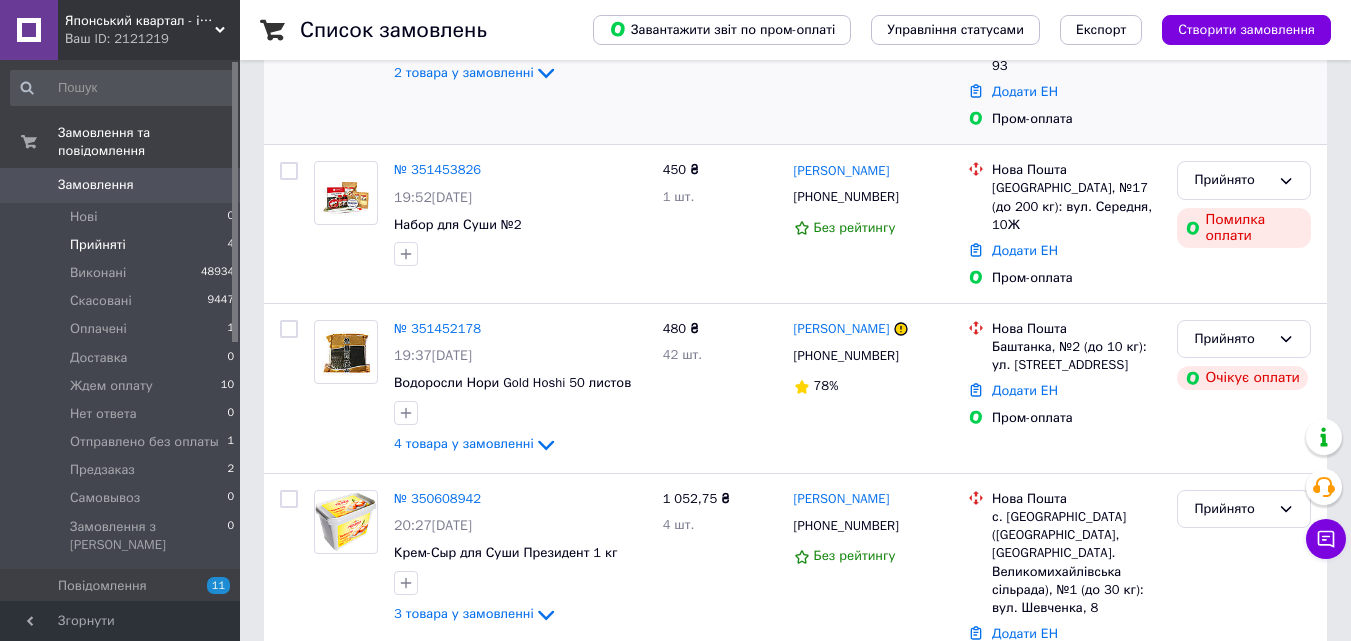 scroll, scrollTop: 406, scrollLeft: 0, axis: vertical 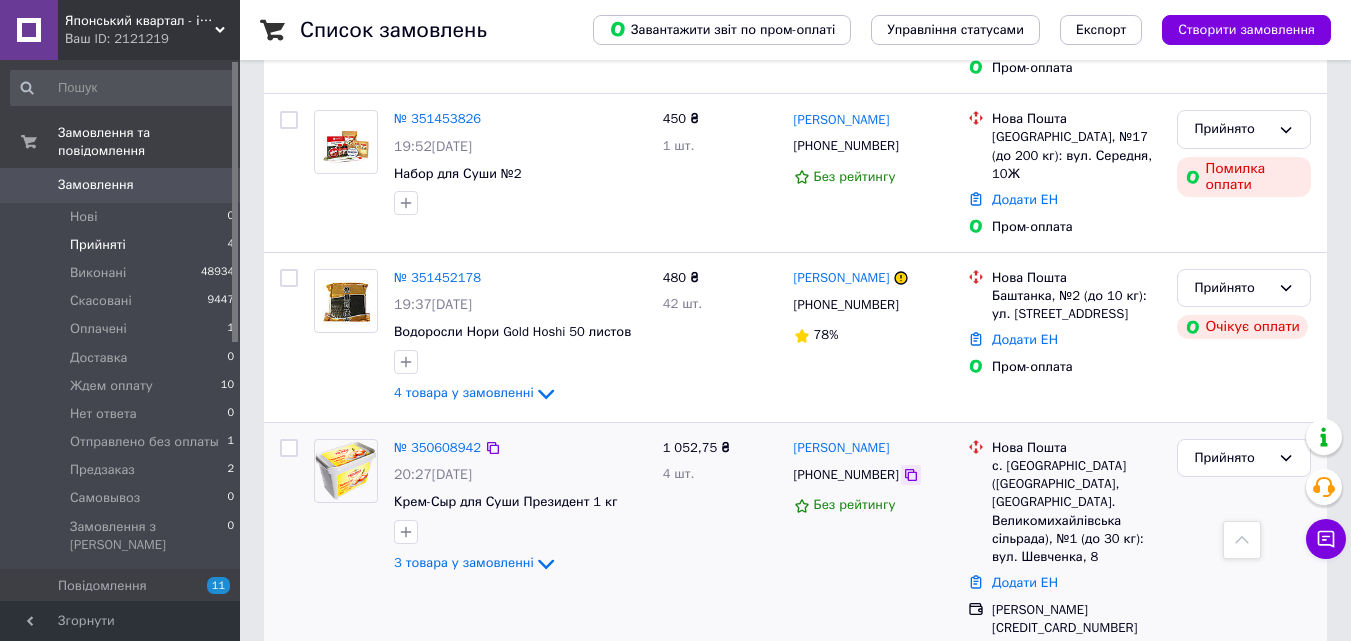 click 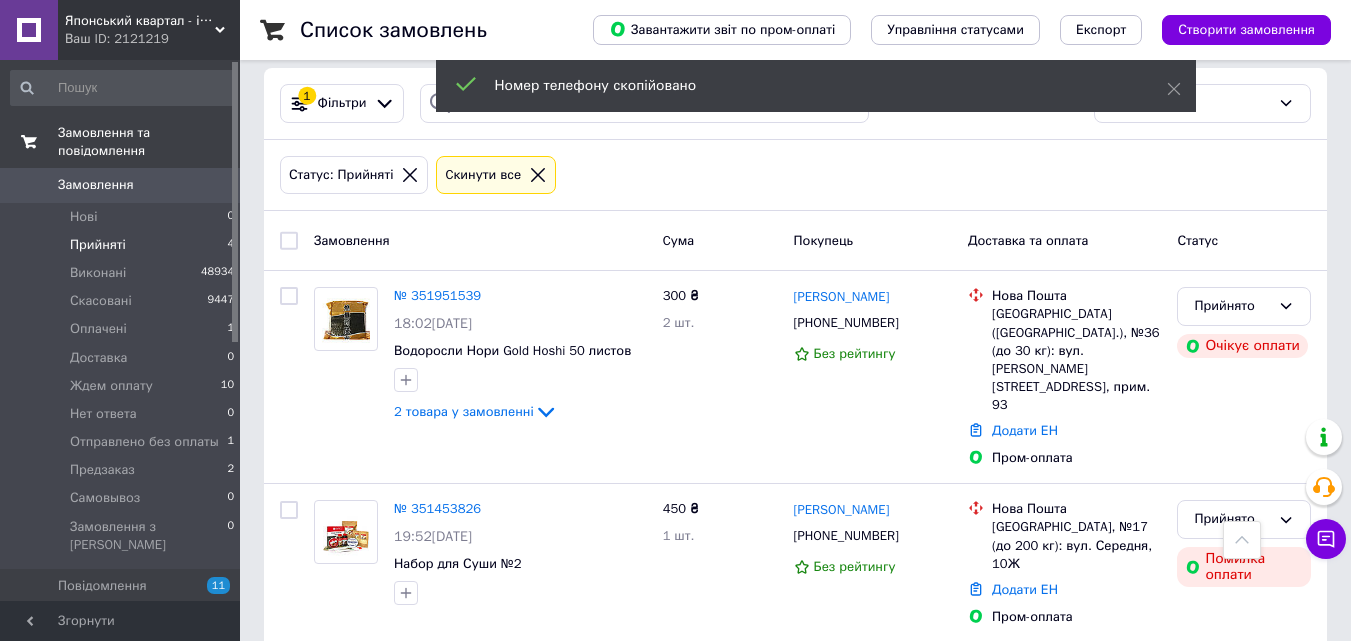 scroll, scrollTop: 6, scrollLeft: 0, axis: vertical 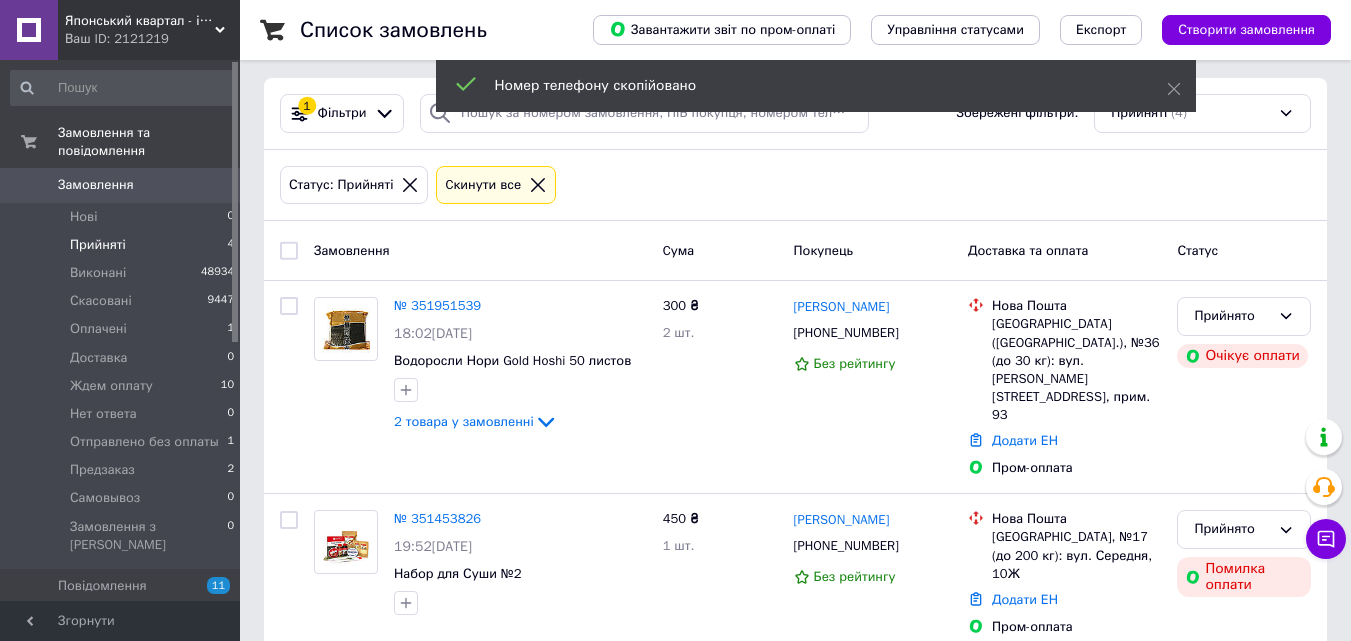 click on "Замовлення" at bounding box center [96, 185] 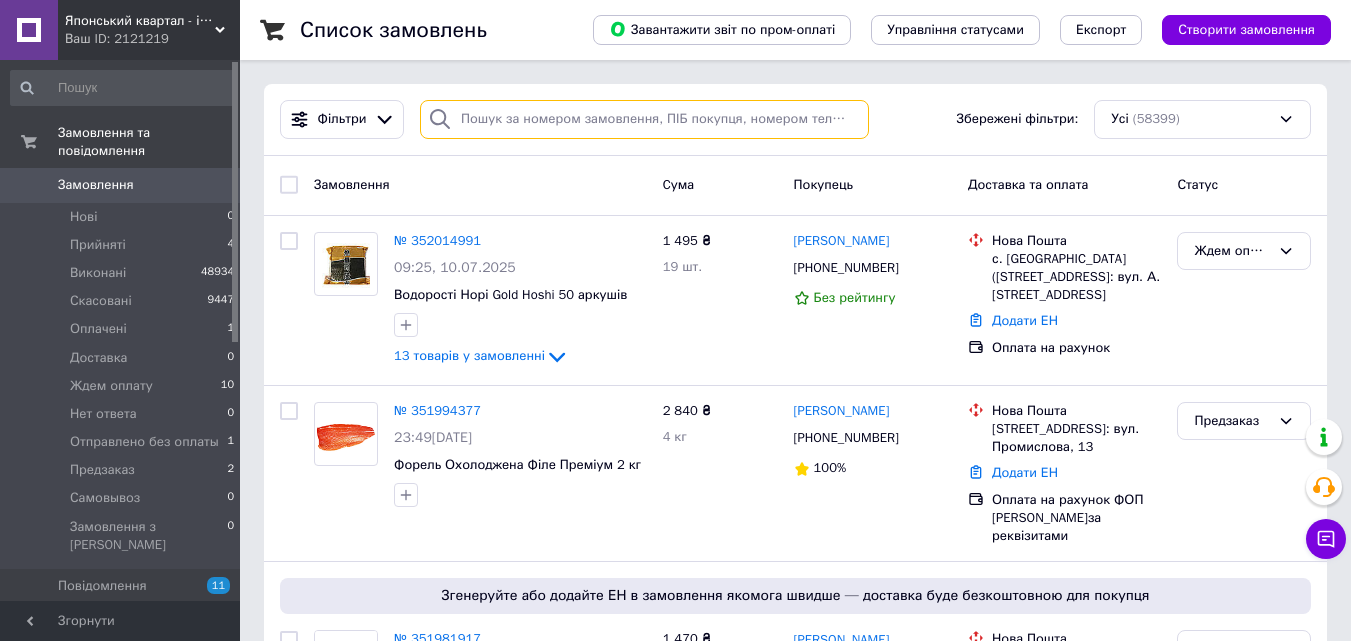 click at bounding box center [644, 119] 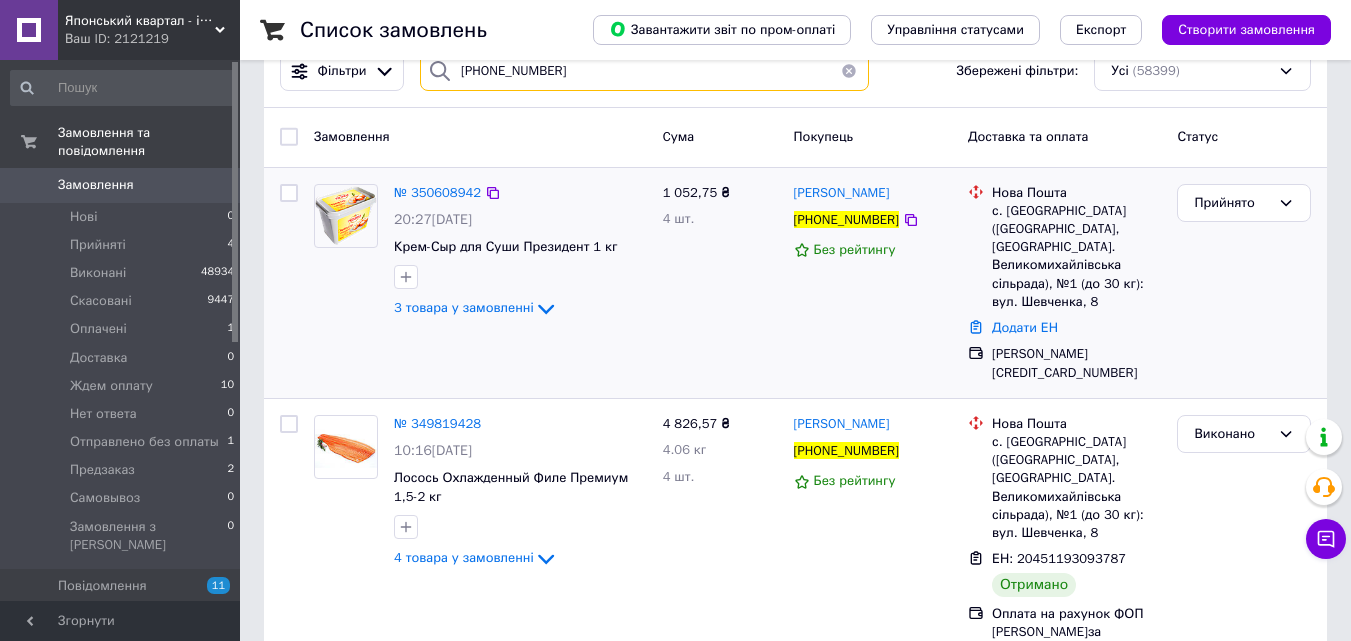 scroll, scrollTop: 0, scrollLeft: 0, axis: both 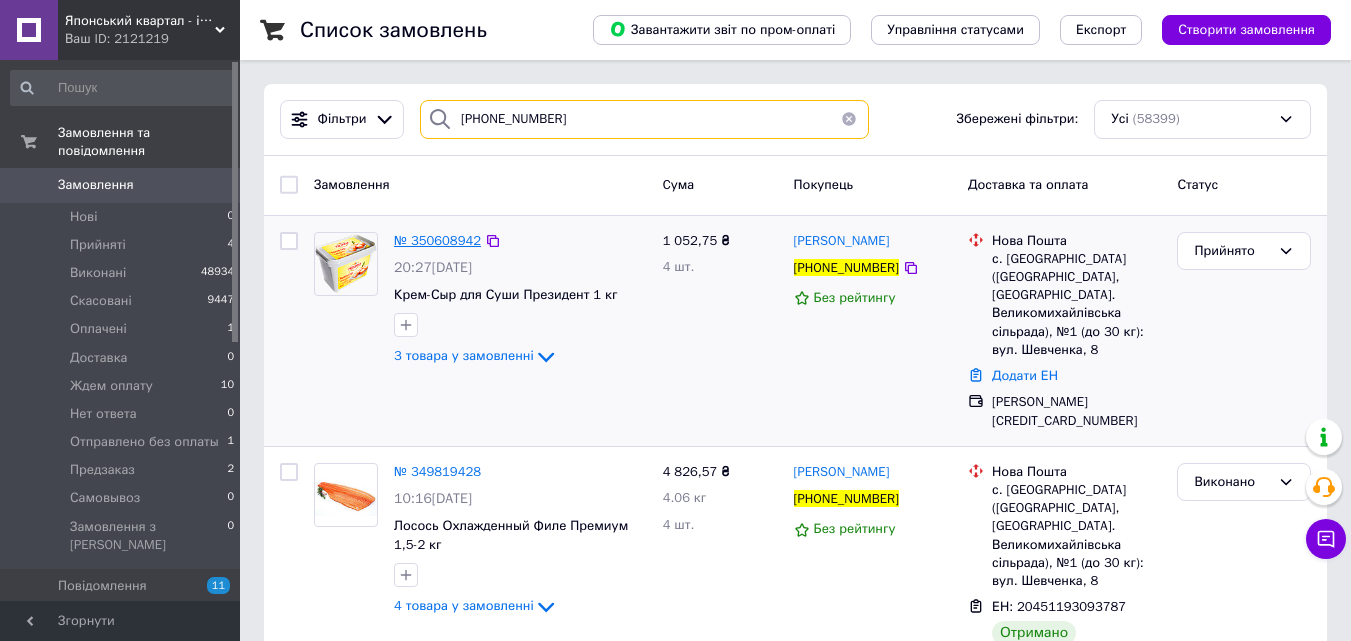 type on "[PHONE_NUMBER]" 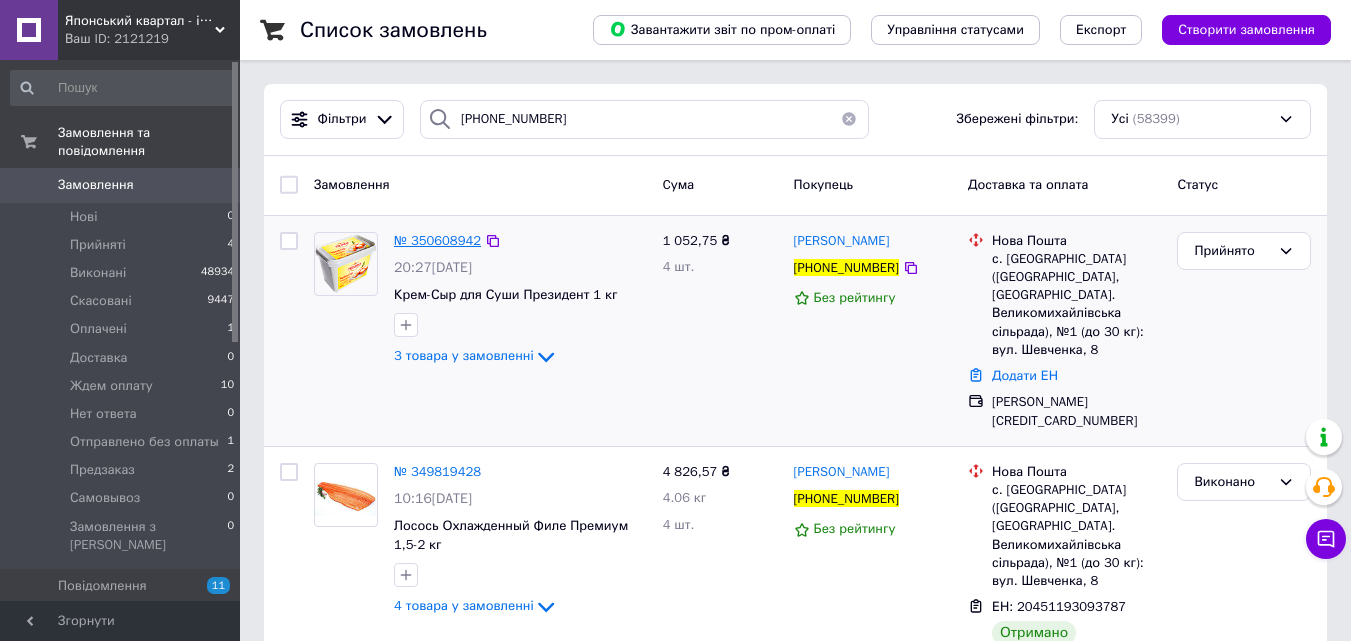 click on "№ 350608942" at bounding box center [437, 240] 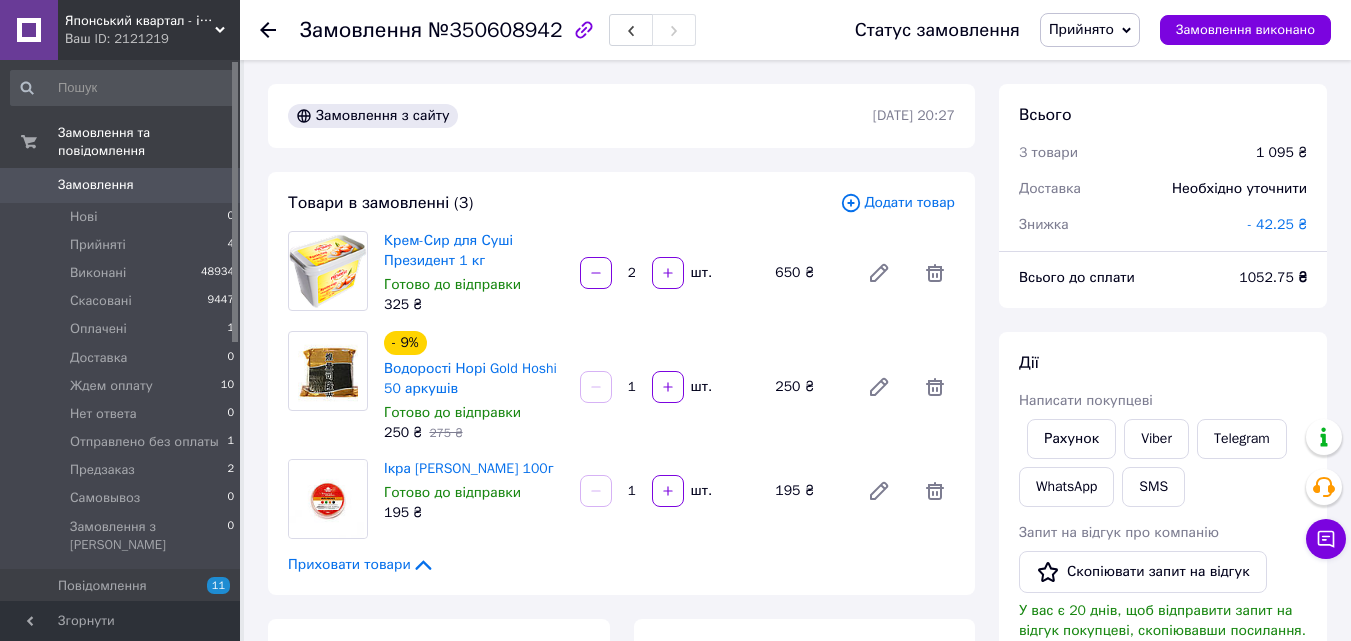 scroll, scrollTop: 260, scrollLeft: 0, axis: vertical 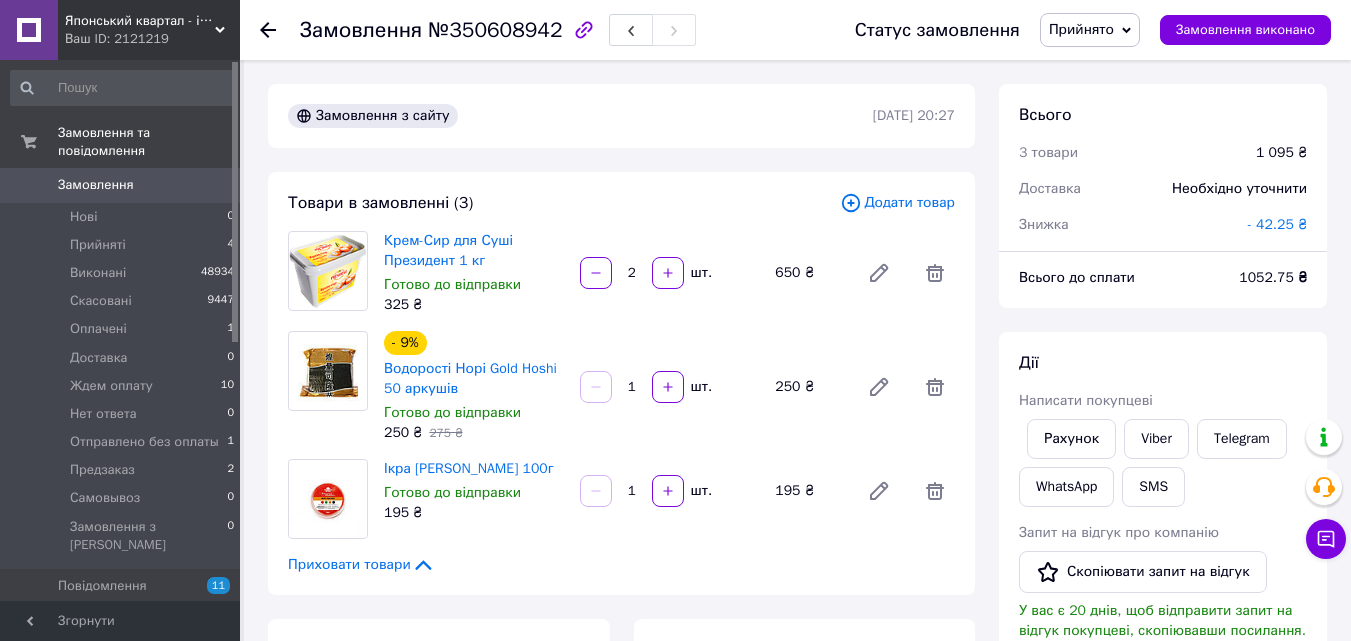drag, startPoint x: 1226, startPoint y: 318, endPoint x: 1215, endPoint y: 286, distance: 33.83785 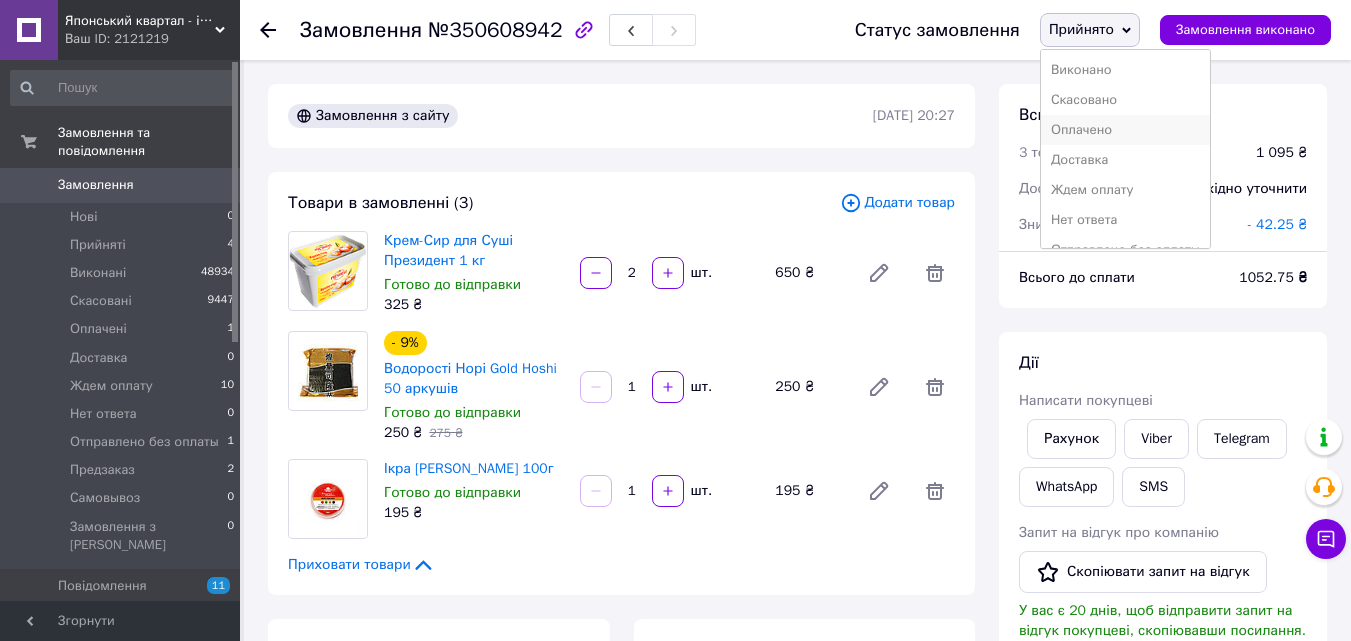 click on "Оплачено" at bounding box center [1125, 130] 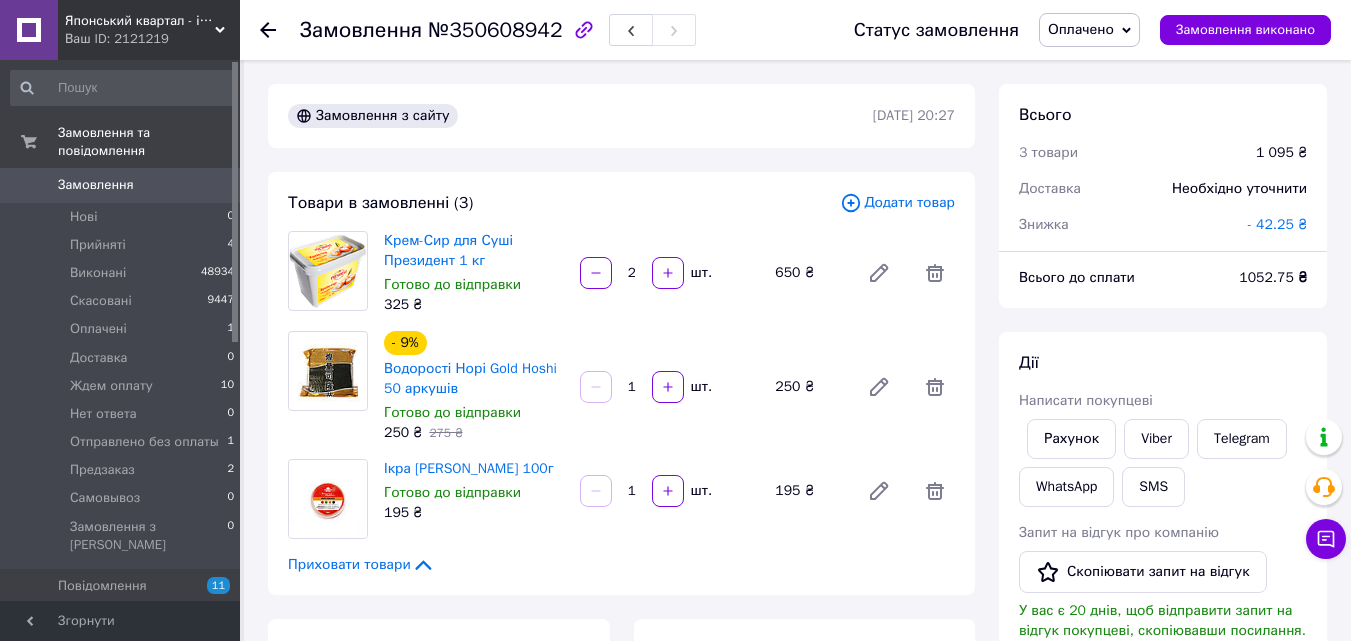 click on "Дії Написати покупцеві Рахунок Viber Telegram WhatsApp SMS Запит на відгук про компанію   Скопіювати запит на відгук У вас є 20 днів, щоб відправити запит на відгук покупцеві, скопіювавши посилання.   Видати чек   Завантажити PDF   Друк PDF   Дублювати замовлення" at bounding box center [1163, 604] 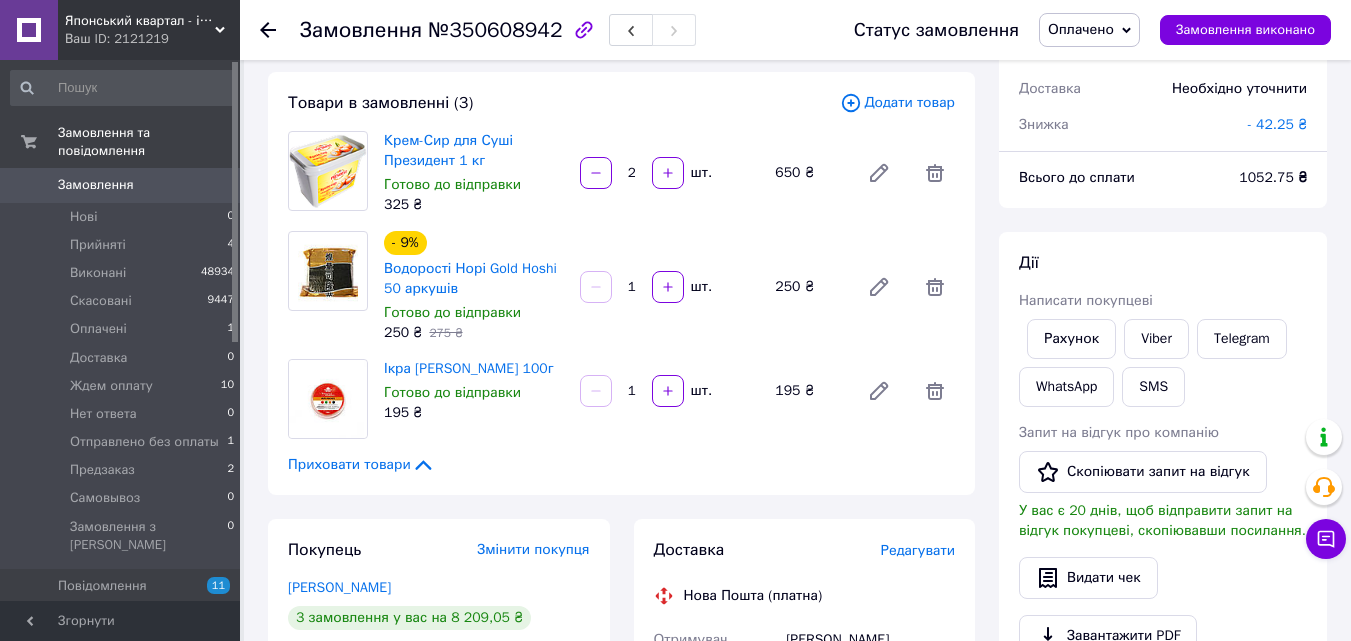 scroll, scrollTop: 0, scrollLeft: 0, axis: both 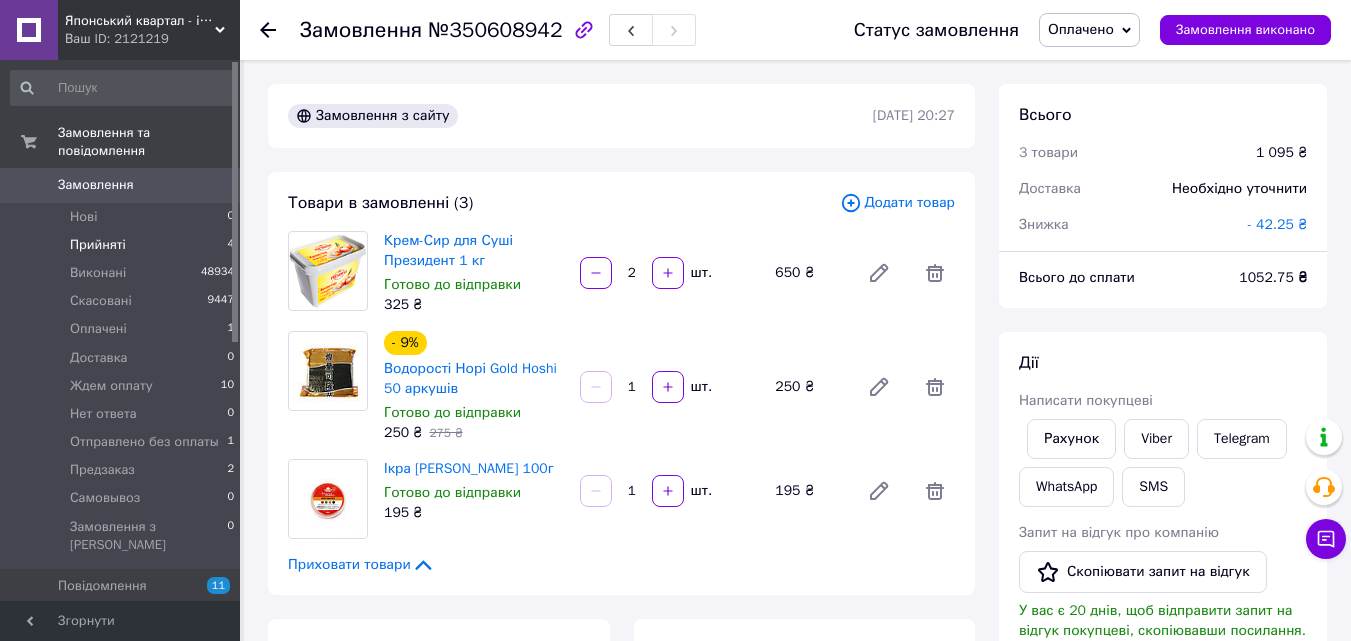 click on "Прийняті" at bounding box center (98, 245) 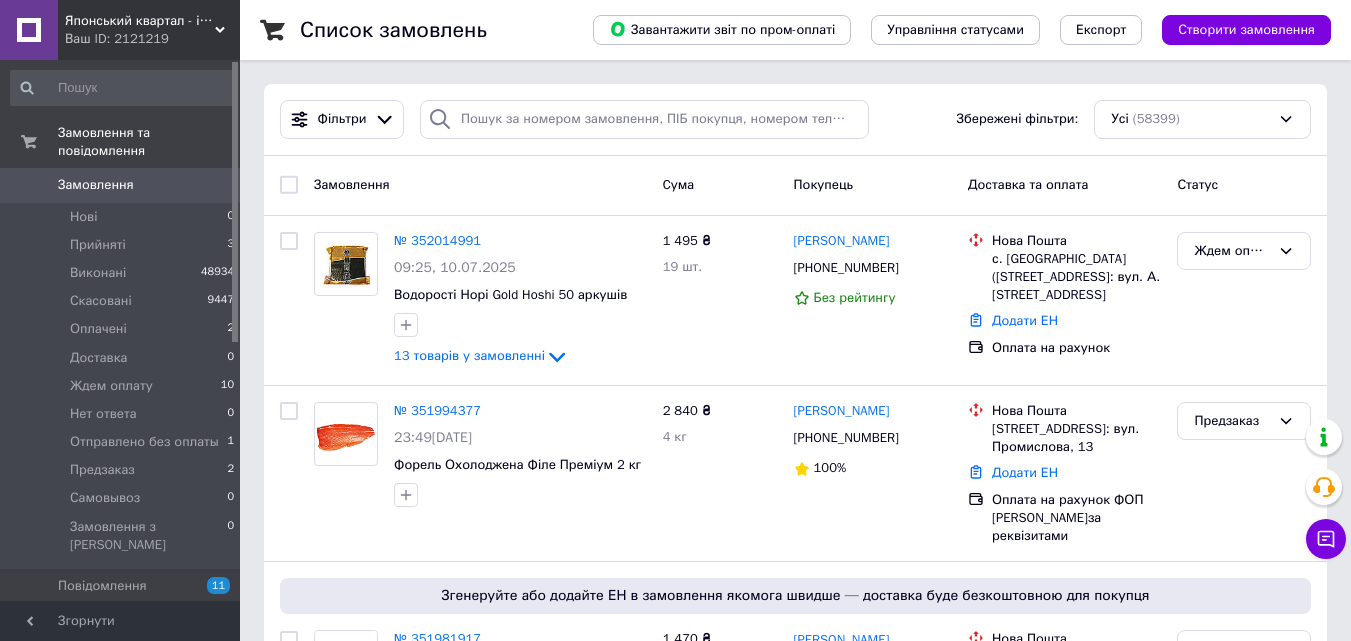 click on "Замовлення 0" at bounding box center (123, 185) 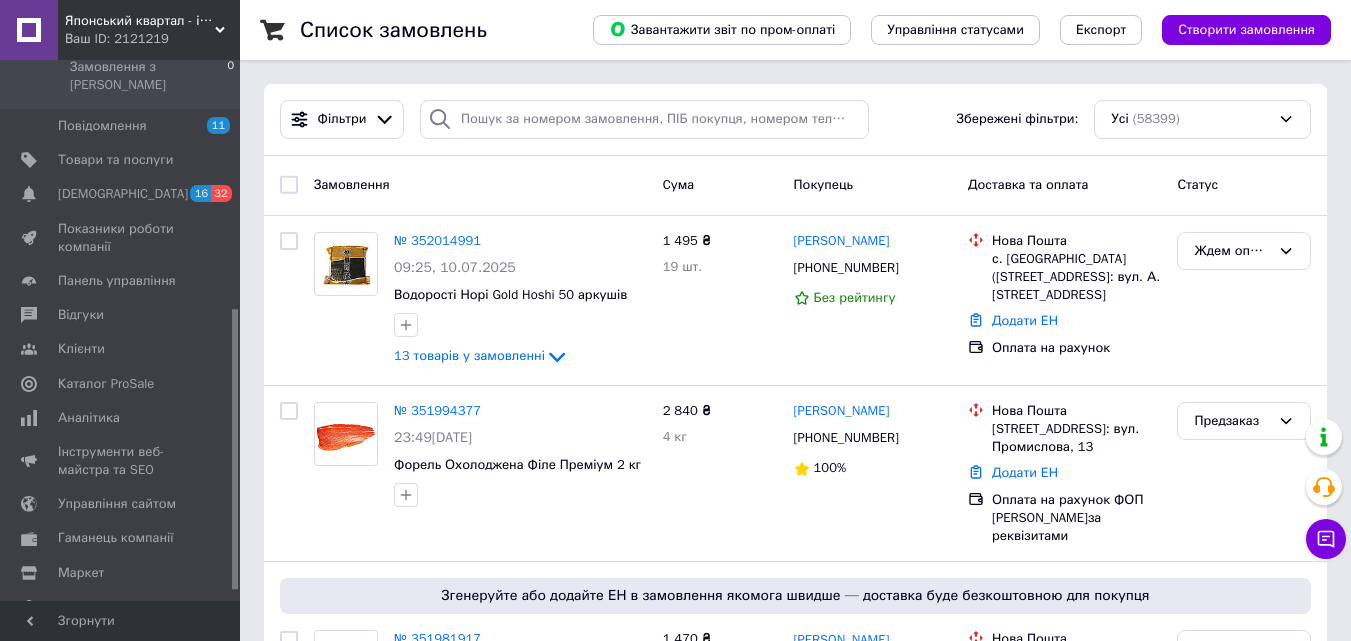 scroll, scrollTop: 499, scrollLeft: 0, axis: vertical 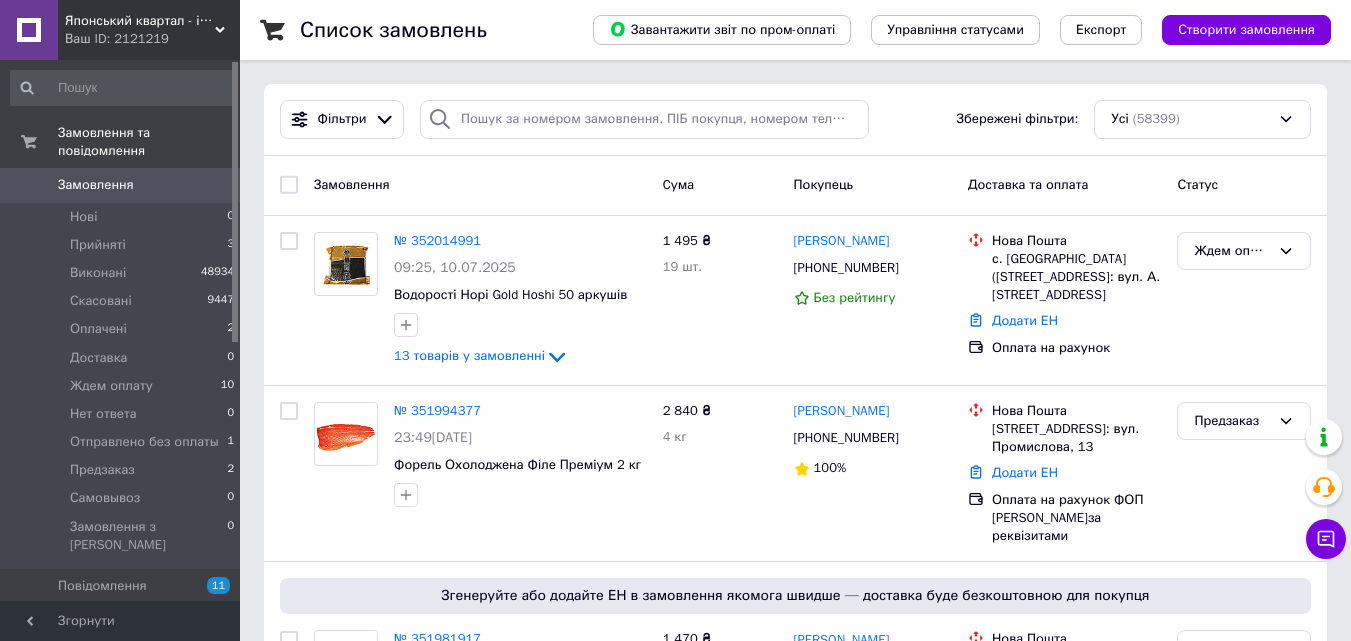 click on "Замовлення" at bounding box center [96, 185] 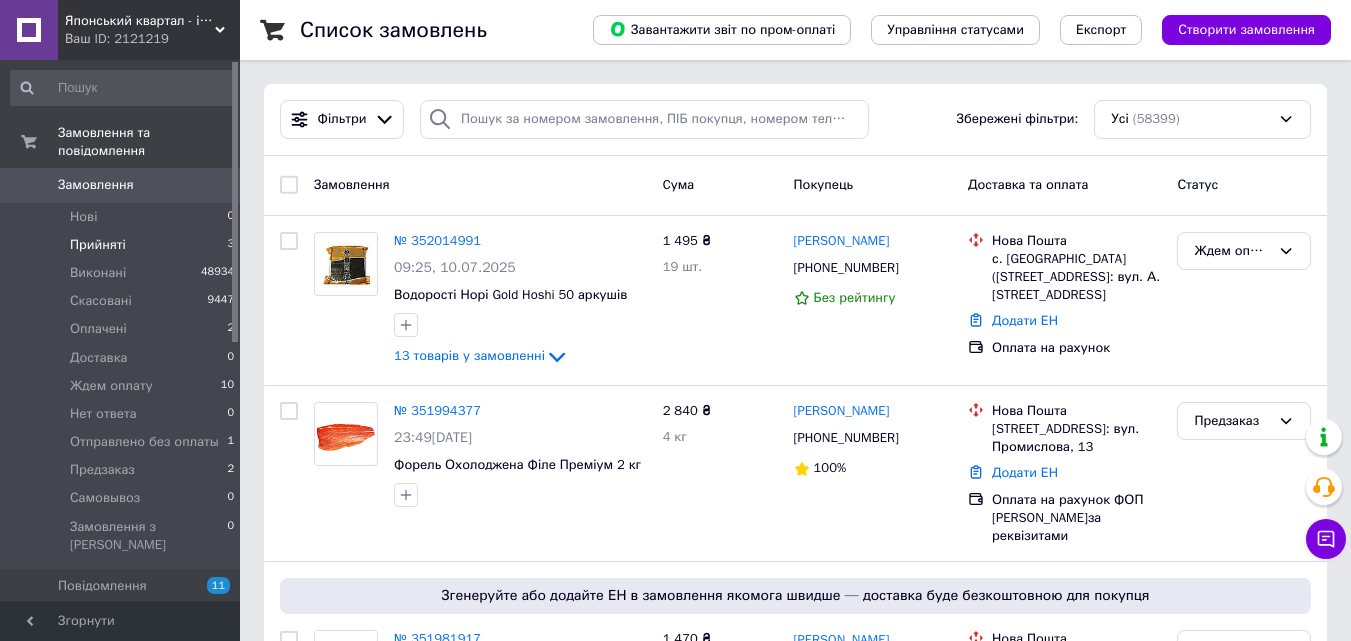 click on "Прийняті" at bounding box center [98, 245] 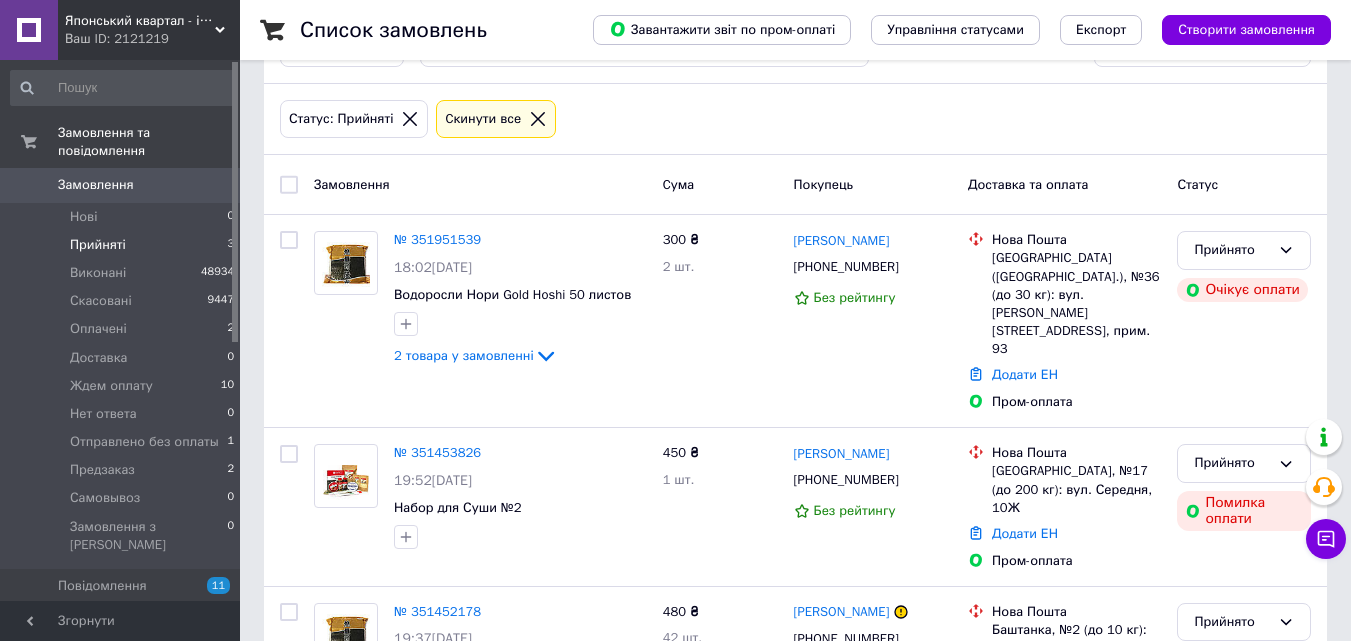 scroll, scrollTop: 156, scrollLeft: 0, axis: vertical 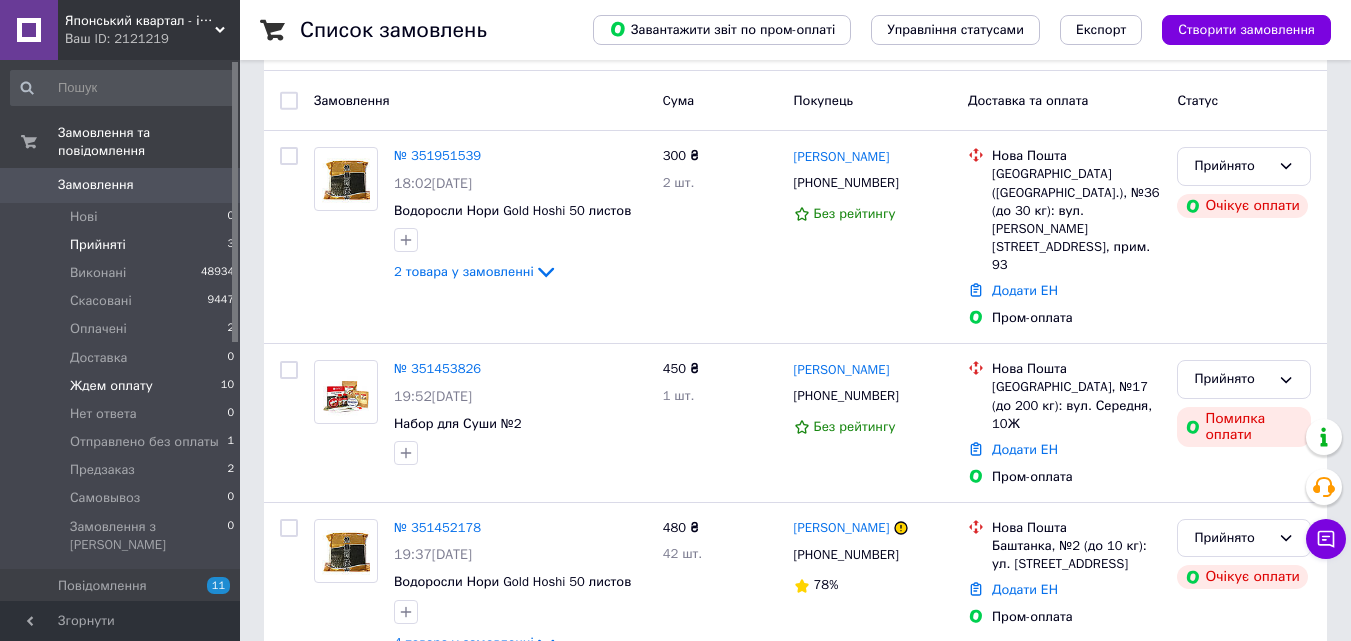 click on "Ждем оплату  10" at bounding box center [123, 386] 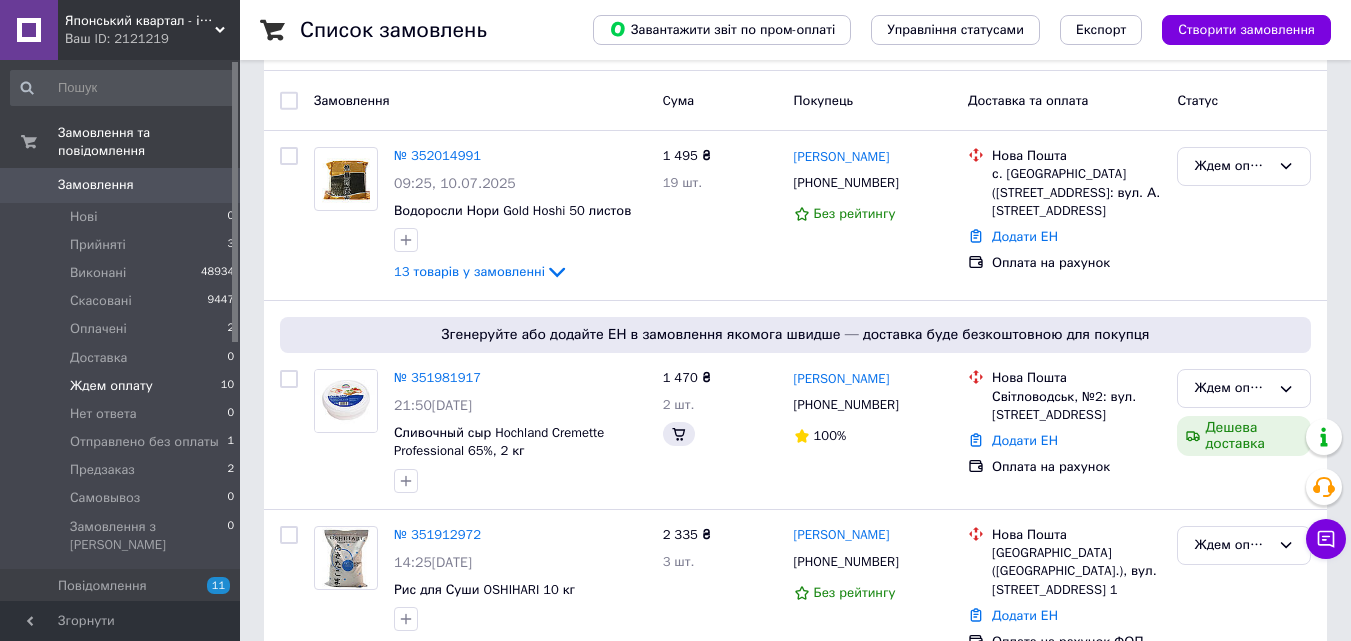 scroll, scrollTop: 0, scrollLeft: 0, axis: both 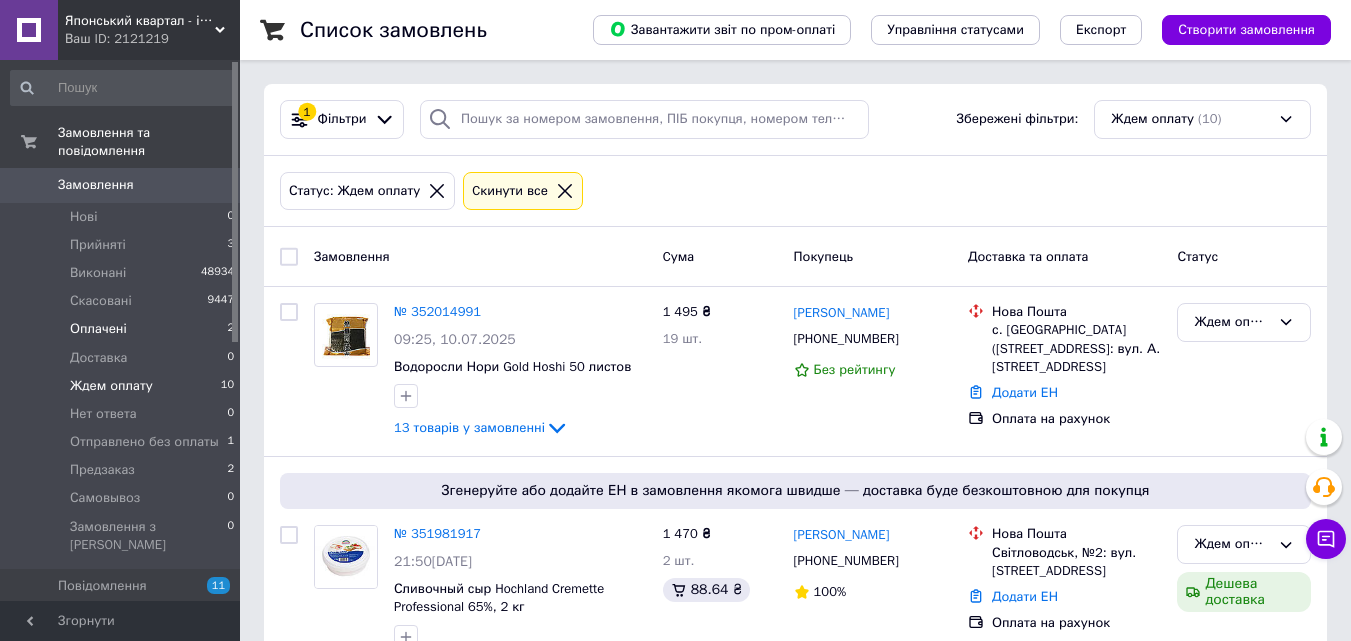 click on "Оплачені 2" at bounding box center [123, 329] 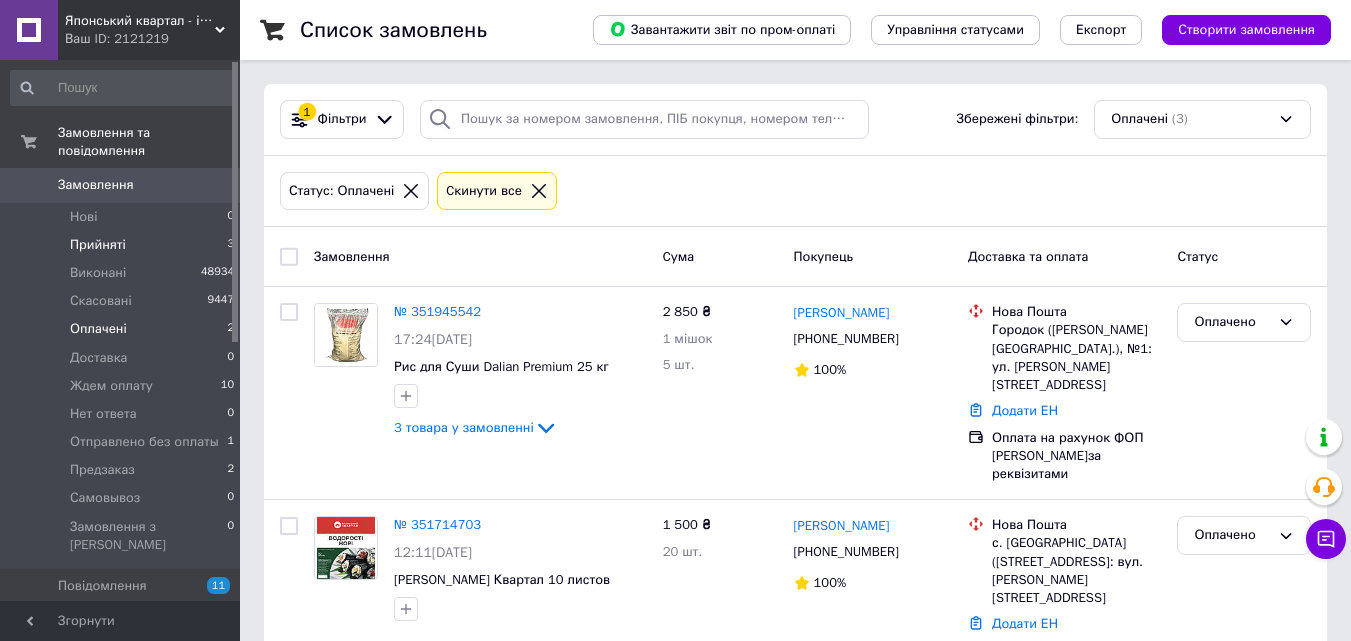 click on "Прийняті 3" at bounding box center [123, 245] 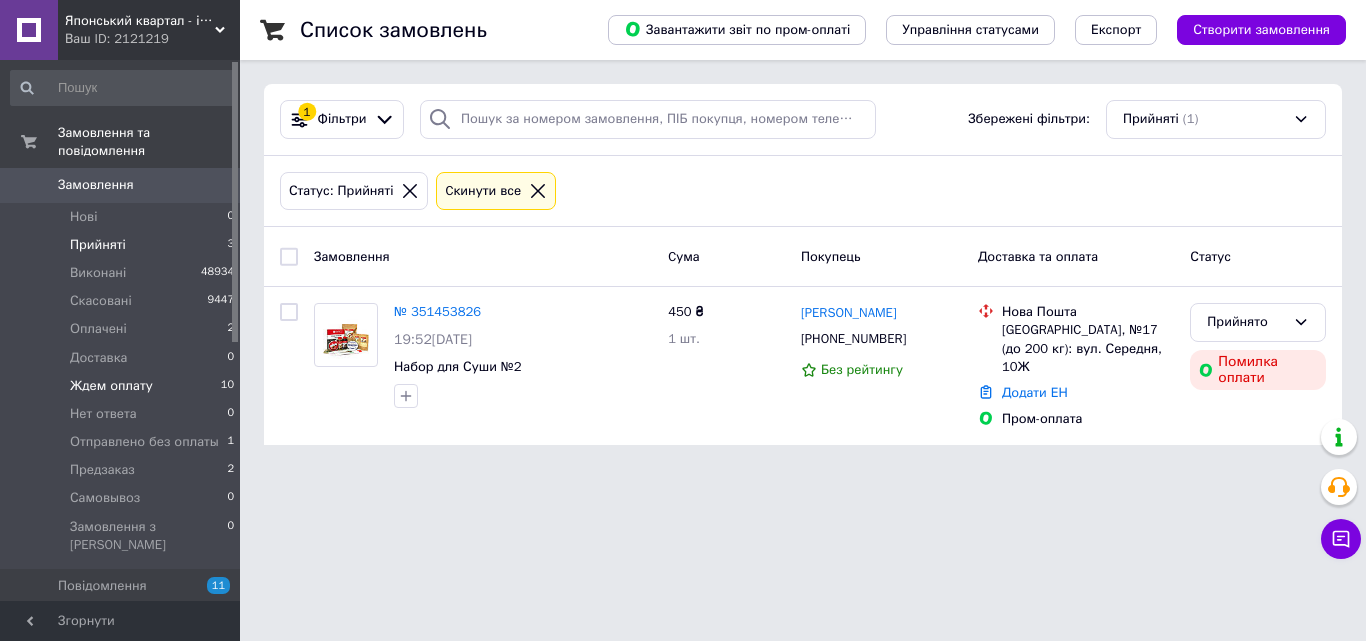 click on "Ждем оплату  10" at bounding box center (123, 386) 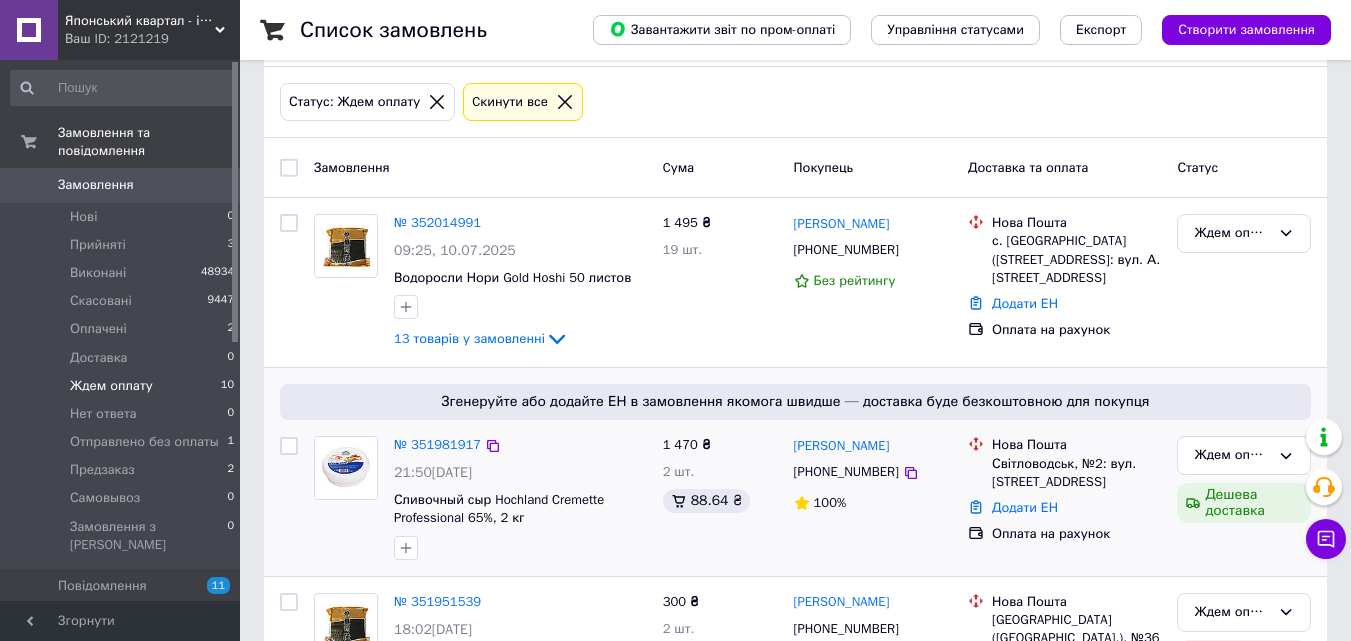 scroll, scrollTop: 200, scrollLeft: 0, axis: vertical 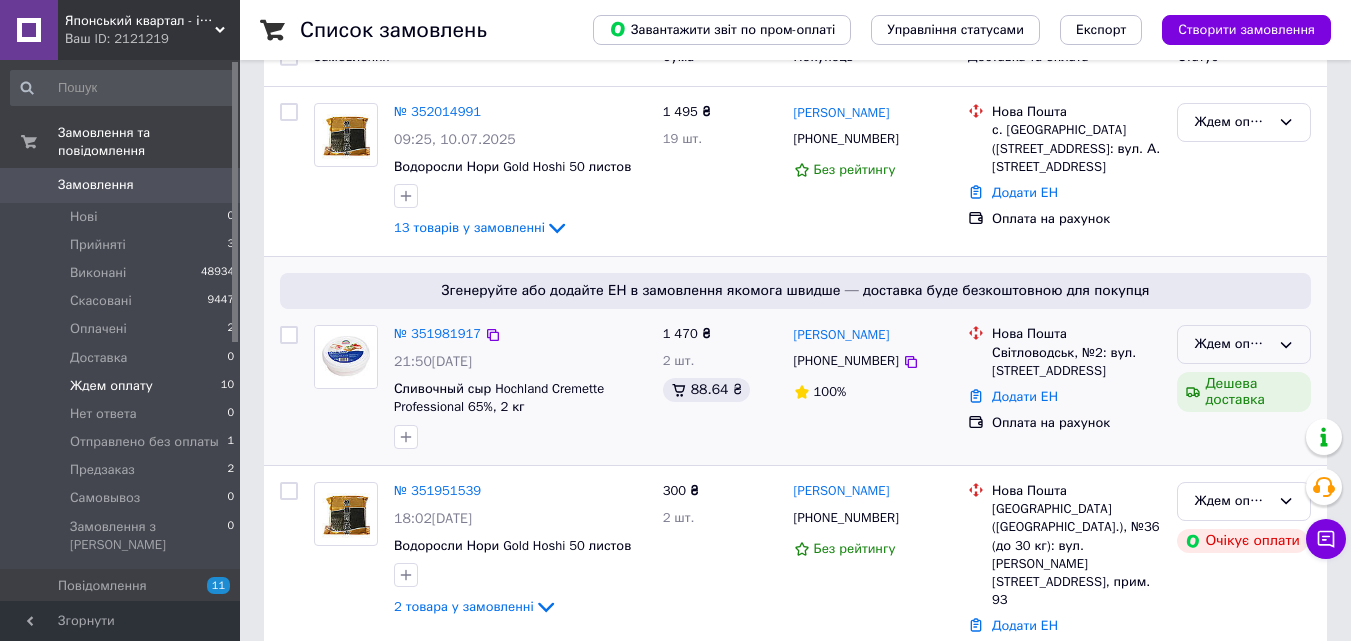 click 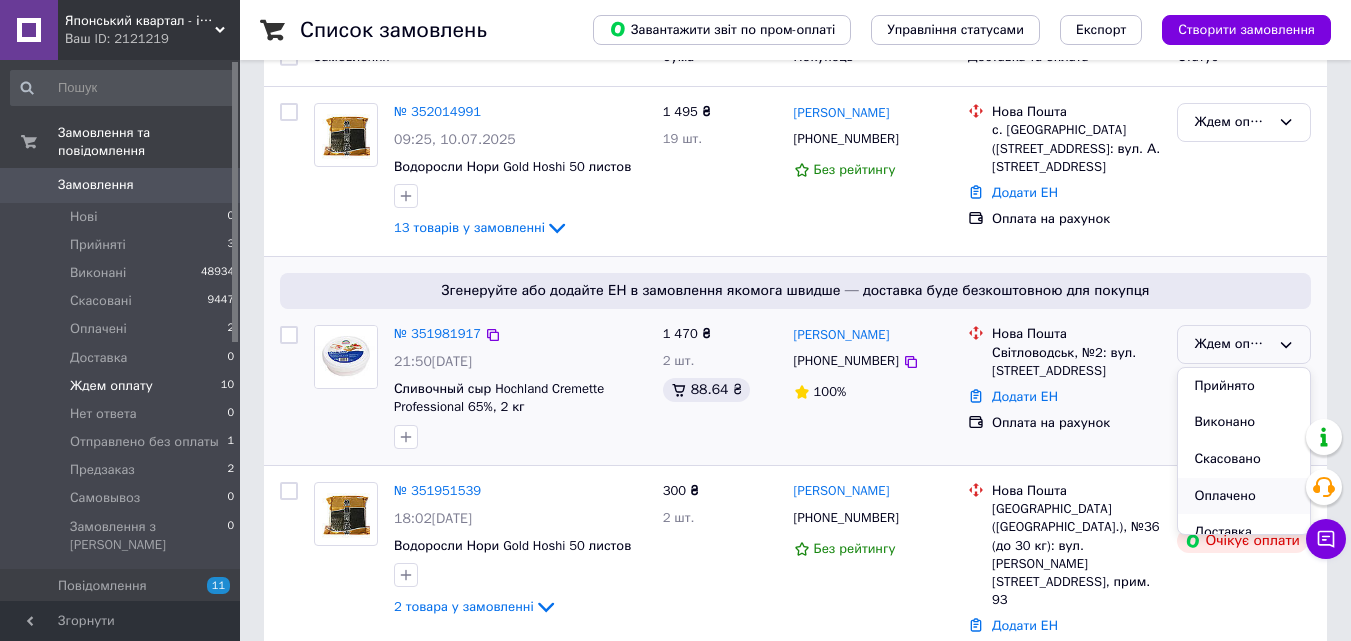 click on "Оплачено" at bounding box center (1244, 496) 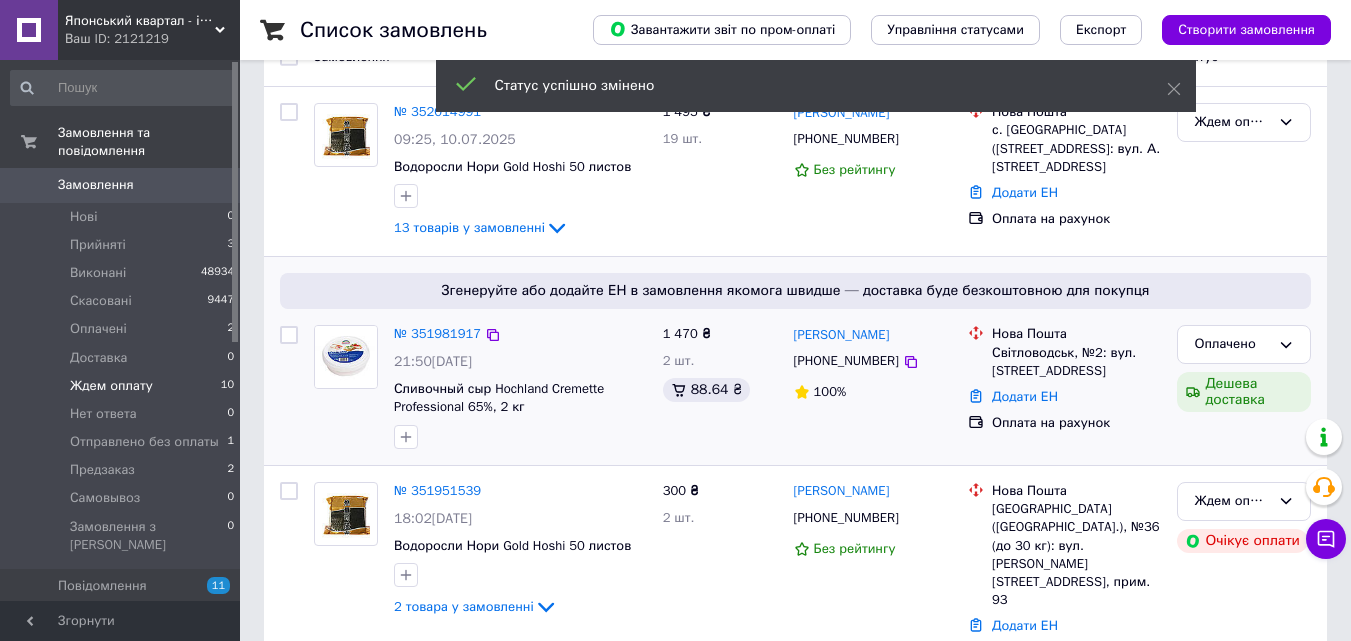 click on "Замовлення" at bounding box center [96, 185] 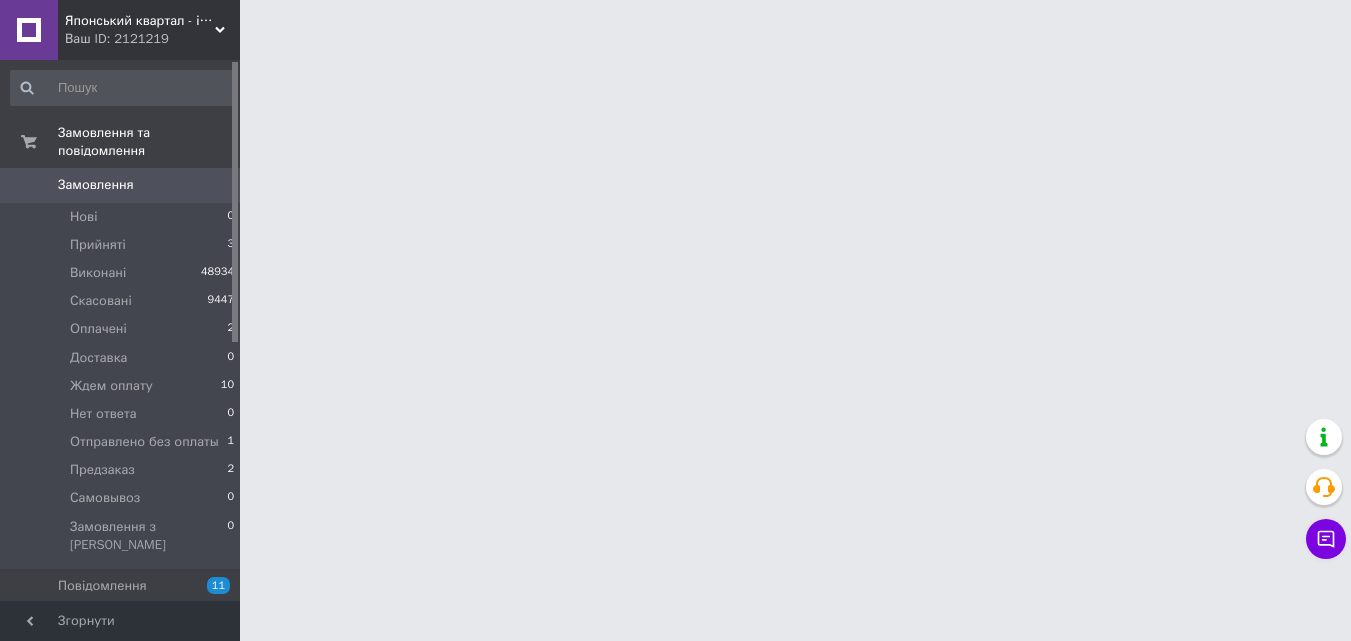 scroll, scrollTop: 0, scrollLeft: 0, axis: both 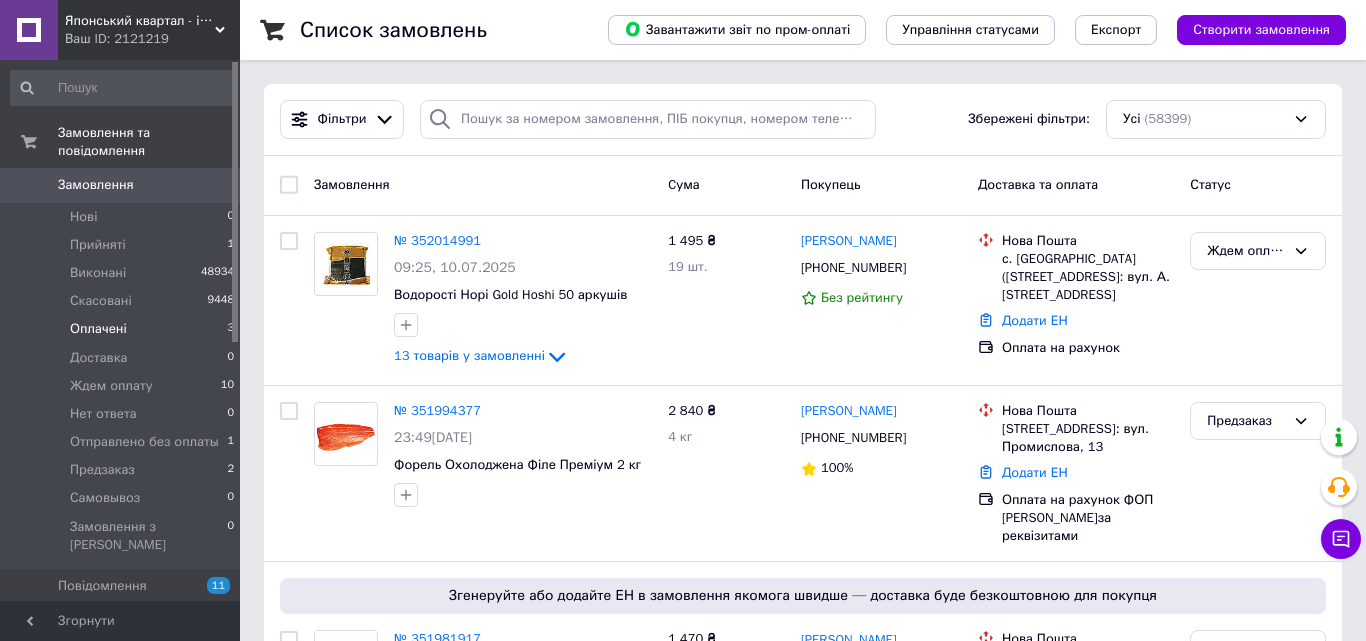 click on "Оплачені" at bounding box center (98, 329) 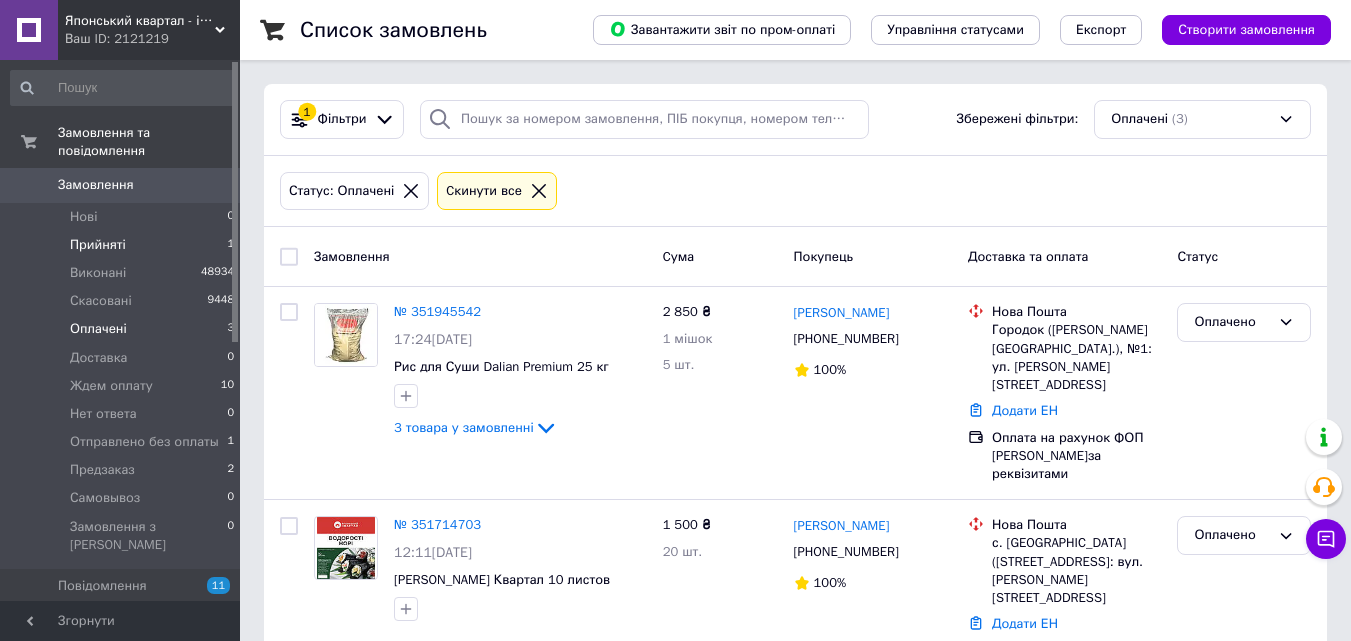 click on "Прийняті 1" at bounding box center [123, 245] 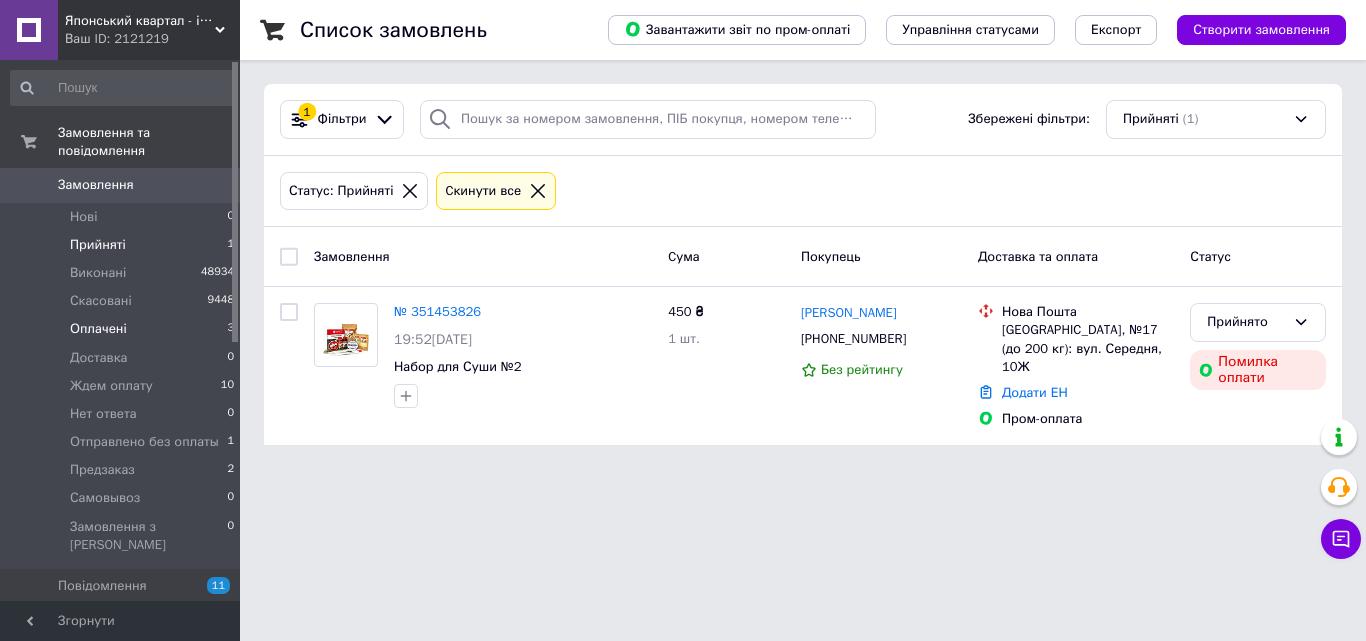 click on "Оплачені 3" at bounding box center [123, 329] 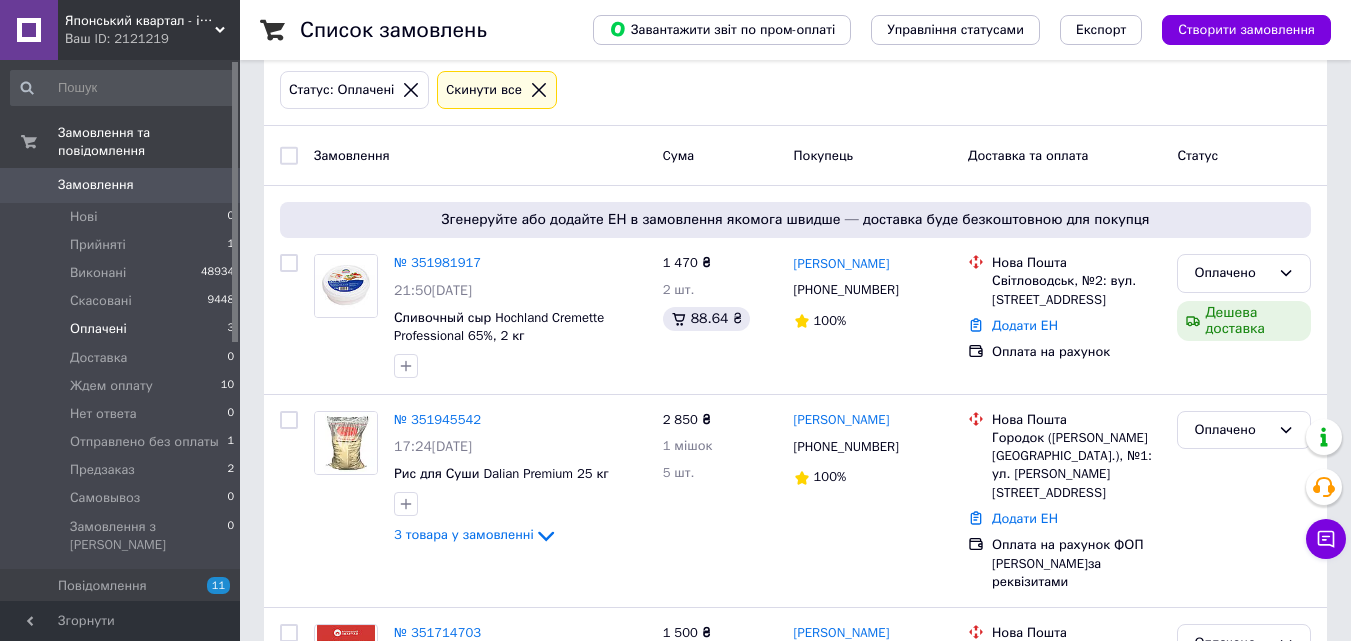 scroll, scrollTop: 17, scrollLeft: 0, axis: vertical 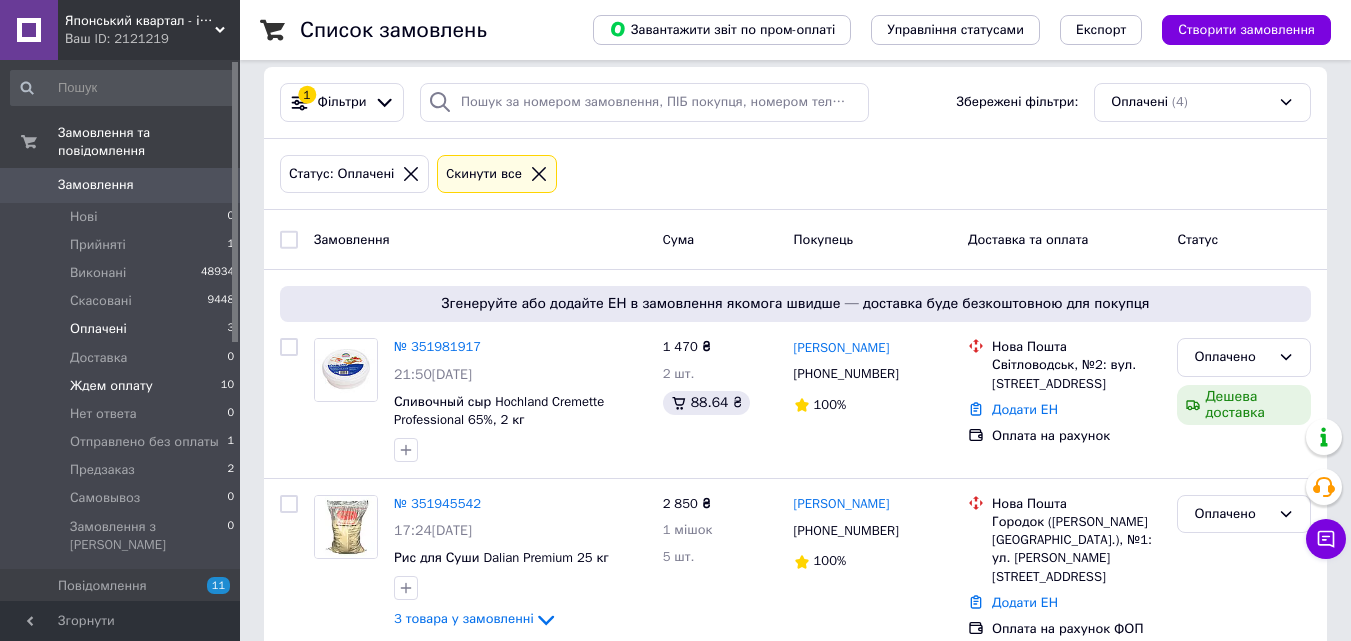 click on "Ждем оплату  10" at bounding box center (123, 386) 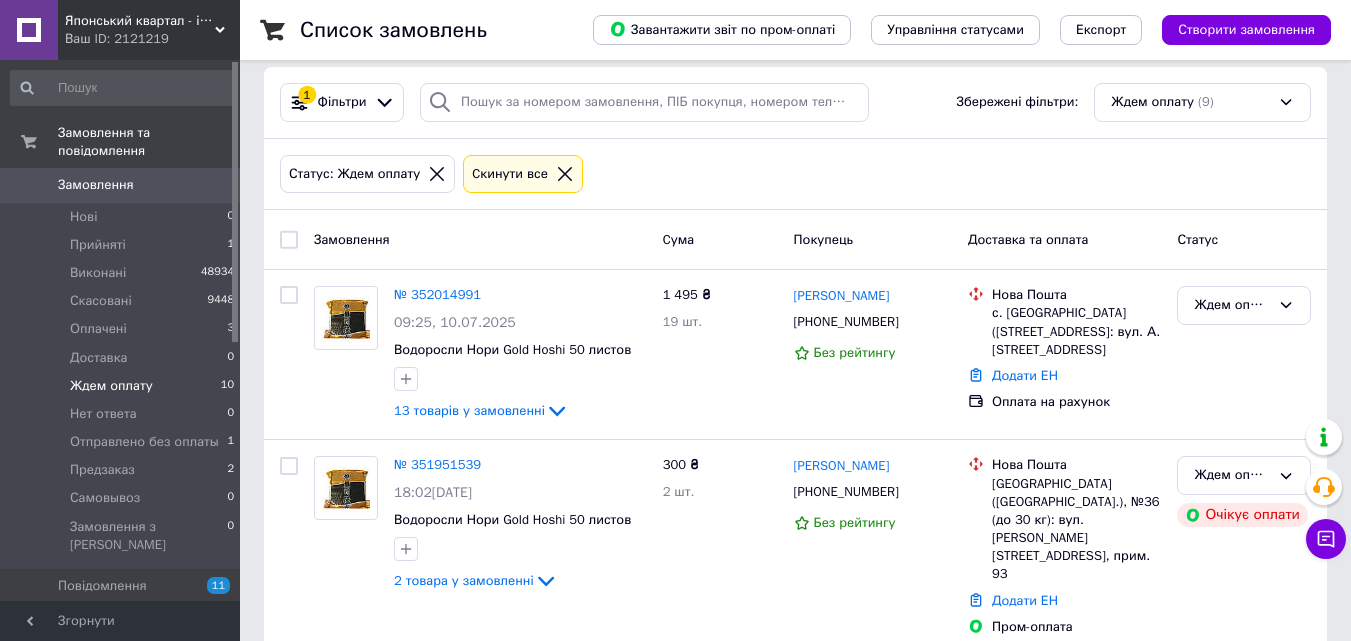 scroll, scrollTop: 0, scrollLeft: 0, axis: both 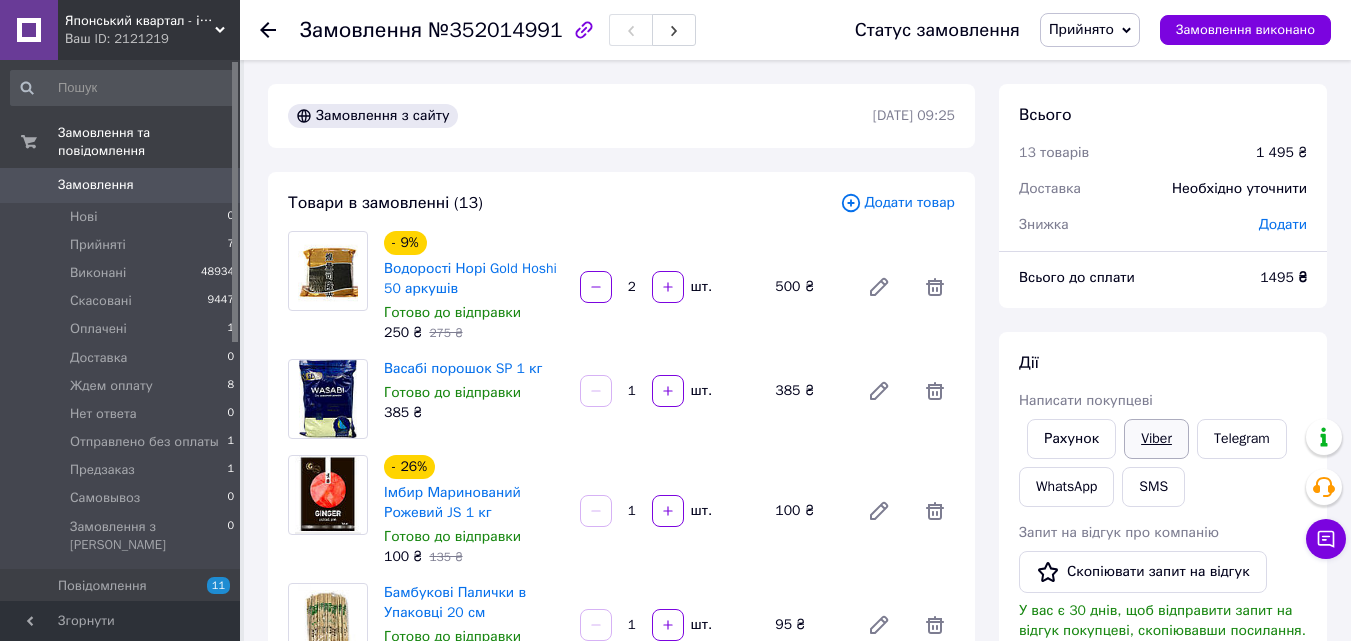 click on "Viber" at bounding box center (1156, 439) 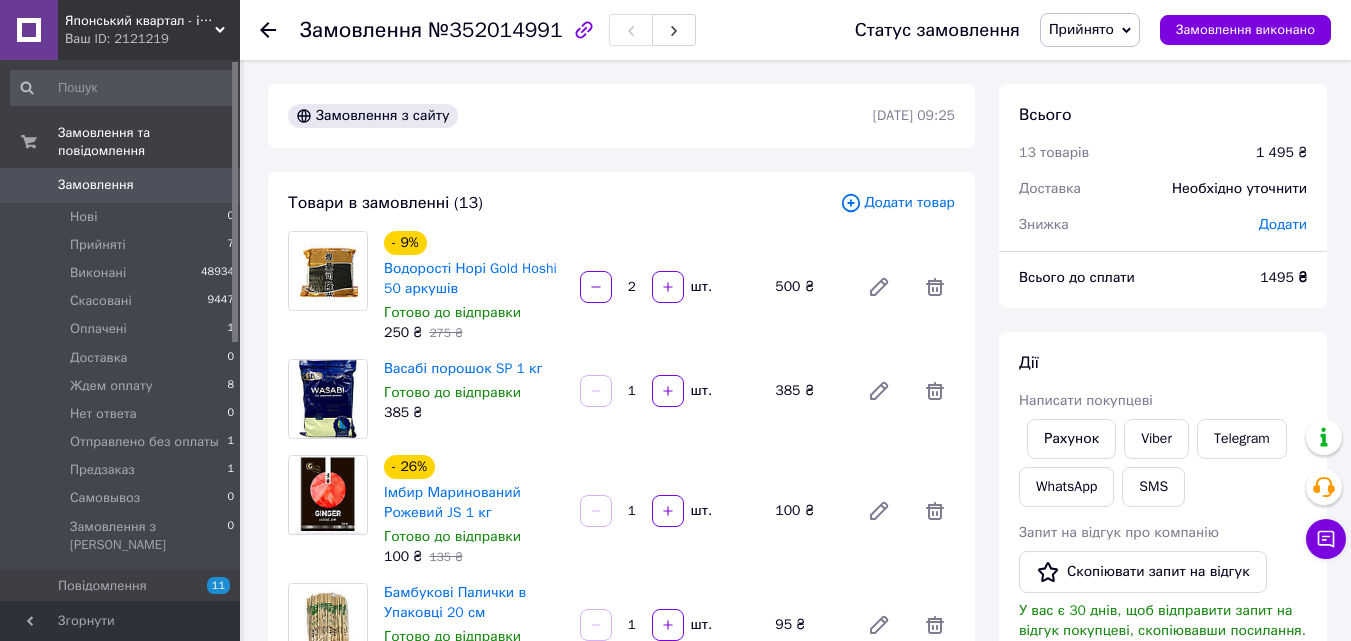 drag, startPoint x: 1298, startPoint y: 323, endPoint x: 1270, endPoint y: 327, distance: 28.284271 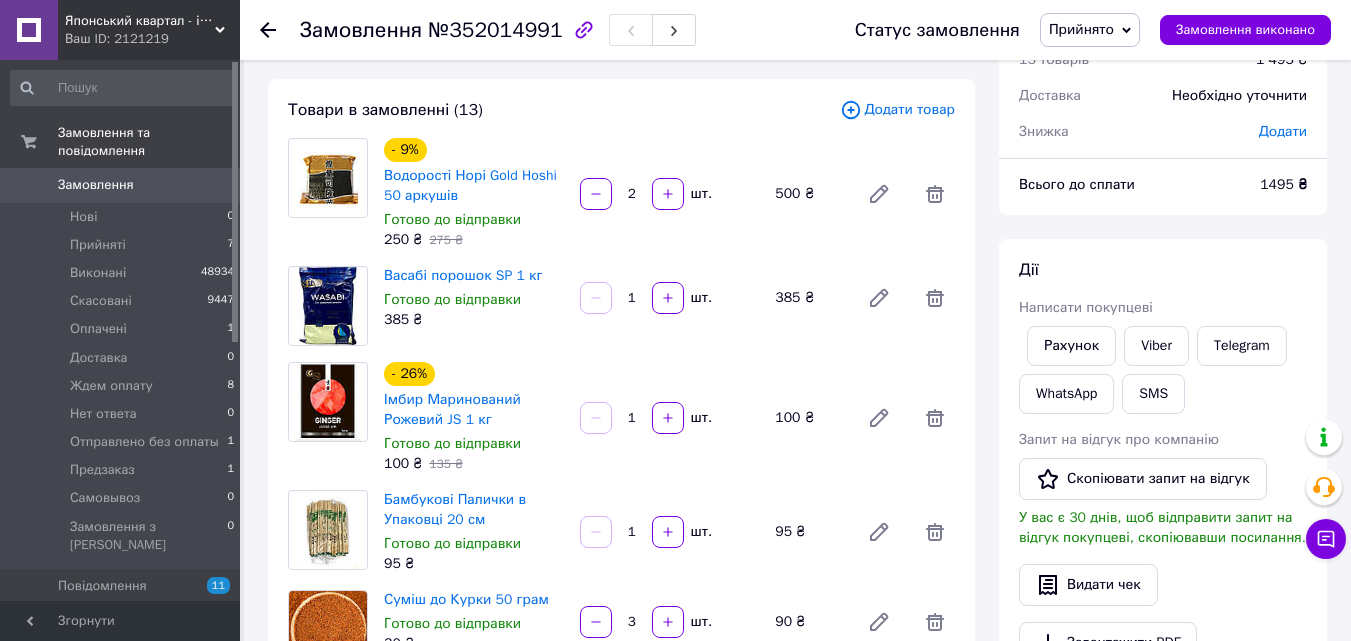 scroll, scrollTop: 0, scrollLeft: 0, axis: both 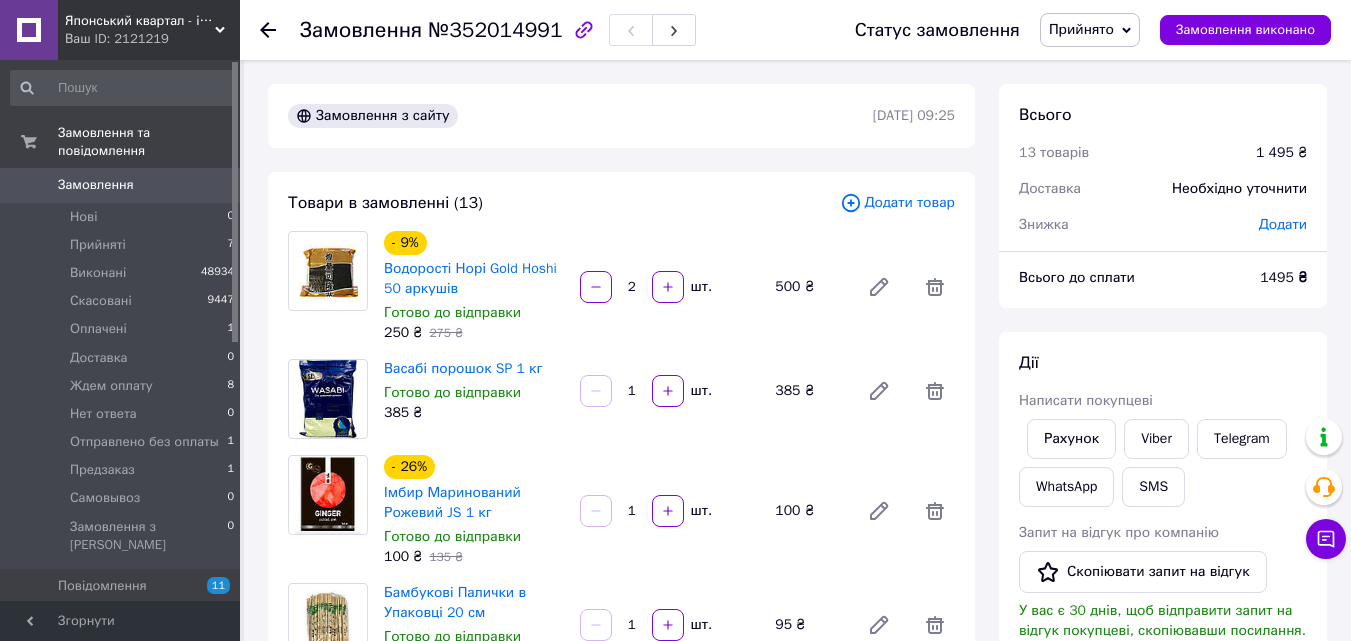 drag, startPoint x: 1253, startPoint y: 334, endPoint x: 1242, endPoint y: 294, distance: 41.484936 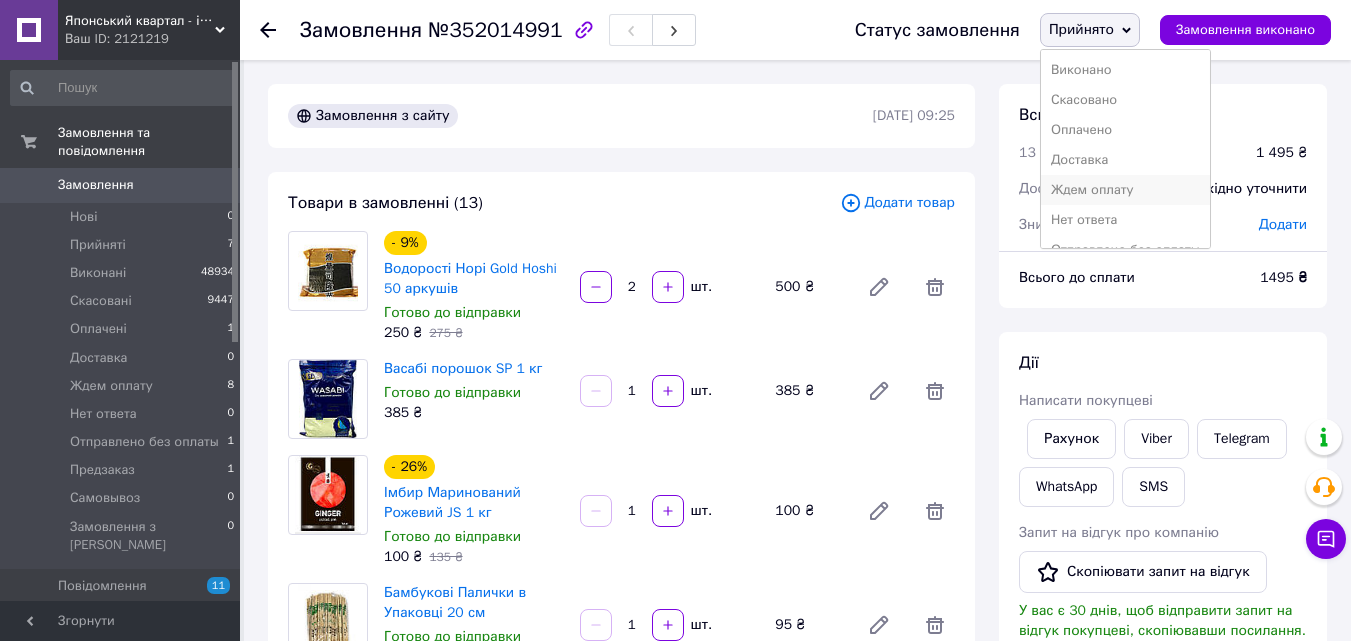 click on "Ждем оплату" at bounding box center [1125, 190] 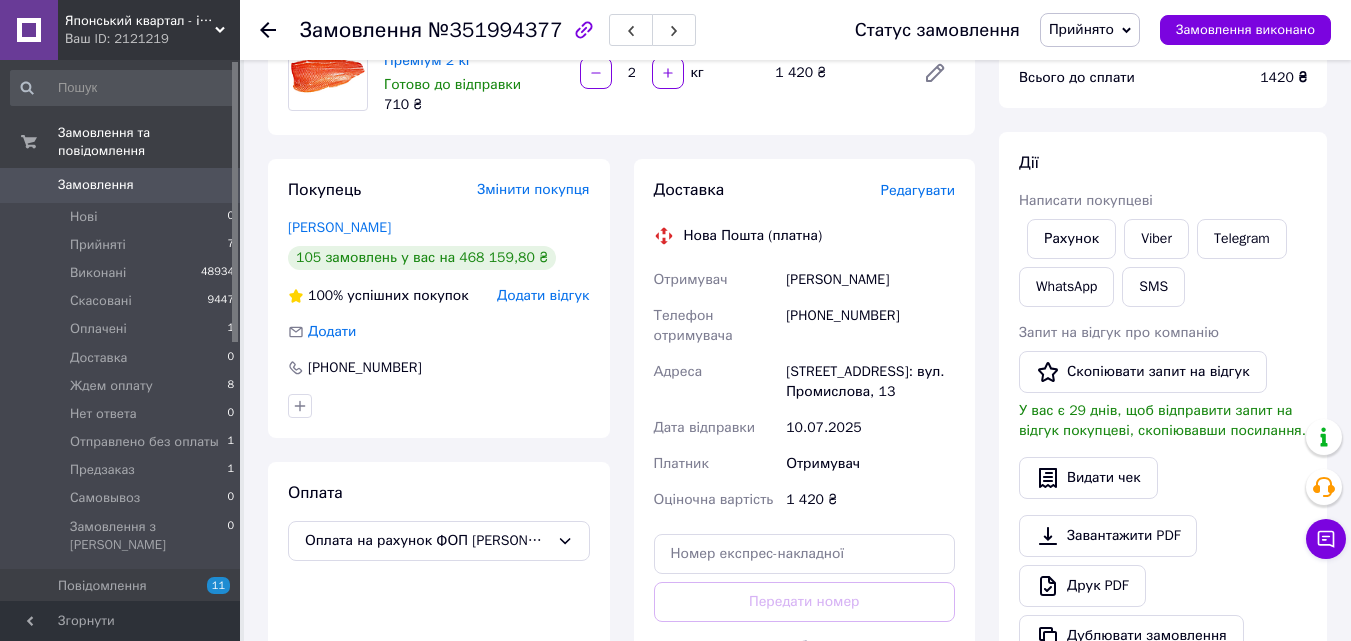 scroll, scrollTop: 0, scrollLeft: 0, axis: both 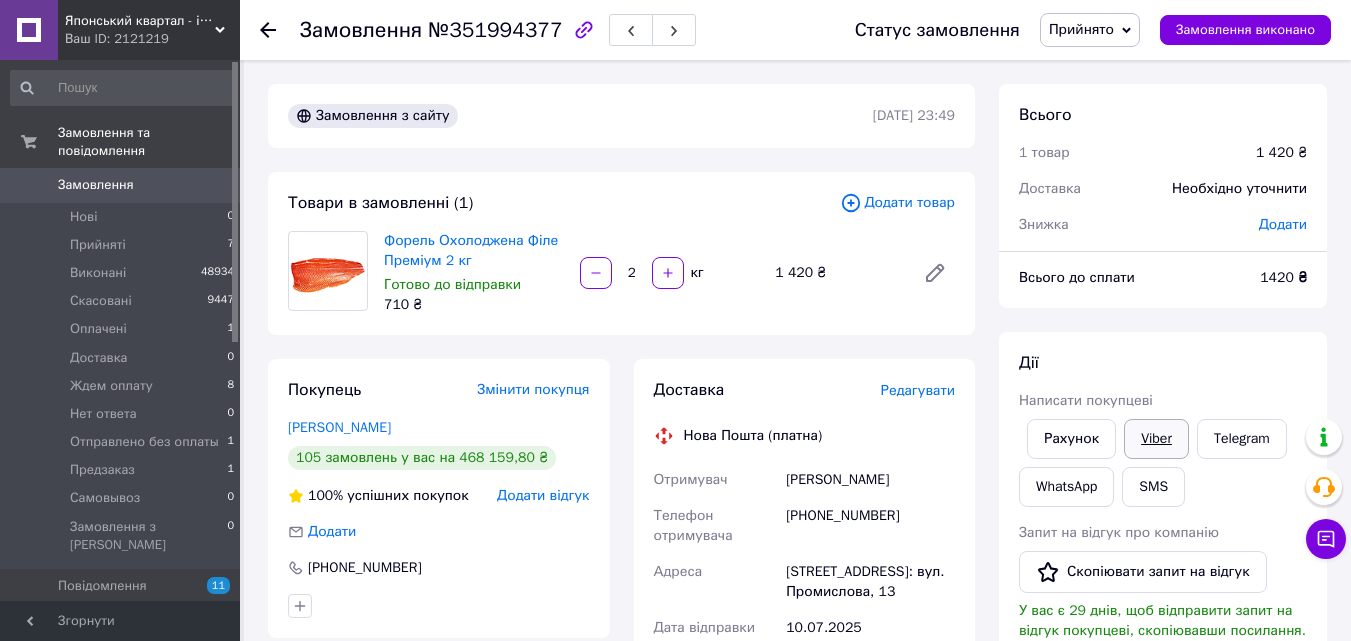 click on "Viber" at bounding box center [1156, 439] 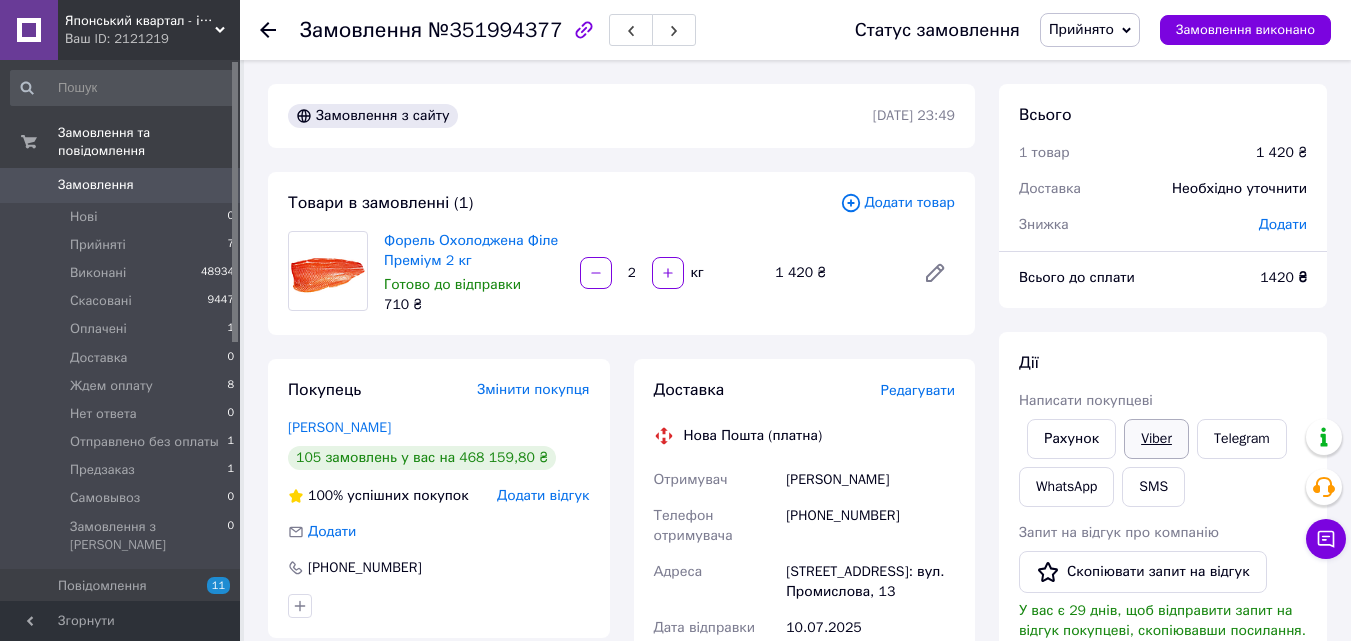 click on "Viber" at bounding box center (1156, 439) 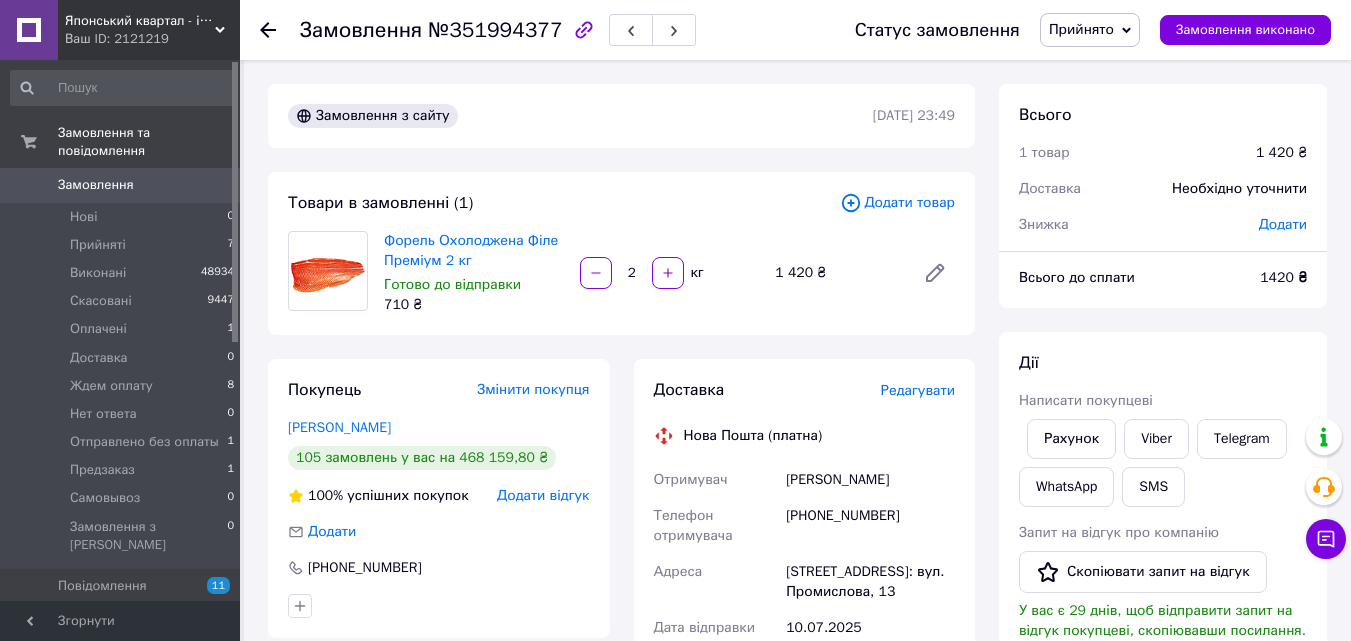 scroll, scrollTop: 100, scrollLeft: 0, axis: vertical 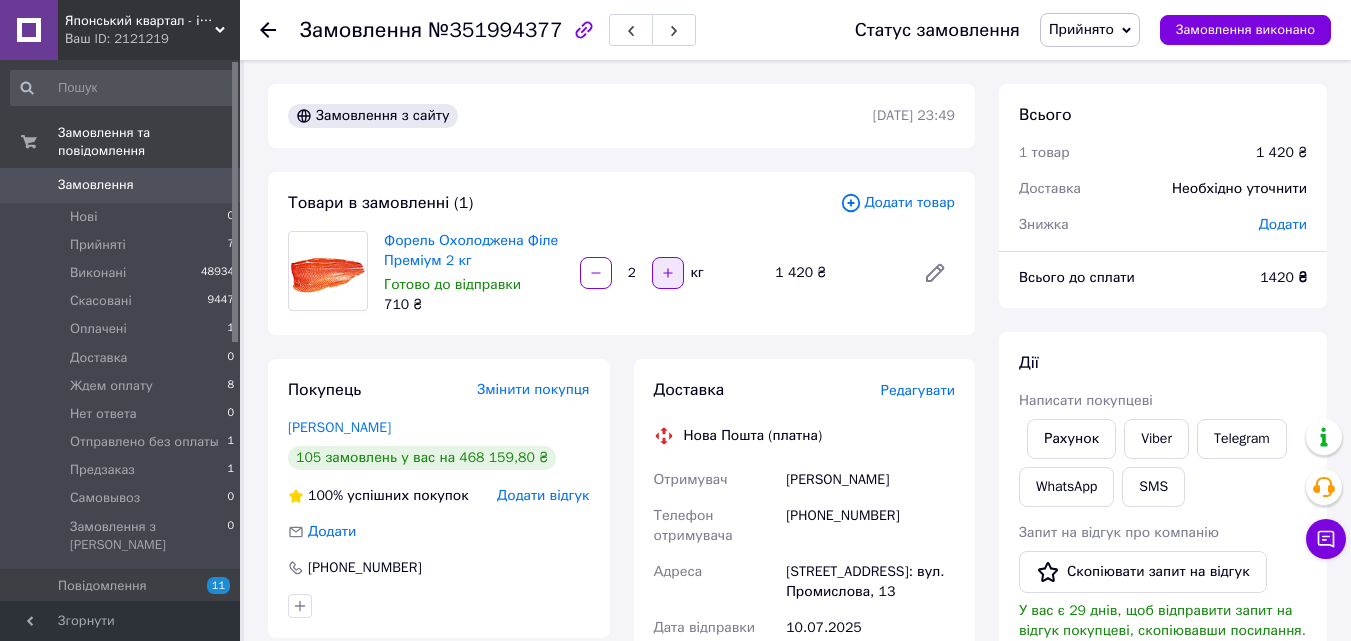 click at bounding box center (668, 273) 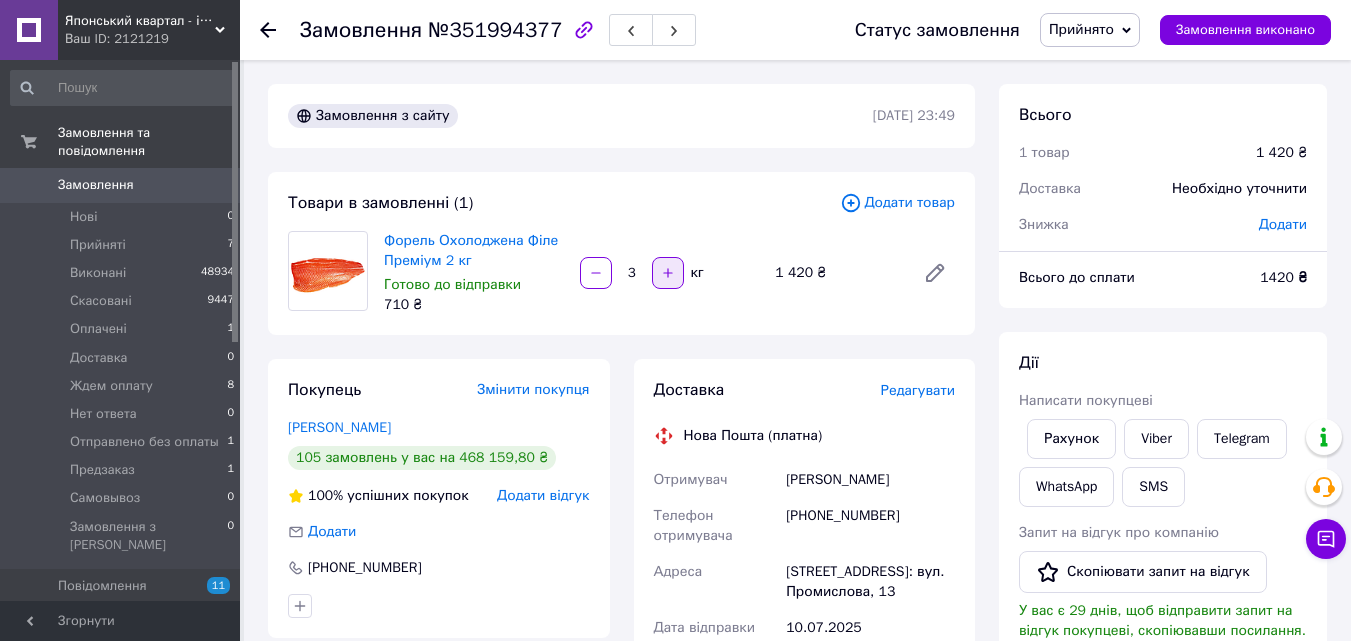 click at bounding box center [668, 273] 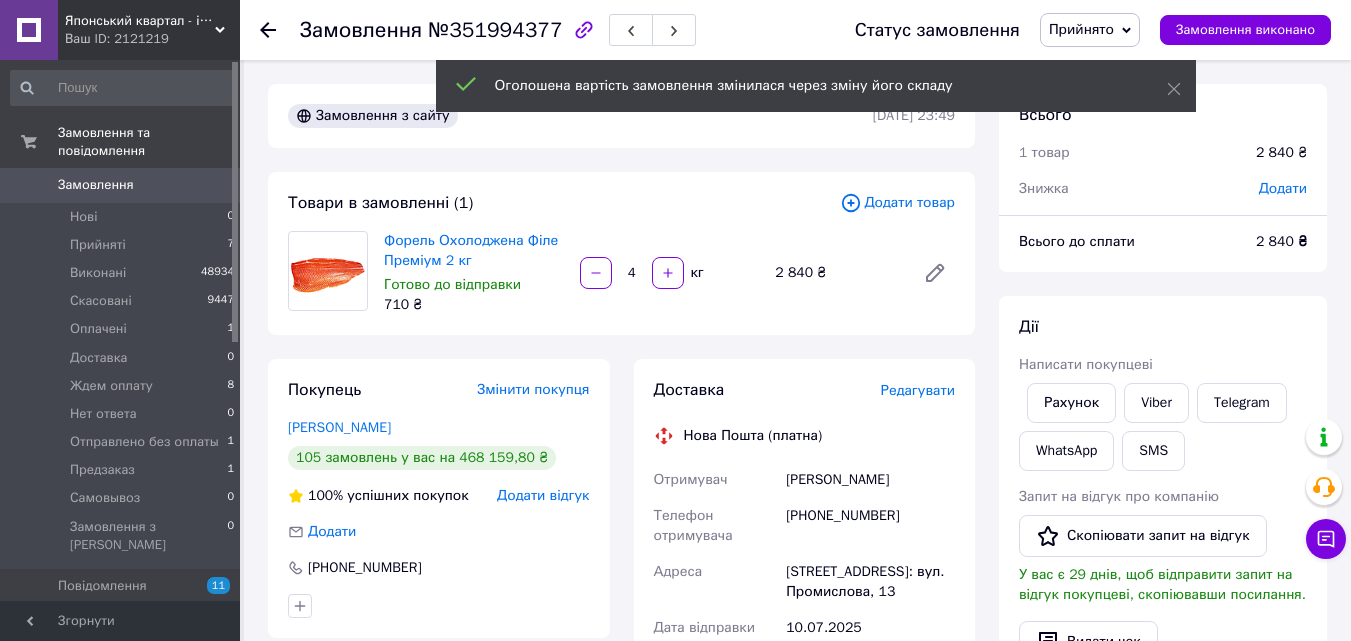 click on "Прийнято" at bounding box center [1081, 29] 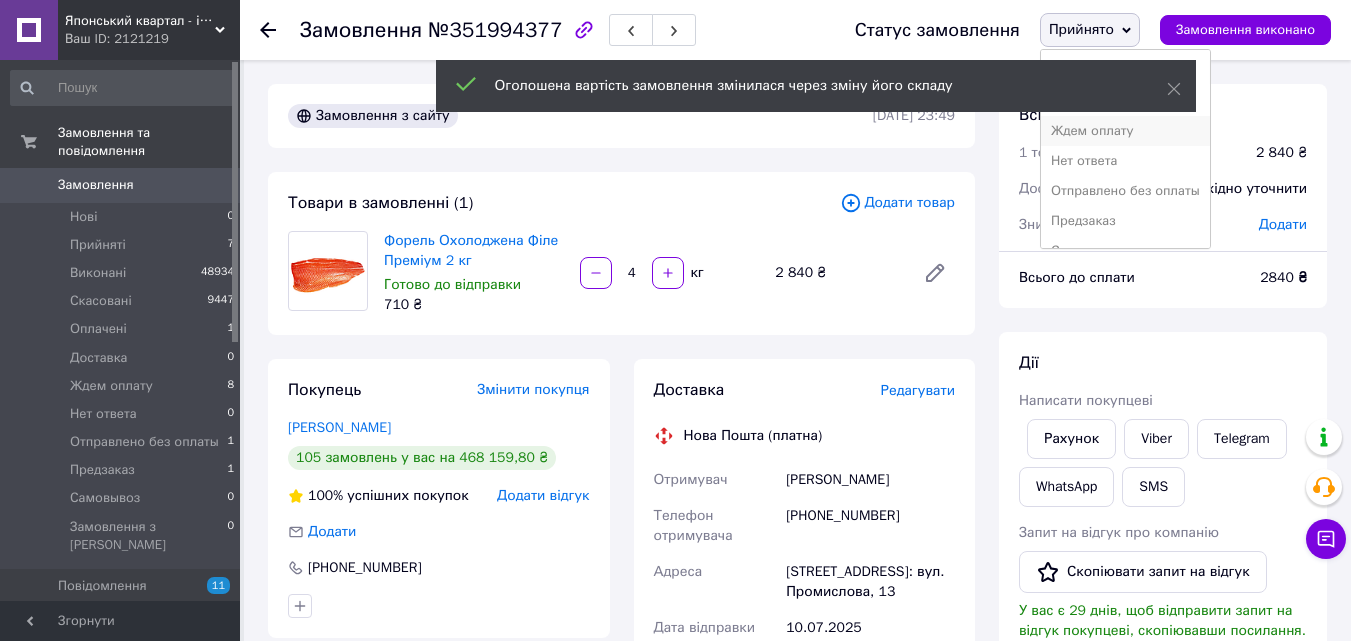 scroll, scrollTop: 82, scrollLeft: 0, axis: vertical 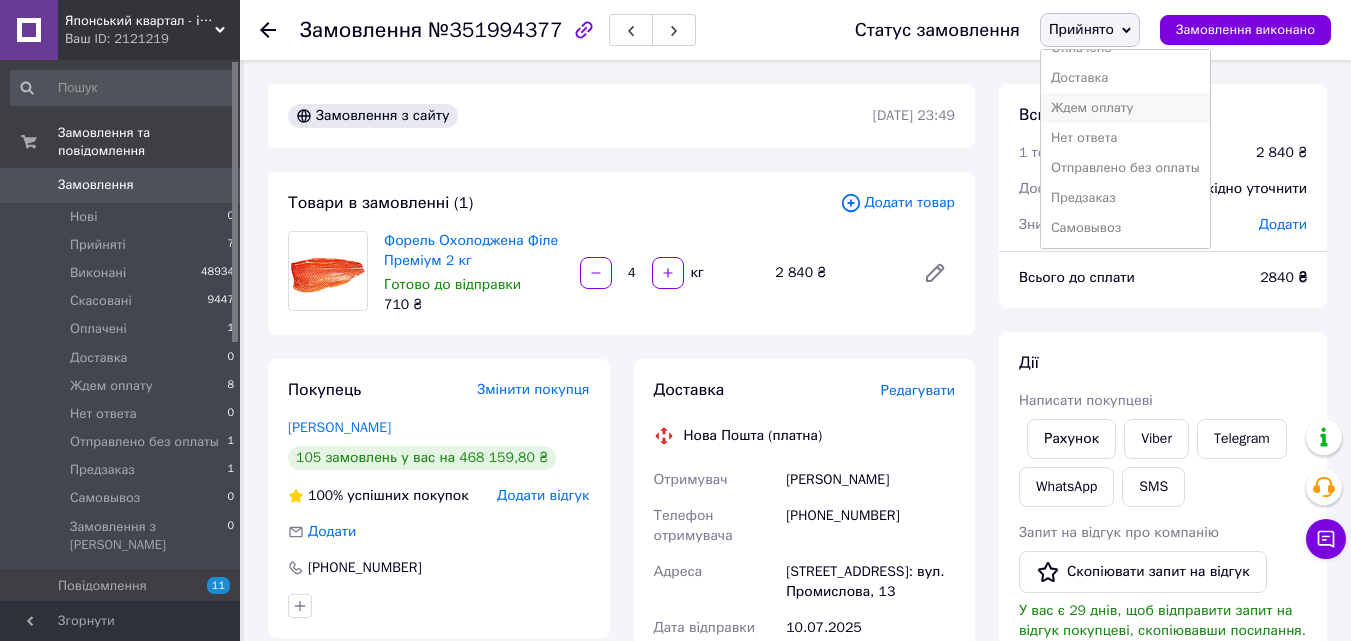 click on "Предзаказ" at bounding box center [1125, 198] 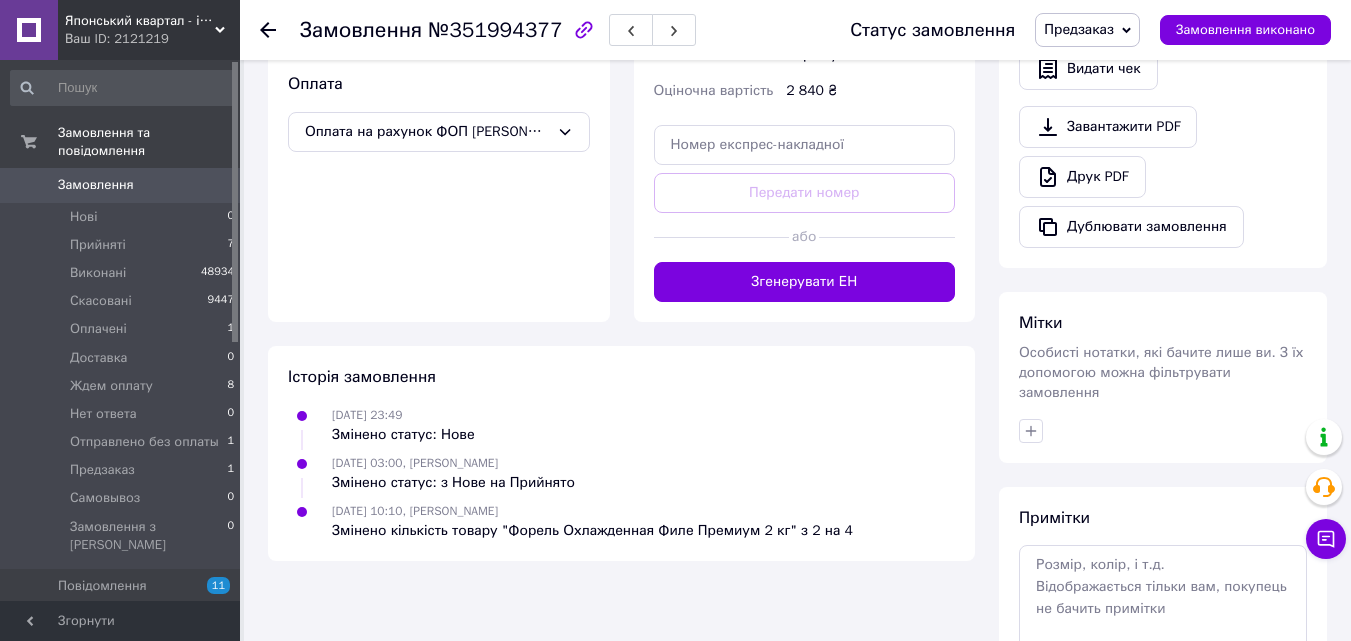 scroll, scrollTop: 724, scrollLeft: 0, axis: vertical 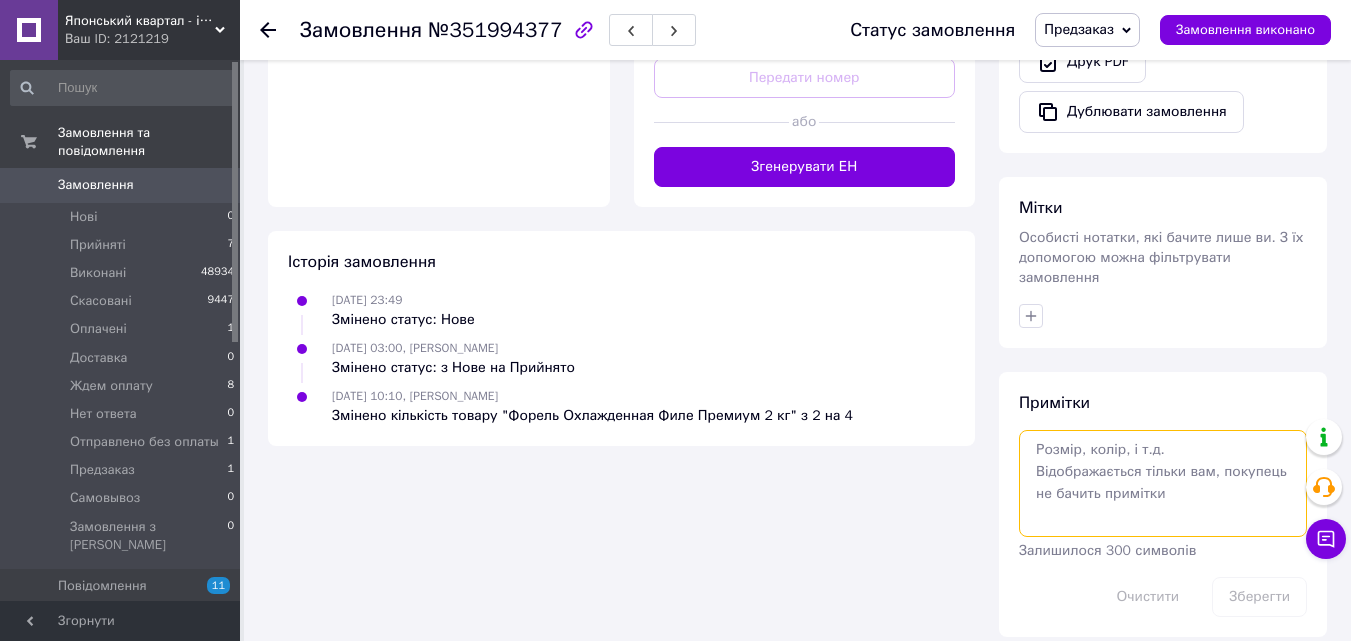 click at bounding box center [1163, 483] 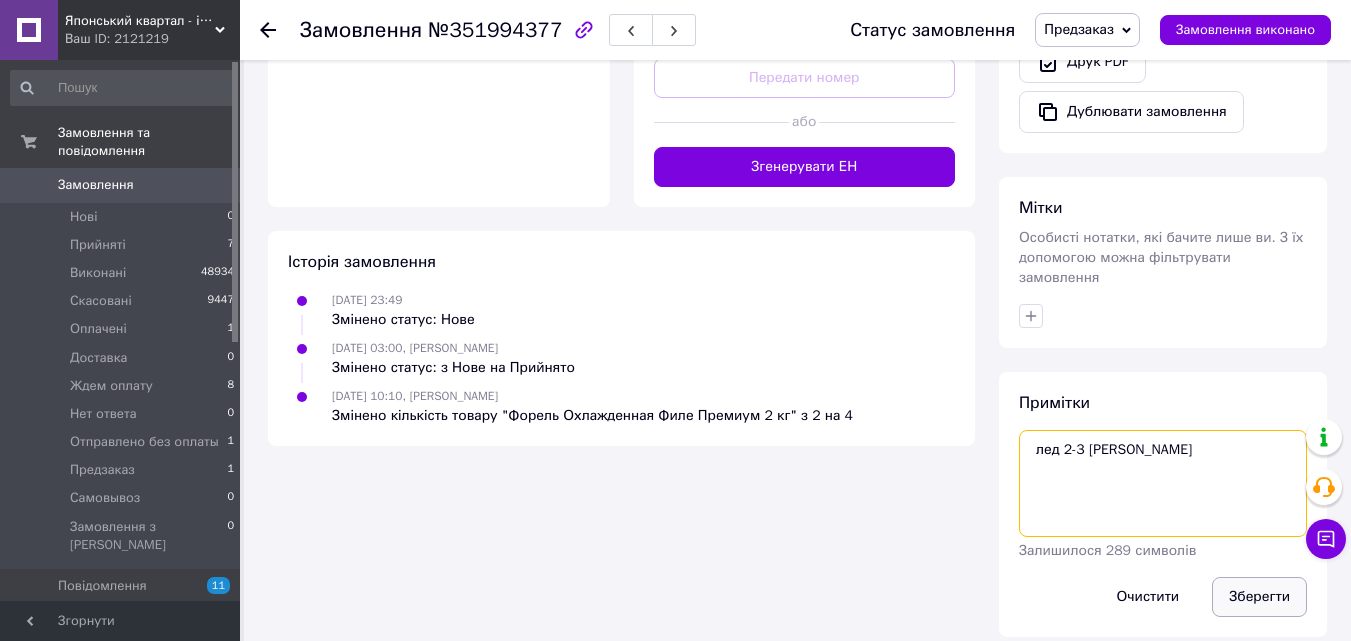 type on "лед 2-3 бут" 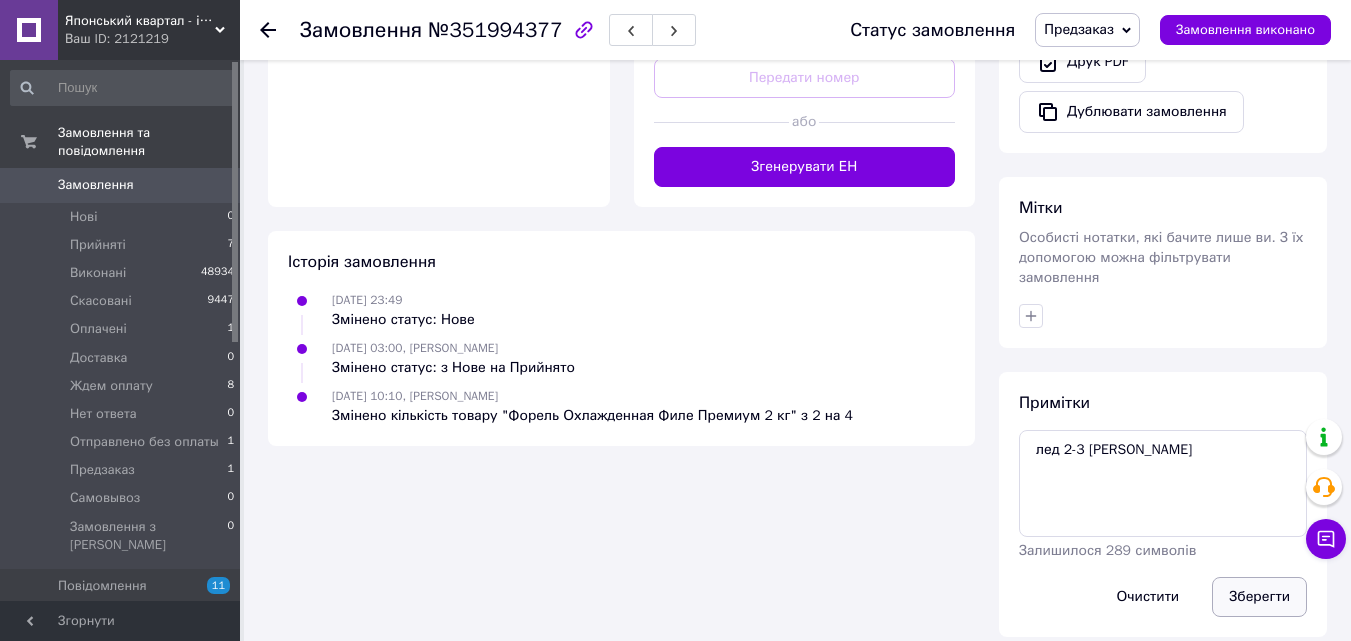 click on "Зберегти" at bounding box center (1259, 597) 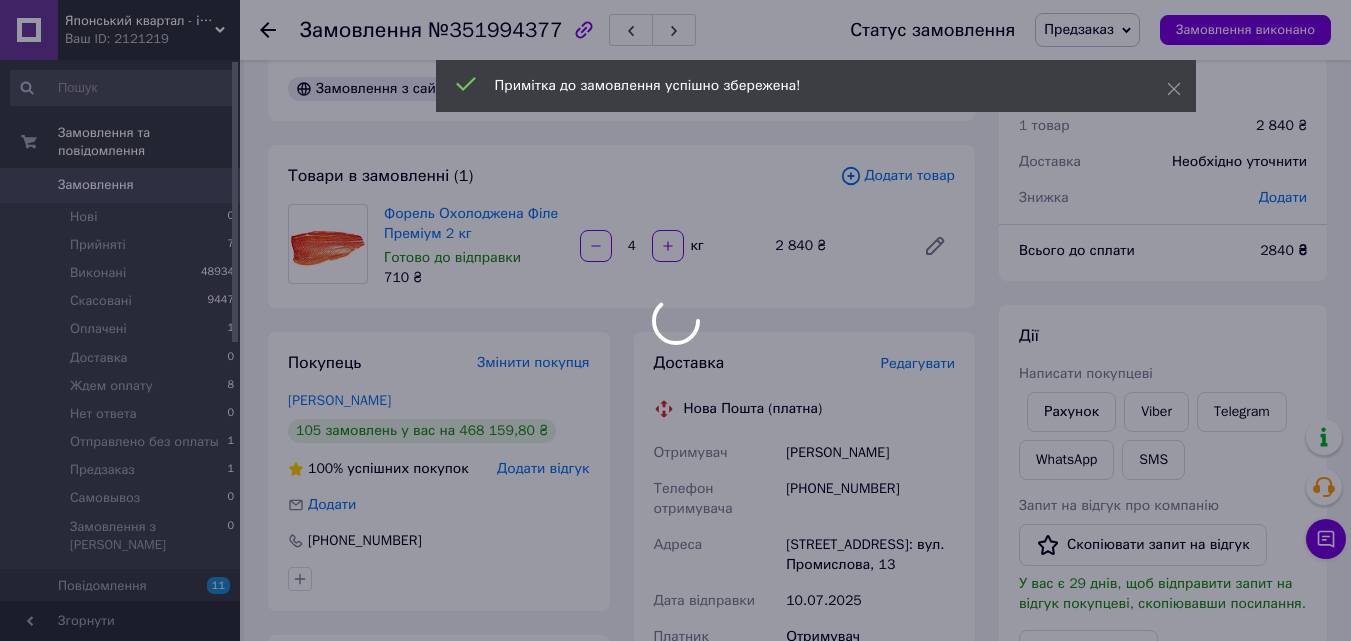scroll, scrollTop: 0, scrollLeft: 0, axis: both 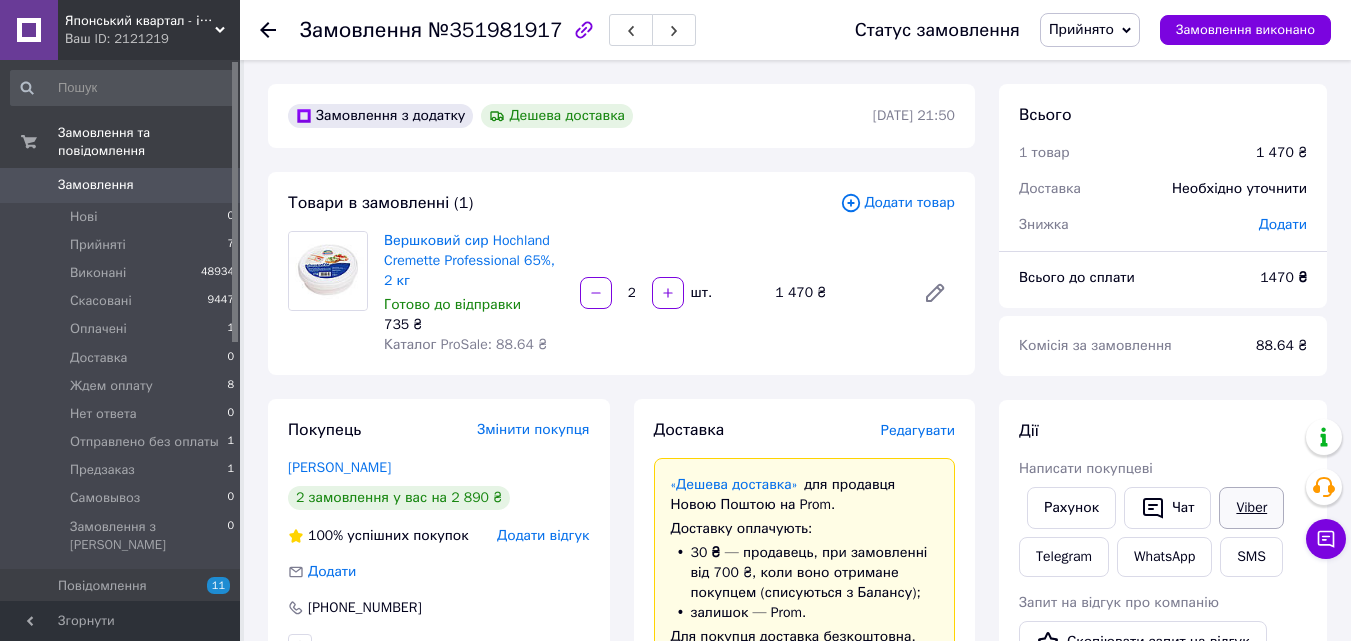 click on "Viber" at bounding box center [1251, 508] 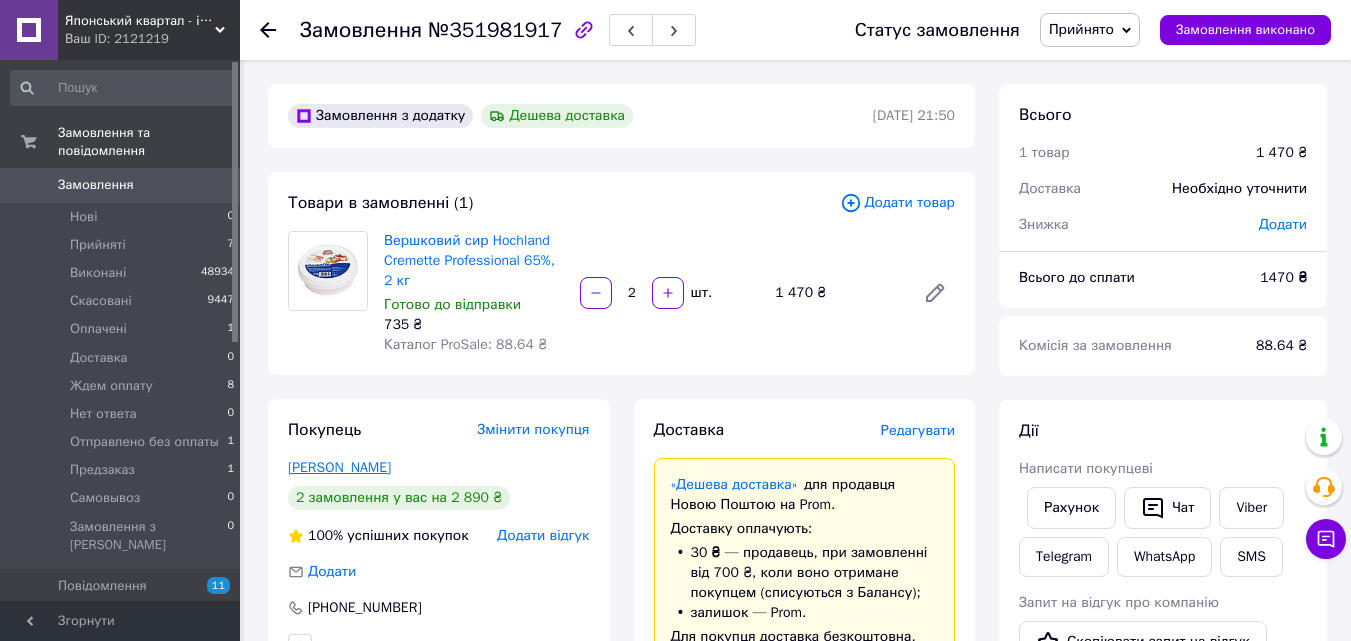 click on "[PERSON_NAME]" at bounding box center (339, 467) 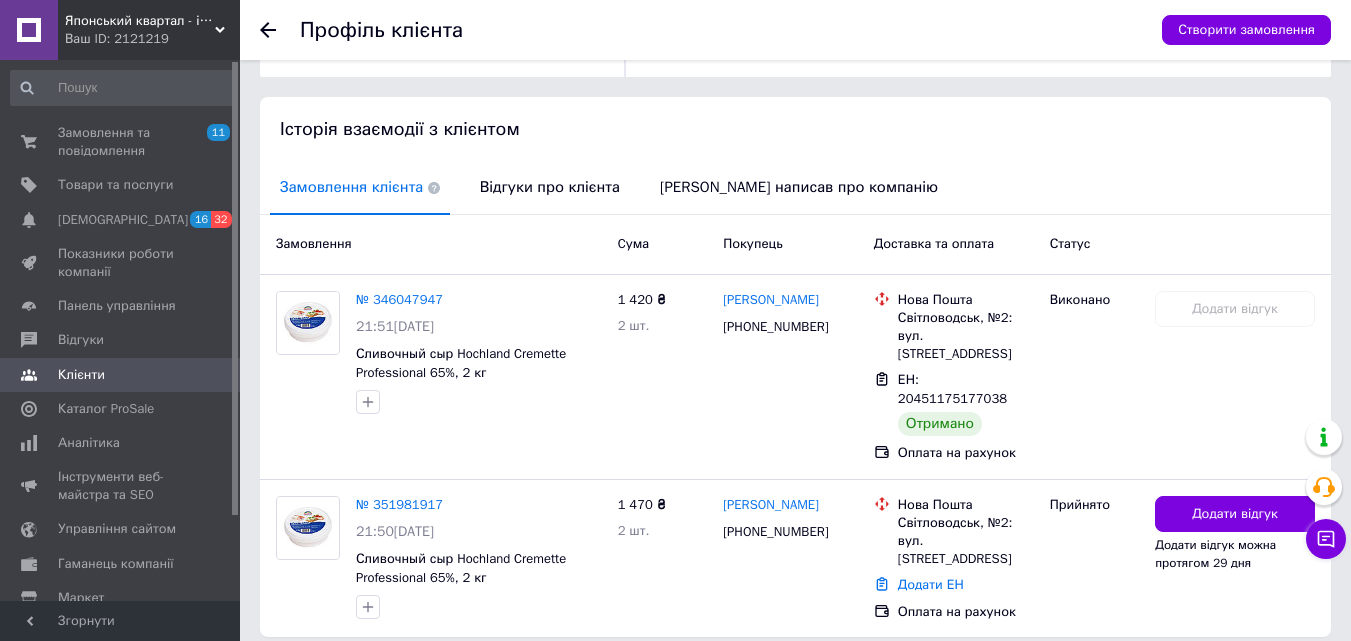 scroll, scrollTop: 414, scrollLeft: 0, axis: vertical 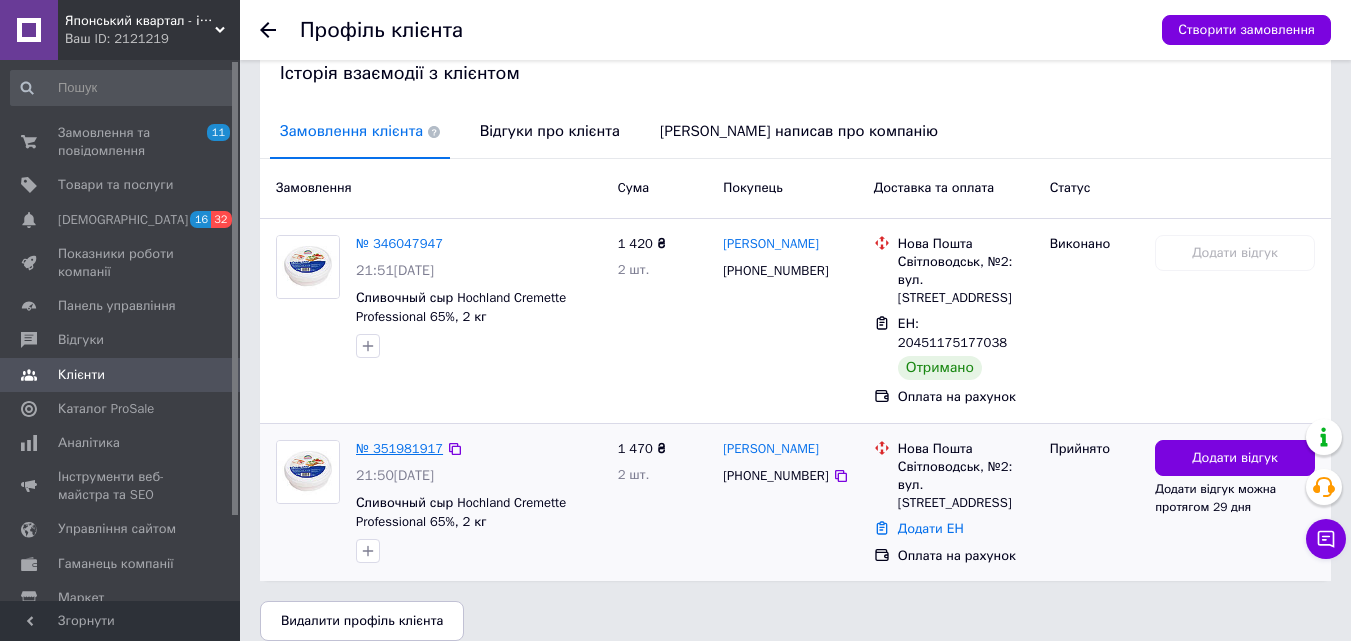 click on "№ 351981917" at bounding box center [399, 448] 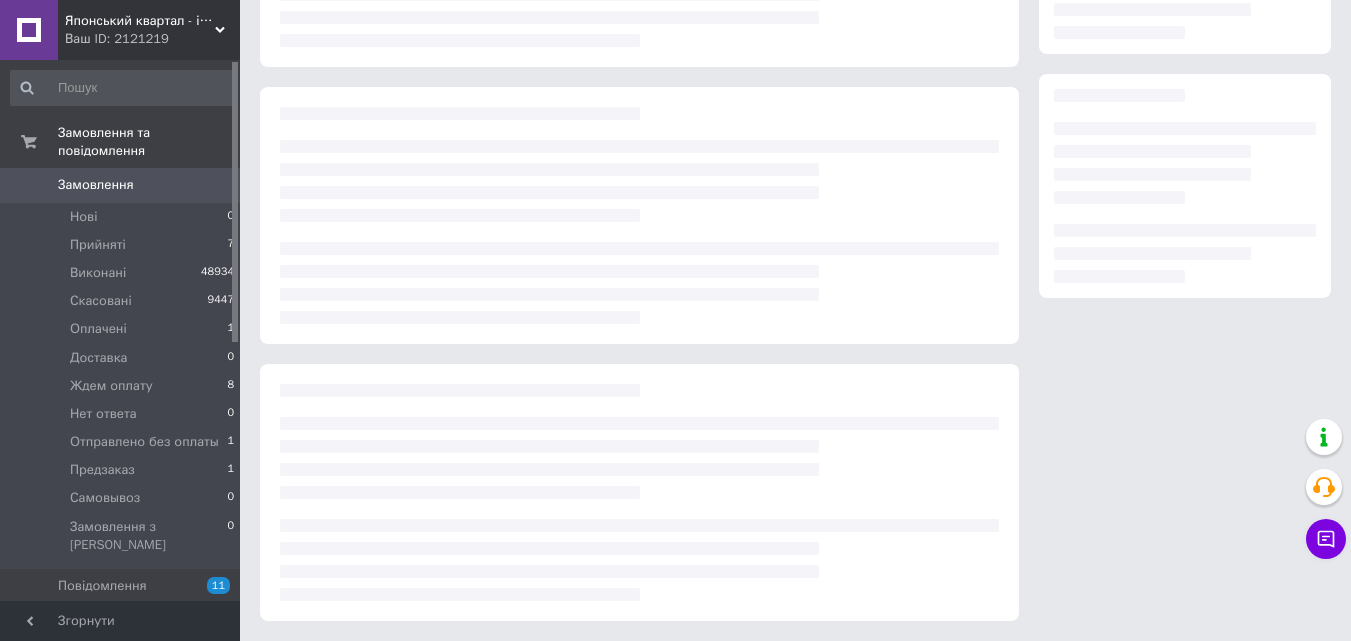 scroll, scrollTop: 0, scrollLeft: 0, axis: both 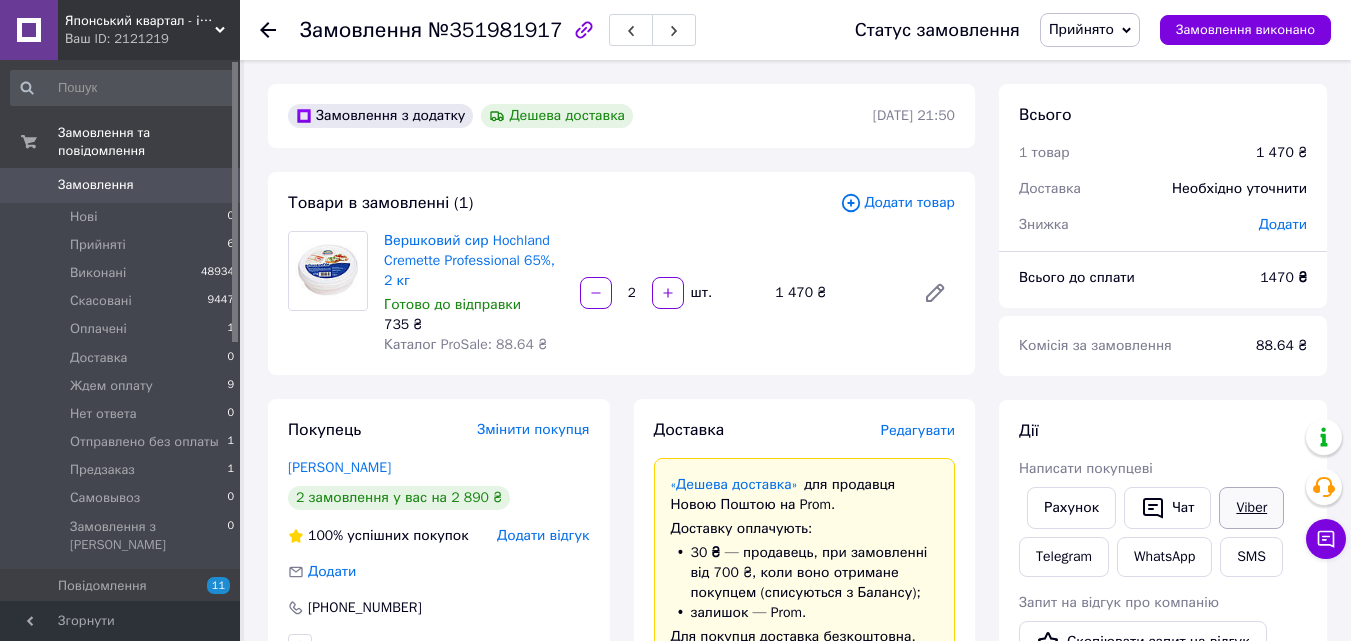 click on "Viber" at bounding box center [1251, 508] 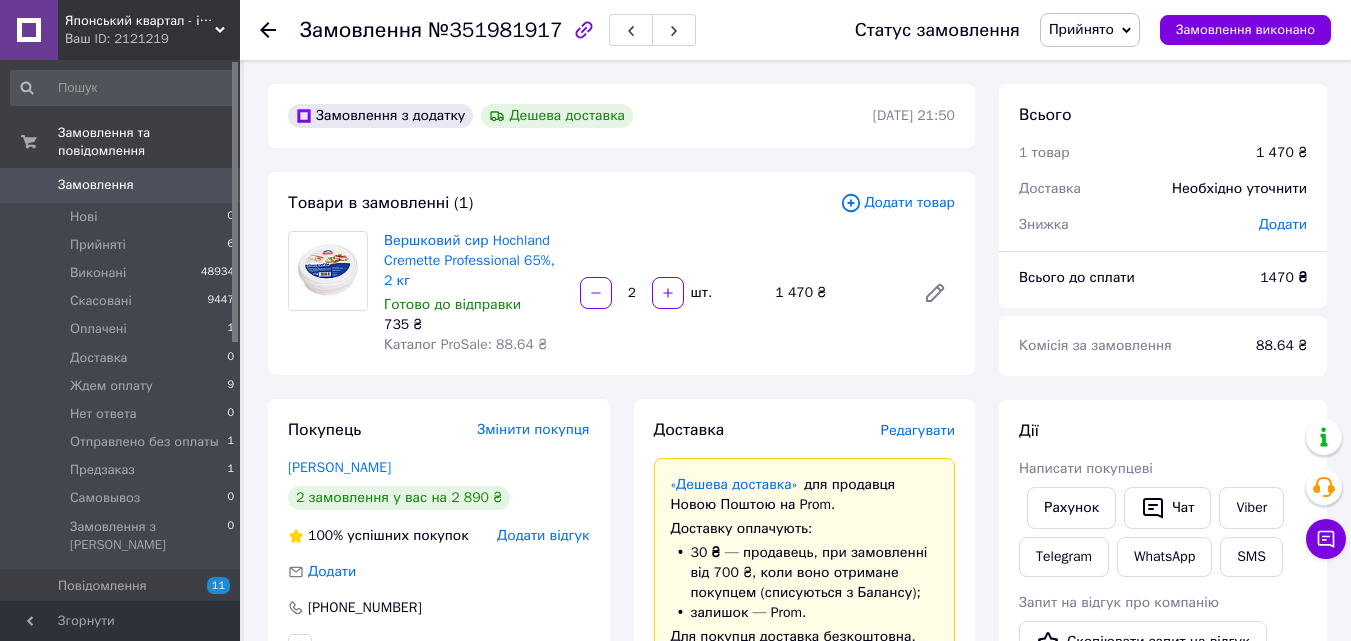 drag, startPoint x: 1292, startPoint y: 355, endPoint x: 1246, endPoint y: 367, distance: 47.539455 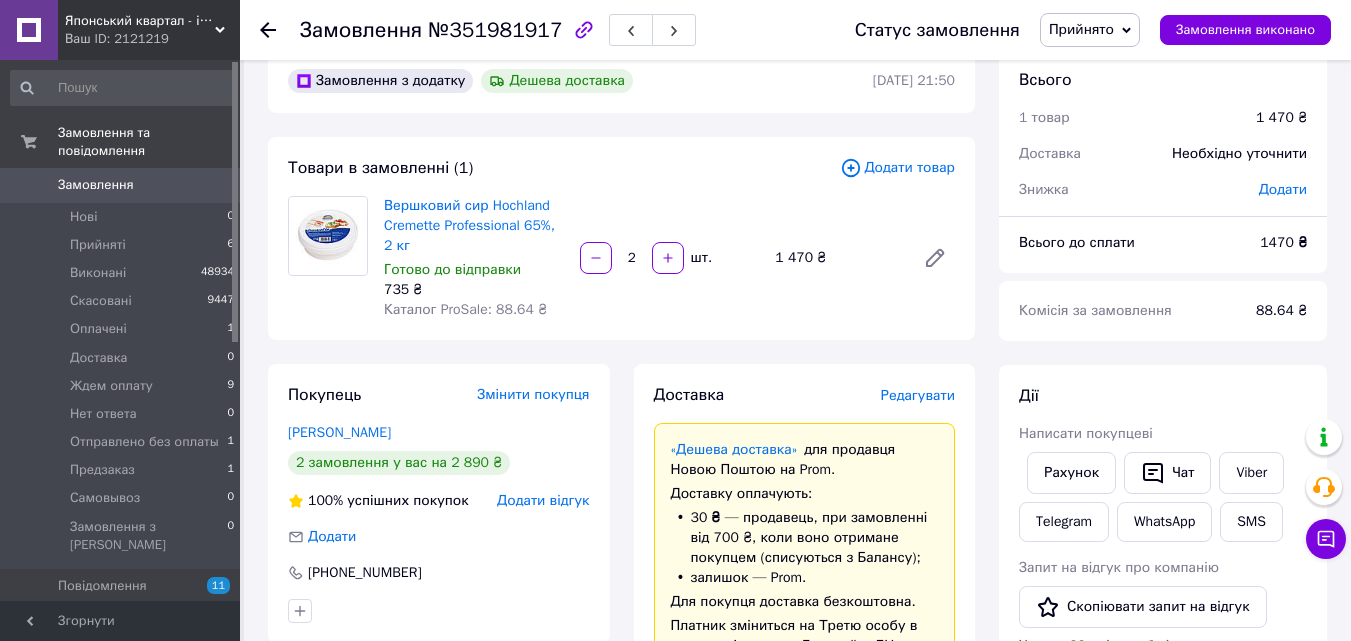 scroll, scrollTop: 0, scrollLeft: 0, axis: both 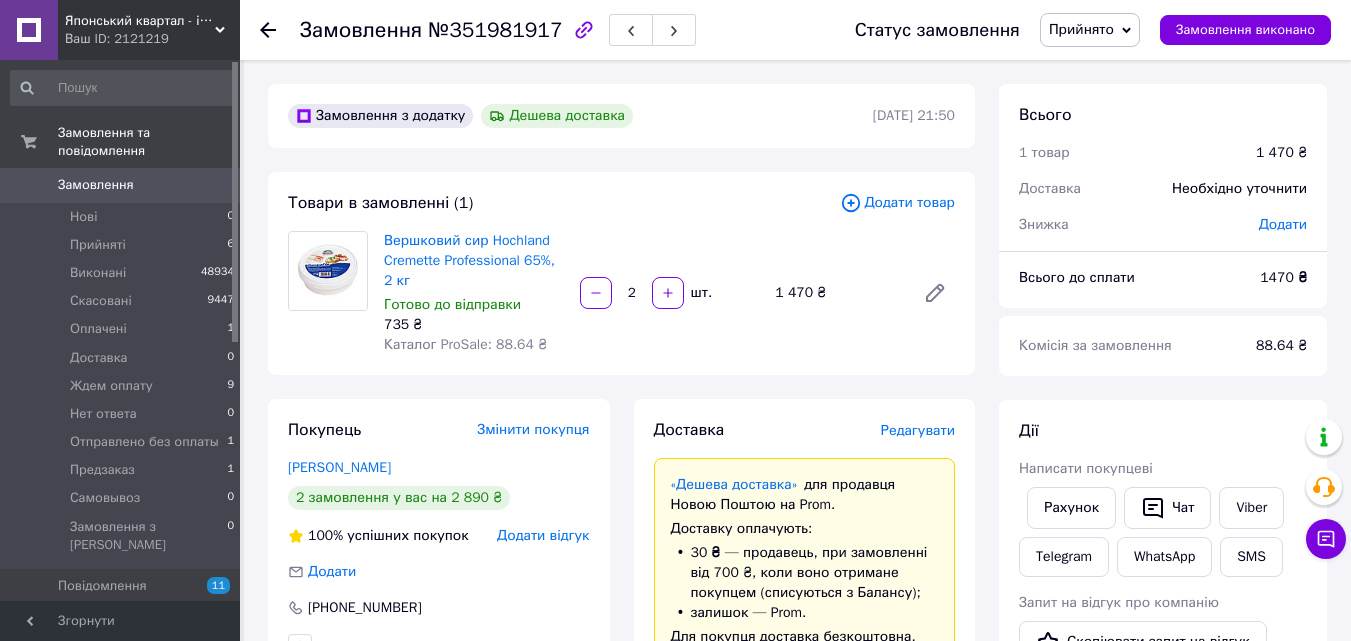 drag, startPoint x: 1219, startPoint y: 291, endPoint x: 1183, endPoint y: 200, distance: 97.862144 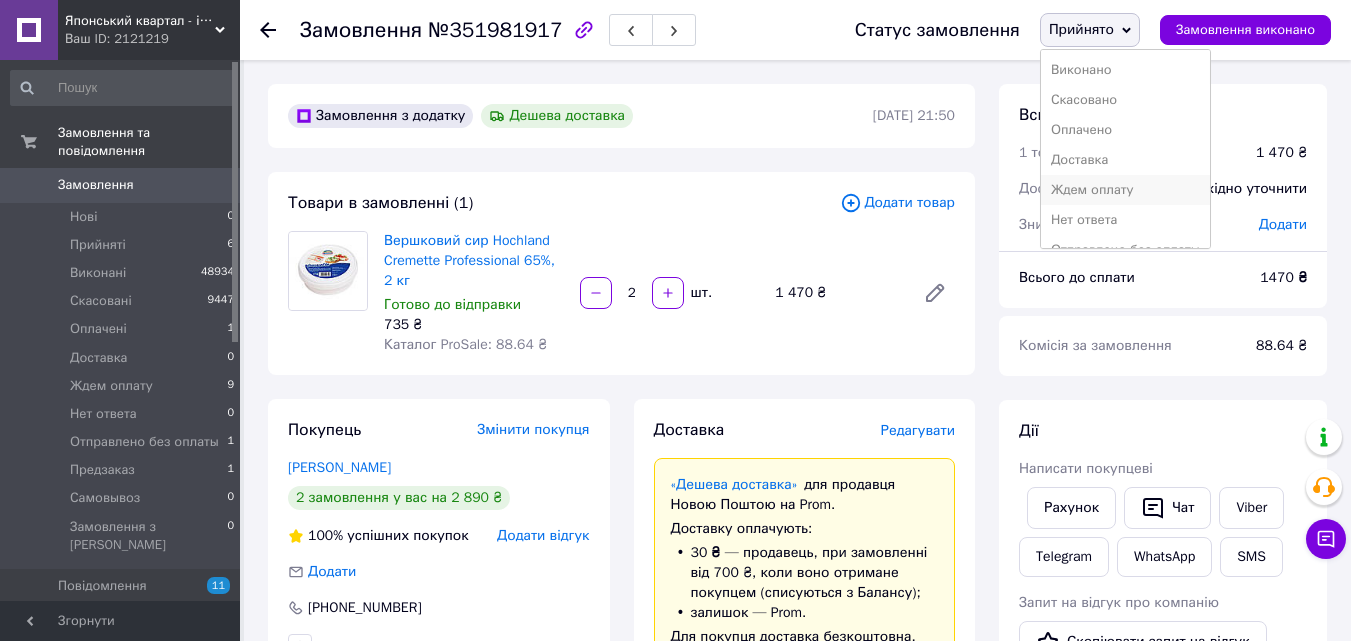 click on "Ждем оплату" at bounding box center [1125, 190] 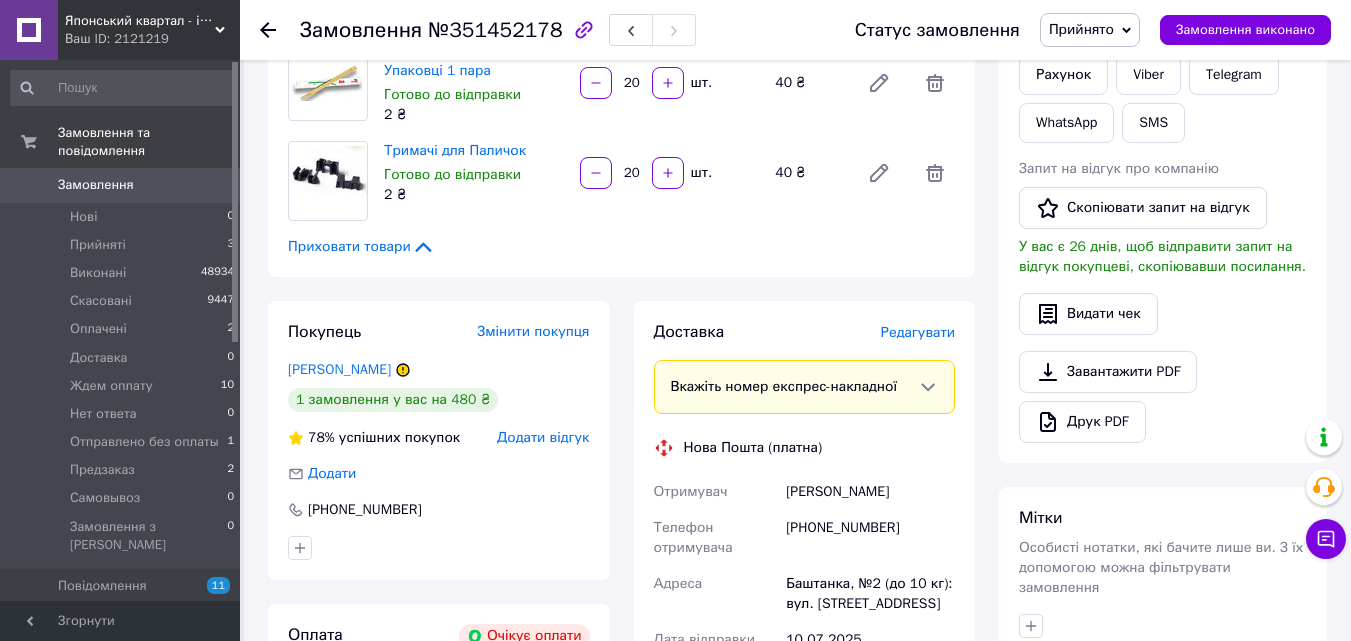 scroll, scrollTop: 300, scrollLeft: 0, axis: vertical 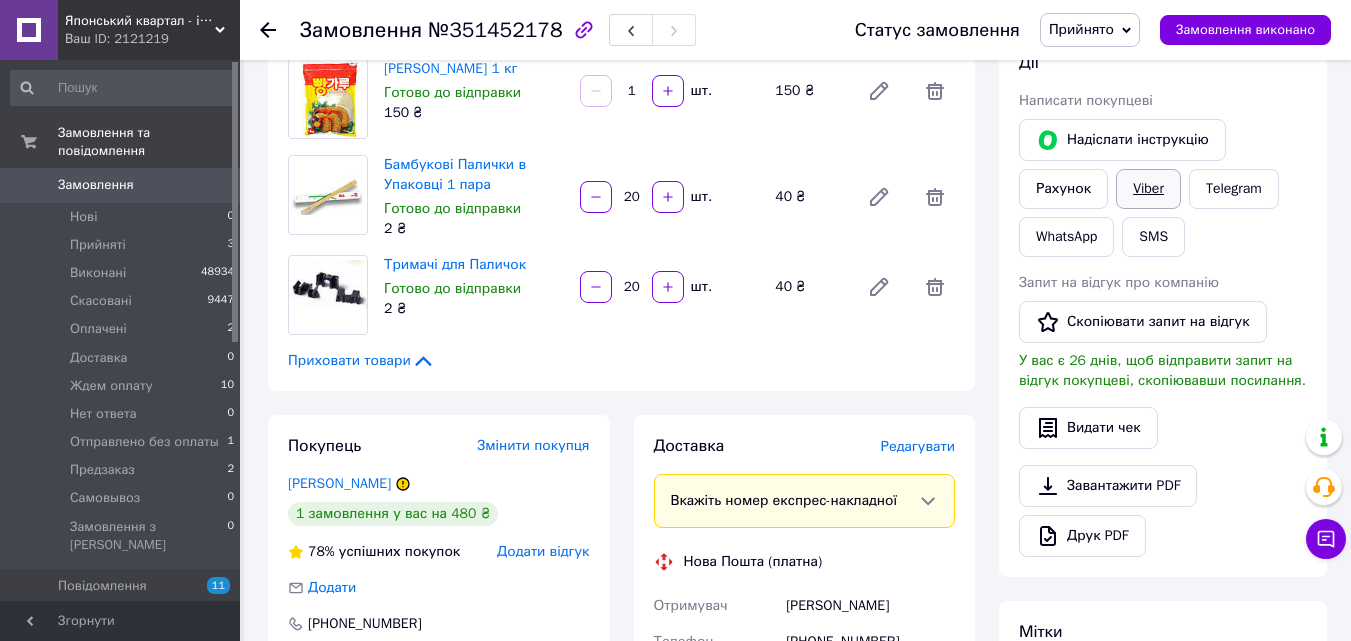 click on "Viber" at bounding box center (1148, 189) 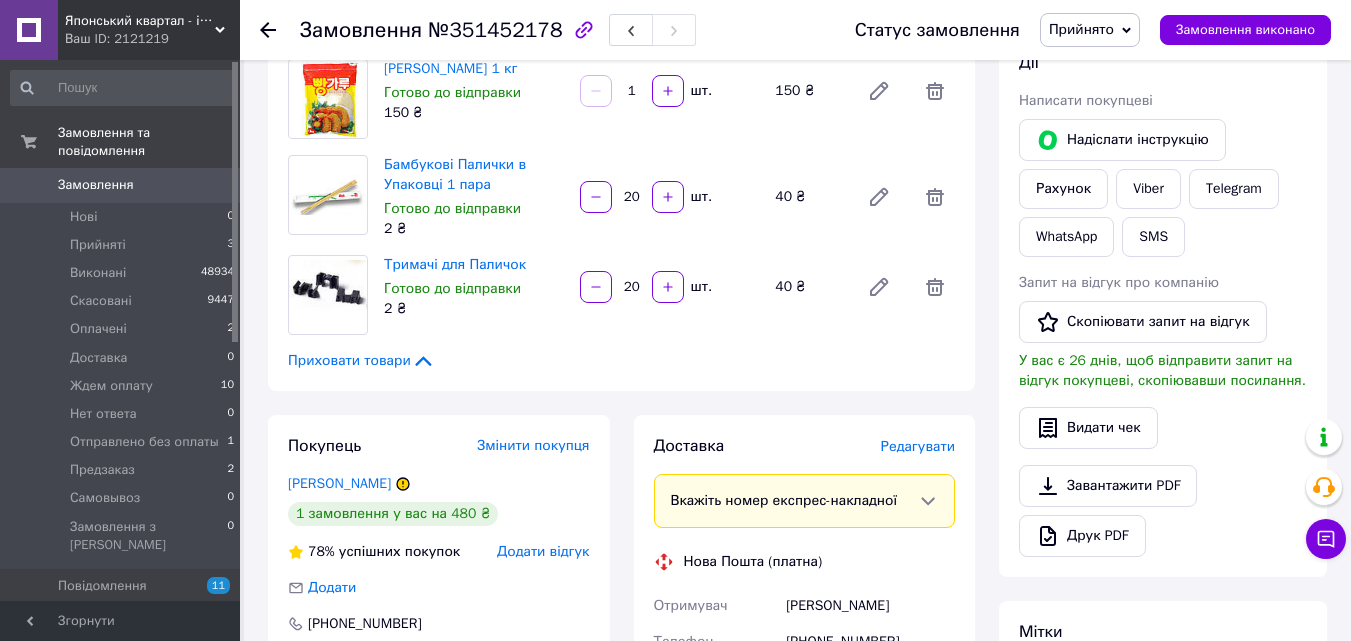 click on "Прийнято" at bounding box center (1081, 29) 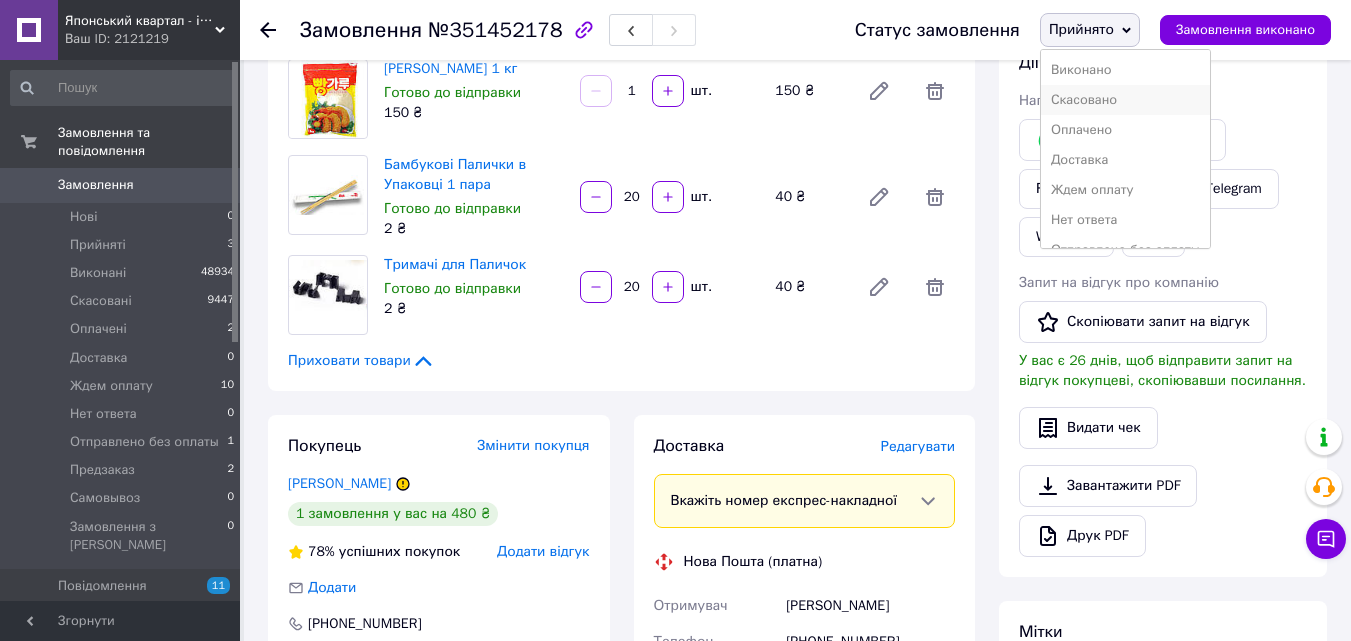 click on "Скасовано" at bounding box center (1125, 100) 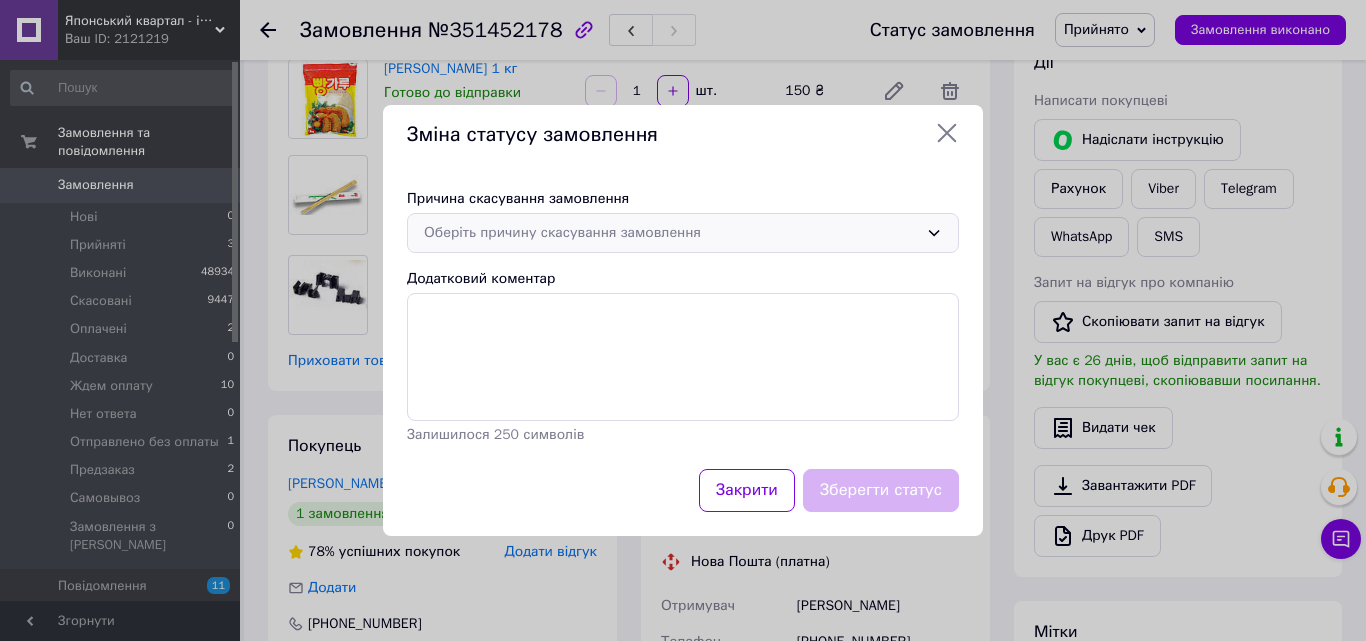 click on "Оберіть причину скасування замовлення" at bounding box center [683, 233] 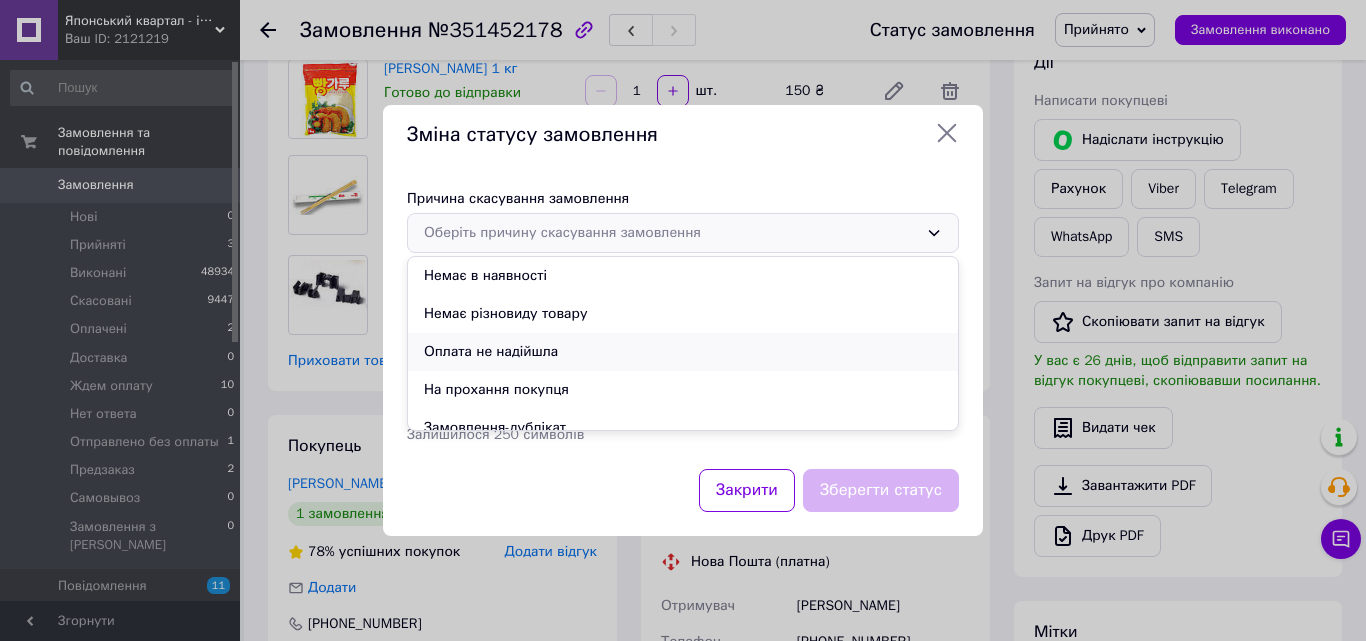 click on "Оплата не надійшла" at bounding box center [683, 352] 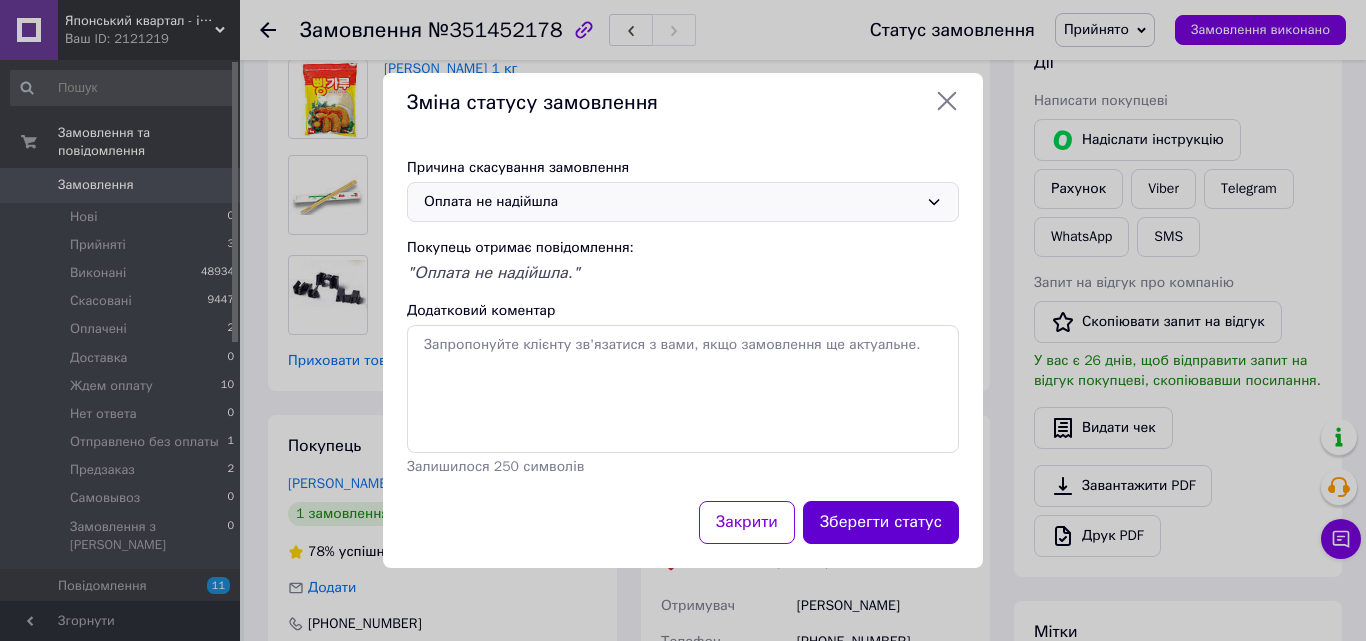 click on "Зберегти статус" at bounding box center (881, 522) 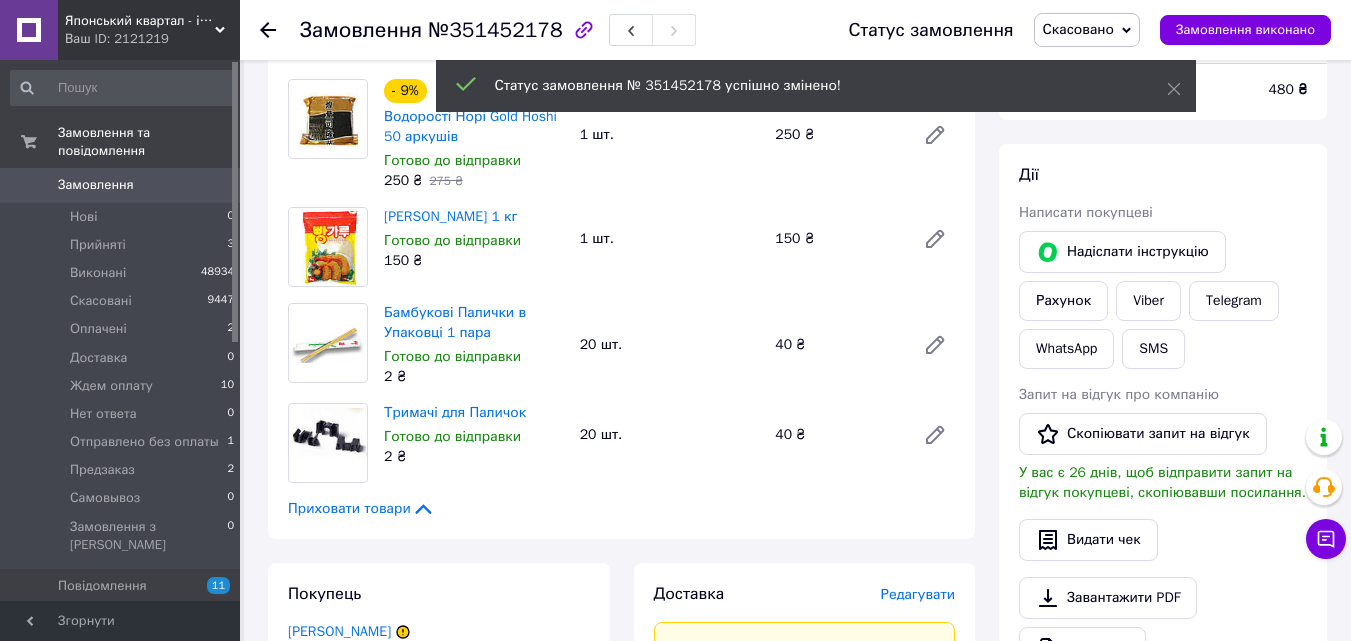 scroll, scrollTop: 0, scrollLeft: 0, axis: both 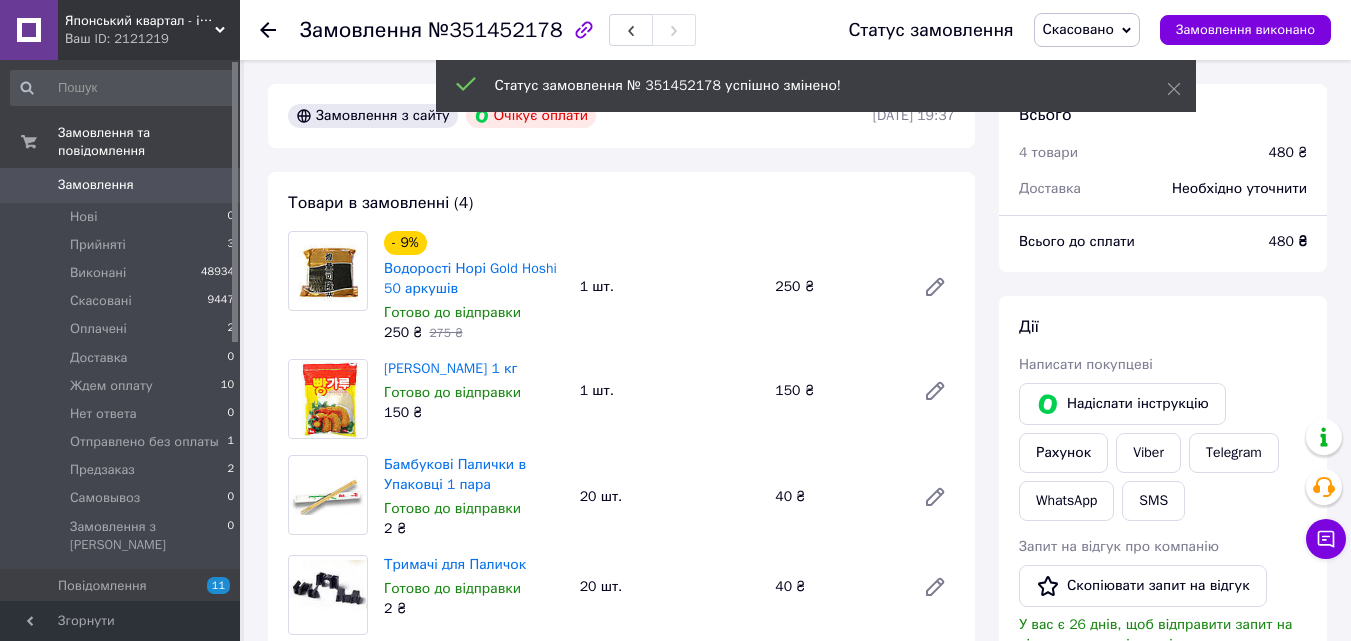 click on "№351452178" at bounding box center [495, 30] 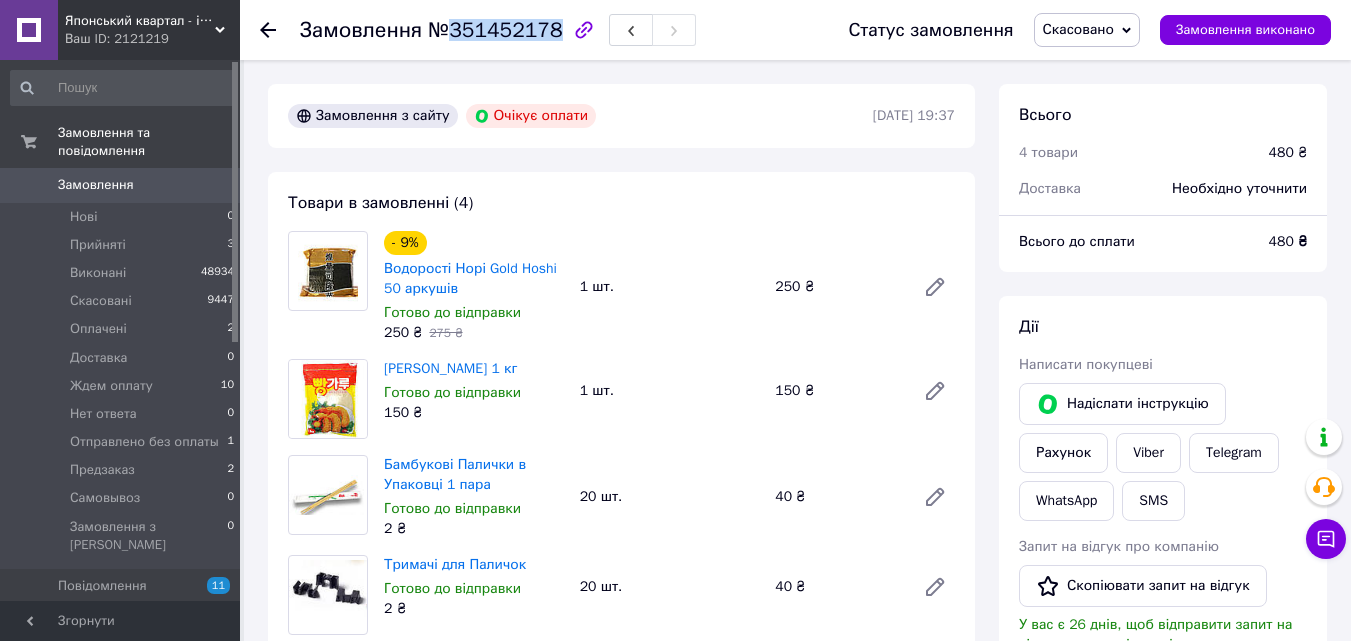 click on "№351452178" at bounding box center (495, 30) 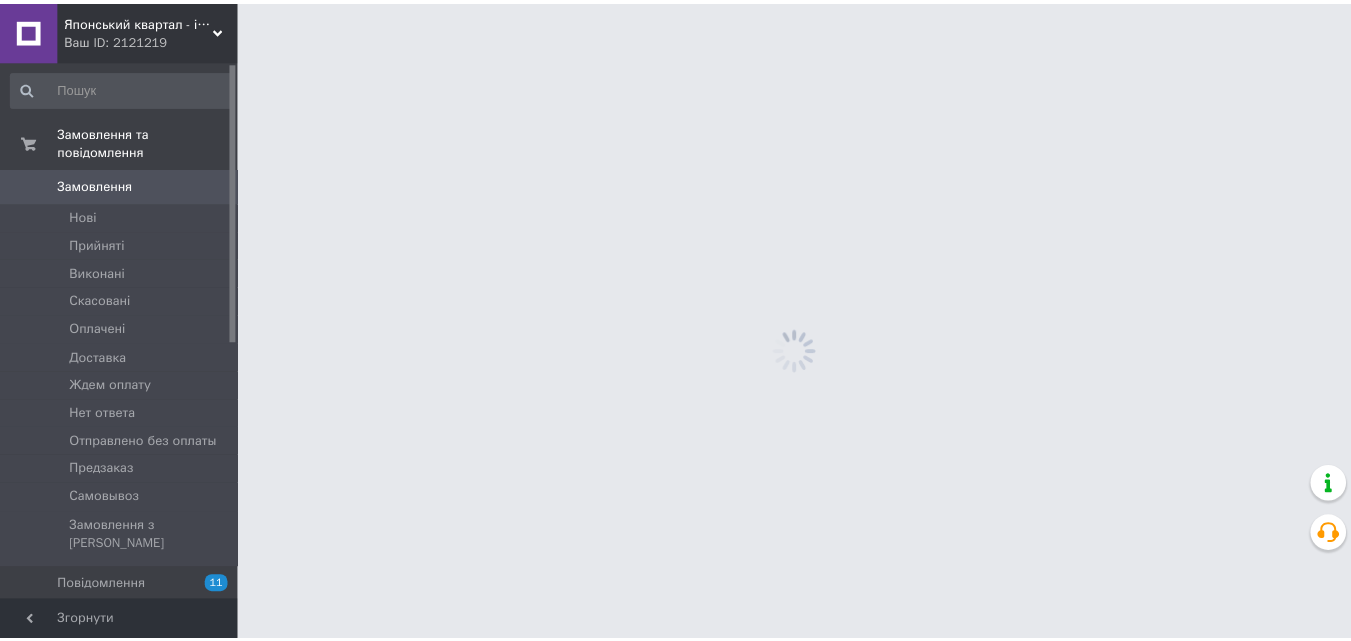 scroll, scrollTop: 0, scrollLeft: 0, axis: both 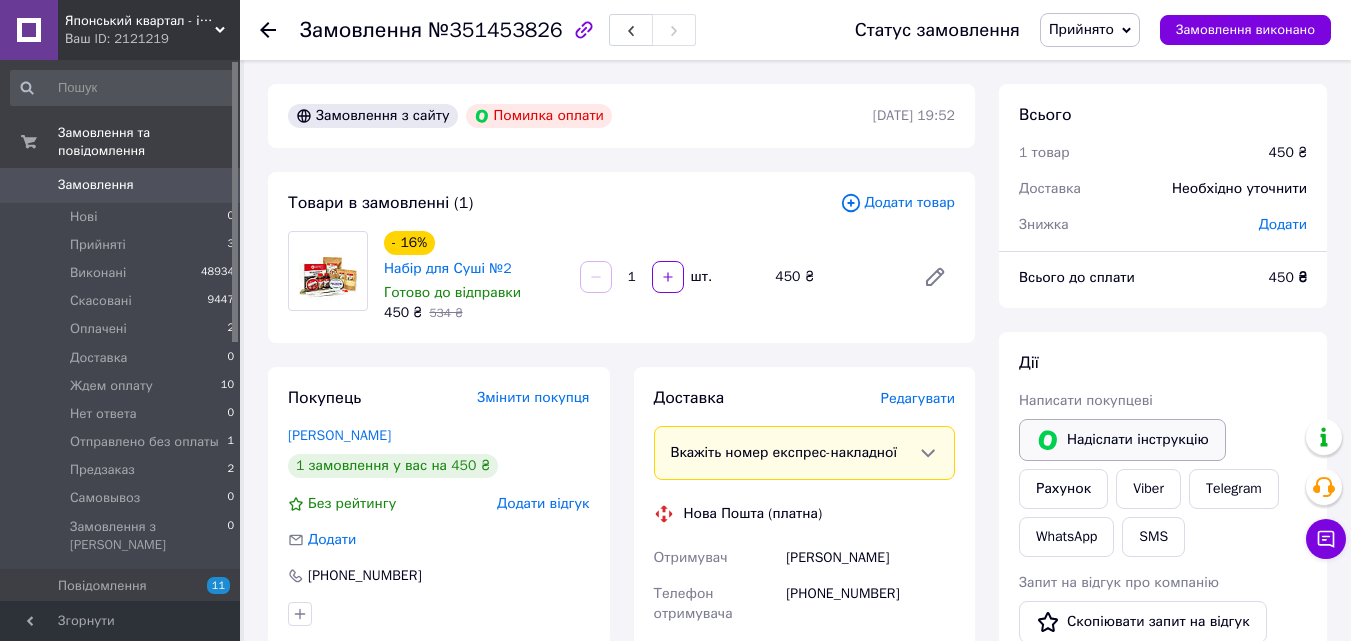click on "Надіслати інструкцію" at bounding box center (1122, 440) 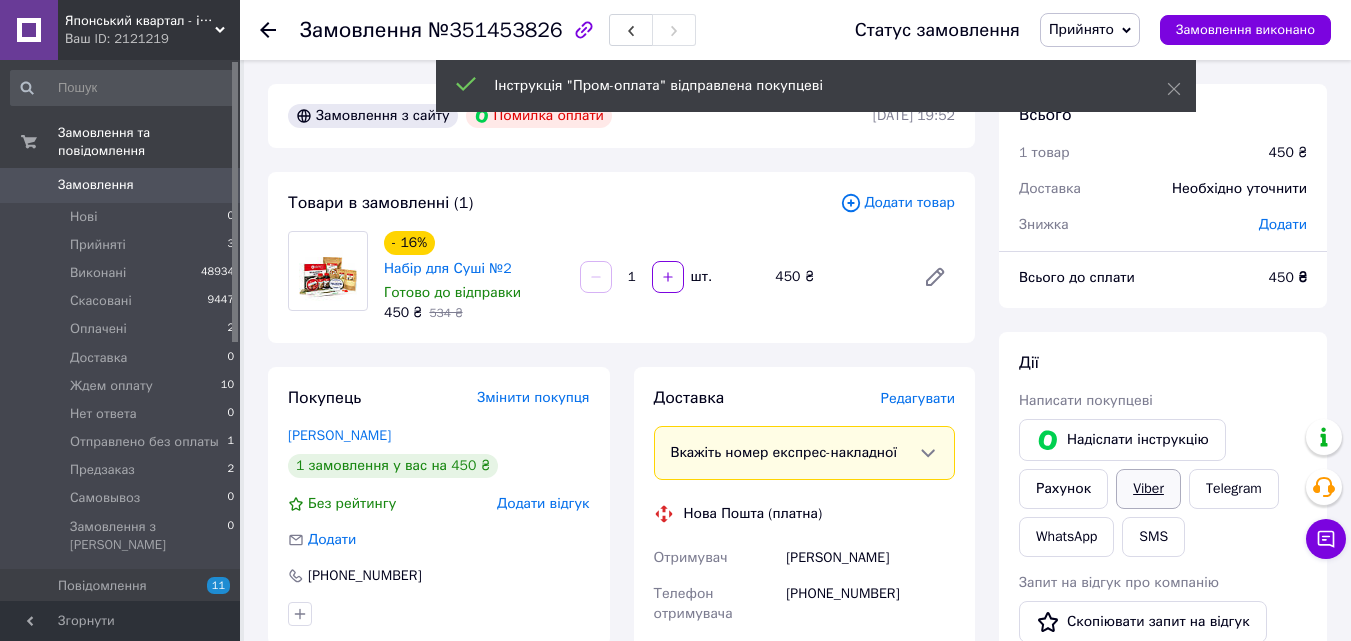 click on "Viber" at bounding box center (1148, 489) 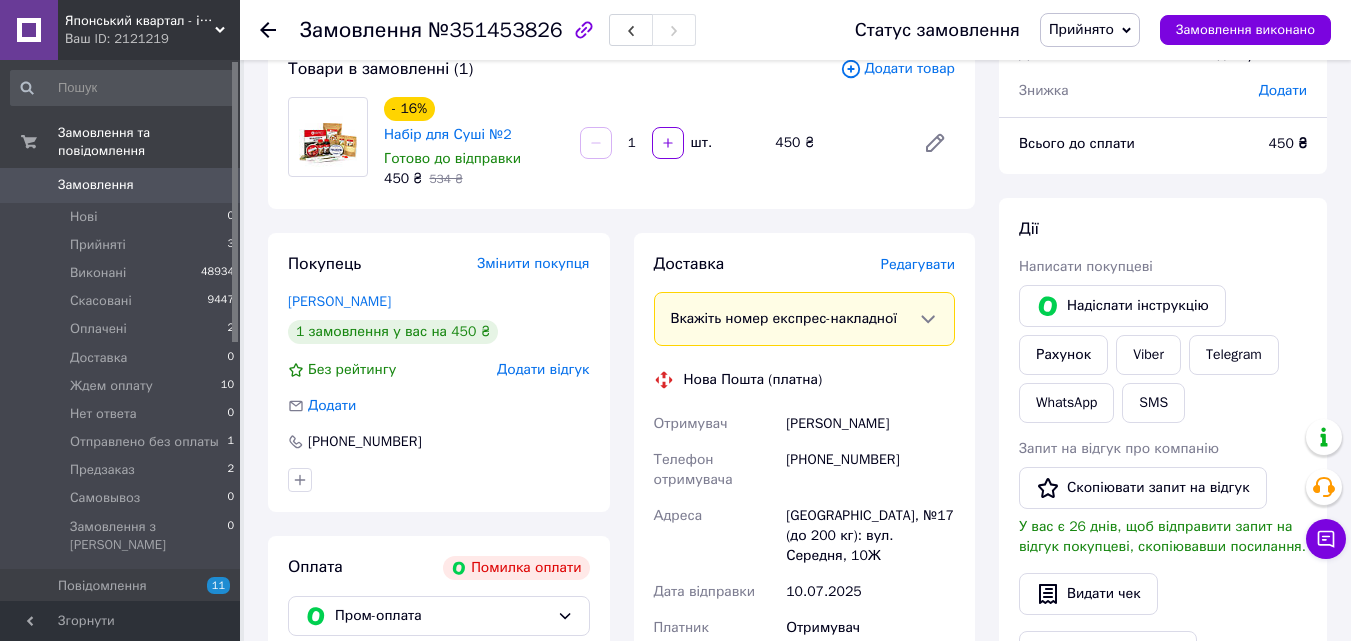 scroll, scrollTop: 124, scrollLeft: 0, axis: vertical 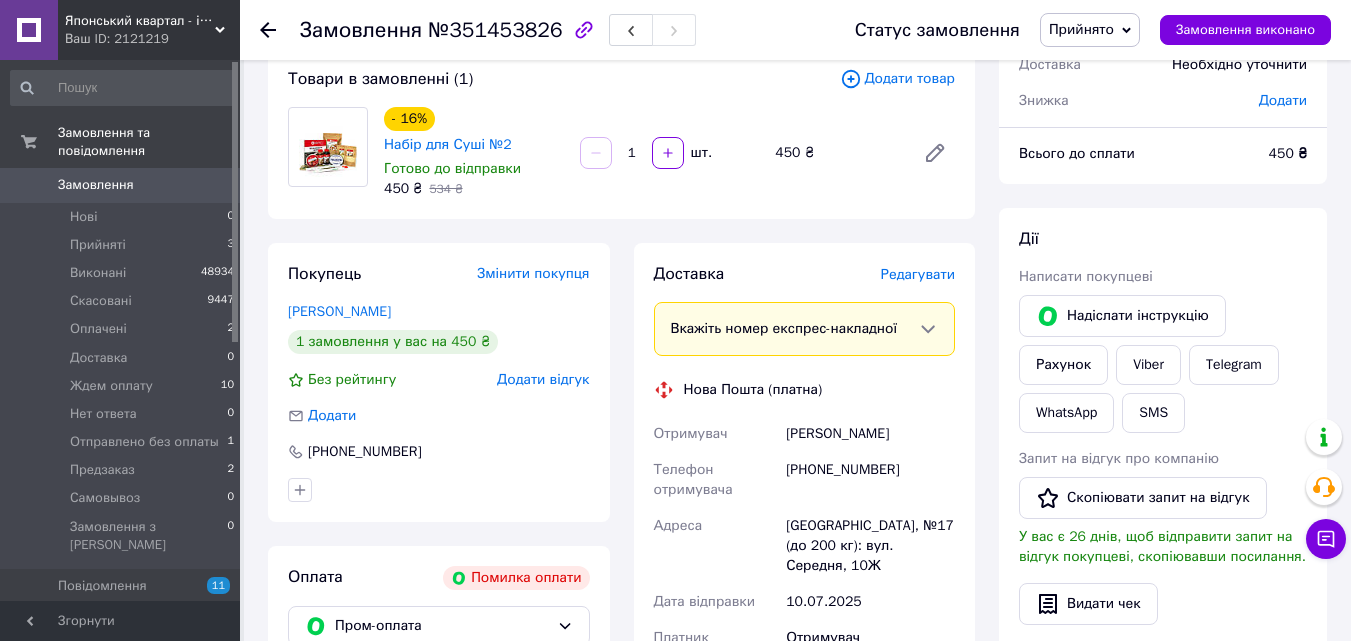 click on "+380679823371" at bounding box center [870, 480] 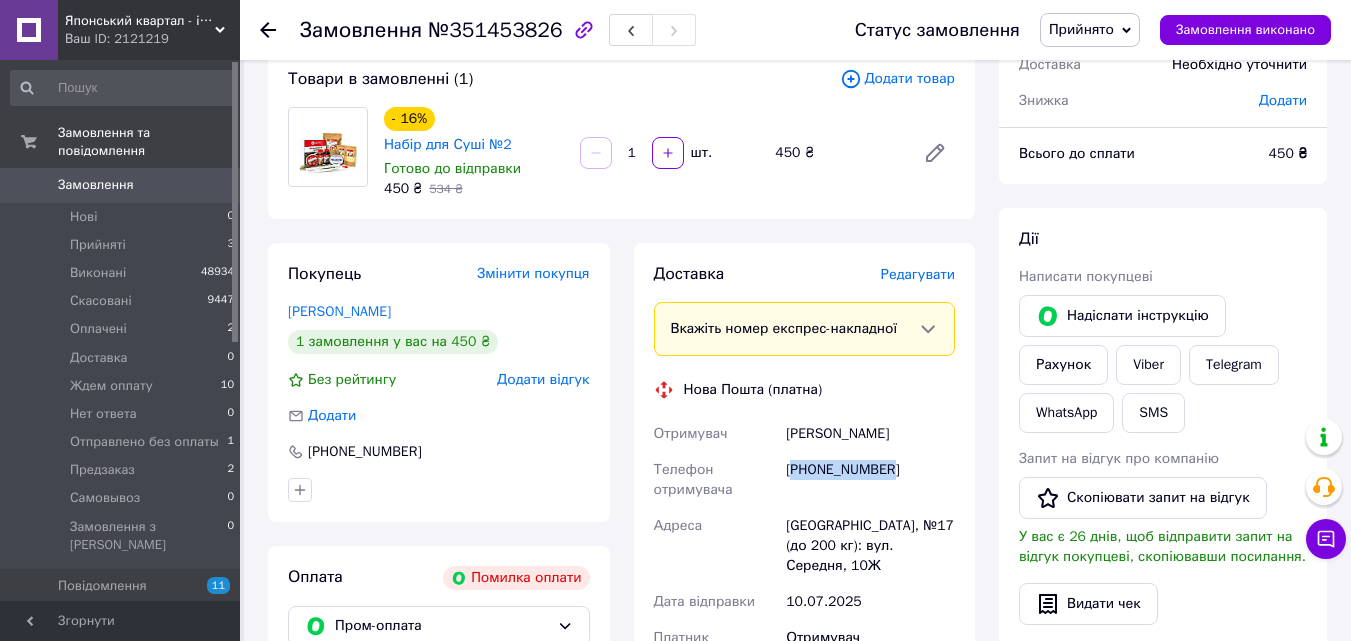 click on "+380679823371" at bounding box center (870, 480) 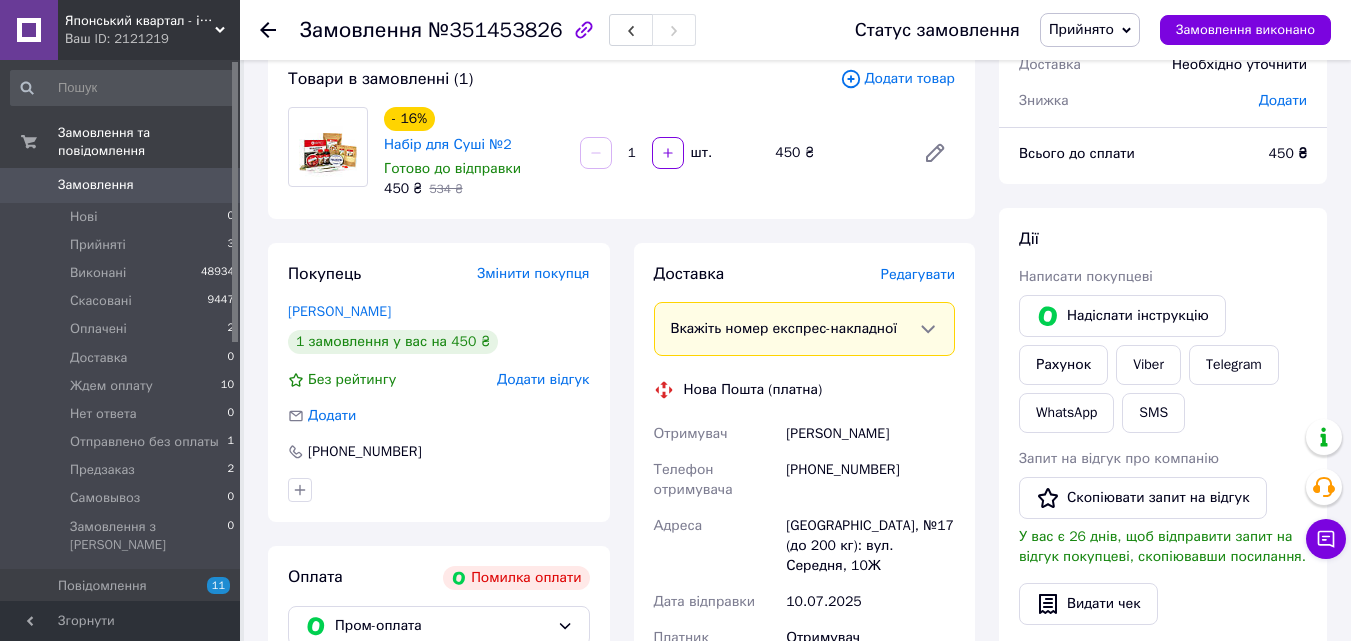 drag, startPoint x: 862, startPoint y: 464, endPoint x: 1292, endPoint y: 264, distance: 474.23624 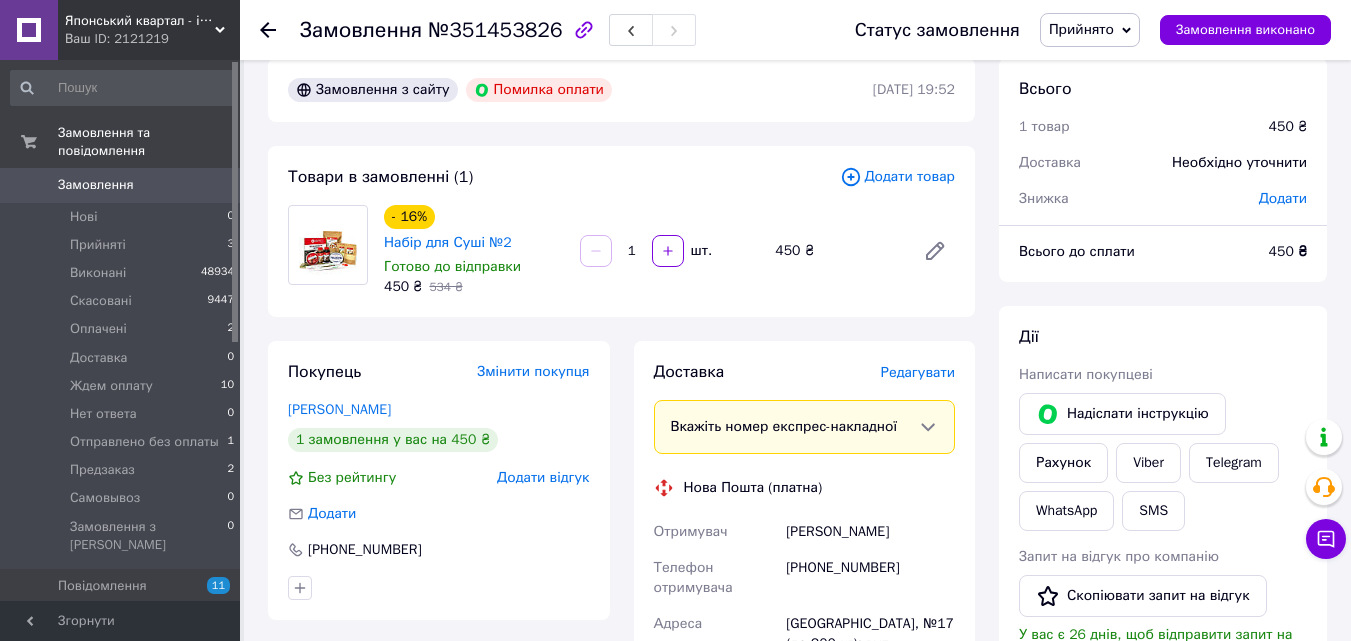 scroll, scrollTop: 24, scrollLeft: 0, axis: vertical 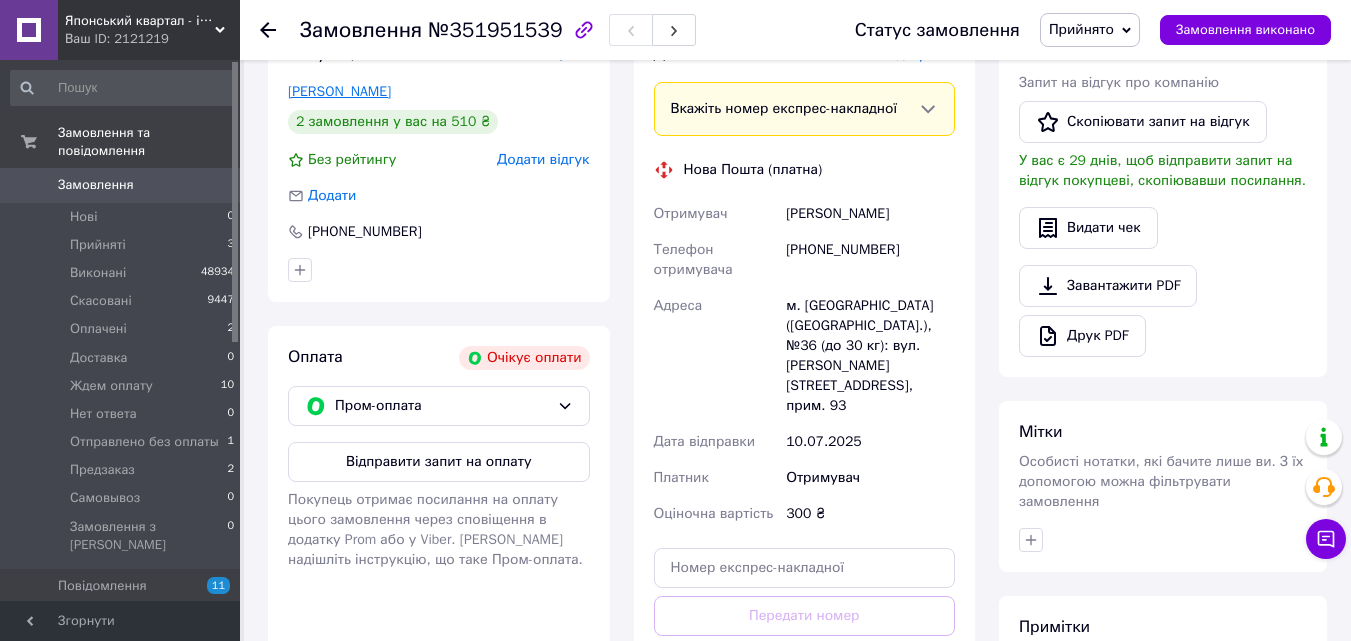 click on "[PERSON_NAME]" at bounding box center [339, 91] 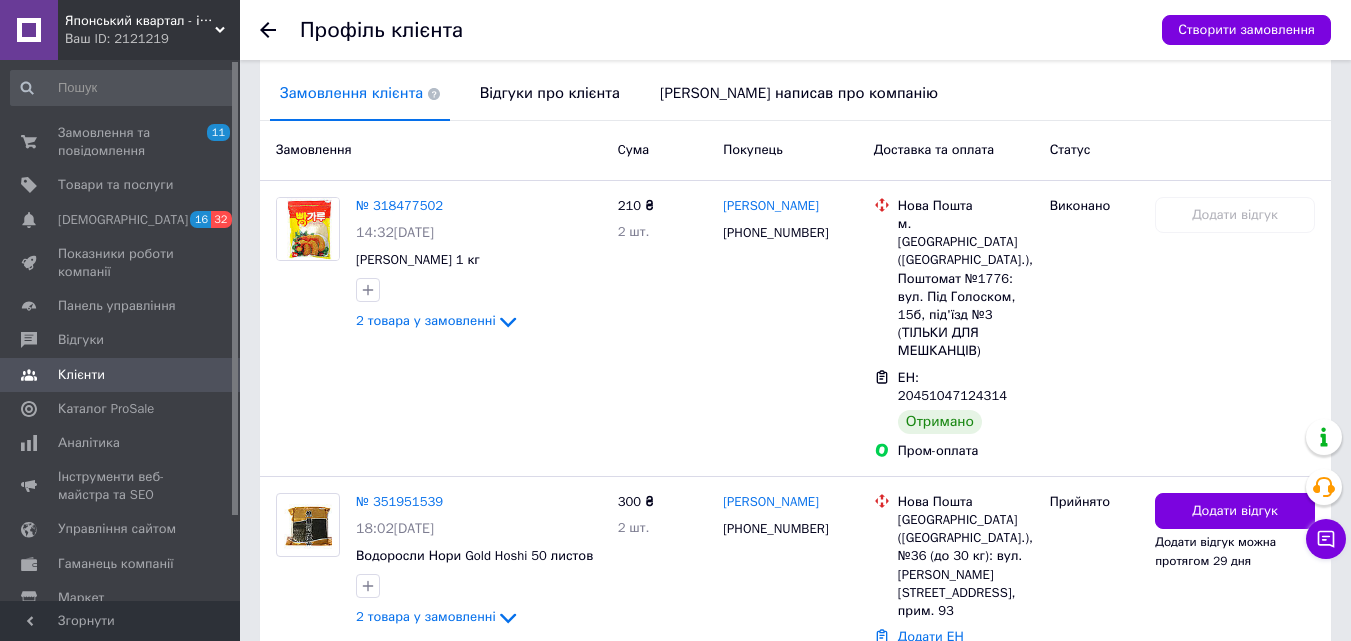 scroll, scrollTop: 515, scrollLeft: 0, axis: vertical 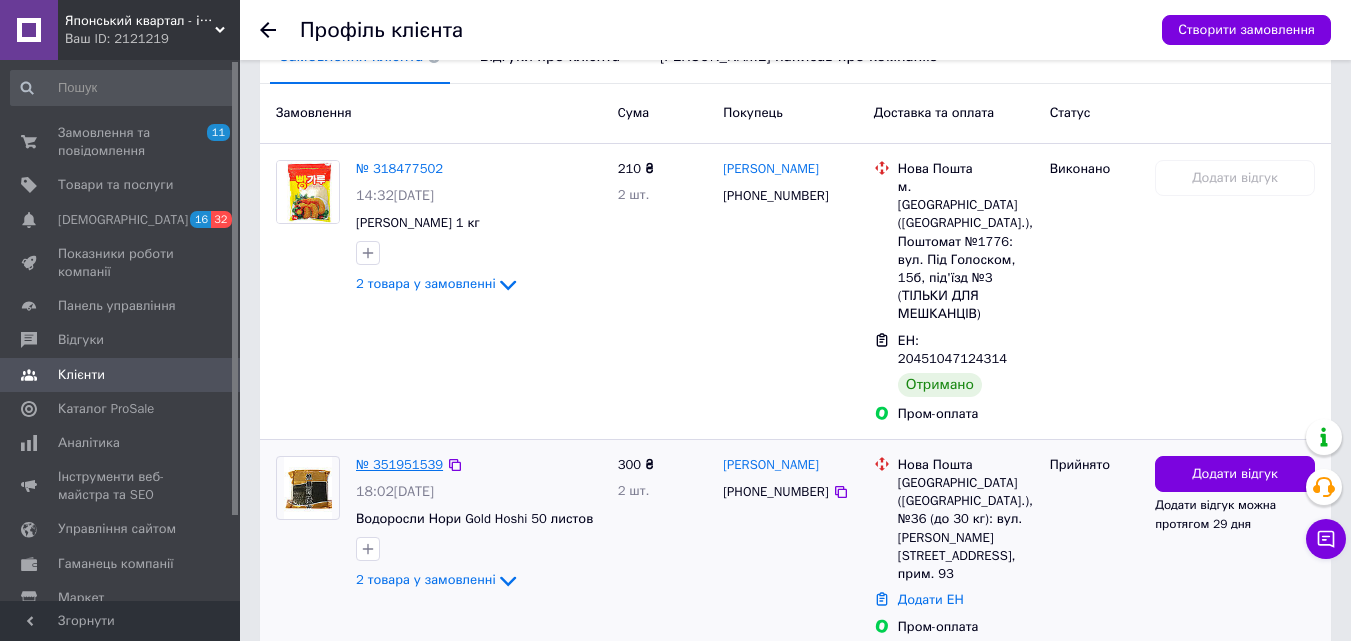 click on "№ 351951539" at bounding box center (399, 464) 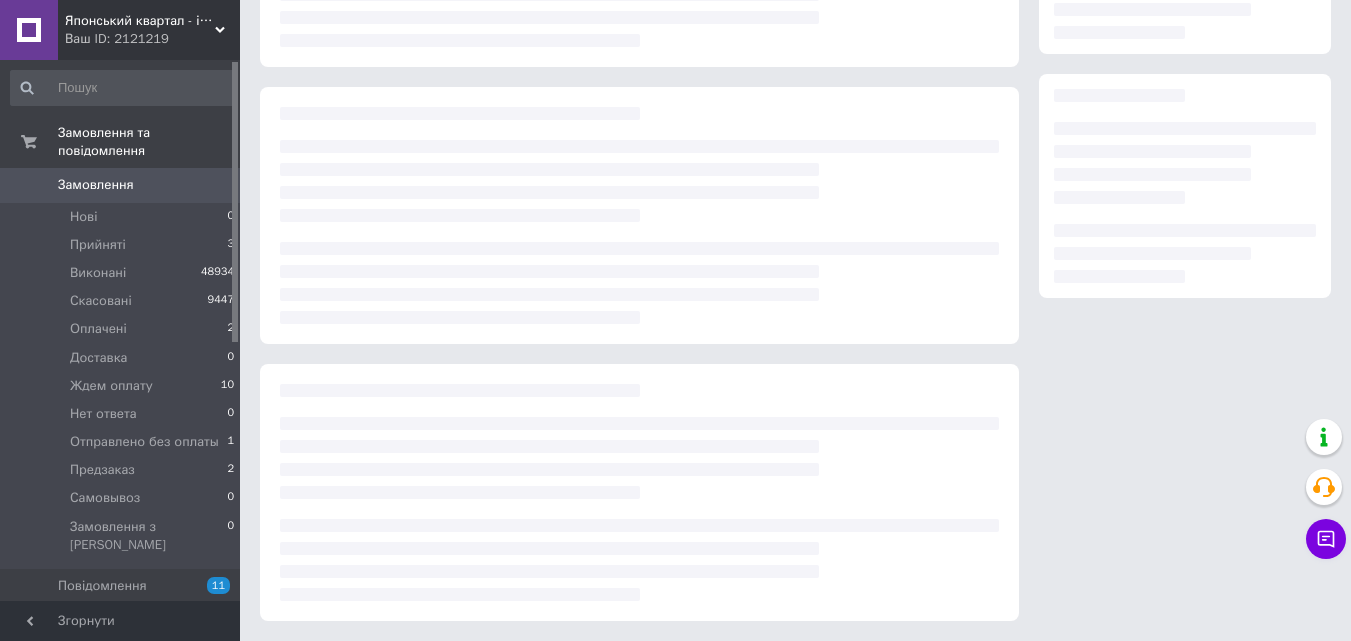 scroll, scrollTop: 0, scrollLeft: 0, axis: both 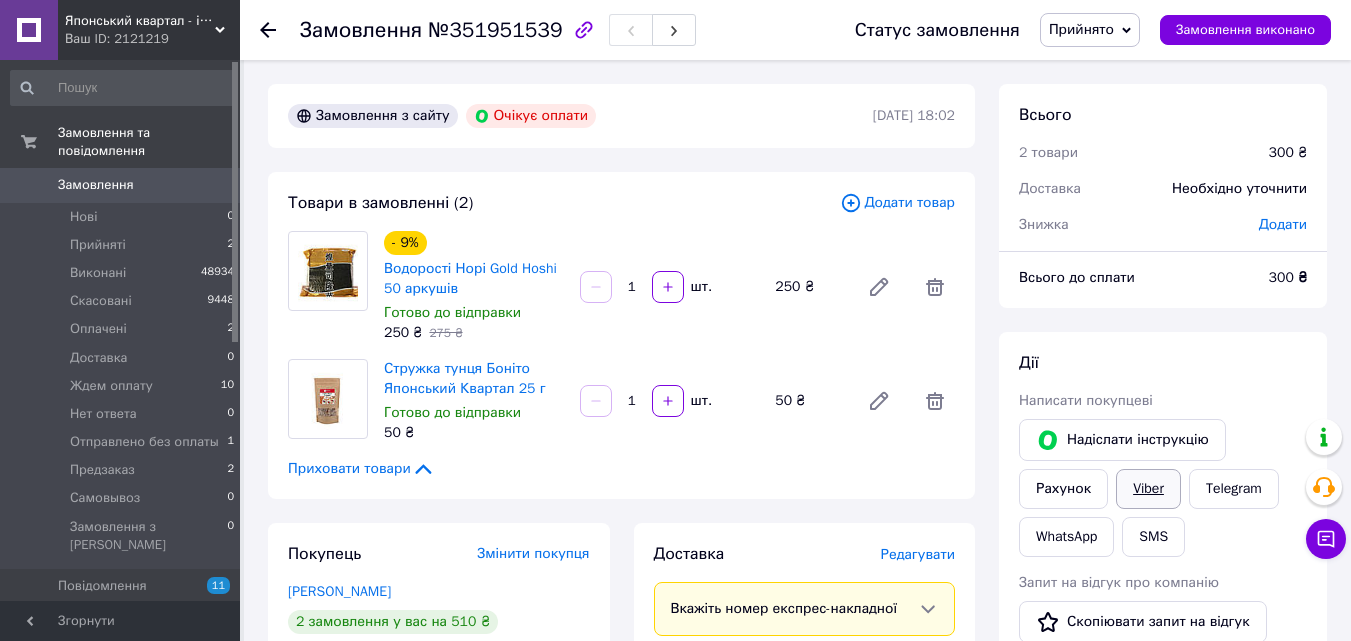 click on "Viber" at bounding box center (1148, 489) 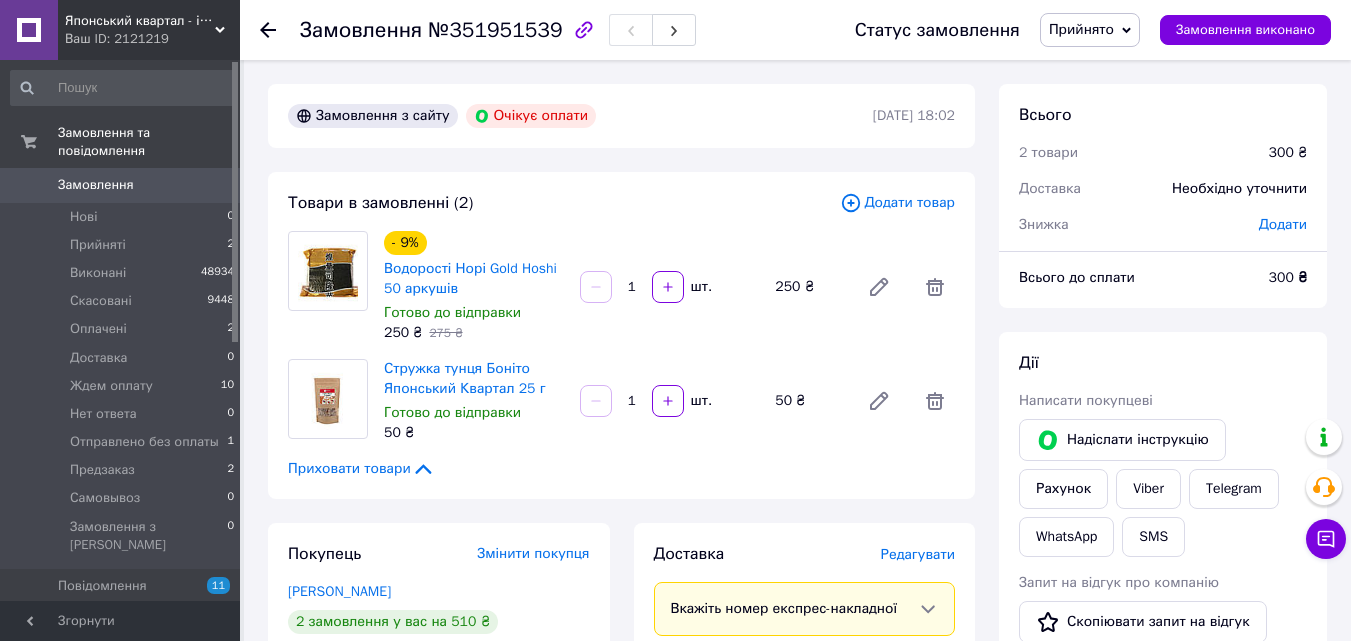 click on "Дії Написати покупцеві   Надіслати інструкцію Рахунок Viber Telegram WhatsApp SMS Запит на відгук про компанію   Скопіювати запит на відгук У вас є 29 днів, щоб відправити запит на відгук покупцеві, скопіювавши посилання.   Видати чек   Завантажити PDF   Друк PDF" at bounding box center [1163, 604] 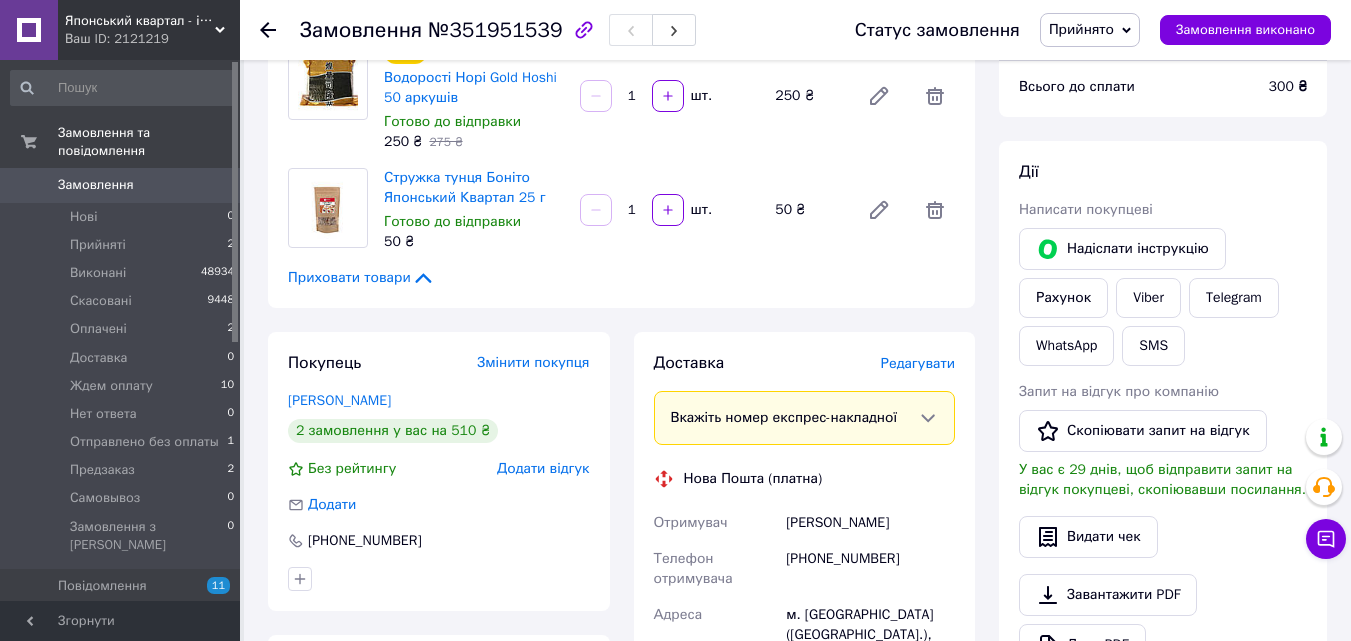 scroll, scrollTop: 300, scrollLeft: 0, axis: vertical 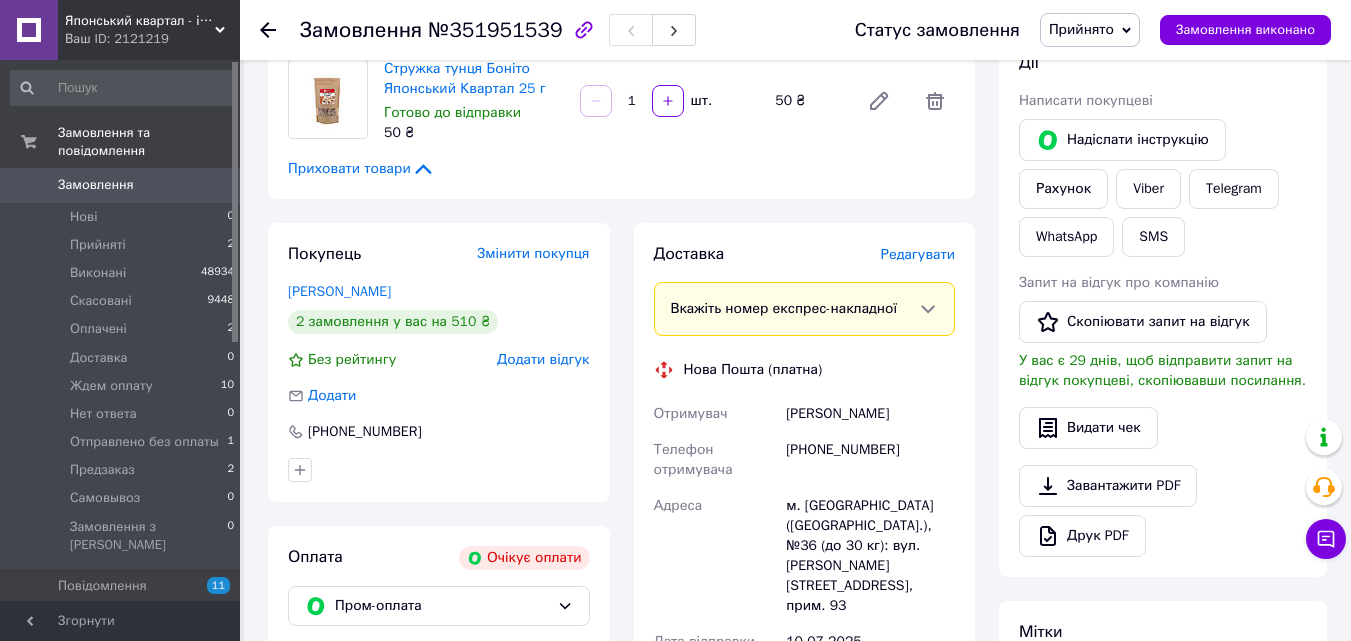 click on "+380631561364" at bounding box center (870, 460) 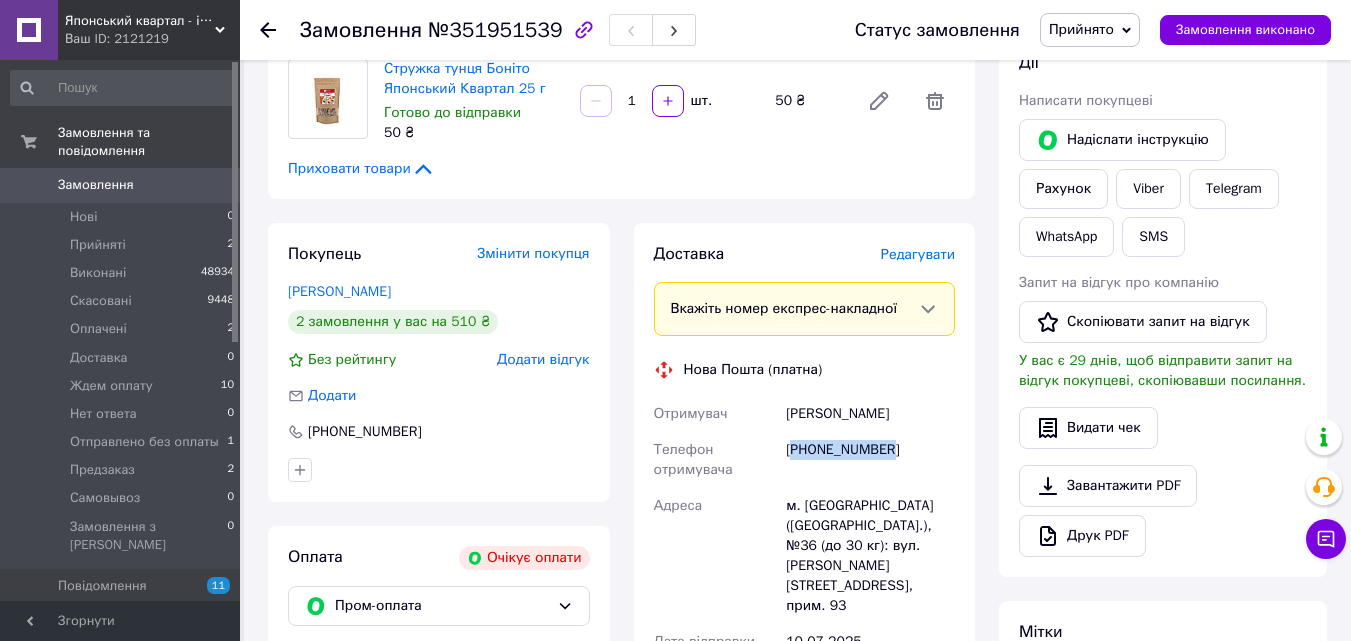 click on "+380631561364" at bounding box center (870, 460) 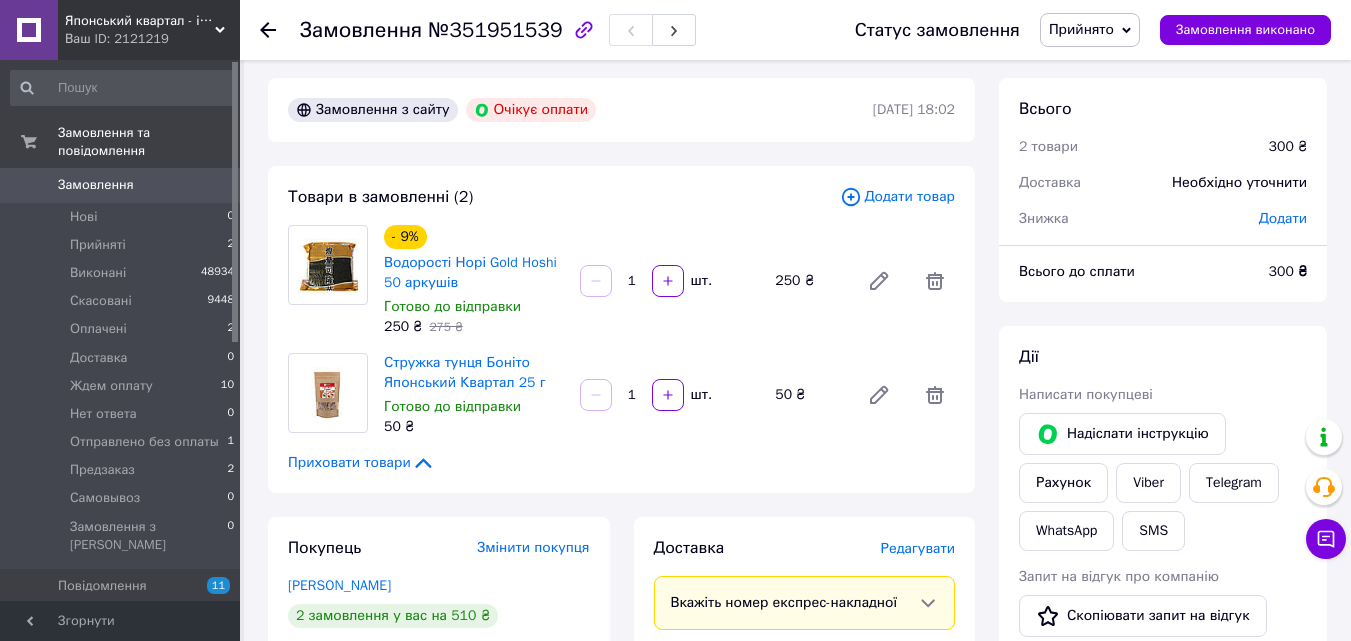 scroll, scrollTop: 0, scrollLeft: 0, axis: both 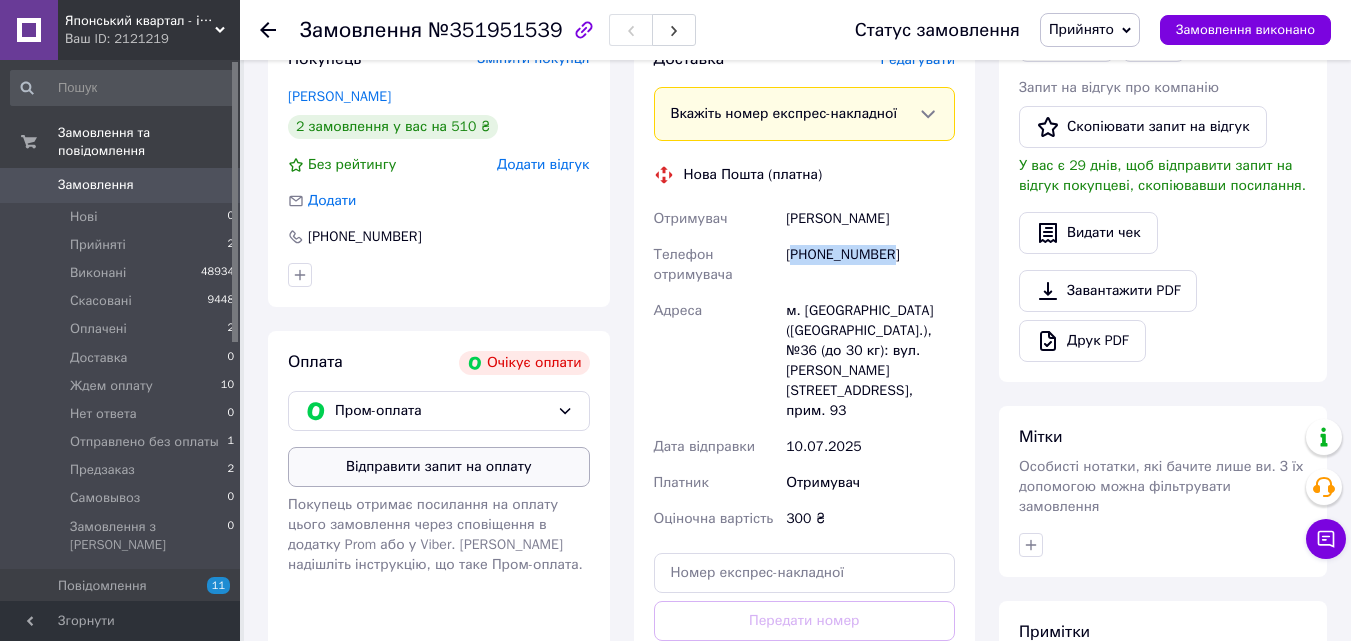 click on "Відправити запит на оплату" at bounding box center (439, 467) 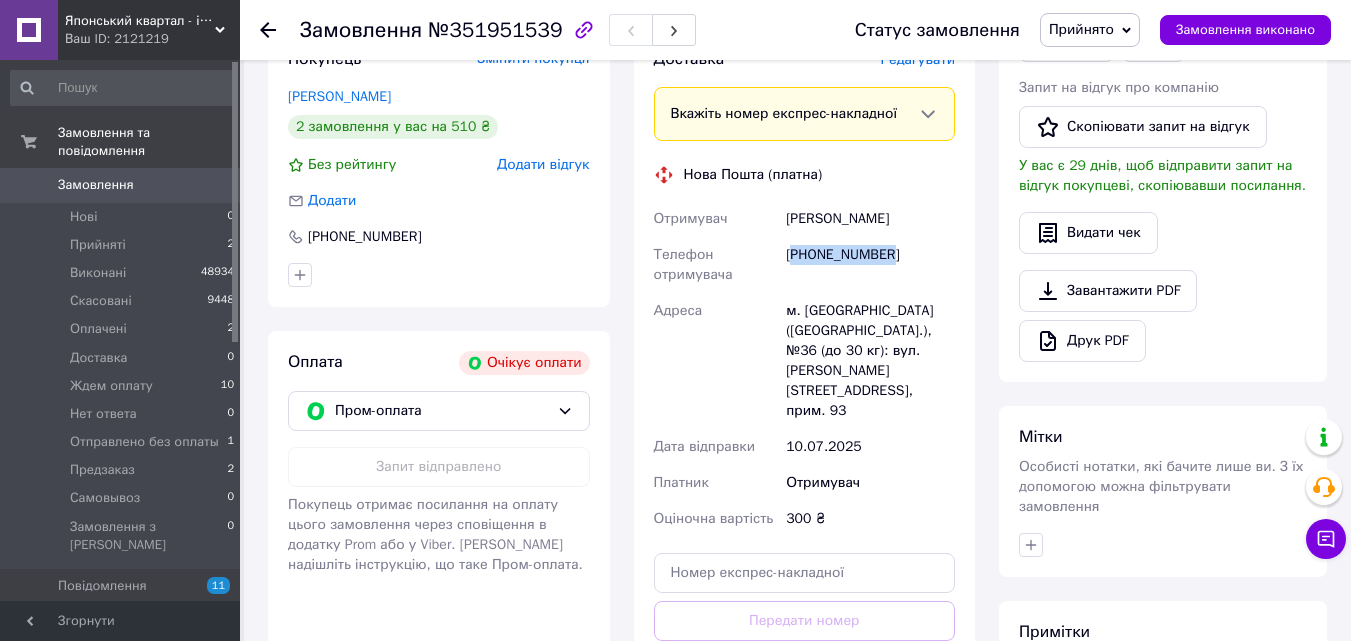click on "Прийнято" at bounding box center (1081, 29) 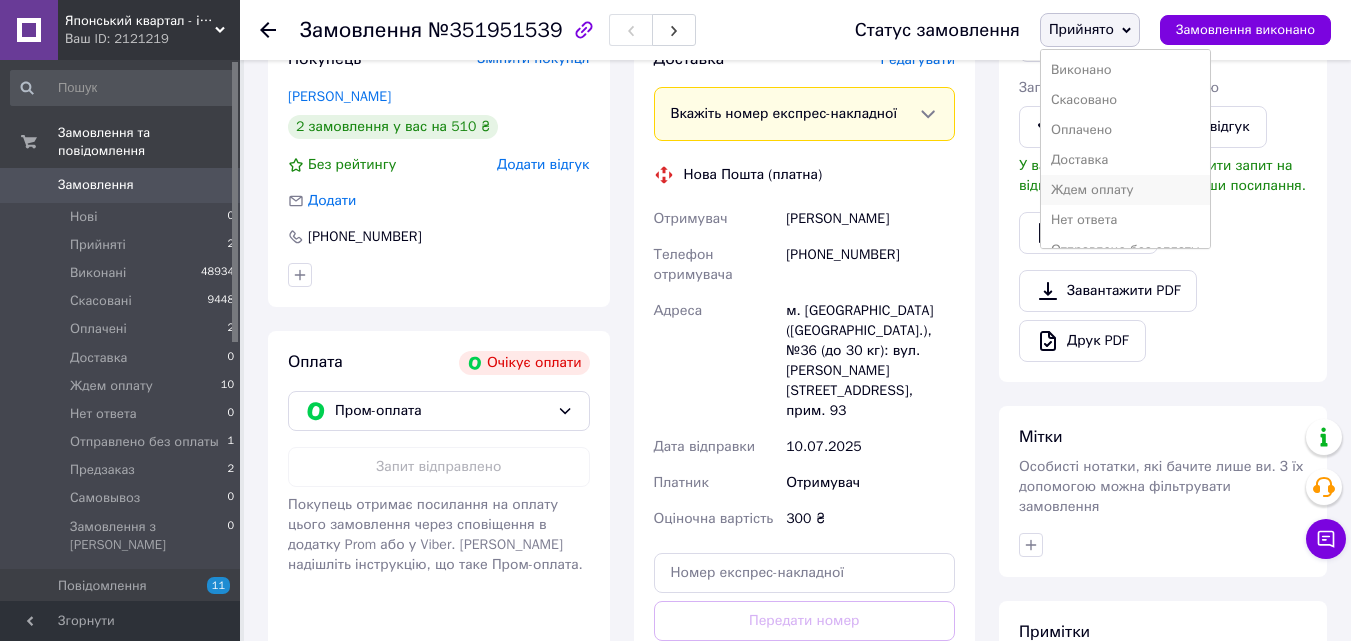 click on "Ждем оплату" at bounding box center (1125, 190) 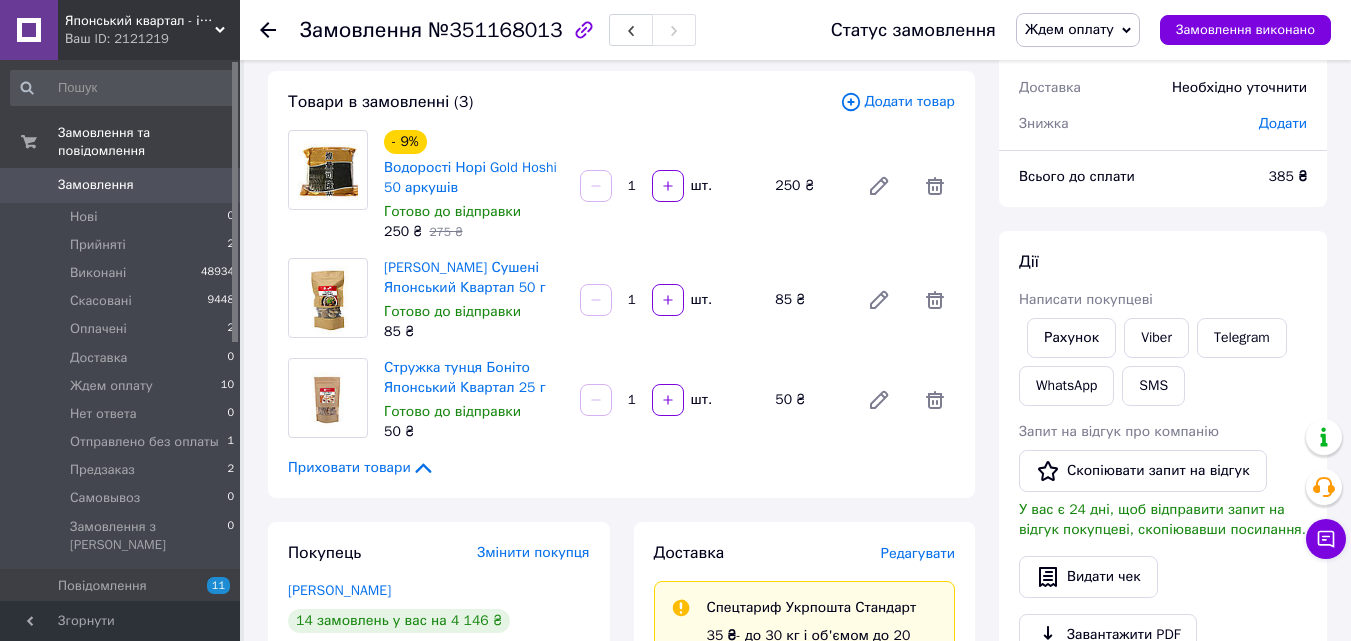 scroll, scrollTop: 100, scrollLeft: 0, axis: vertical 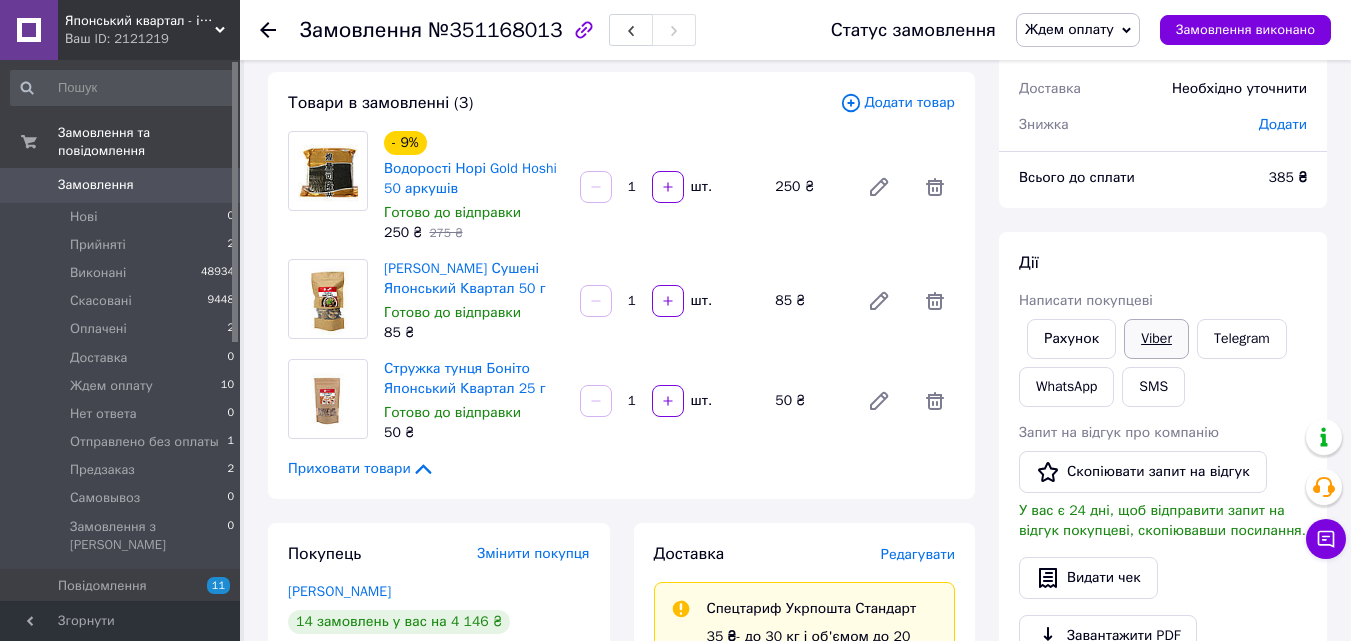 click on "Viber" at bounding box center [1156, 339] 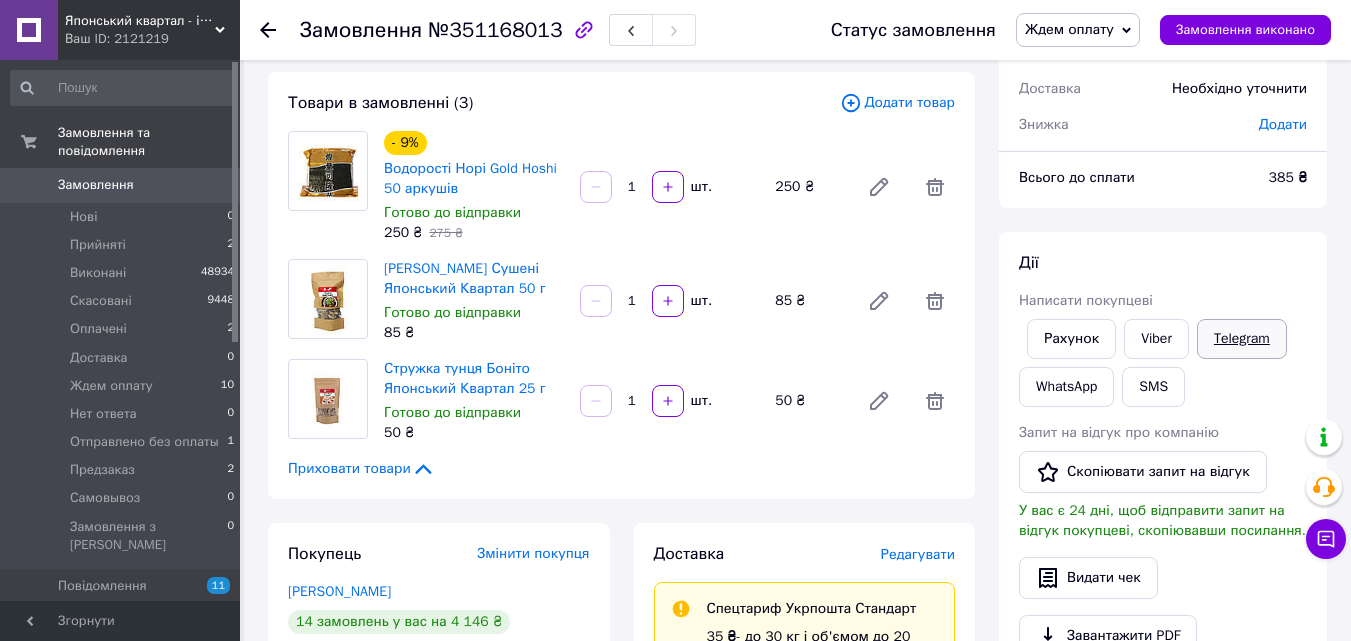 click on "Telegram" at bounding box center (1242, 339) 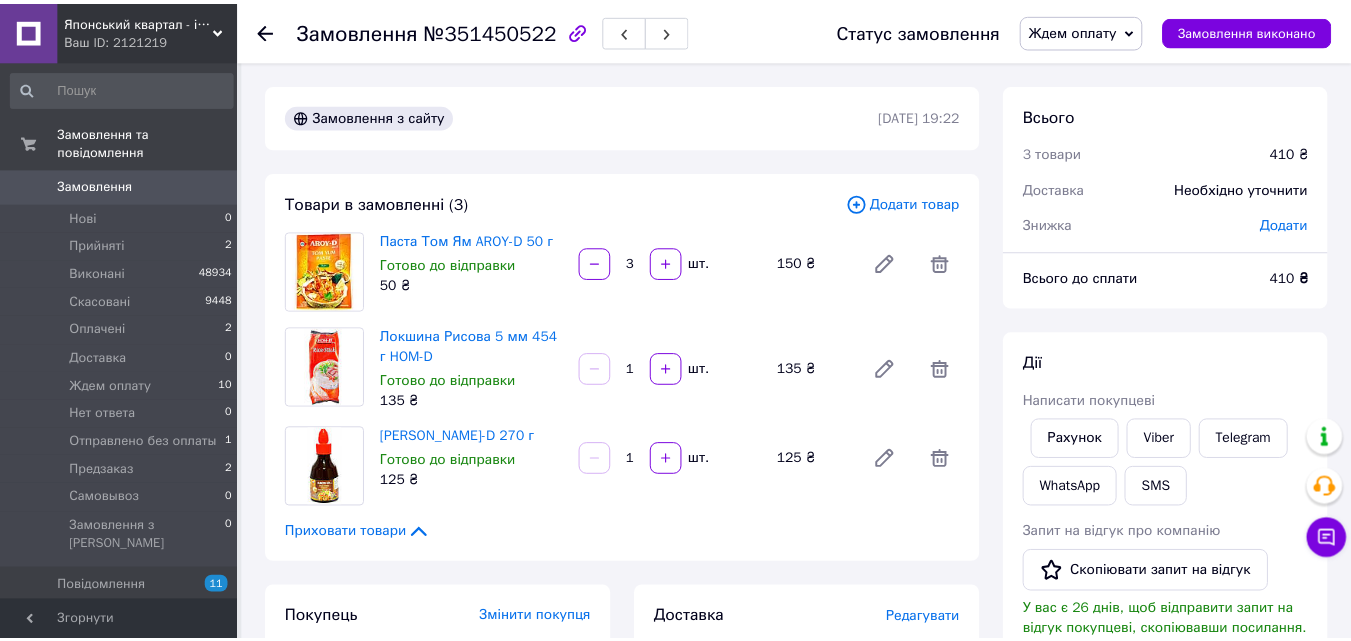 scroll, scrollTop: 0, scrollLeft: 0, axis: both 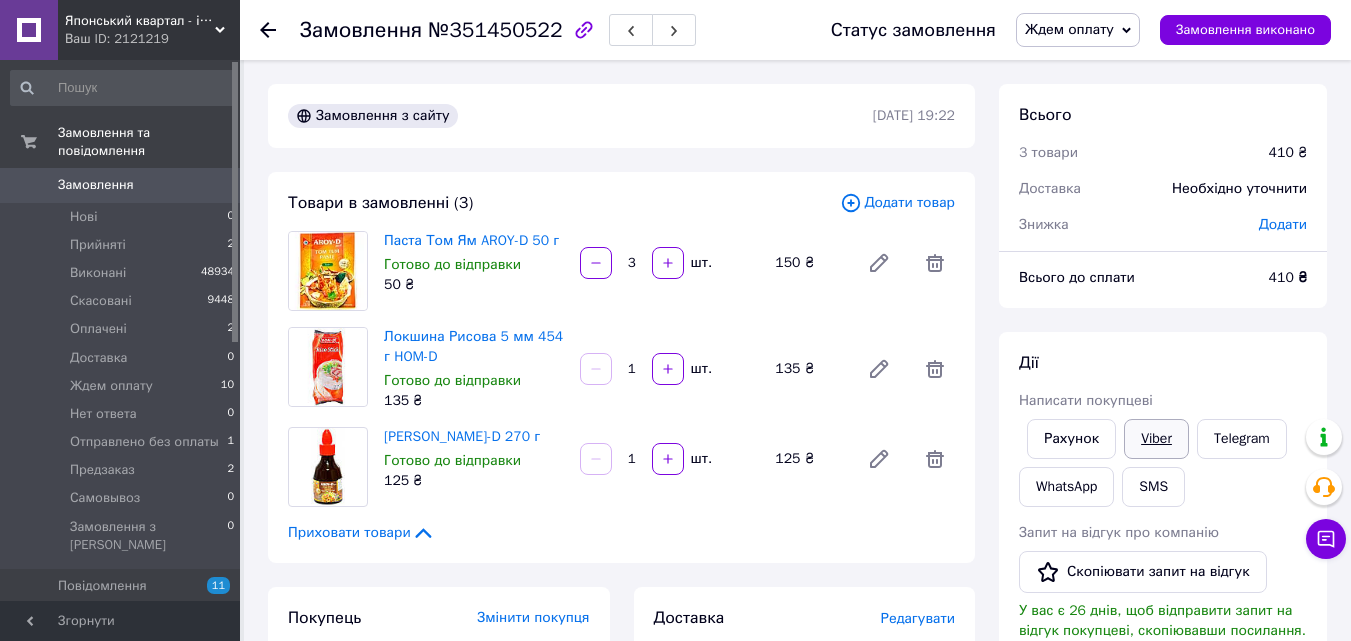 click on "Viber" at bounding box center [1156, 439] 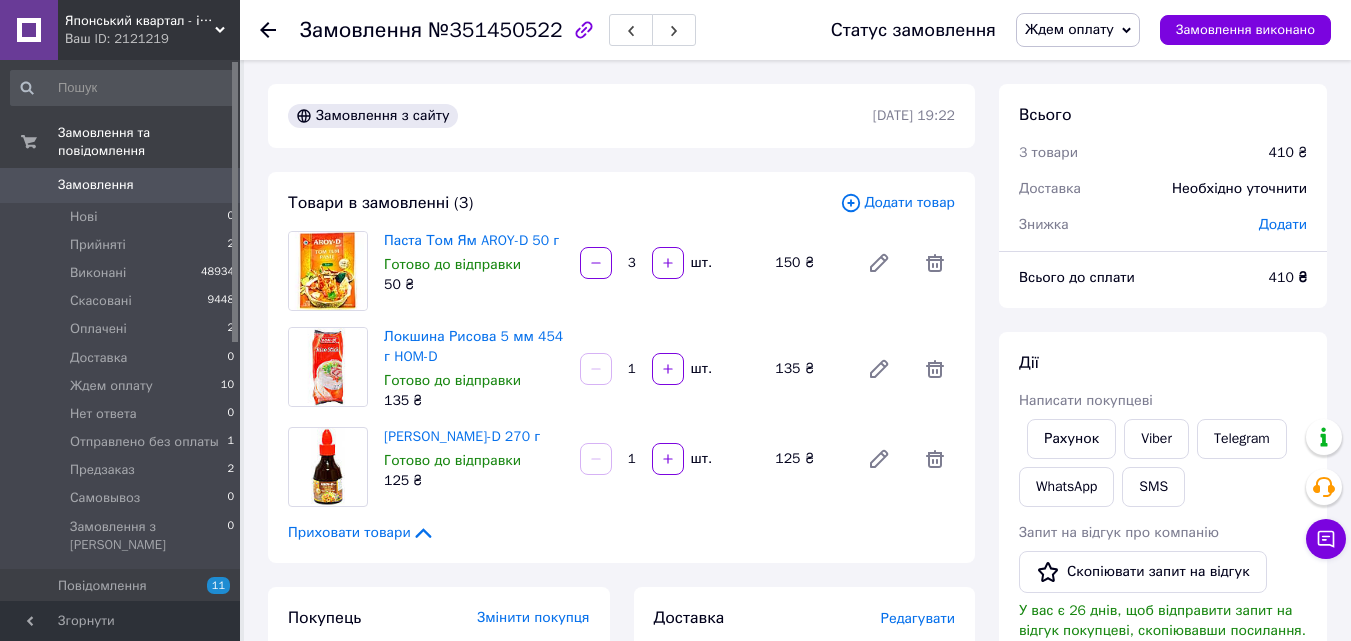 click on "Всього 3 товари 410 ₴ Доставка Необхідно уточнити Знижка Додати Всього до сплати 410 ₴ Дії Написати покупцеві Рахунок Viber Telegram WhatsApp SMS Запит на відгук про компанію   Скопіювати запит на відгук У вас є 26 днів, щоб відправити запит на відгук покупцеві, скопіювавши посилання.   Видати чек   Завантажити PDF   Друк PDF   Дублювати замовлення Мітки Особисті нотатки, які бачите лише ви. З їх допомогою можна фільтрувати замовлення Примітки Залишилося 300 символів Очистити Зберегти" at bounding box center [1163, 722] 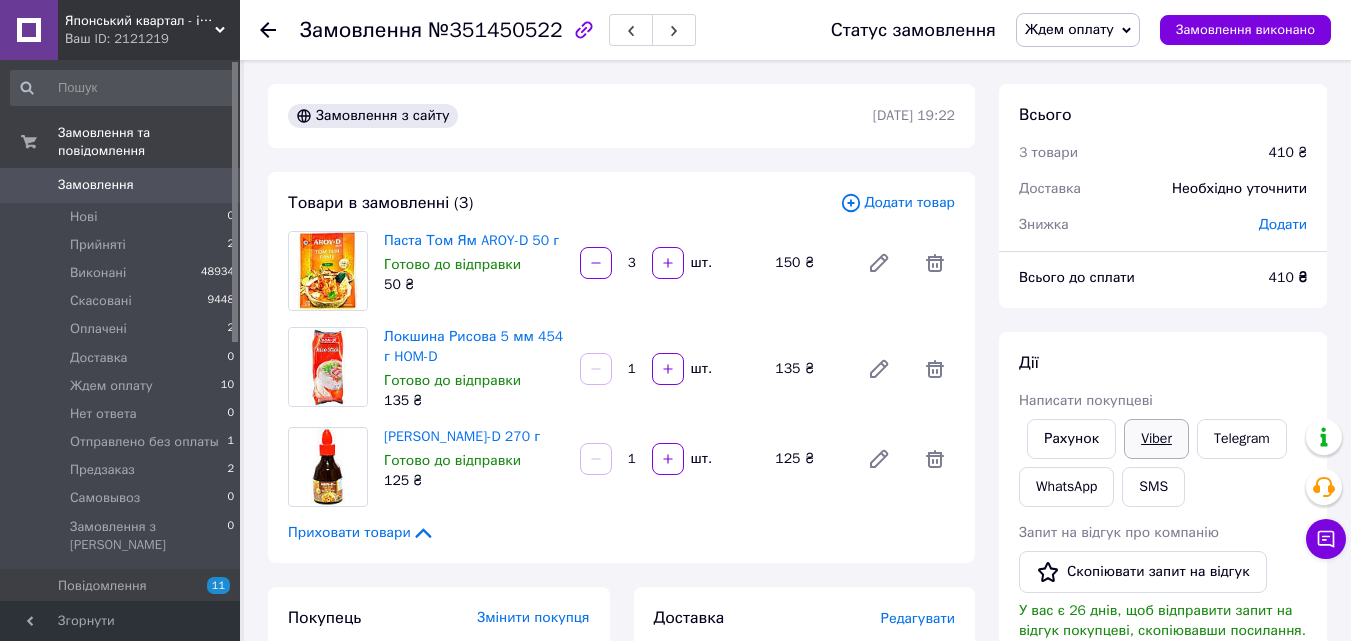 click on "Viber" at bounding box center [1156, 439] 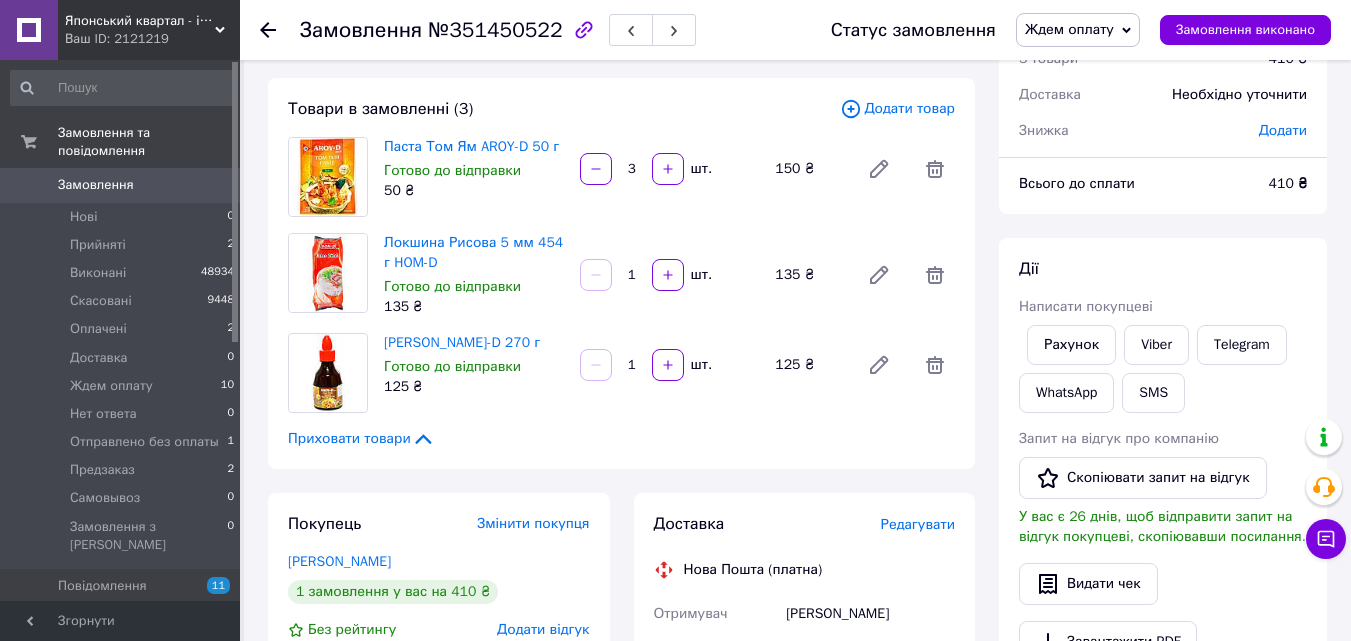 scroll, scrollTop: 200, scrollLeft: 0, axis: vertical 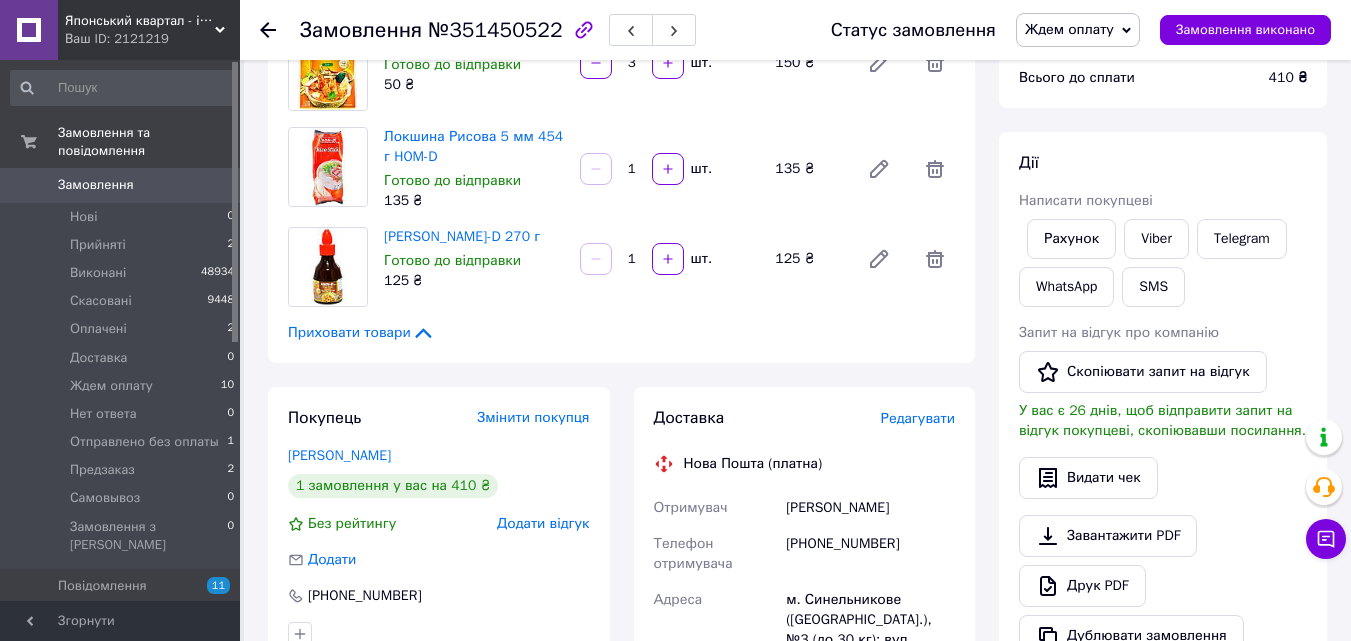 click on "Рахунок Viber Telegram WhatsApp SMS" at bounding box center [1163, 263] 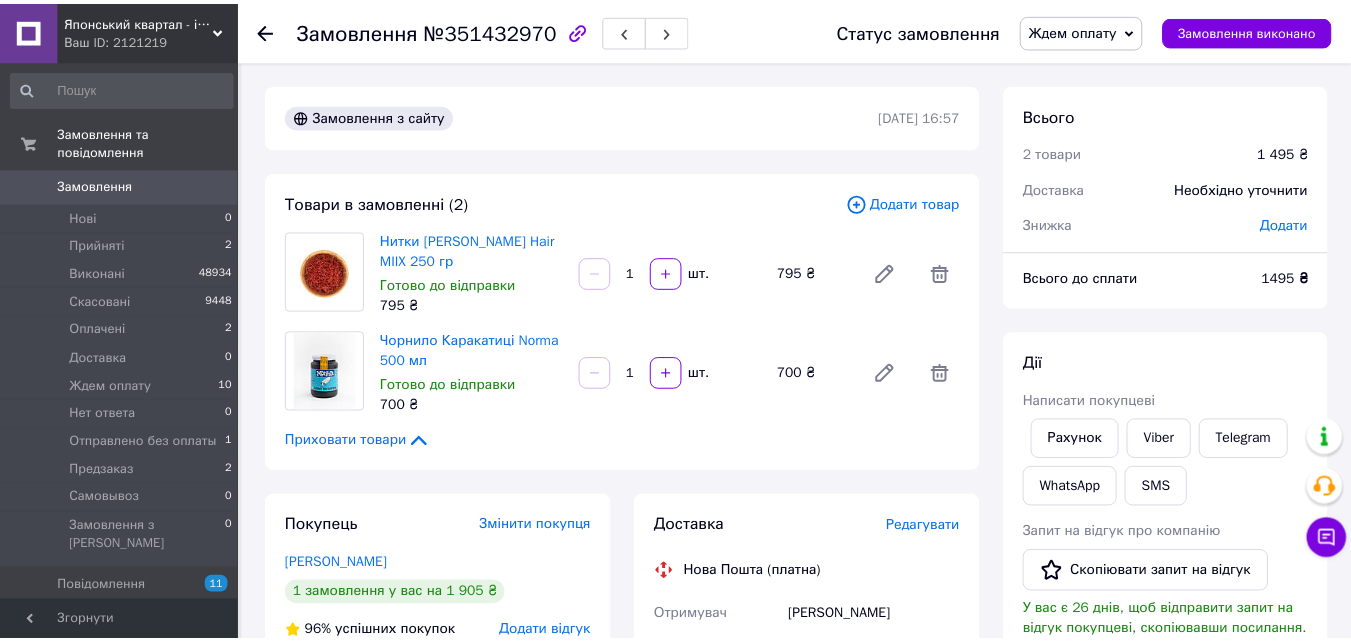 scroll, scrollTop: 0, scrollLeft: 0, axis: both 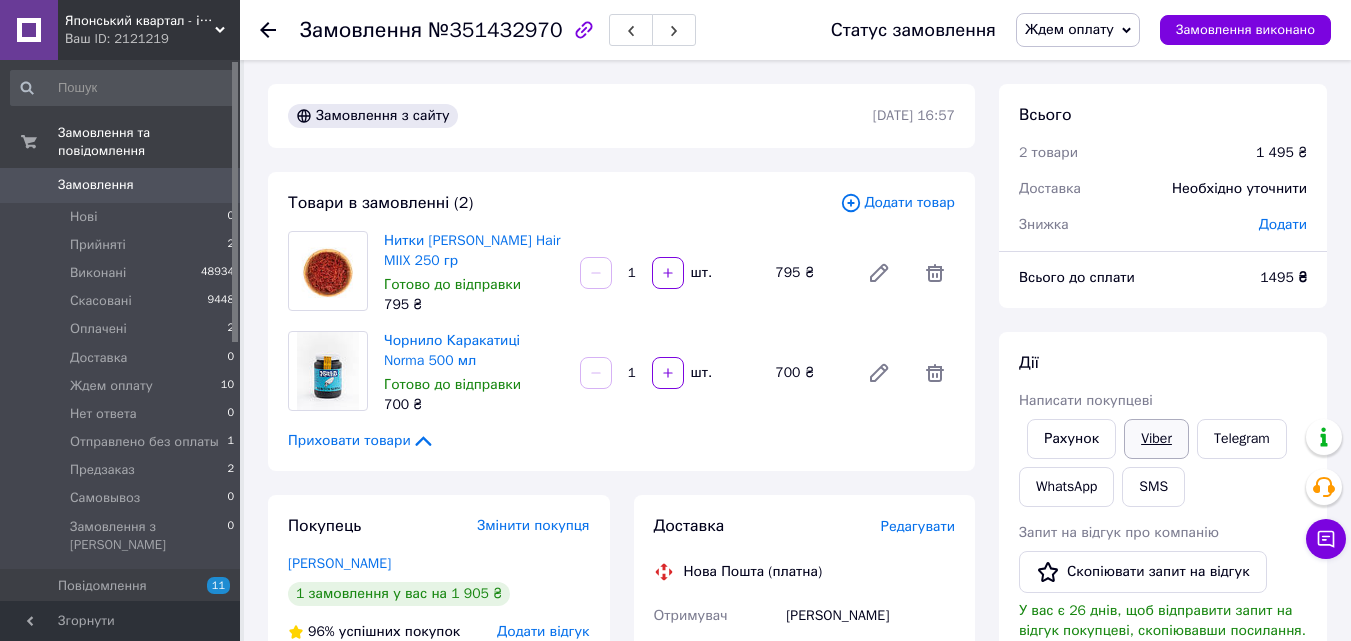 click on "Viber" at bounding box center (1156, 439) 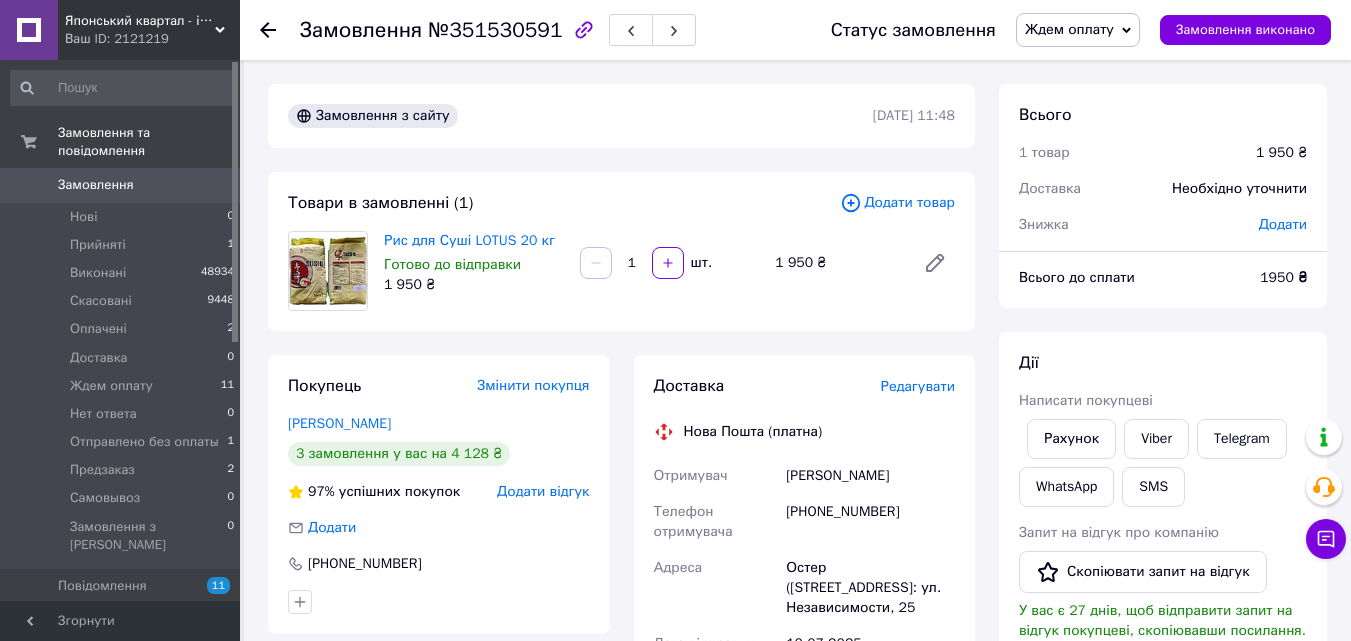 scroll, scrollTop: 0, scrollLeft: 0, axis: both 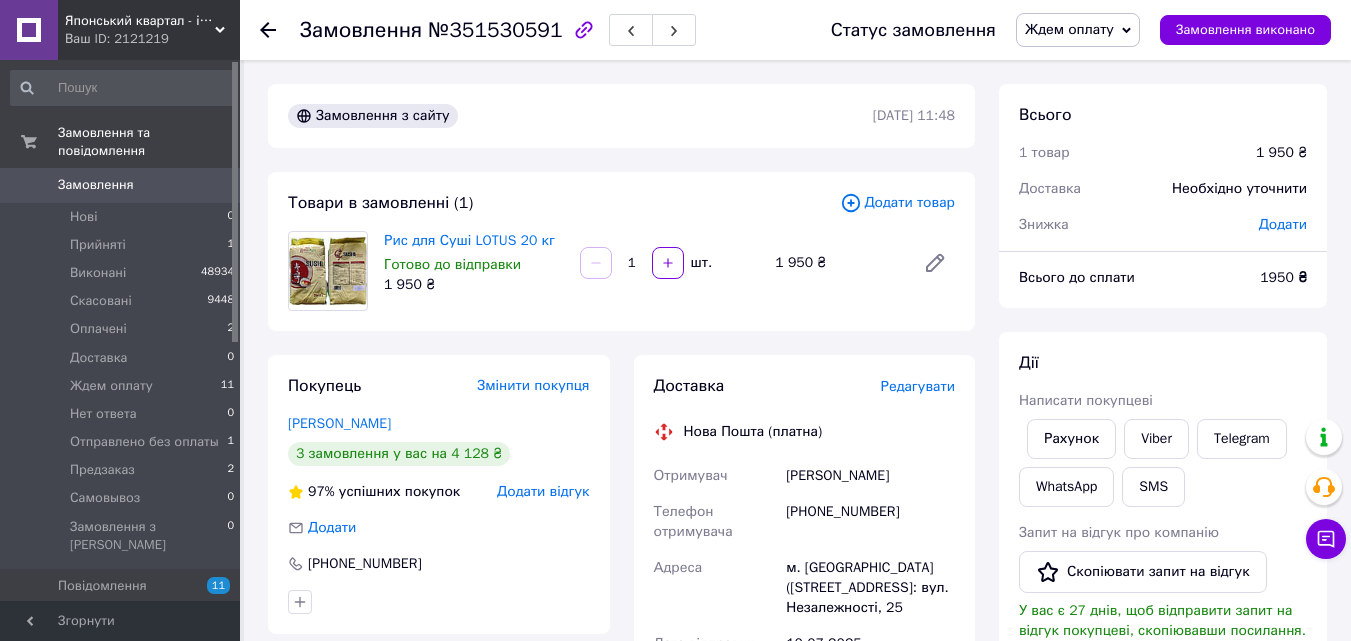 click on "Написати покупцеві" at bounding box center (1163, 401) 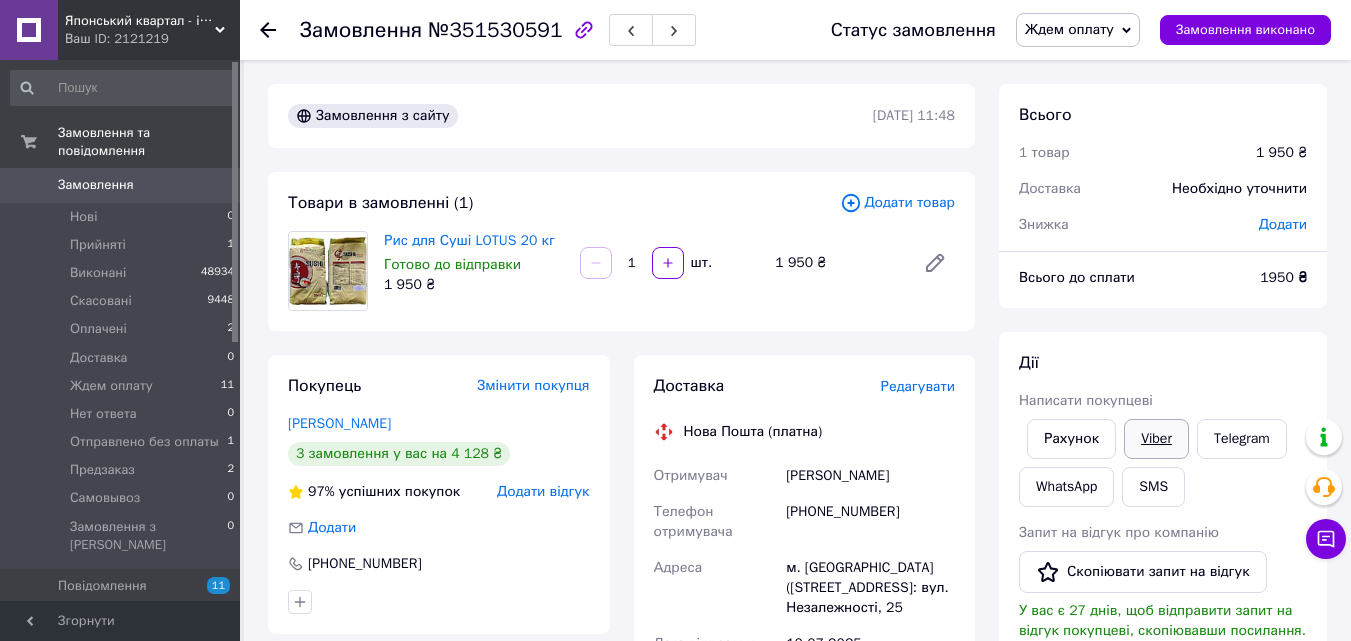 click on "Viber" at bounding box center [1156, 439] 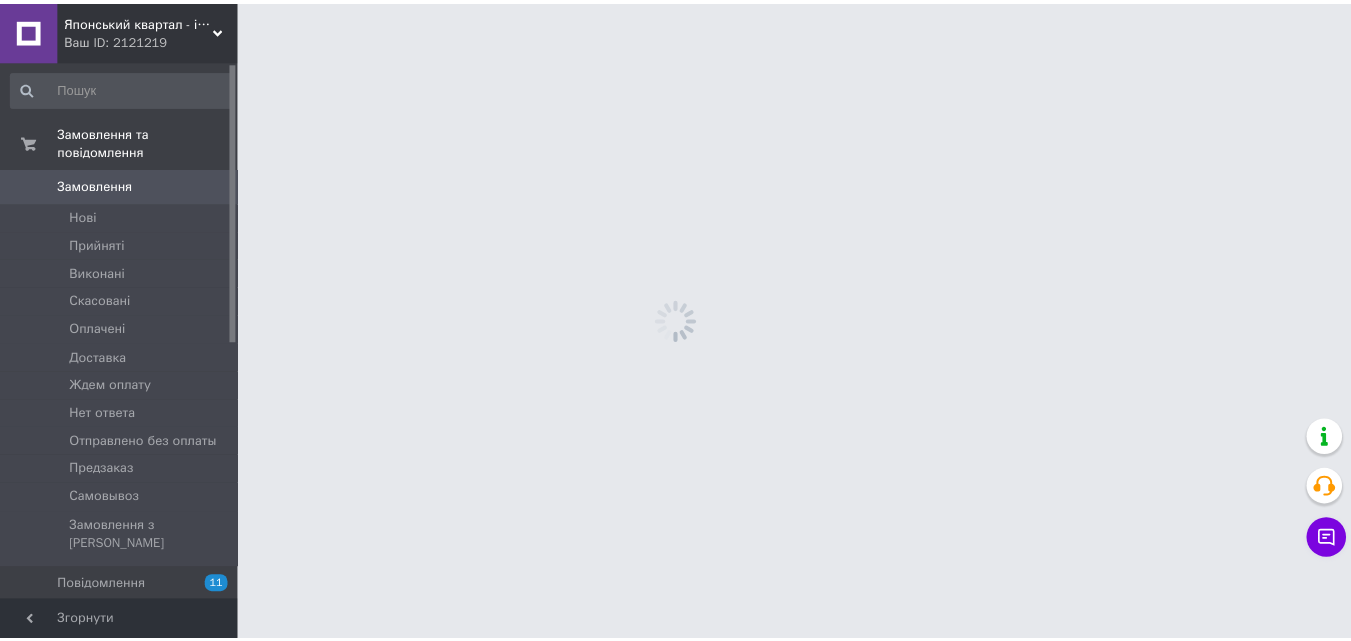 scroll, scrollTop: 0, scrollLeft: 0, axis: both 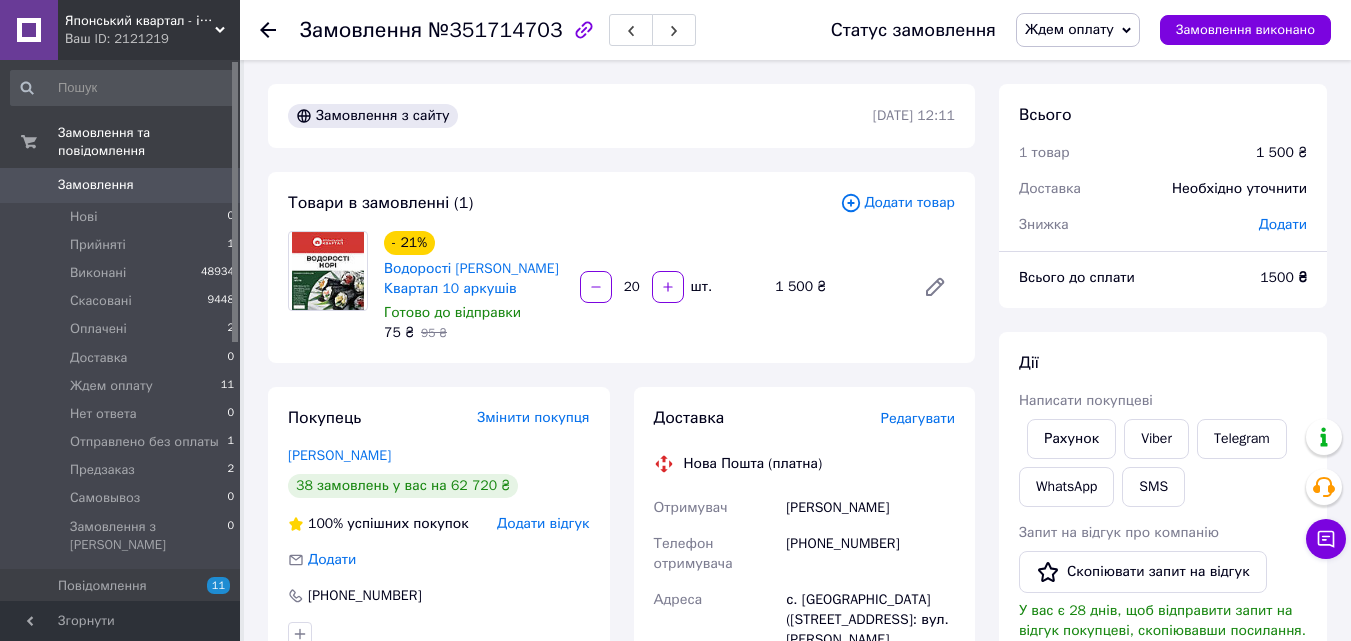 click on "Ждем оплату" at bounding box center (1078, 30) 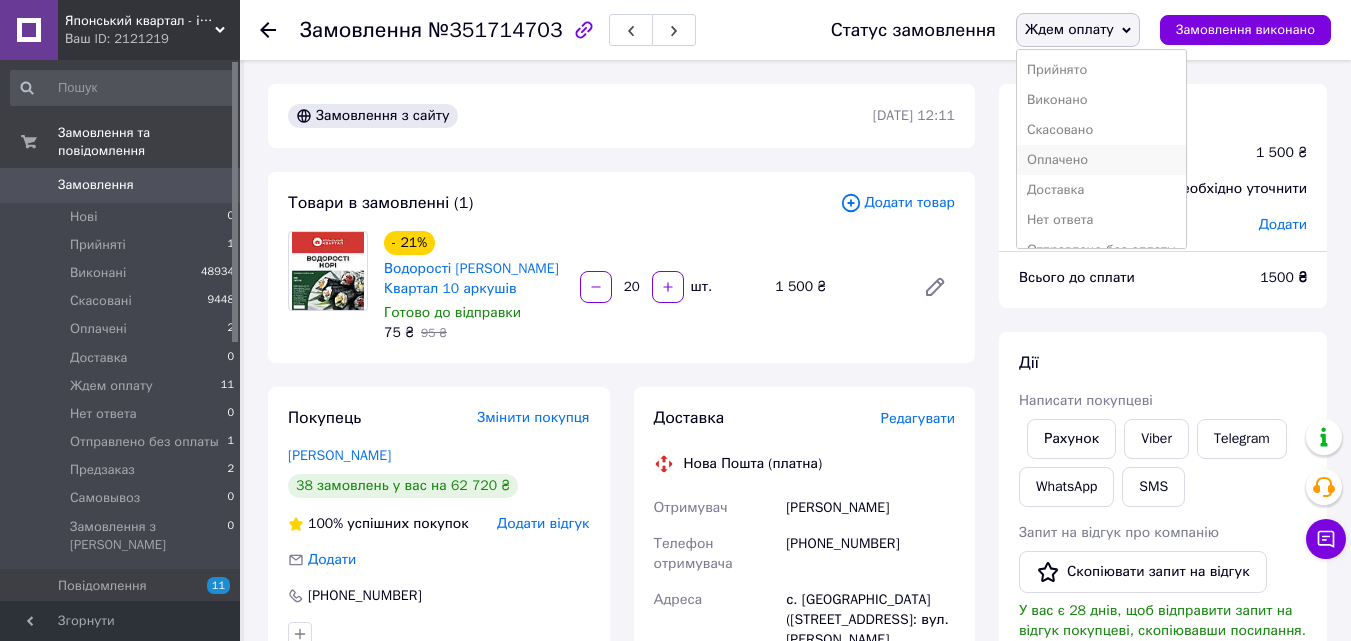 click on "Оплачено" at bounding box center (1101, 160) 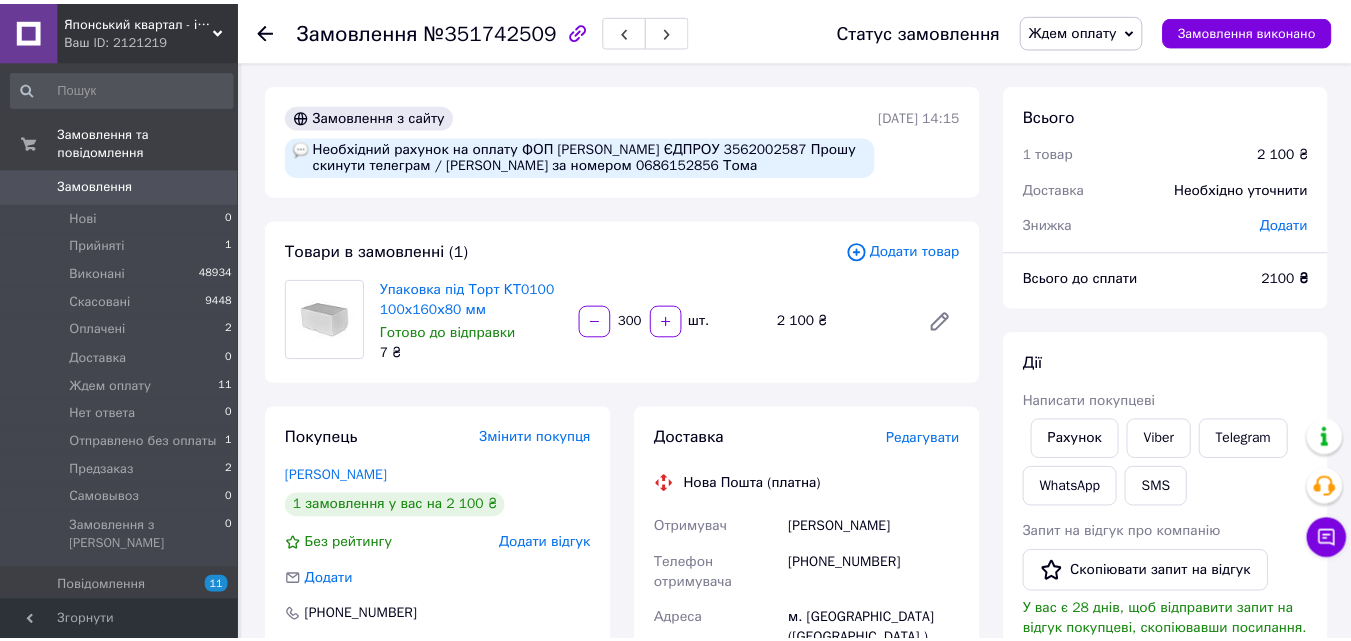scroll, scrollTop: 0, scrollLeft: 0, axis: both 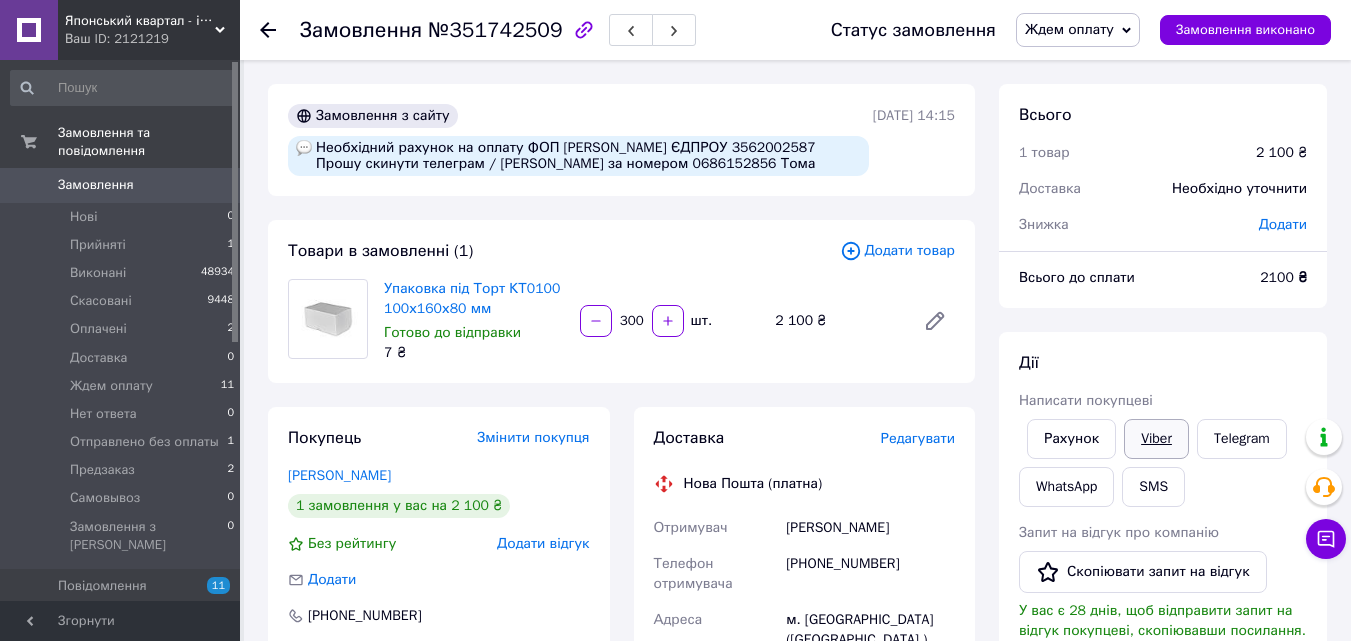 click on "Viber" at bounding box center (1156, 439) 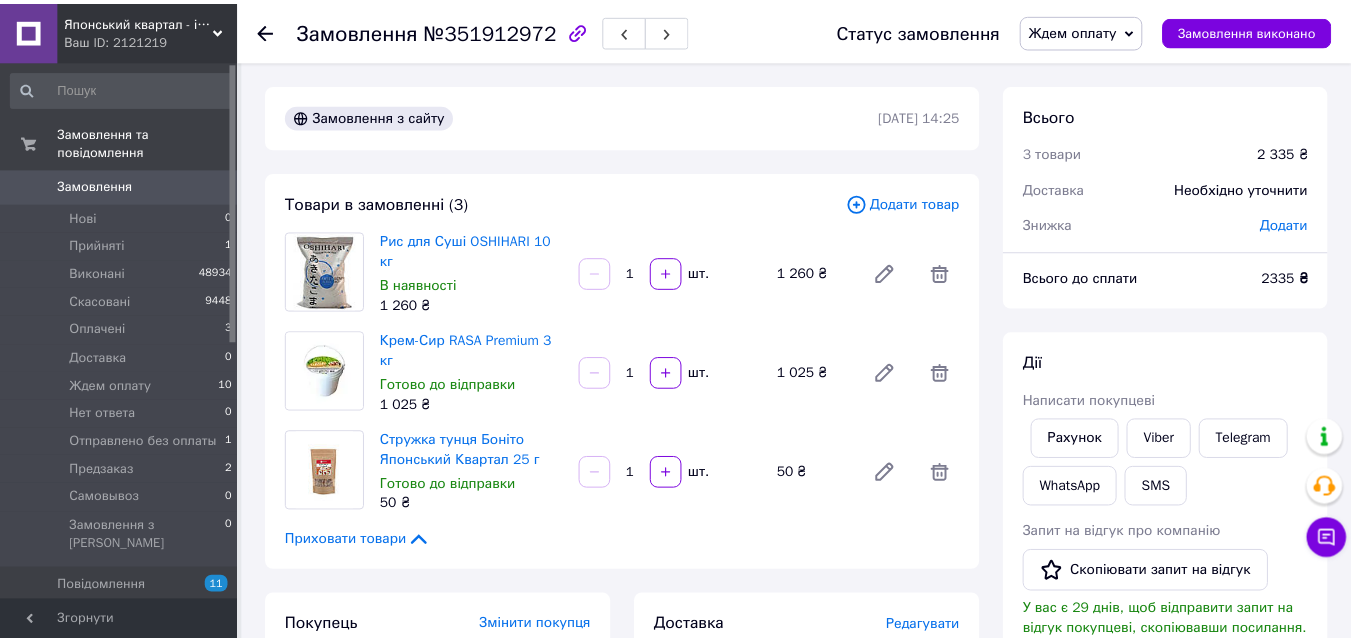 scroll, scrollTop: 0, scrollLeft: 0, axis: both 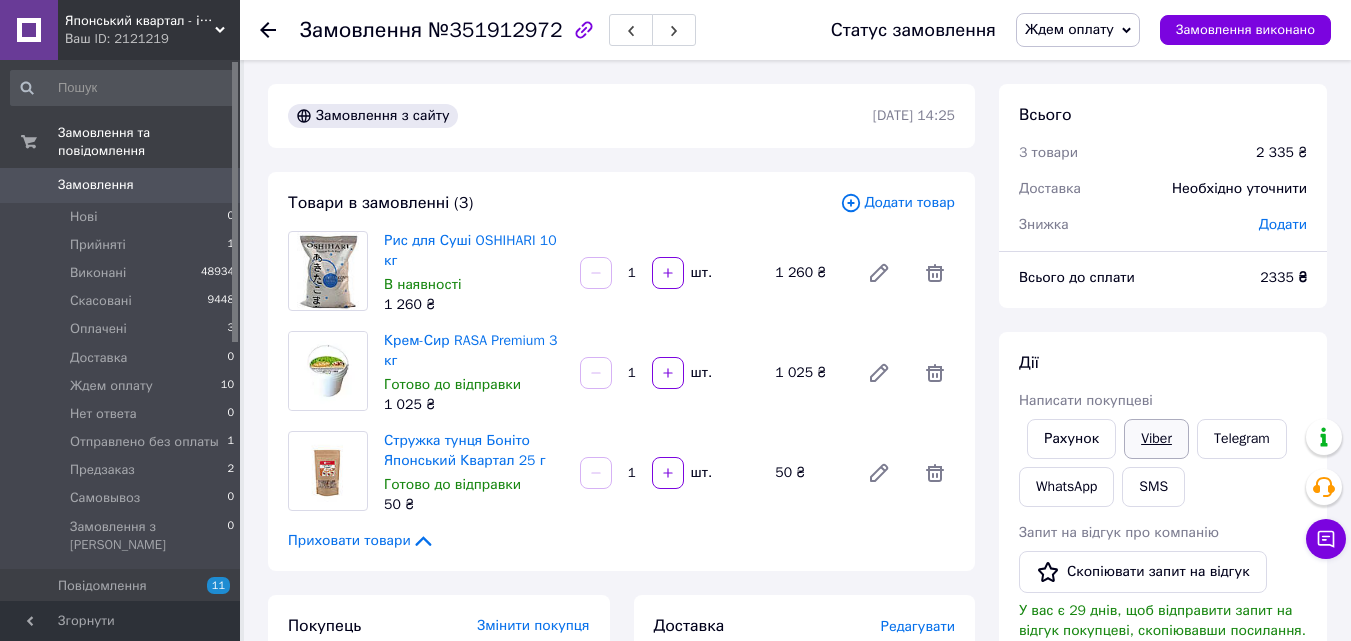 click on "Viber" at bounding box center [1156, 439] 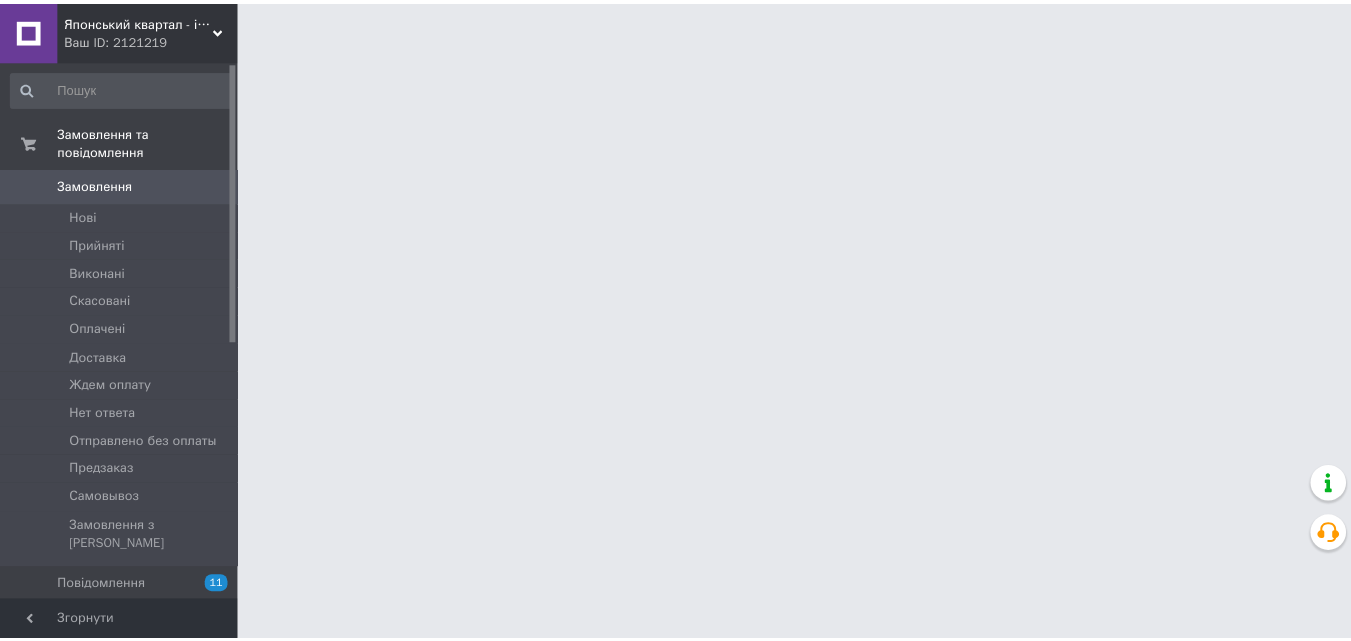 scroll, scrollTop: 0, scrollLeft: 0, axis: both 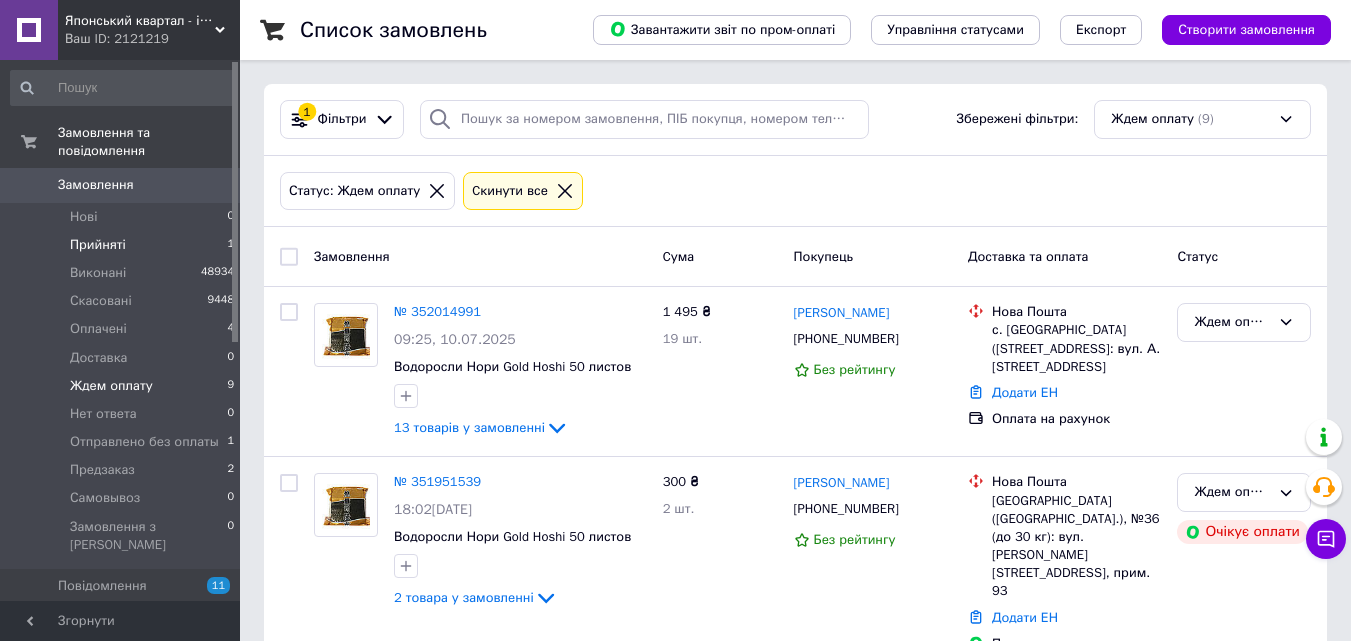 click on "Прийняті 1" at bounding box center [123, 245] 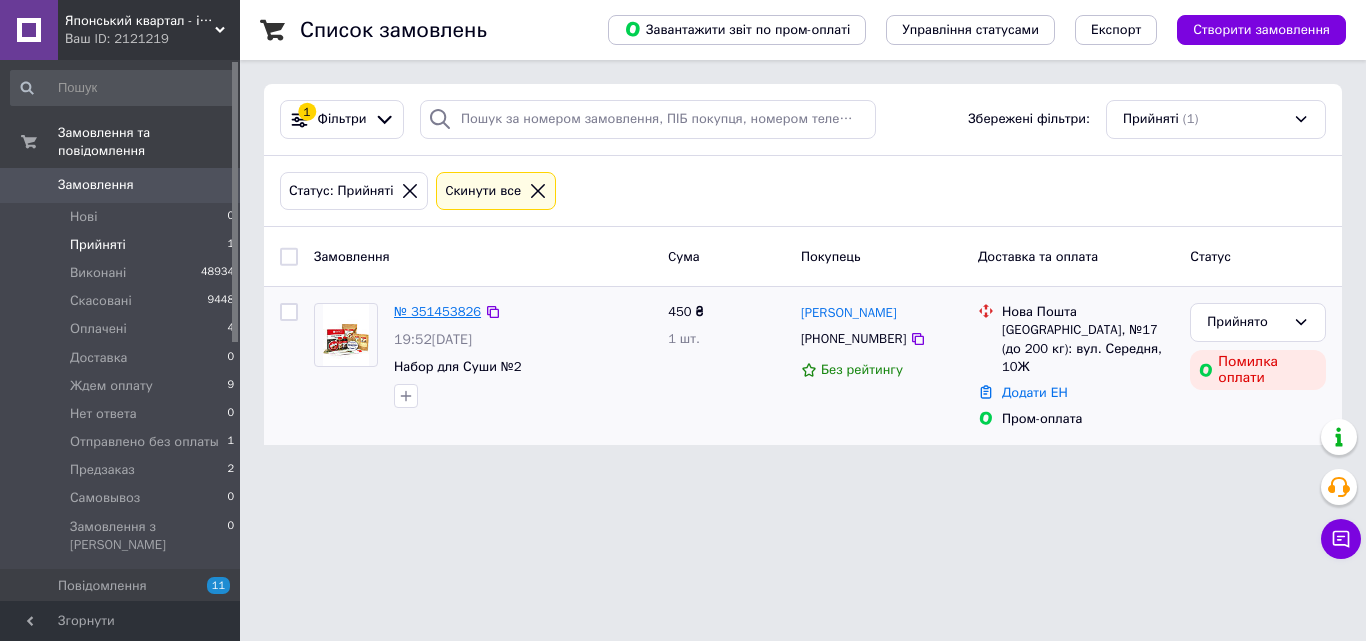 click on "№ 351453826" at bounding box center (437, 311) 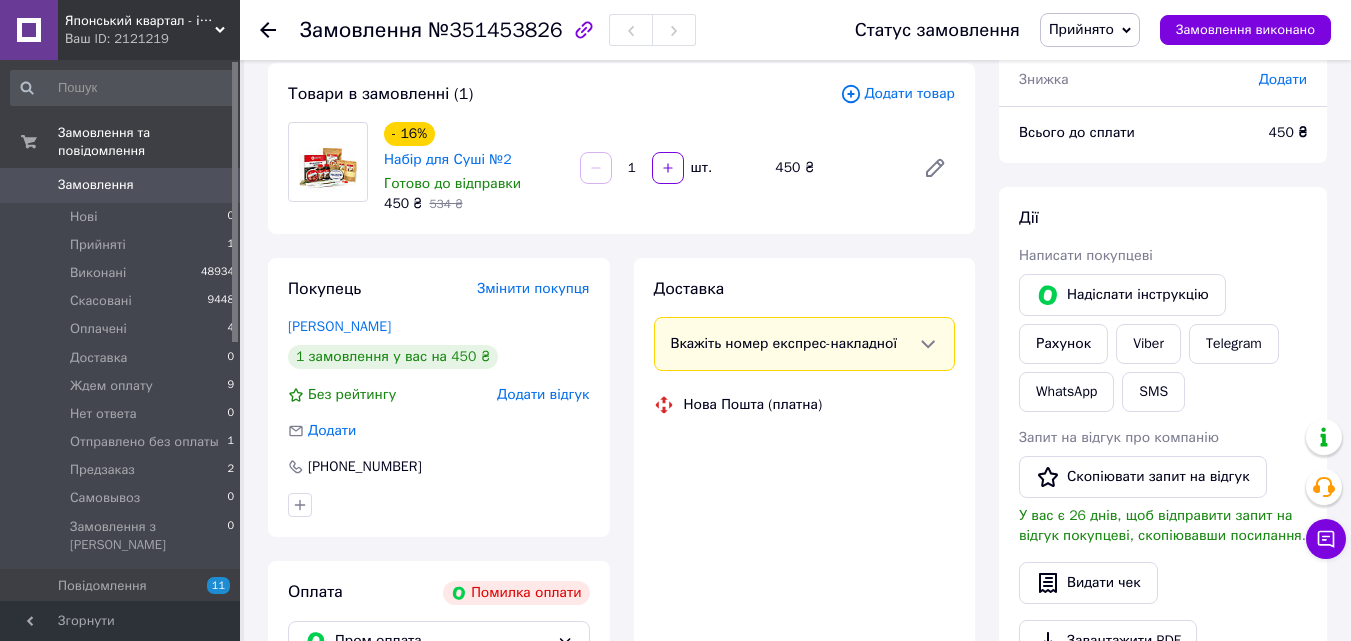 scroll, scrollTop: 200, scrollLeft: 0, axis: vertical 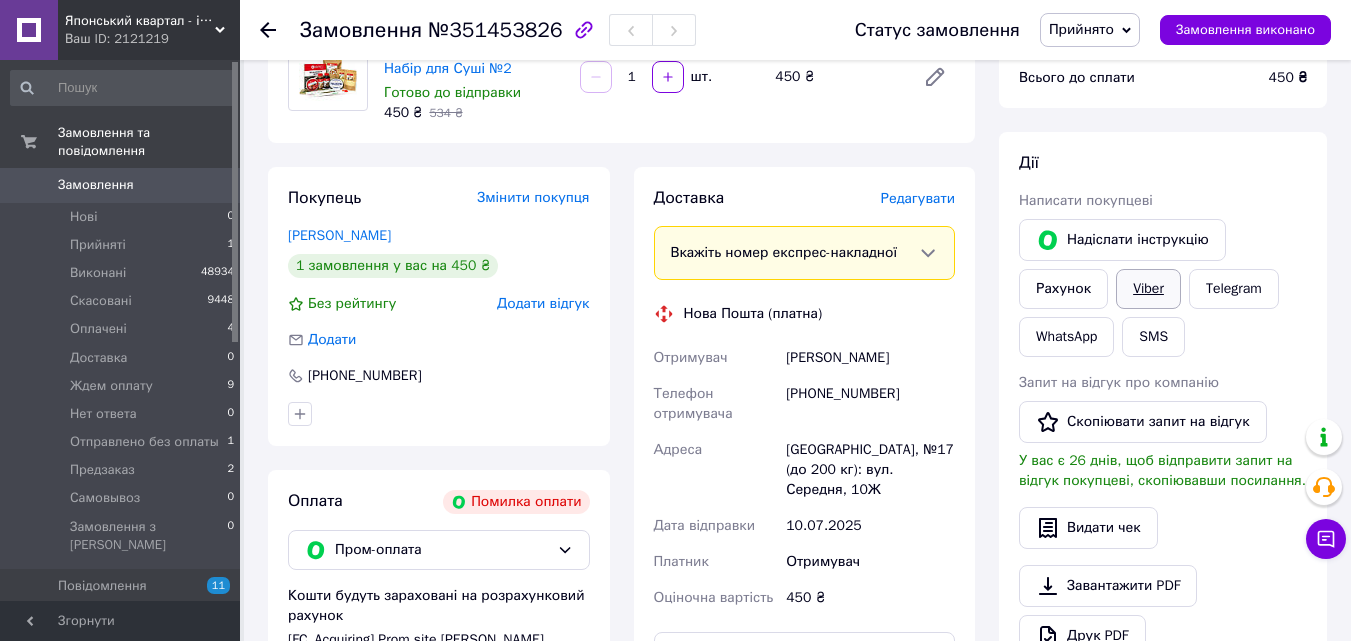 click on "Viber" at bounding box center (1148, 289) 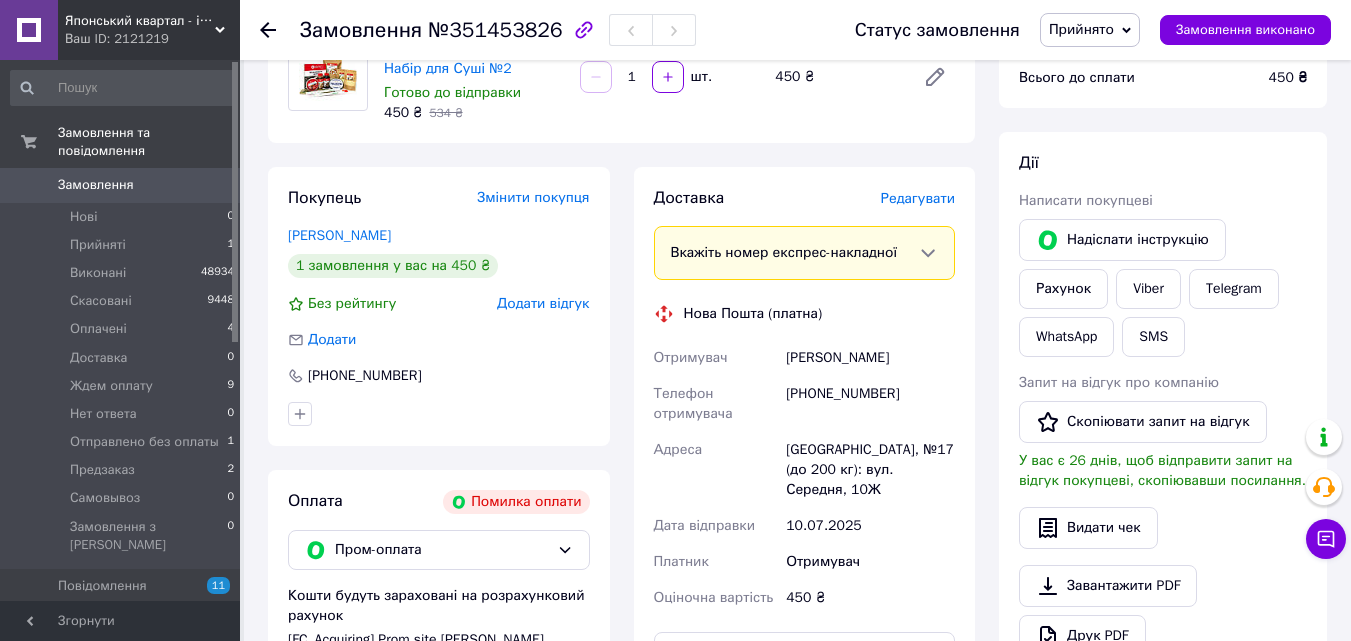 scroll, scrollTop: 200, scrollLeft: 0, axis: vertical 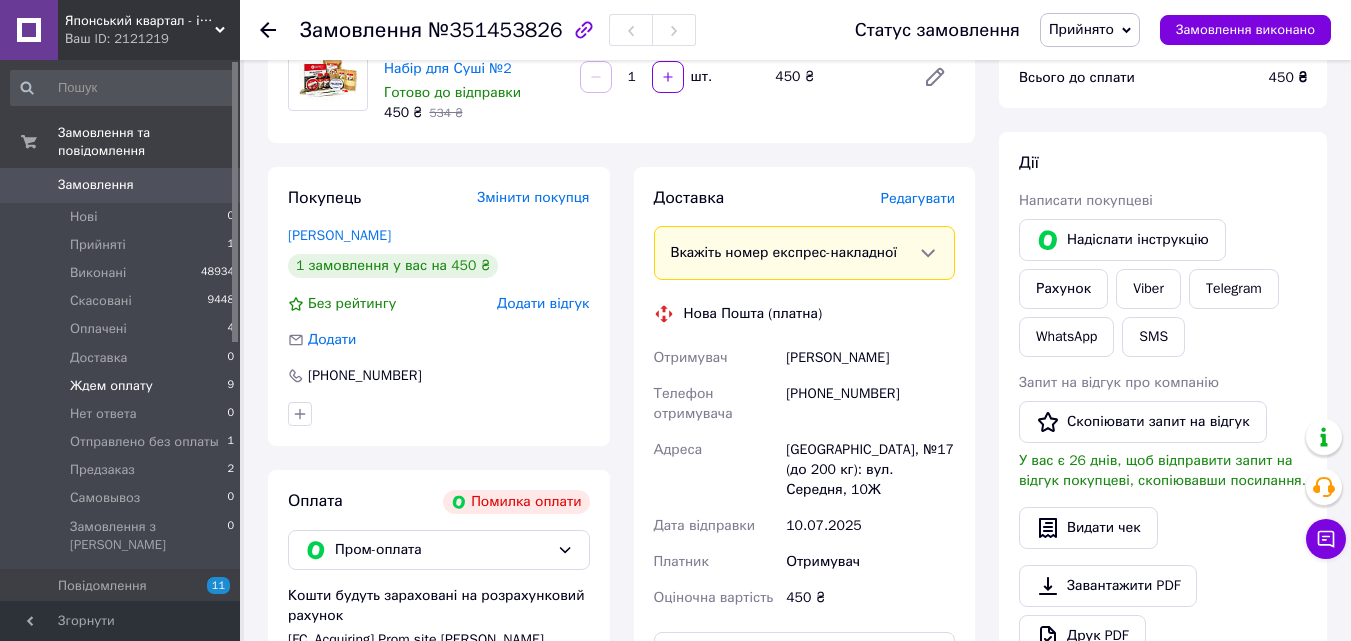 click on "Ждем оплату  9" at bounding box center (123, 386) 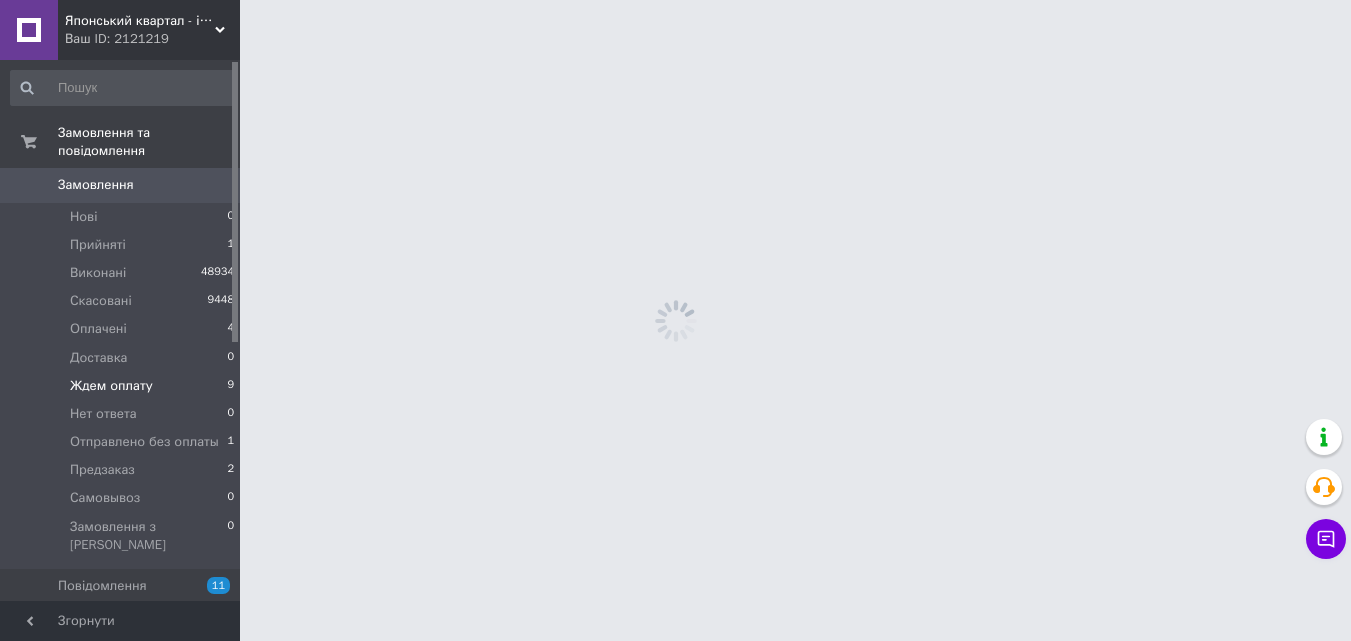 scroll, scrollTop: 0, scrollLeft: 0, axis: both 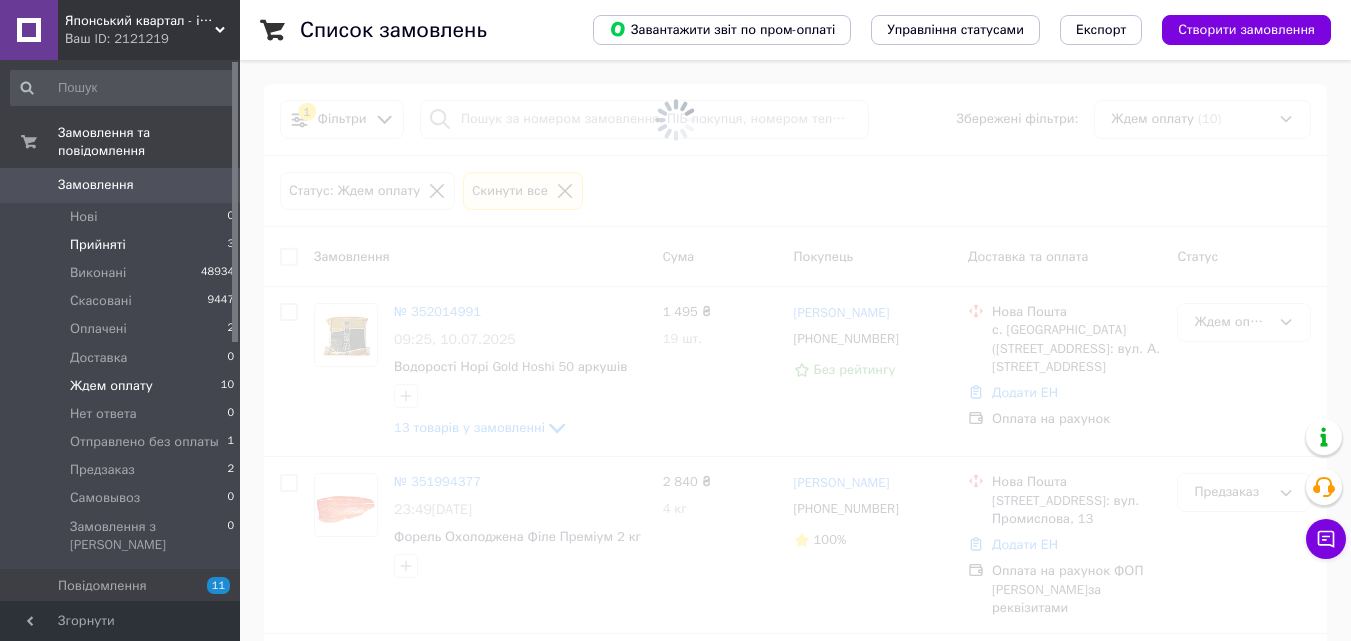 click on "Прийняті 3" at bounding box center (123, 245) 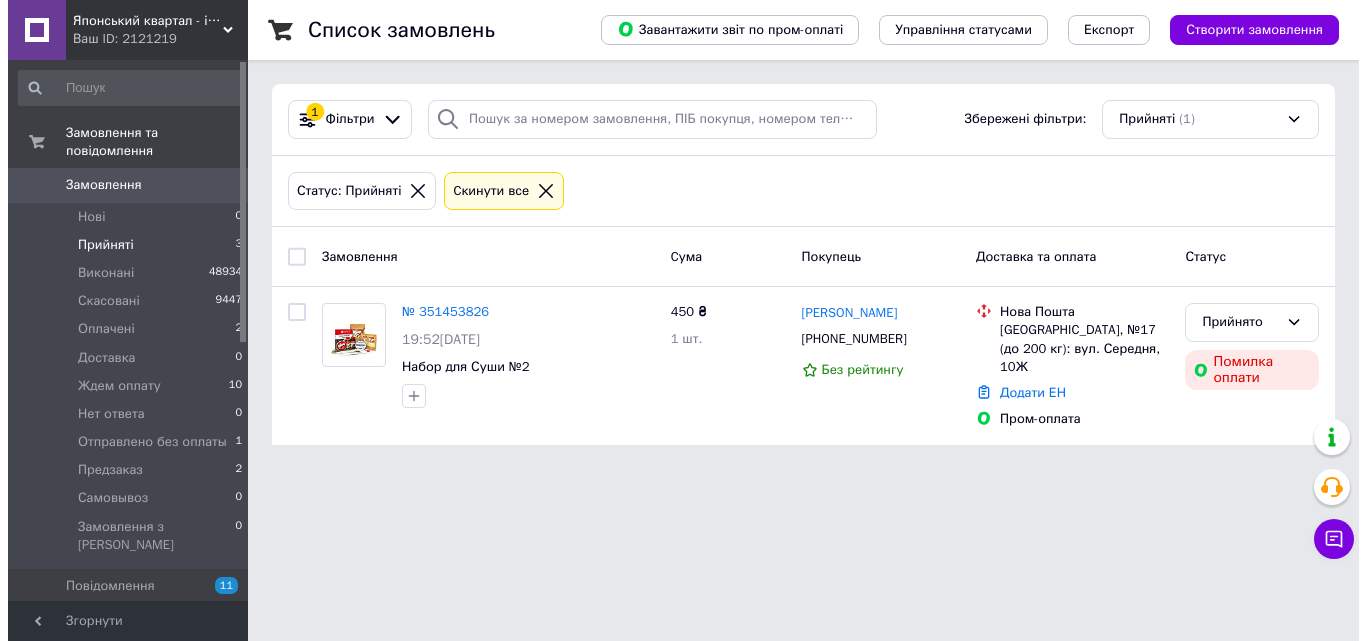 scroll, scrollTop: 0, scrollLeft: 0, axis: both 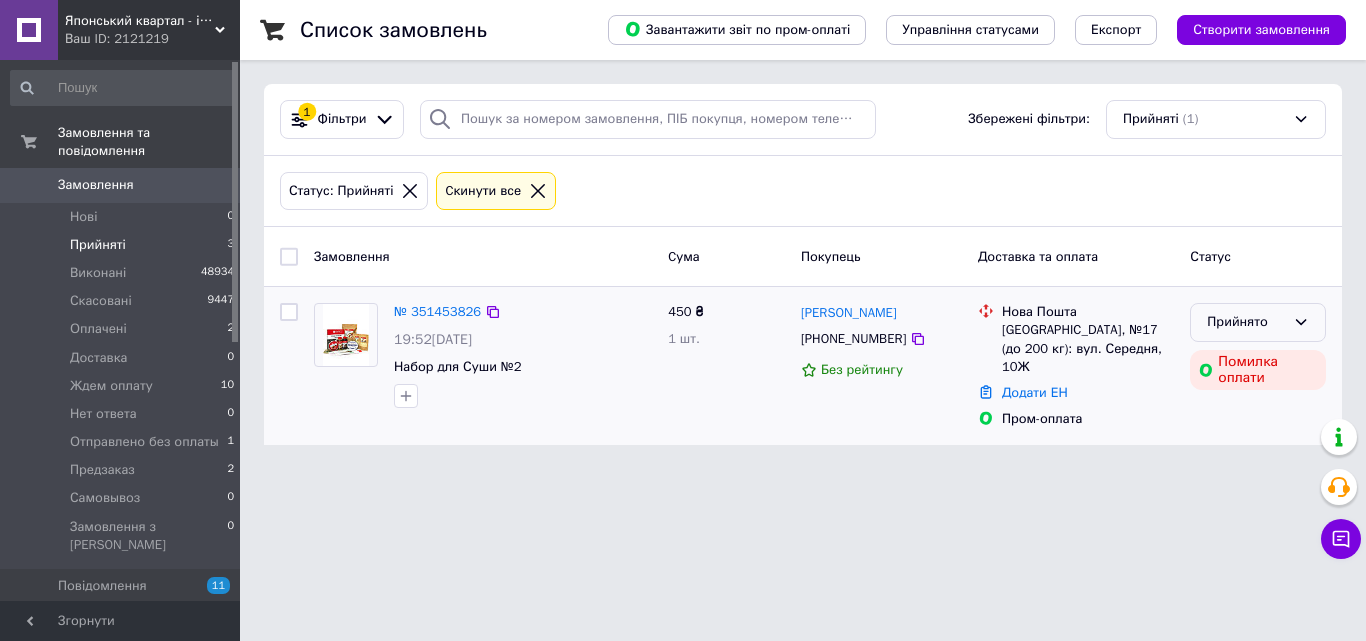 click on "Прийнято" at bounding box center [1246, 322] 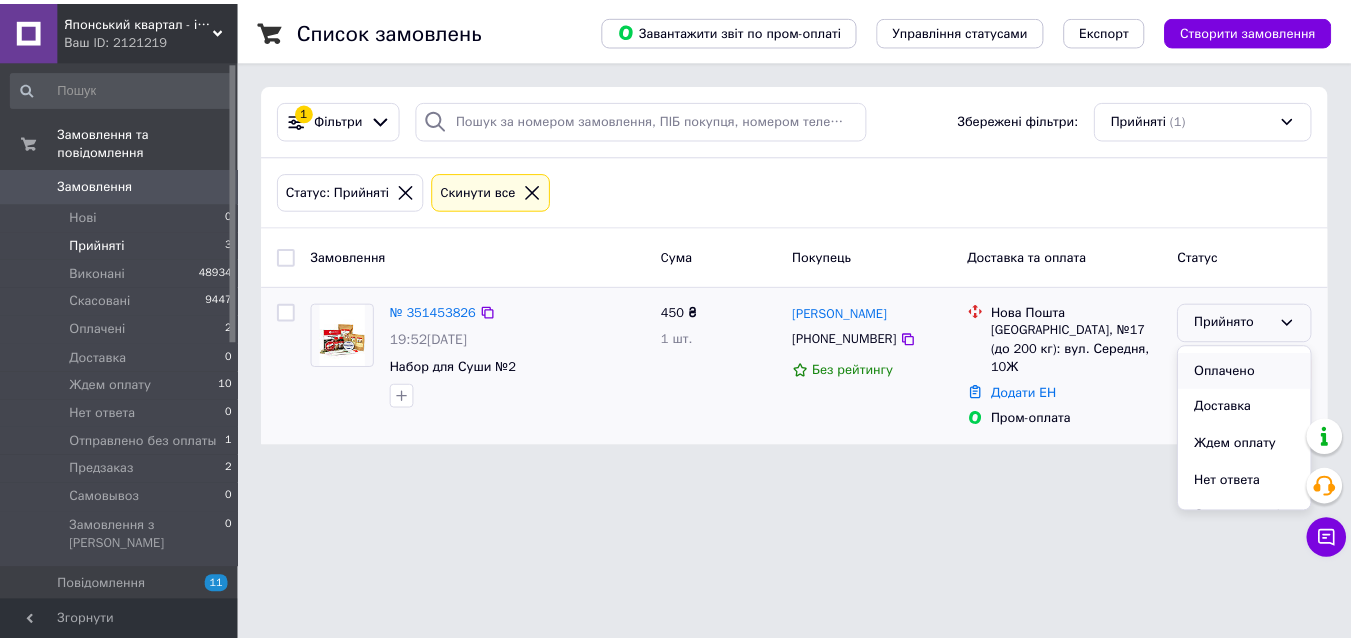 scroll, scrollTop: 100, scrollLeft: 0, axis: vertical 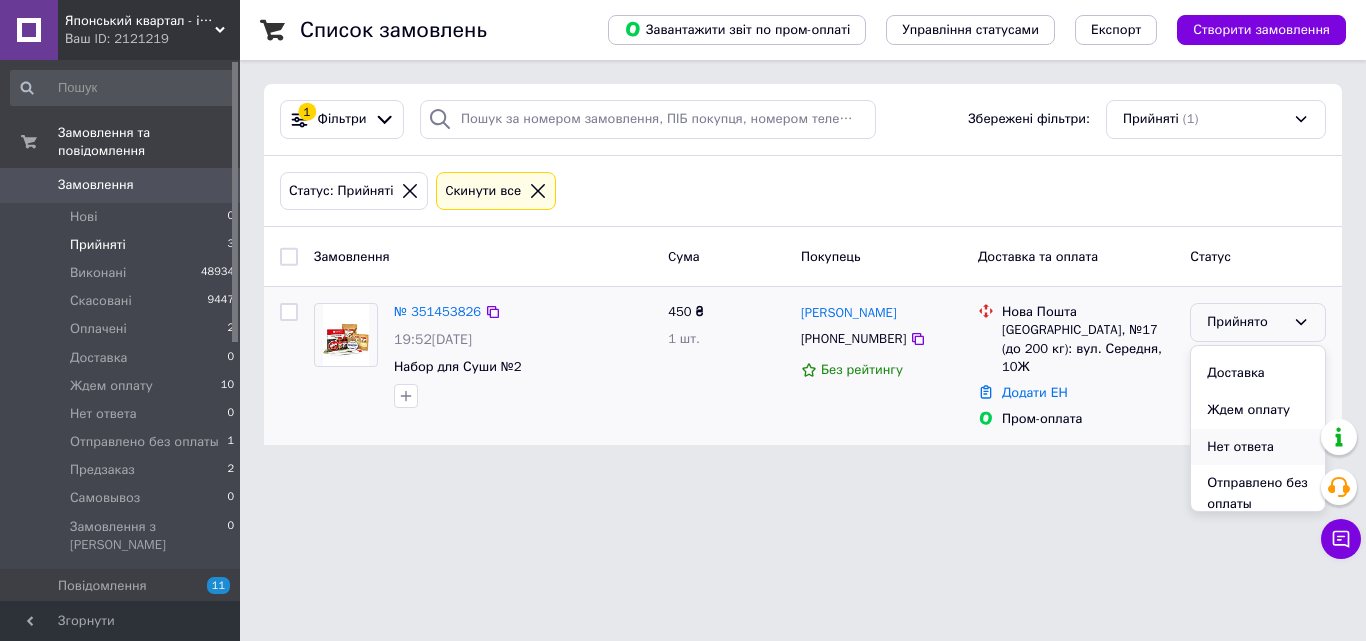 click on "Нет ответа" at bounding box center [1258, 447] 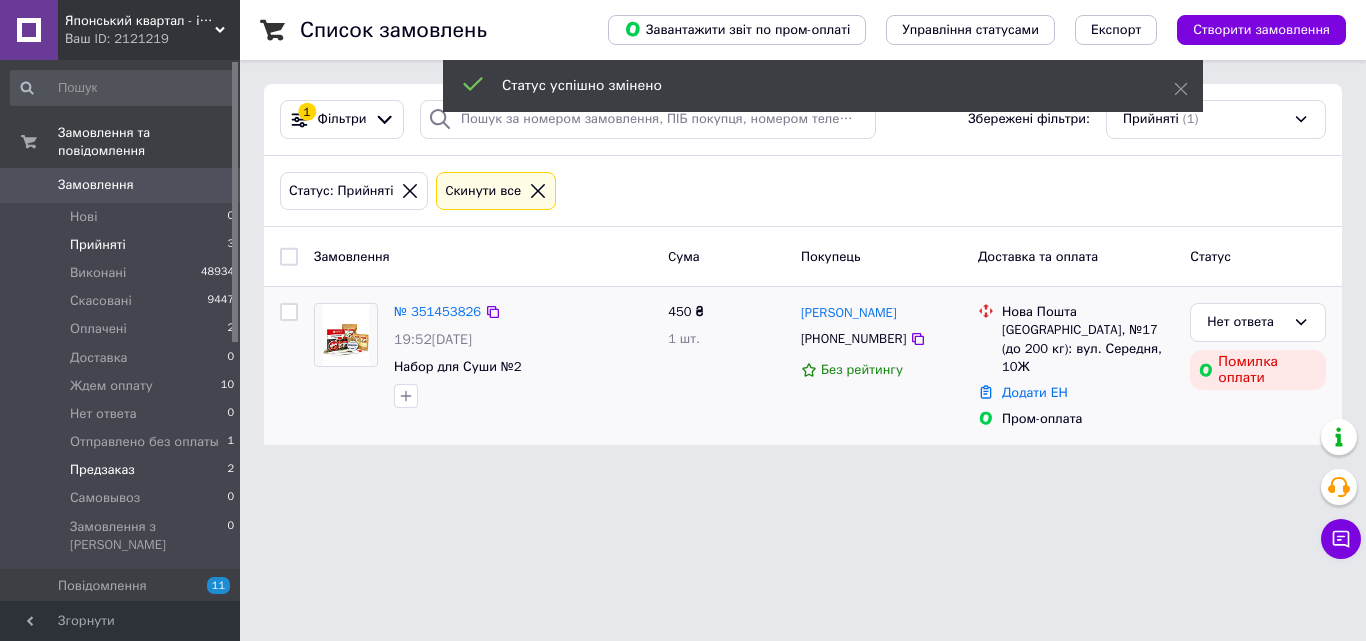 click on "Предзаказ 2" at bounding box center (123, 470) 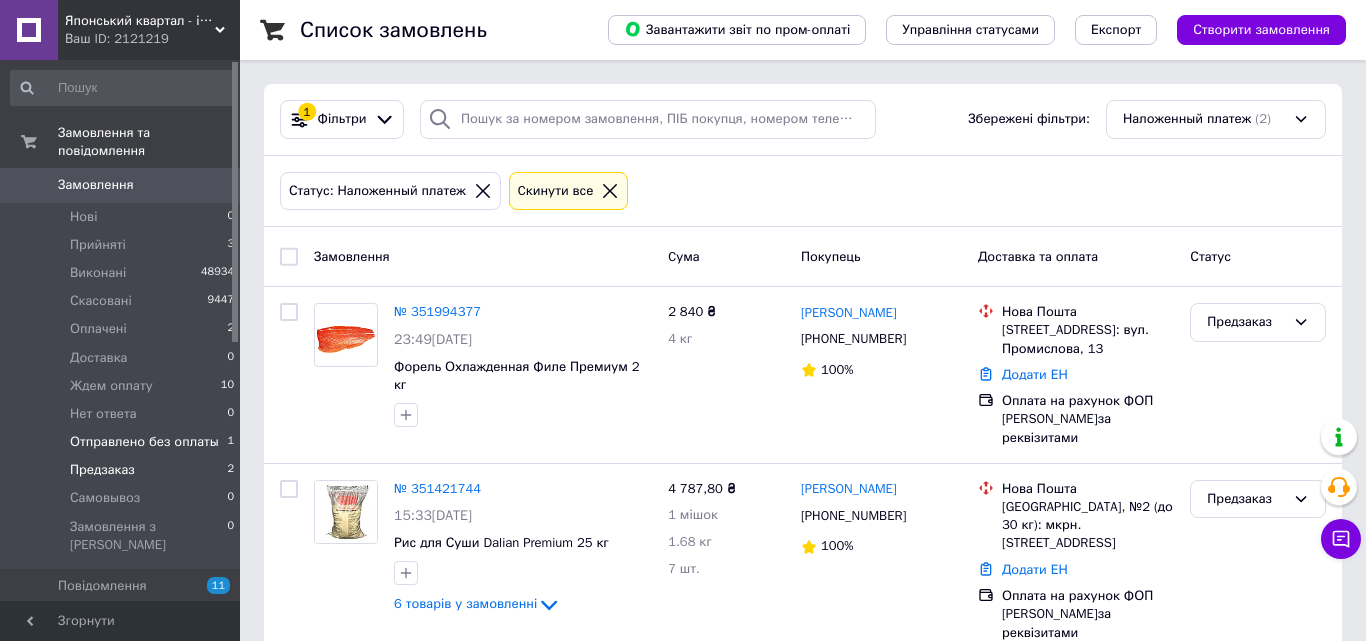 click on "Отправлено без оплаты" at bounding box center [144, 442] 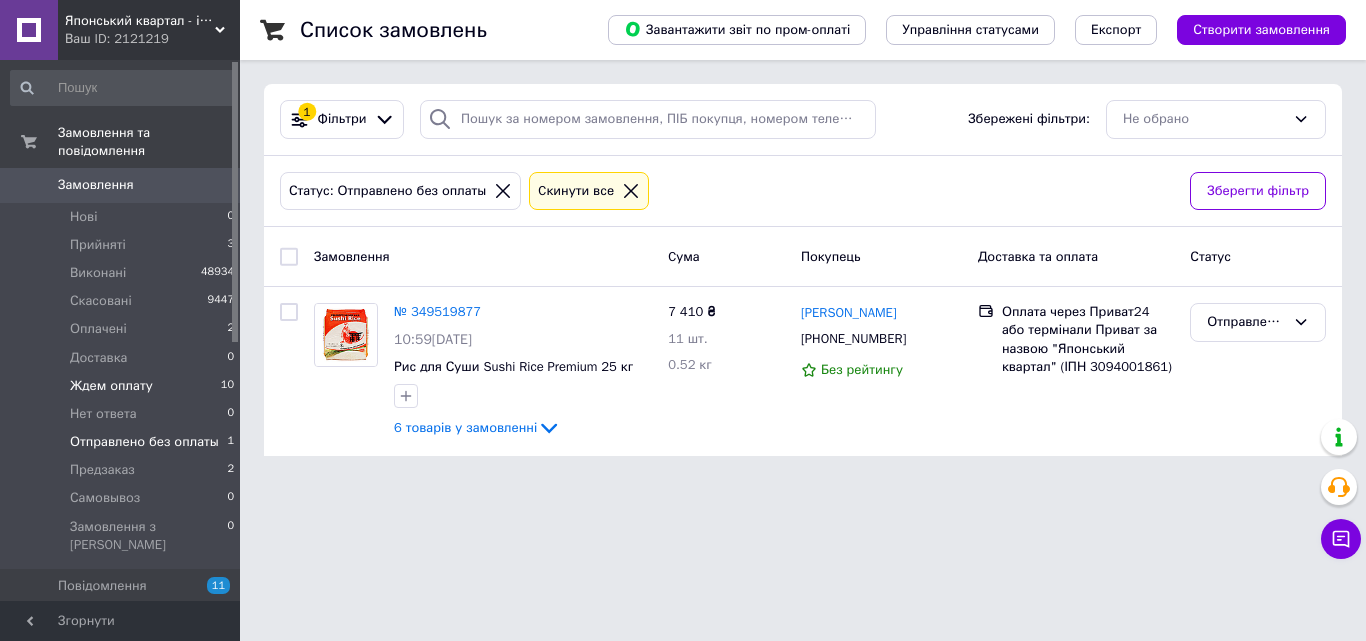 click on "Ждем оплату" at bounding box center [111, 386] 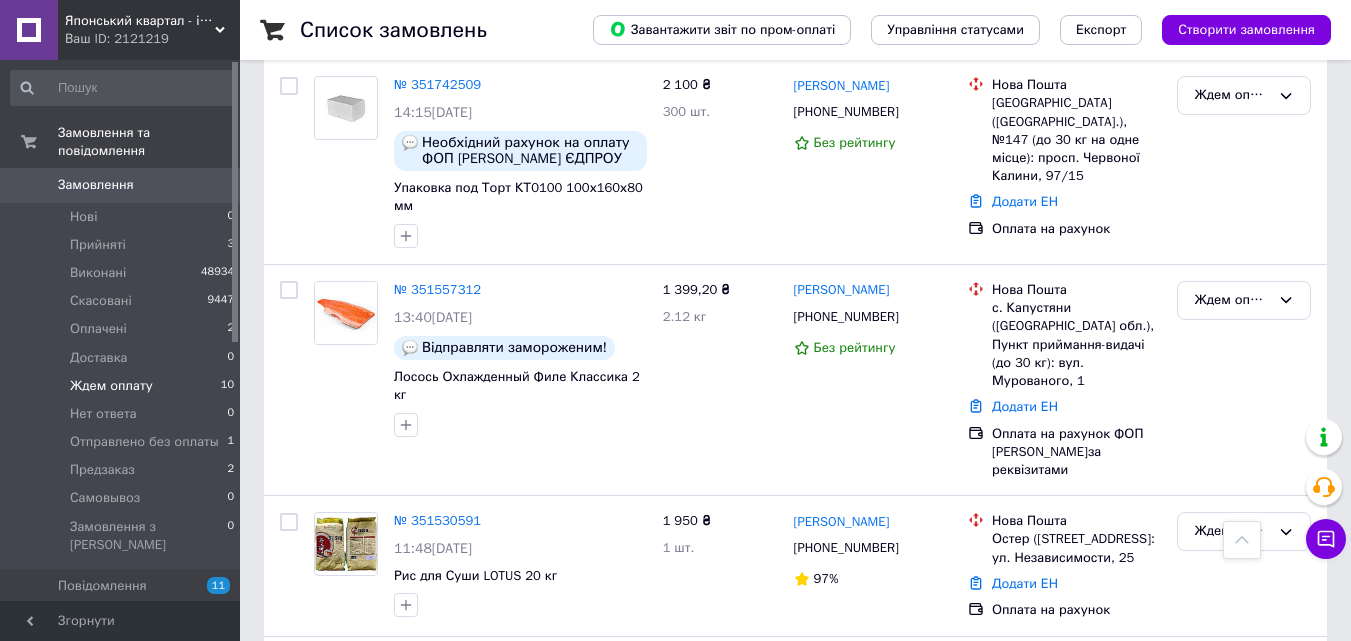 scroll, scrollTop: 900, scrollLeft: 0, axis: vertical 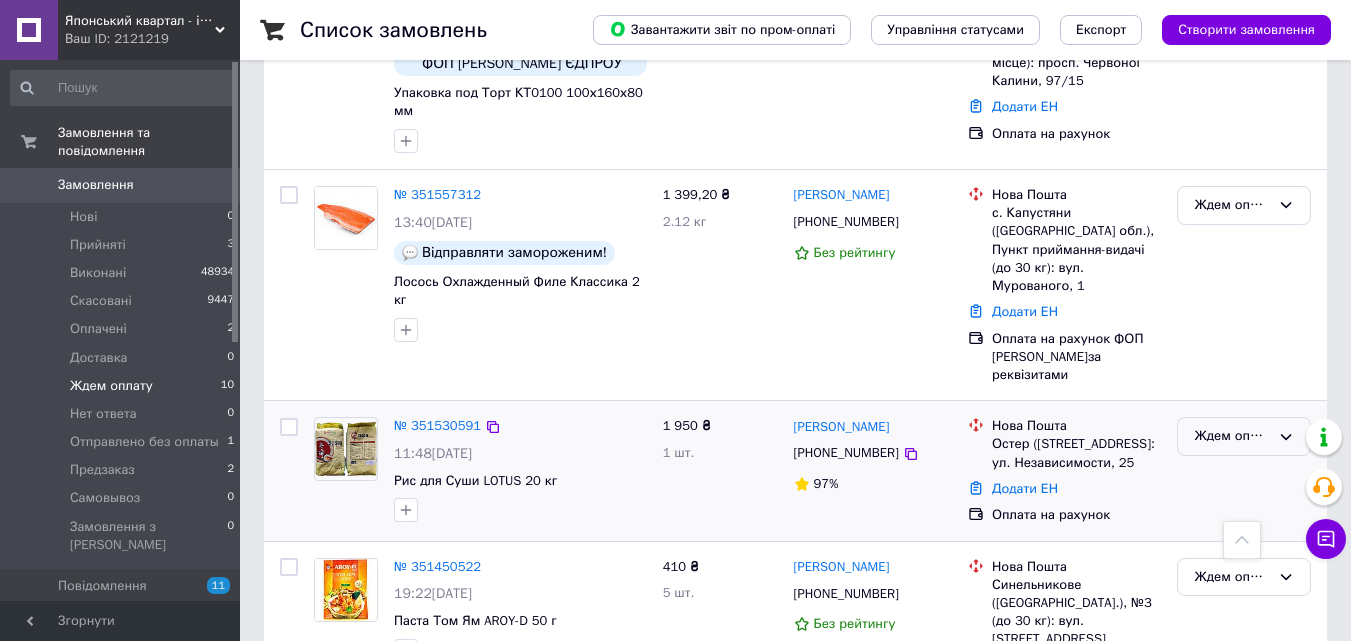 click 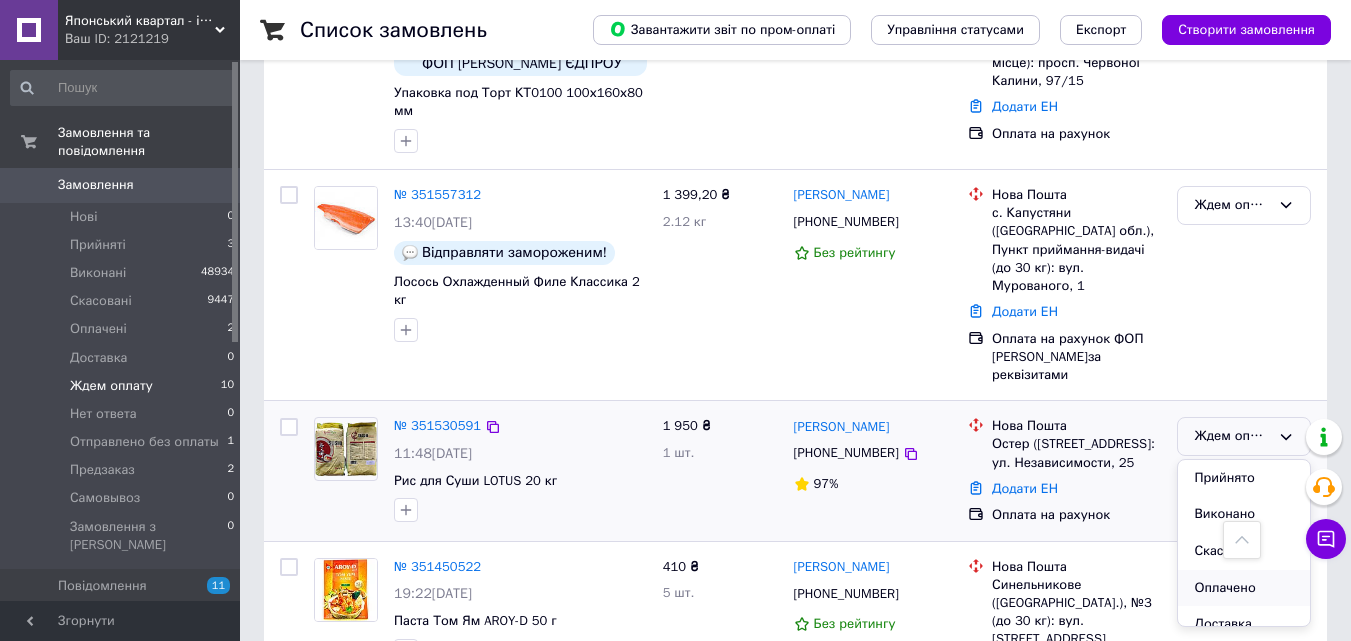 click on "Оплачено" at bounding box center (1244, 588) 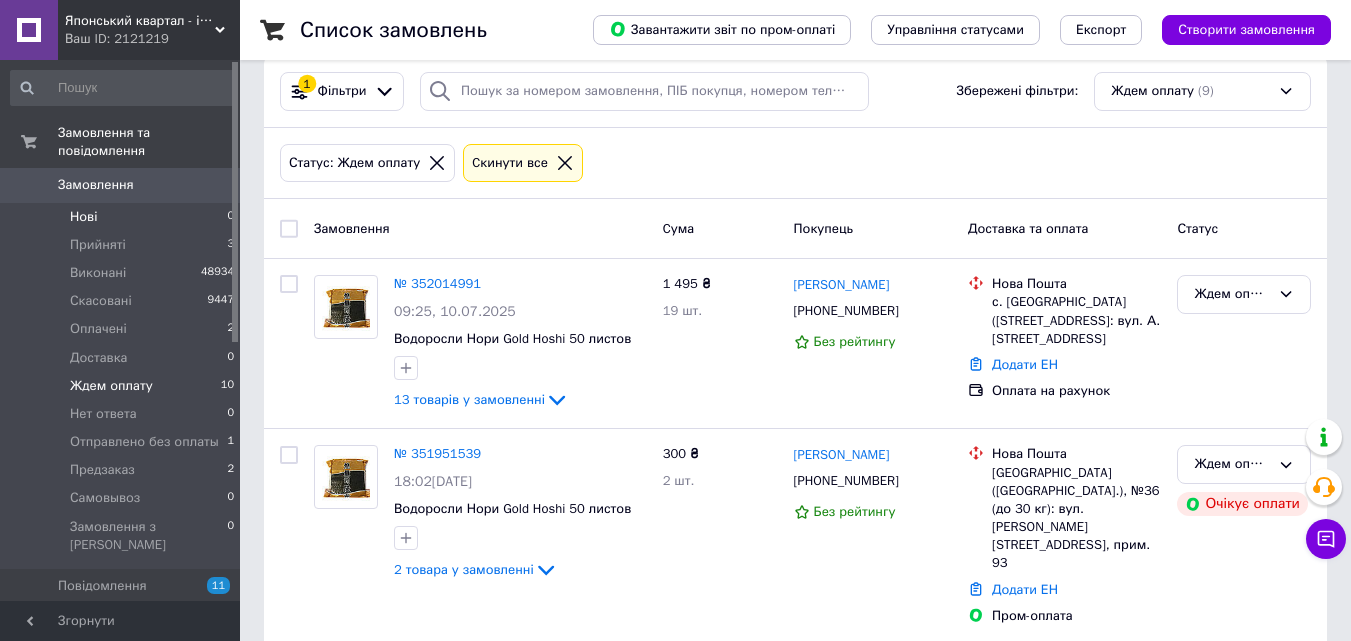 scroll, scrollTop: 0, scrollLeft: 0, axis: both 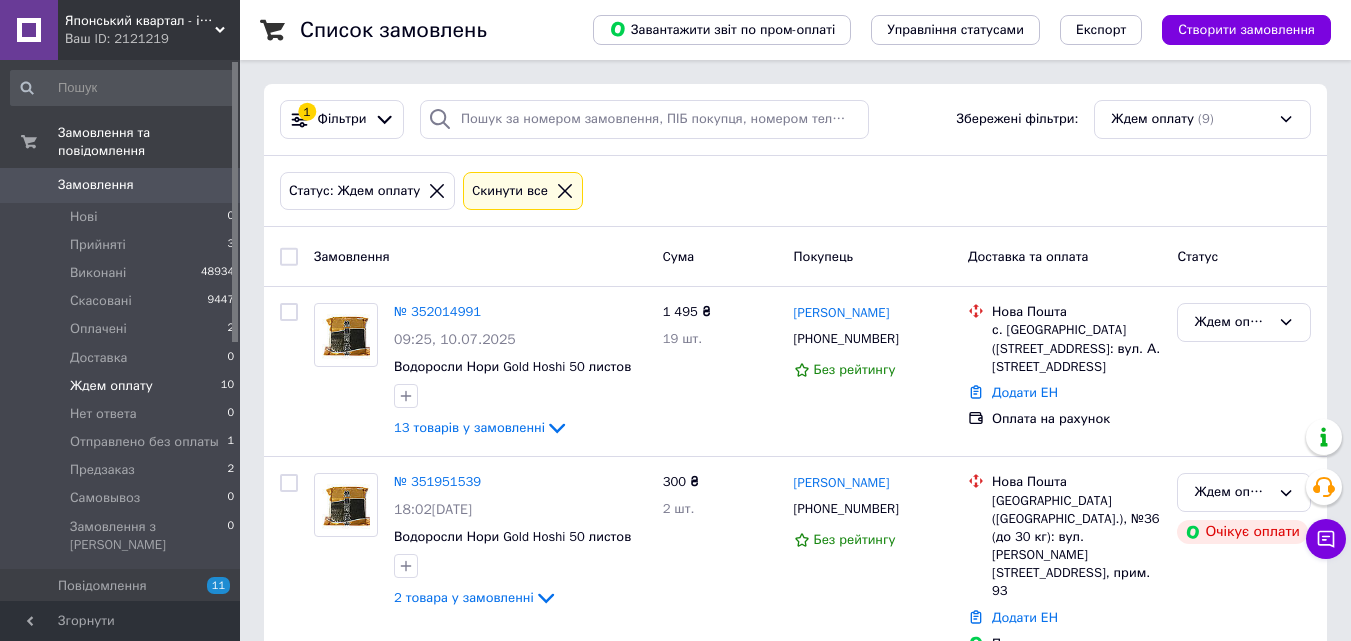 click on "Замовлення" at bounding box center (121, 185) 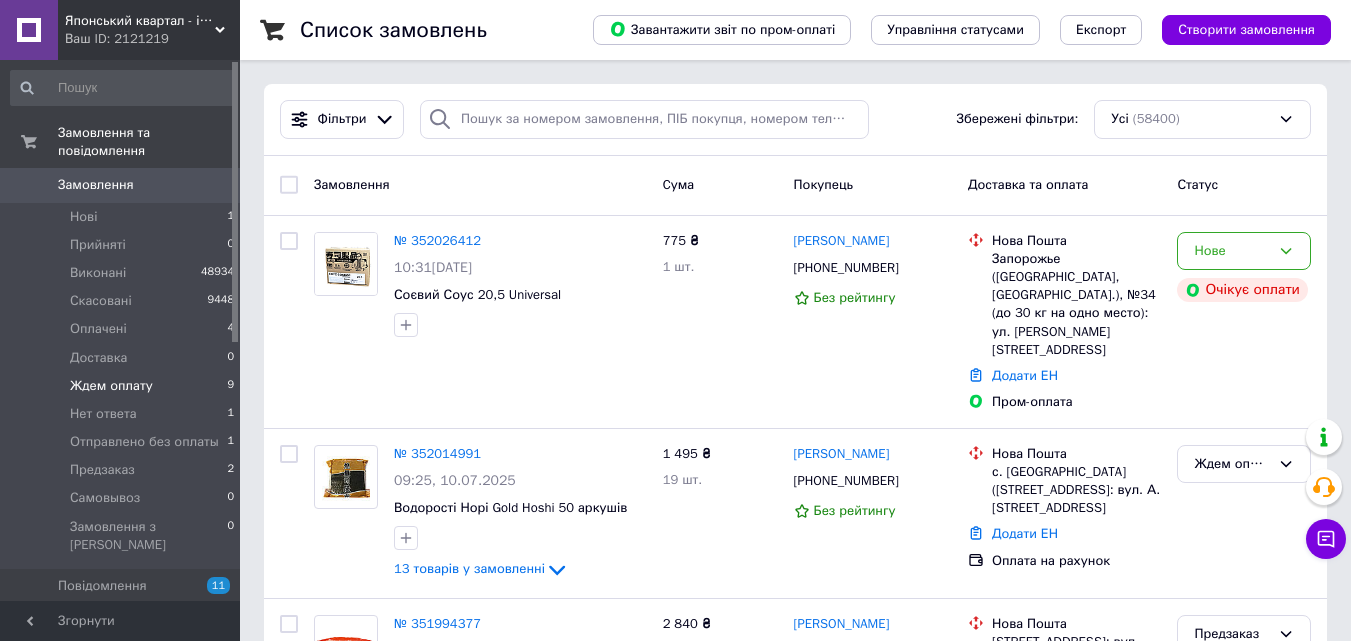 click on "Ждем оплату" at bounding box center (111, 386) 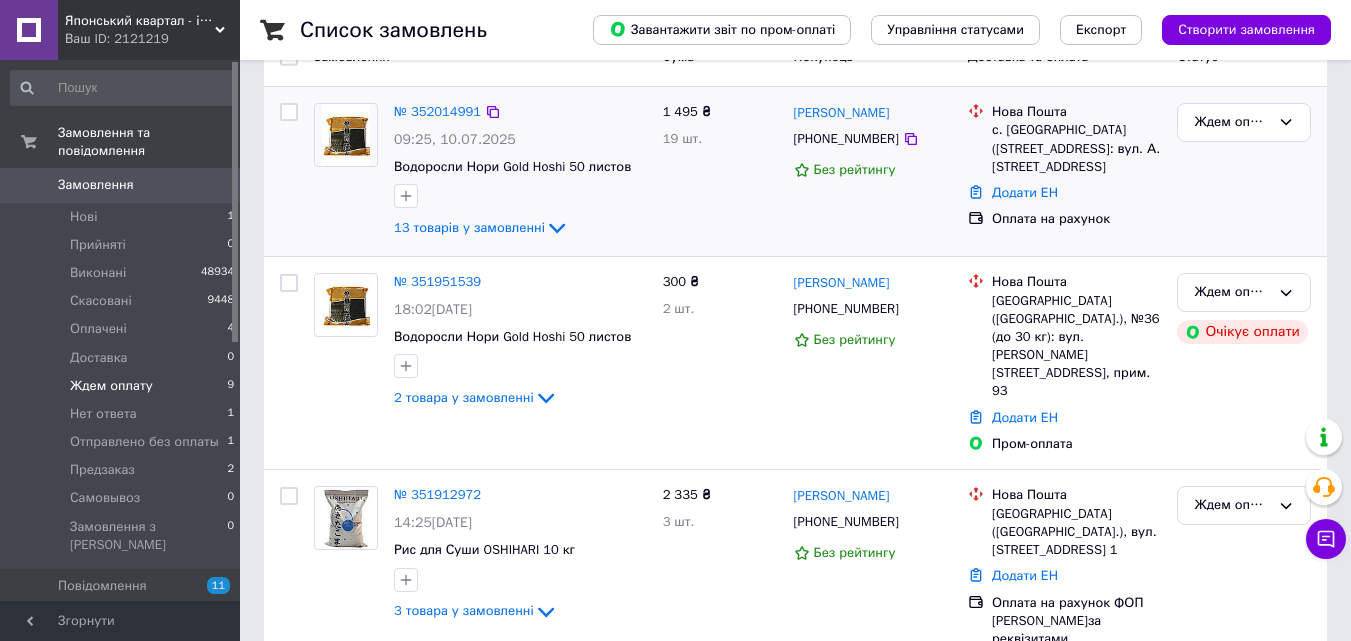 scroll, scrollTop: 300, scrollLeft: 0, axis: vertical 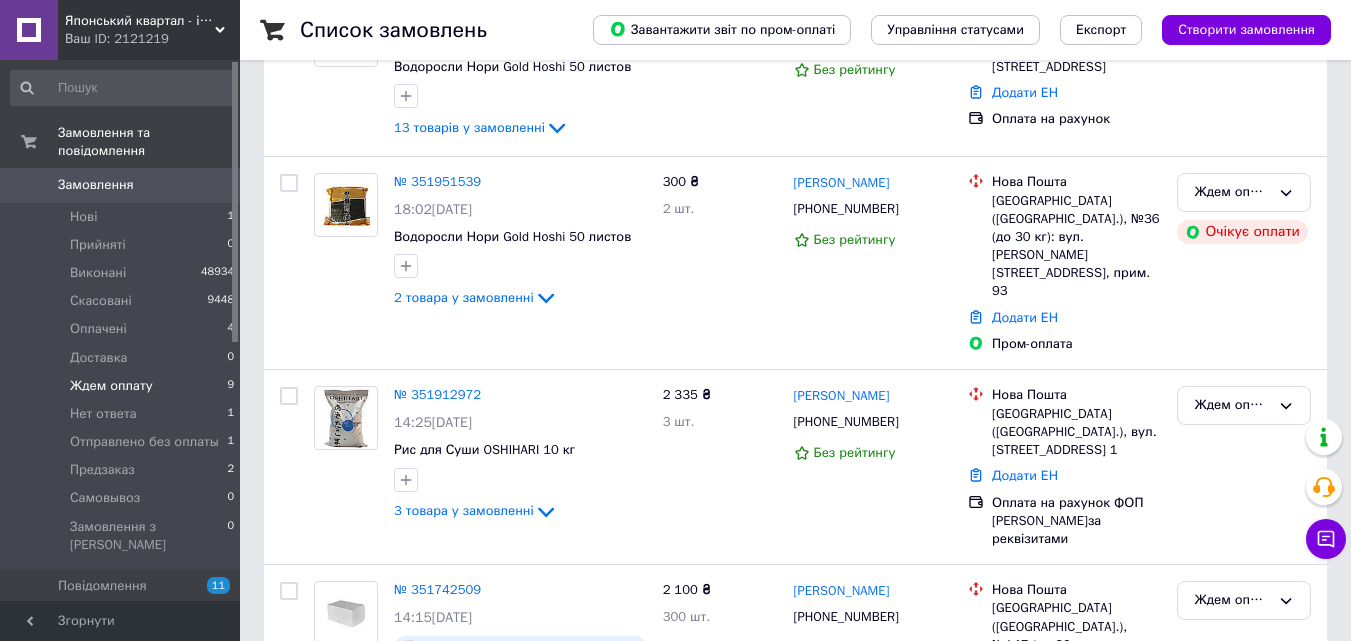 click on "Замовлення" at bounding box center [96, 185] 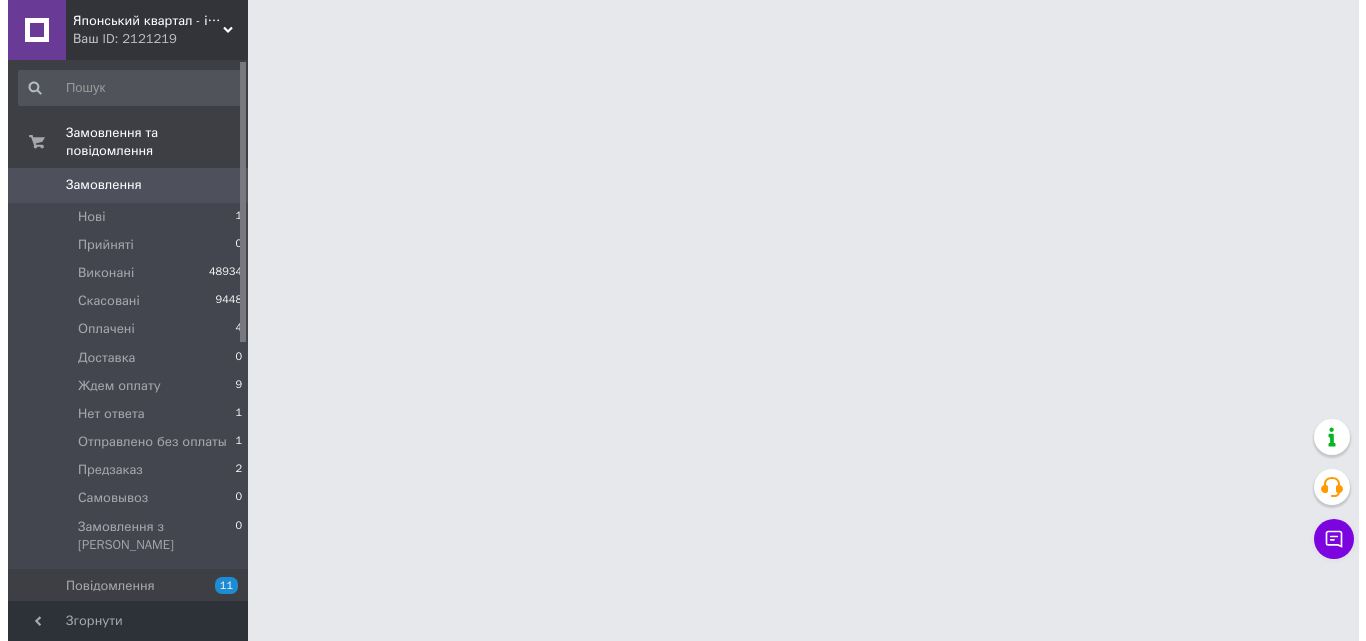 scroll, scrollTop: 0, scrollLeft: 0, axis: both 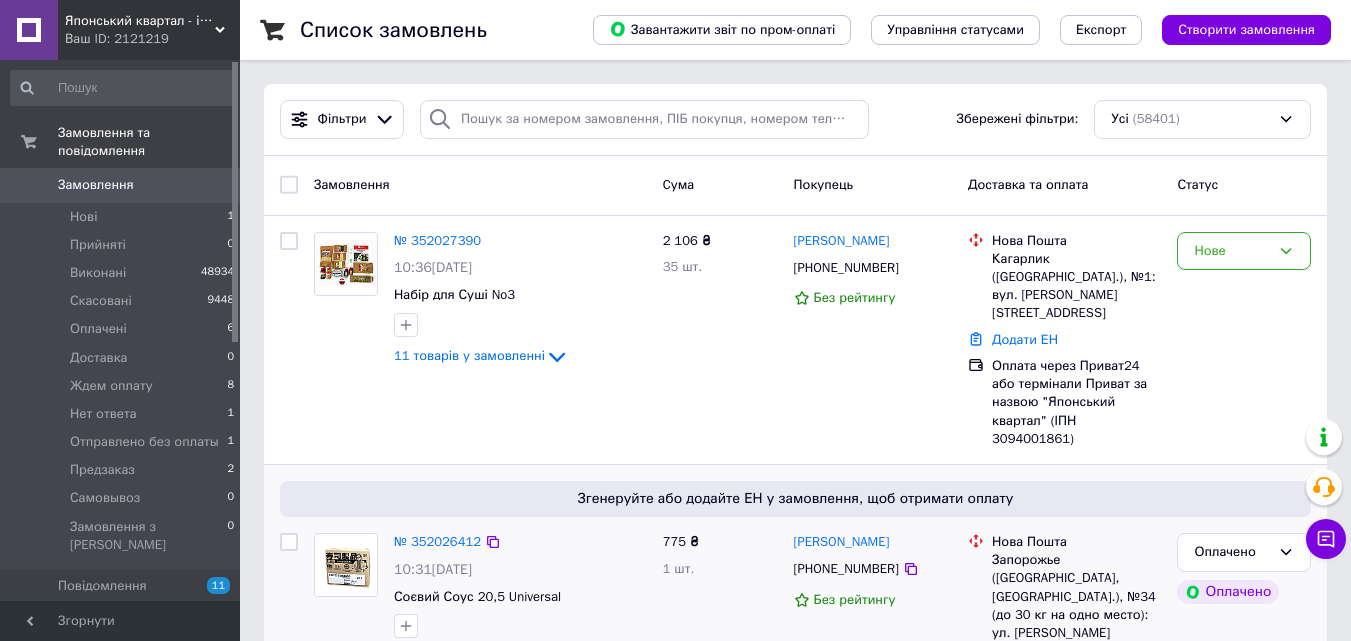 click on "[PHONE_NUMBER]" at bounding box center (846, 568) 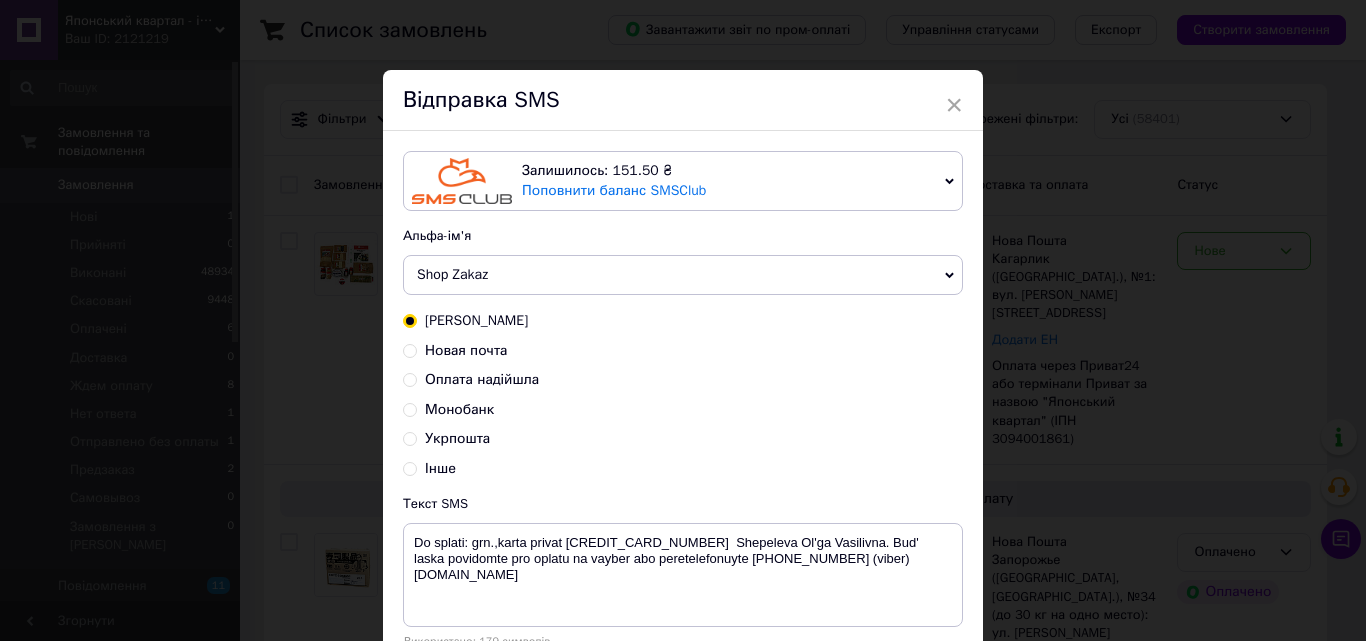 click on "Оплата надійшла" at bounding box center (482, 379) 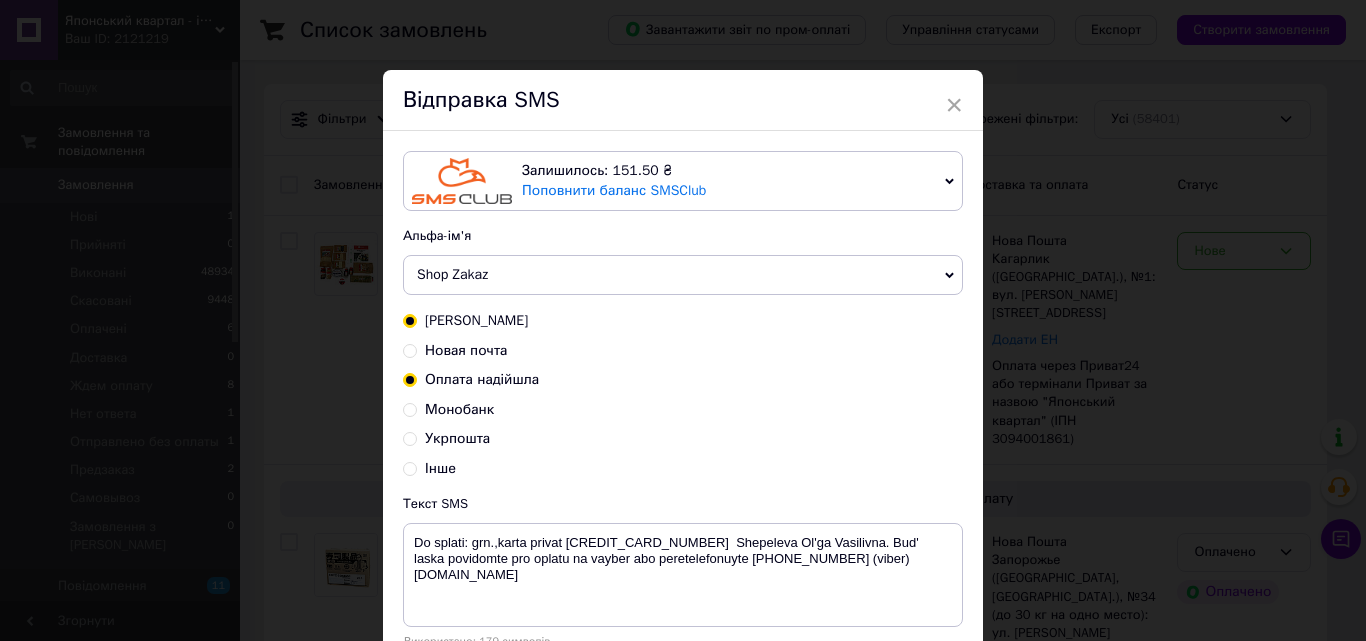 radio on "true" 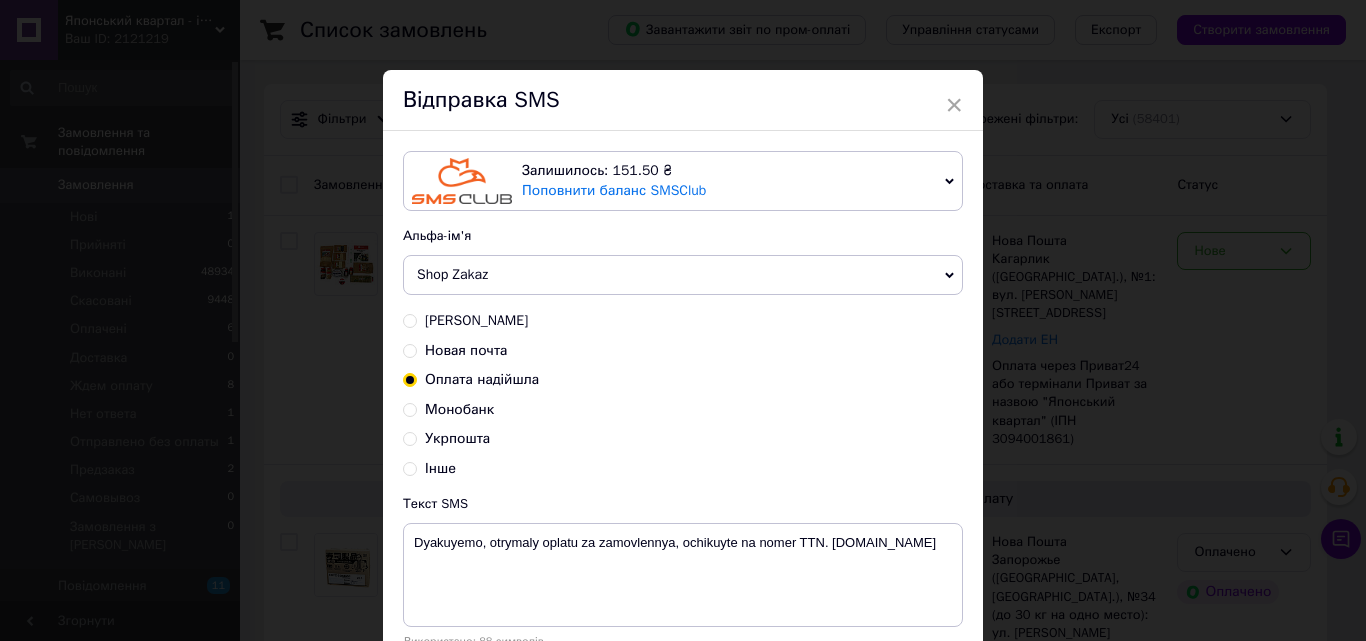 click on "Shop Zakaz" at bounding box center [683, 275] 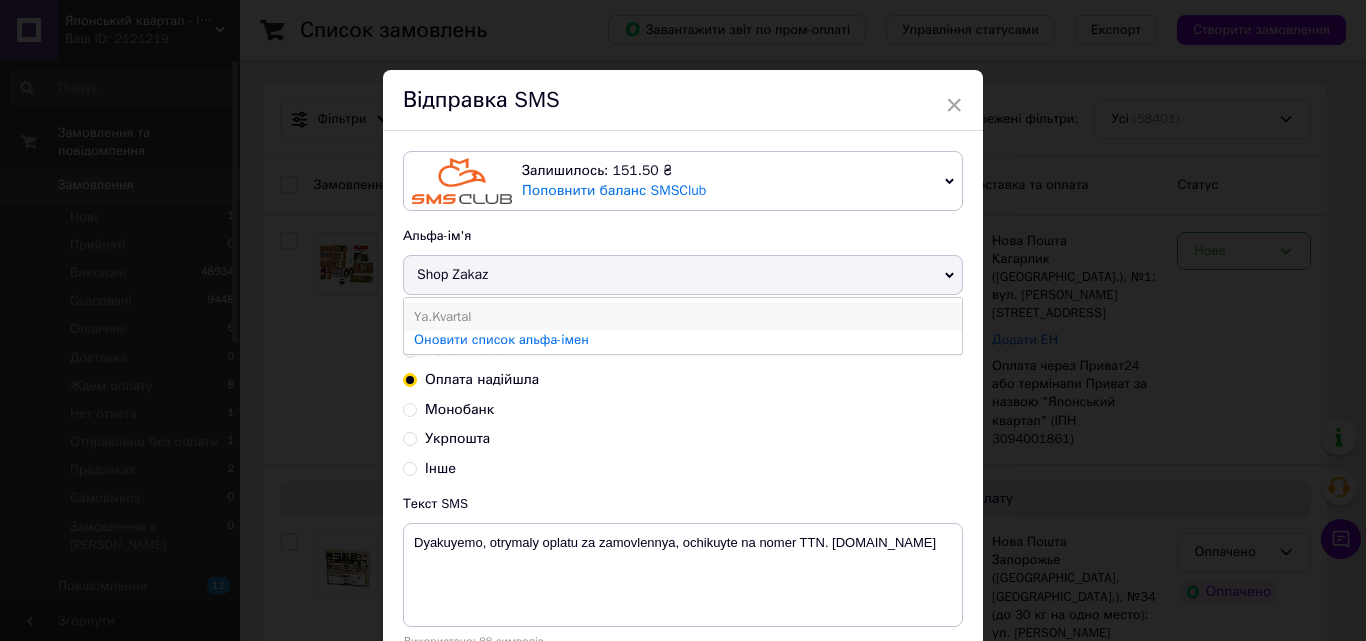 click on "Ya.Kvartal" at bounding box center (683, 317) 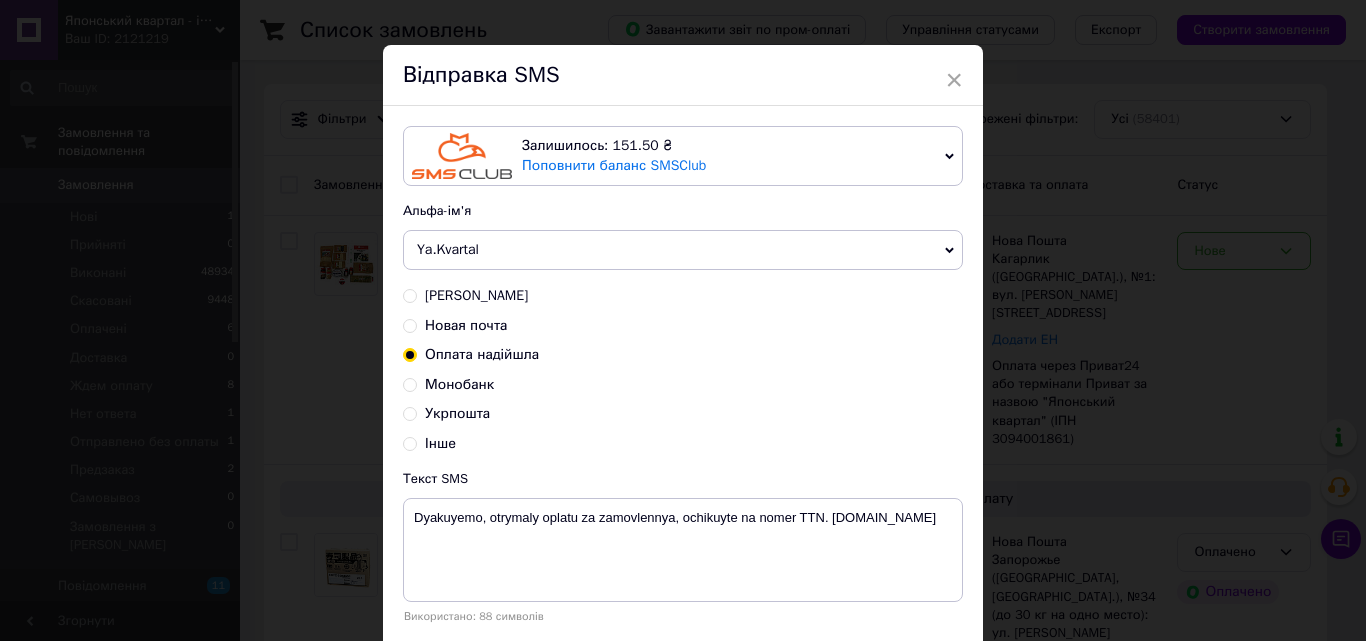 scroll, scrollTop: 100, scrollLeft: 0, axis: vertical 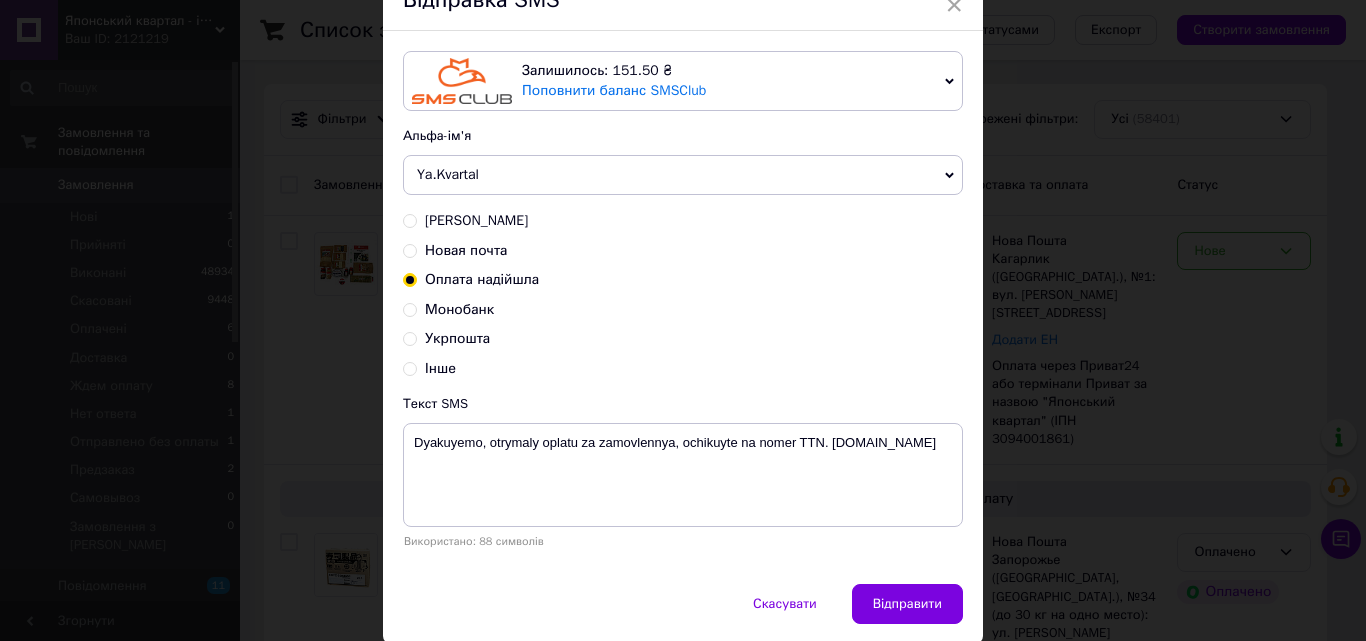click on "Скасувати   Відправити" at bounding box center [683, 614] 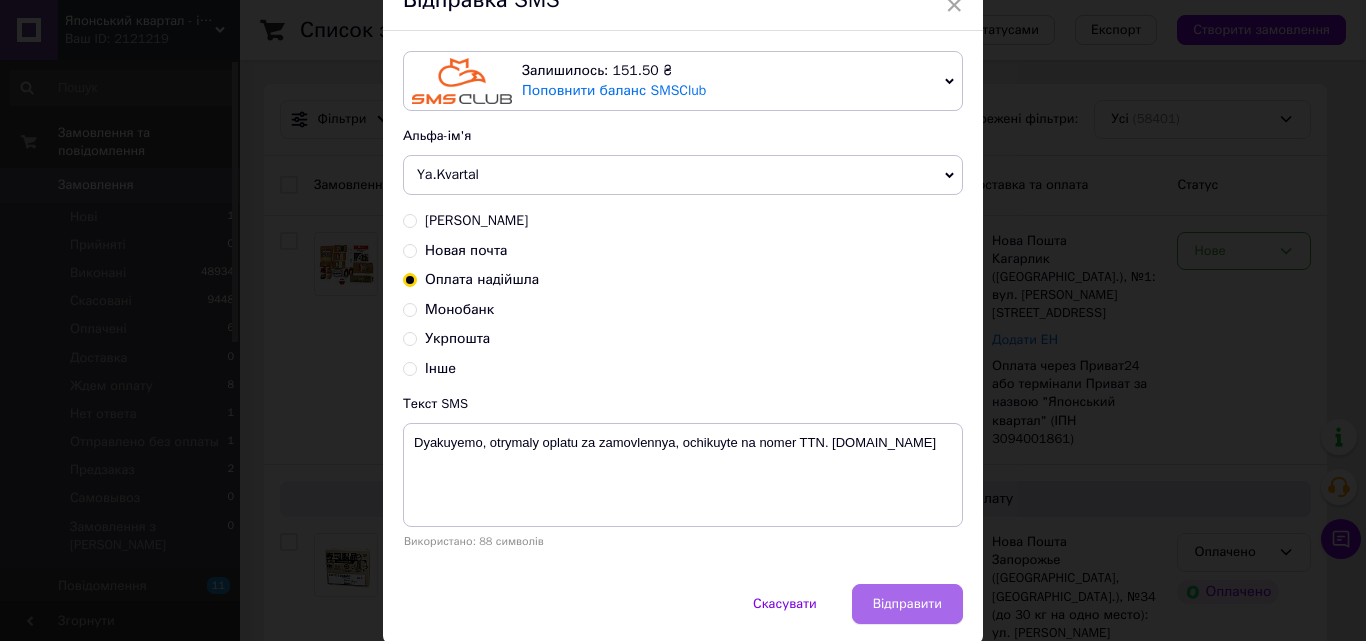 click on "Відправити" at bounding box center (907, 604) 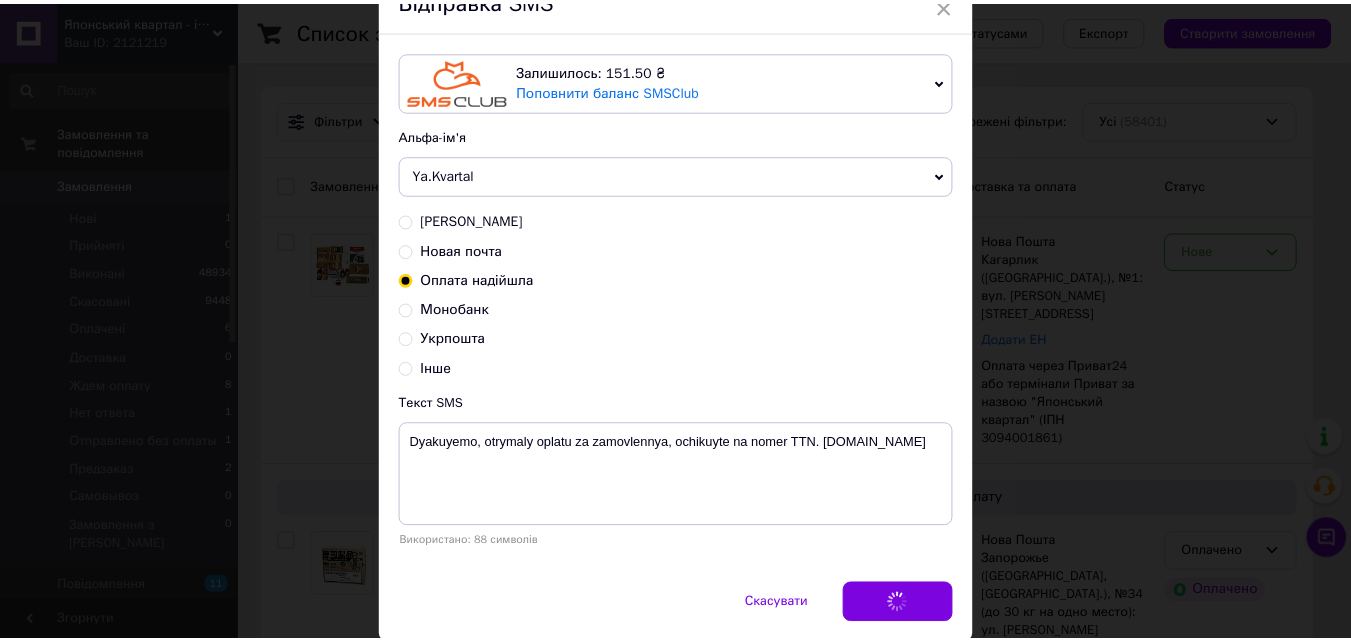 scroll, scrollTop: 0, scrollLeft: 0, axis: both 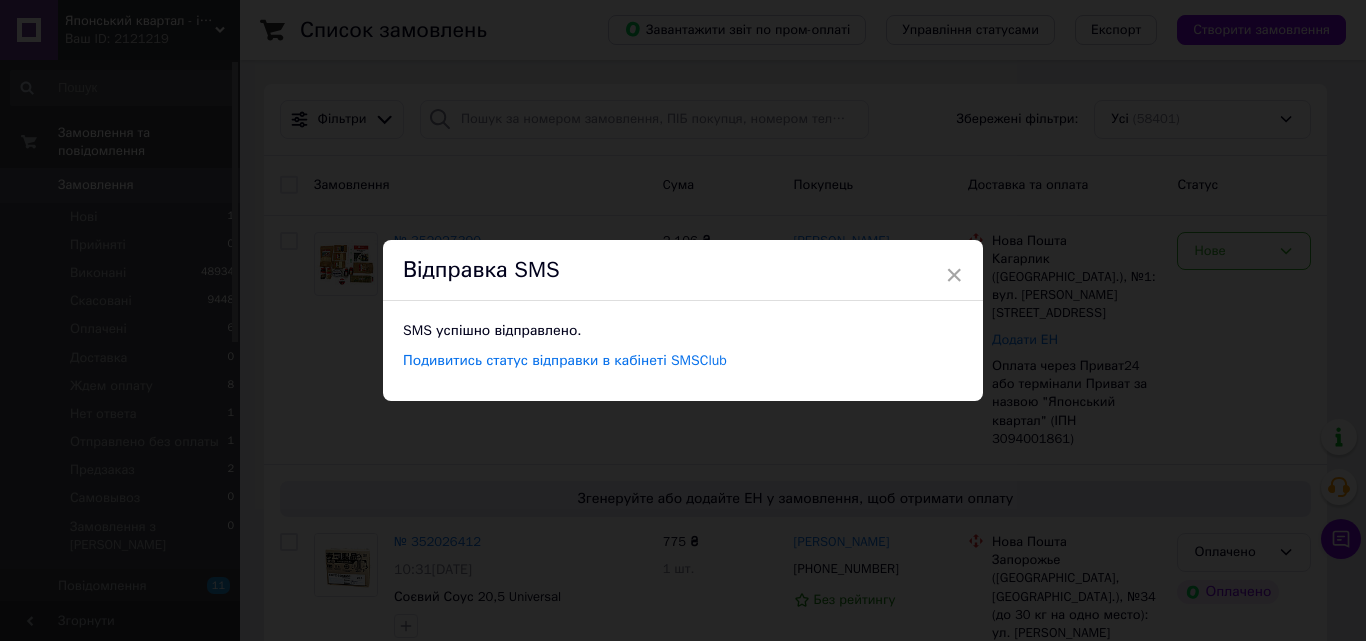 click on "× Відправка SMS SMS успішно відправлено. Подивитись статус відправки в кабінеті SMSClub" at bounding box center [683, 320] 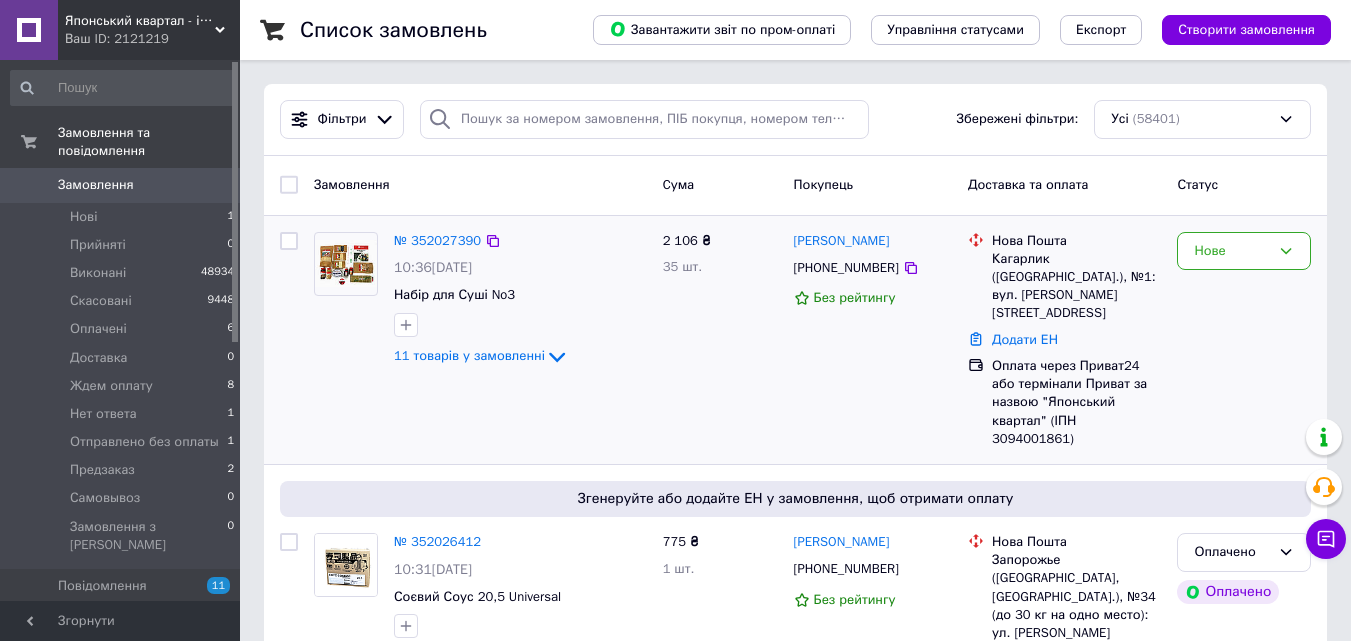 click on "Нове" at bounding box center [1244, 340] 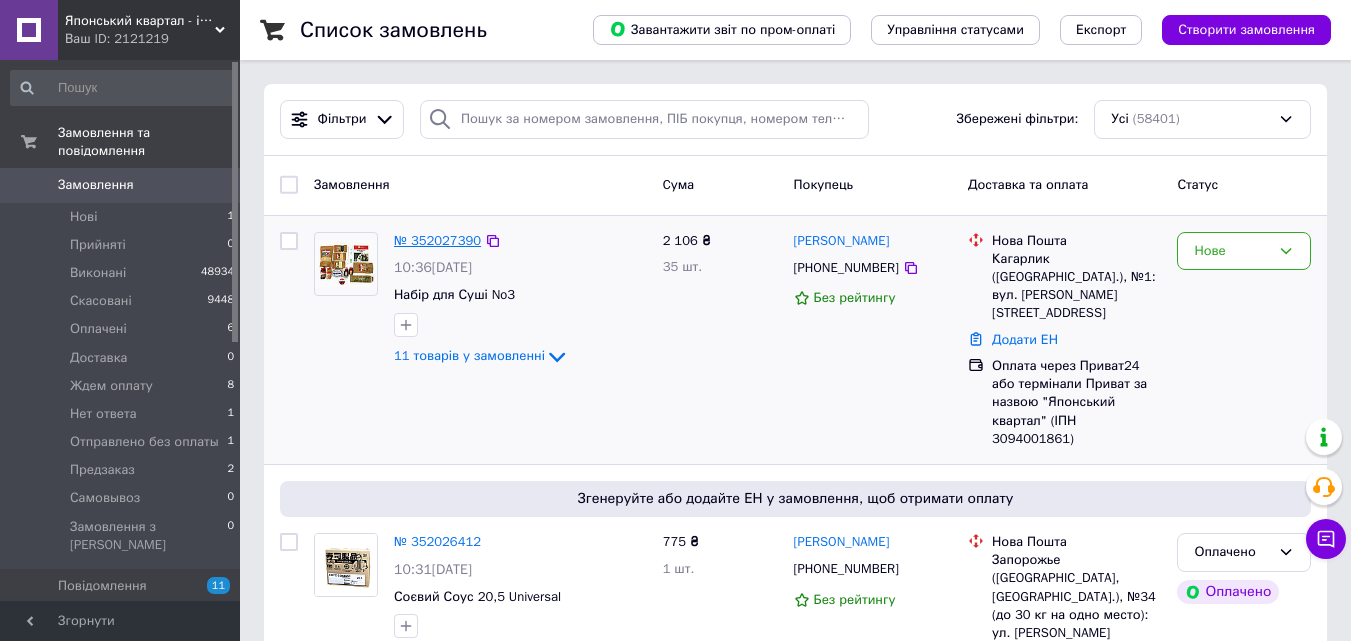 click on "№ 352027390" at bounding box center (437, 240) 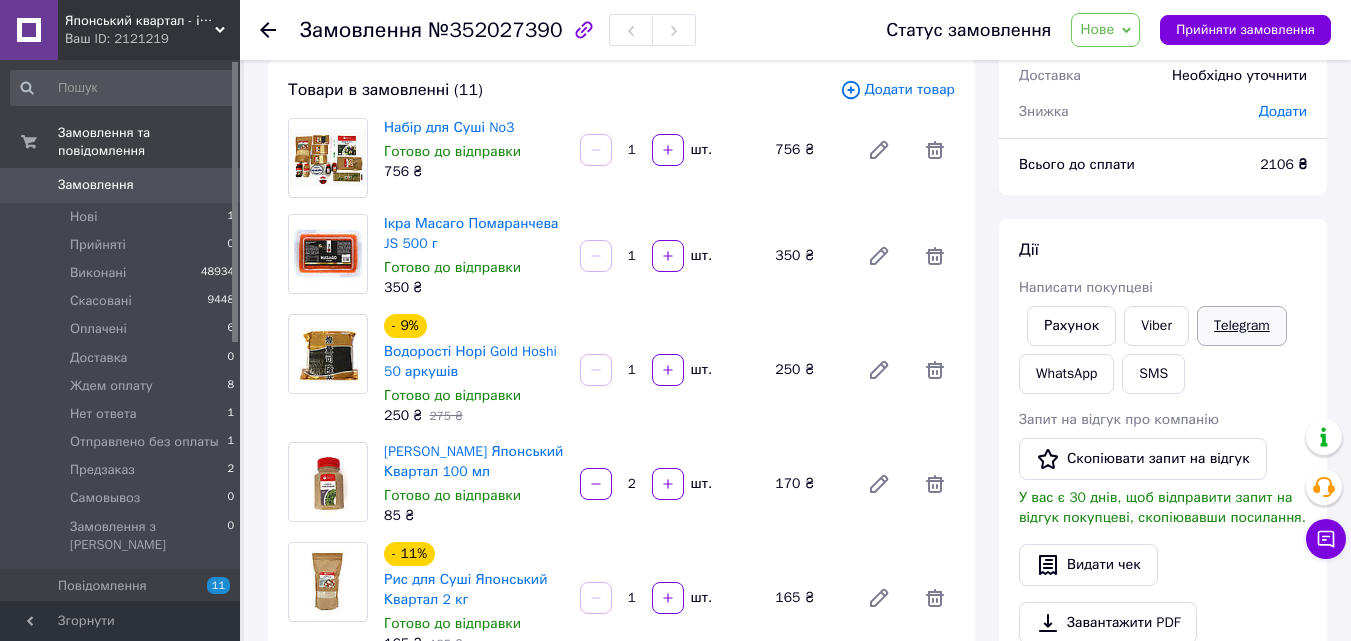 scroll, scrollTop: 100, scrollLeft: 0, axis: vertical 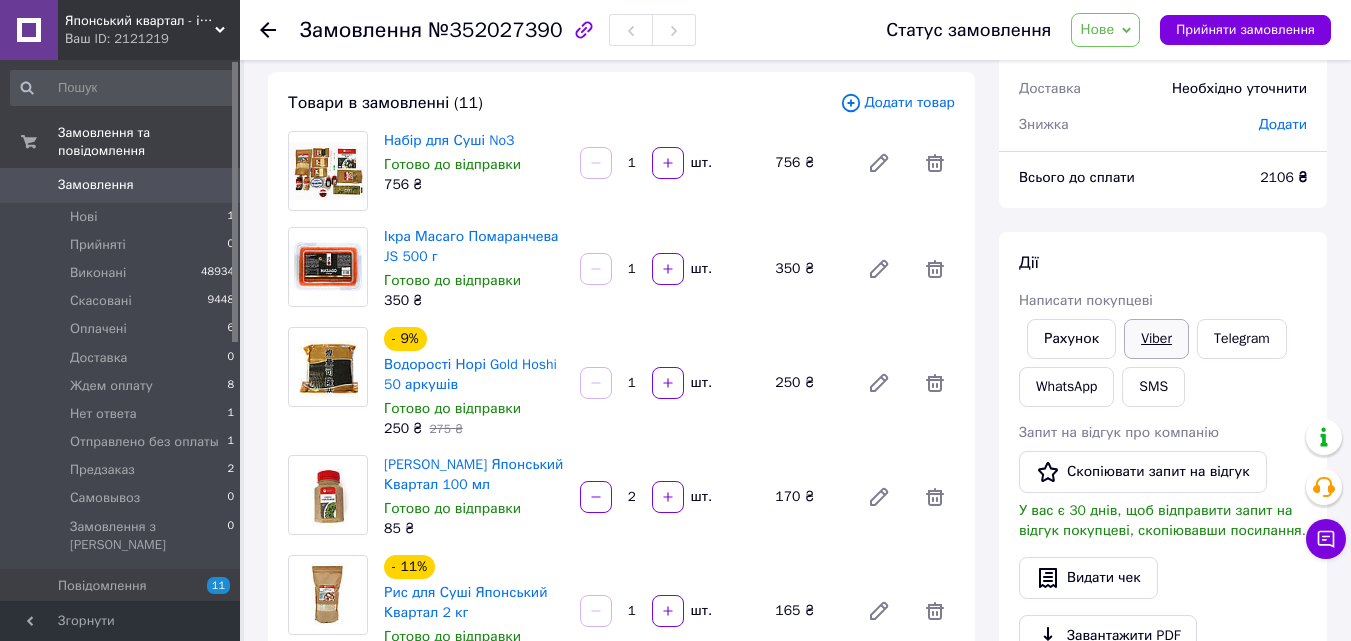 click on "Viber" at bounding box center [1156, 339] 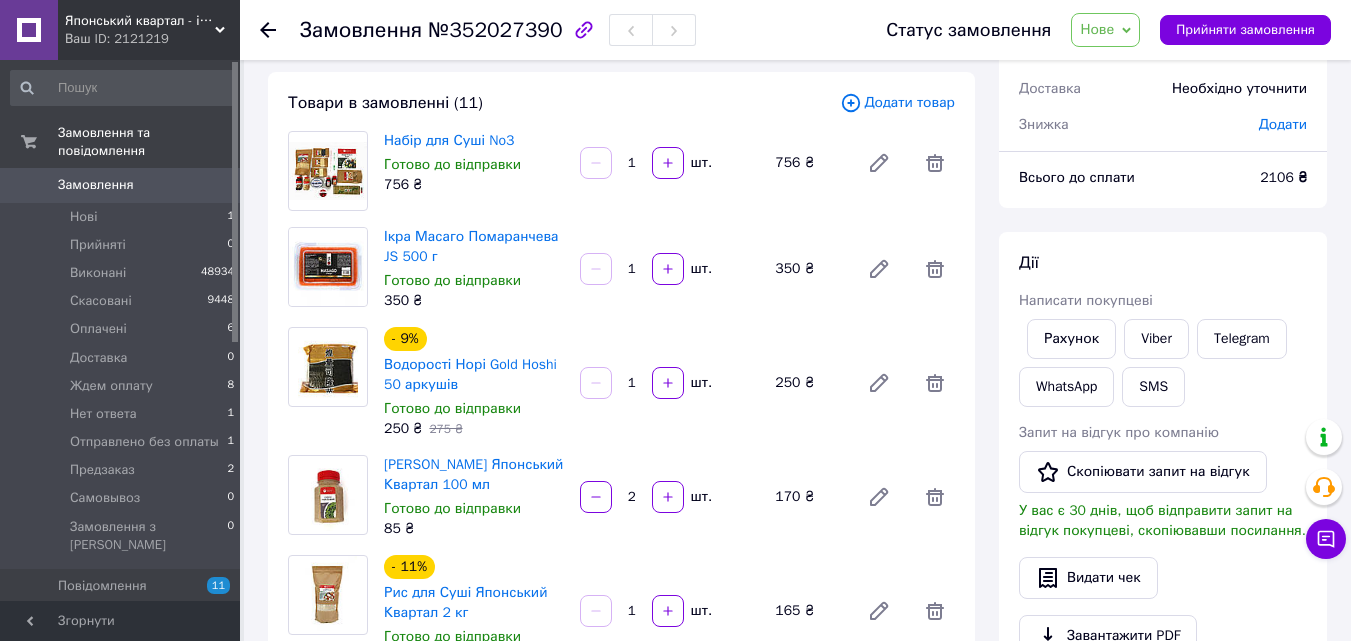 drag, startPoint x: 1287, startPoint y: 219, endPoint x: 1365, endPoint y: 165, distance: 94.86833 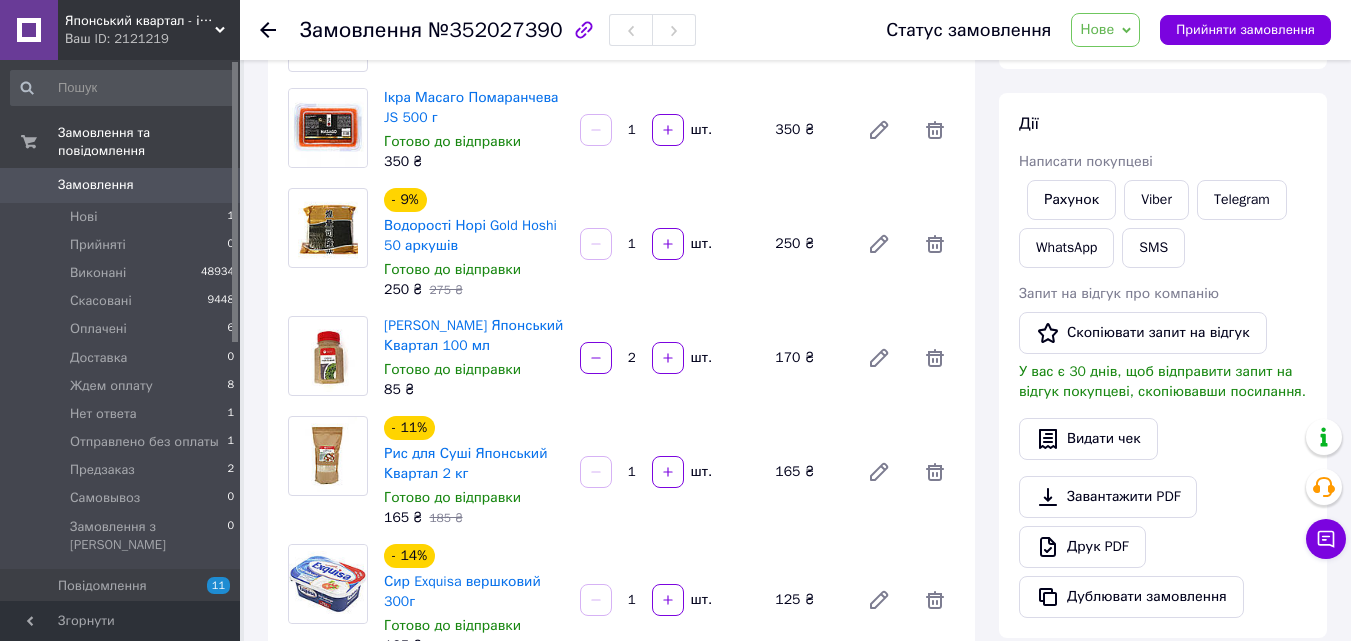 scroll, scrollTop: 191, scrollLeft: 0, axis: vertical 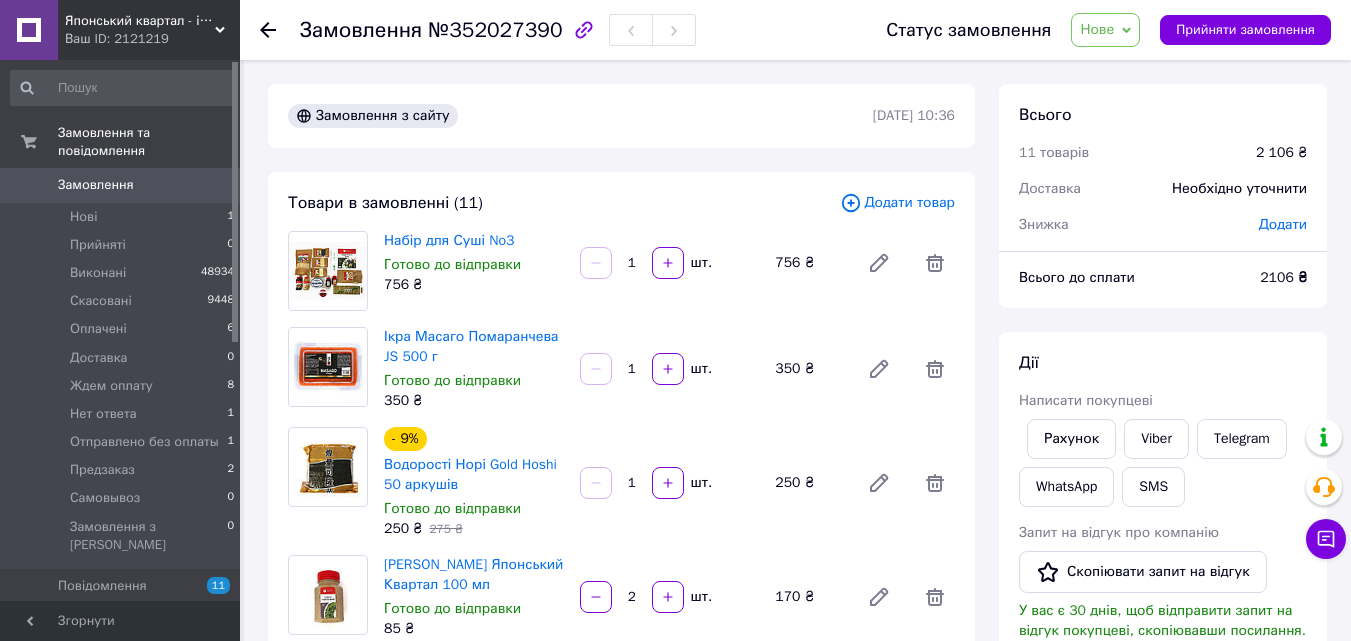 click on "Дії Написати покупцеві Рахунок Viber Telegram WhatsApp SMS Запит на відгук про компанію   Скопіювати запит на відгук У вас є 30 днів, щоб відправити запит на відгук покупцеві, скопіювавши посилання.   Видати чек   Завантажити PDF   Друк PDF   Дублювати замовлення" at bounding box center [1163, 604] 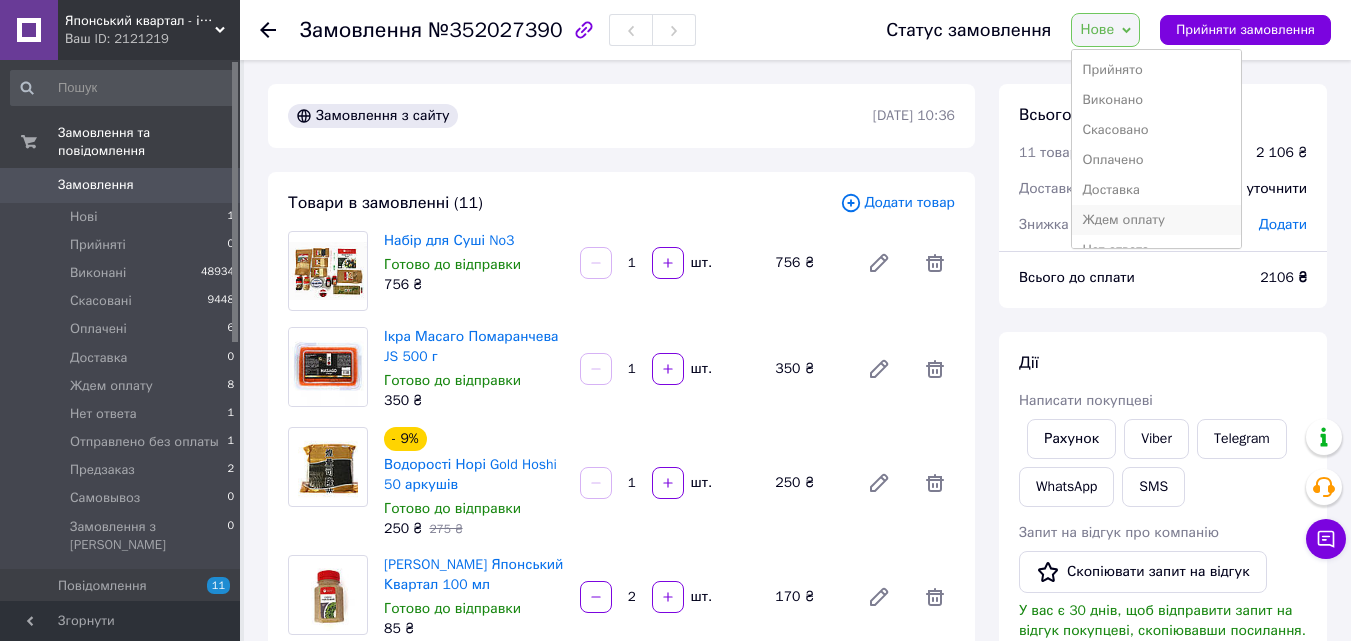 click on "Ждем оплату" at bounding box center (1156, 220) 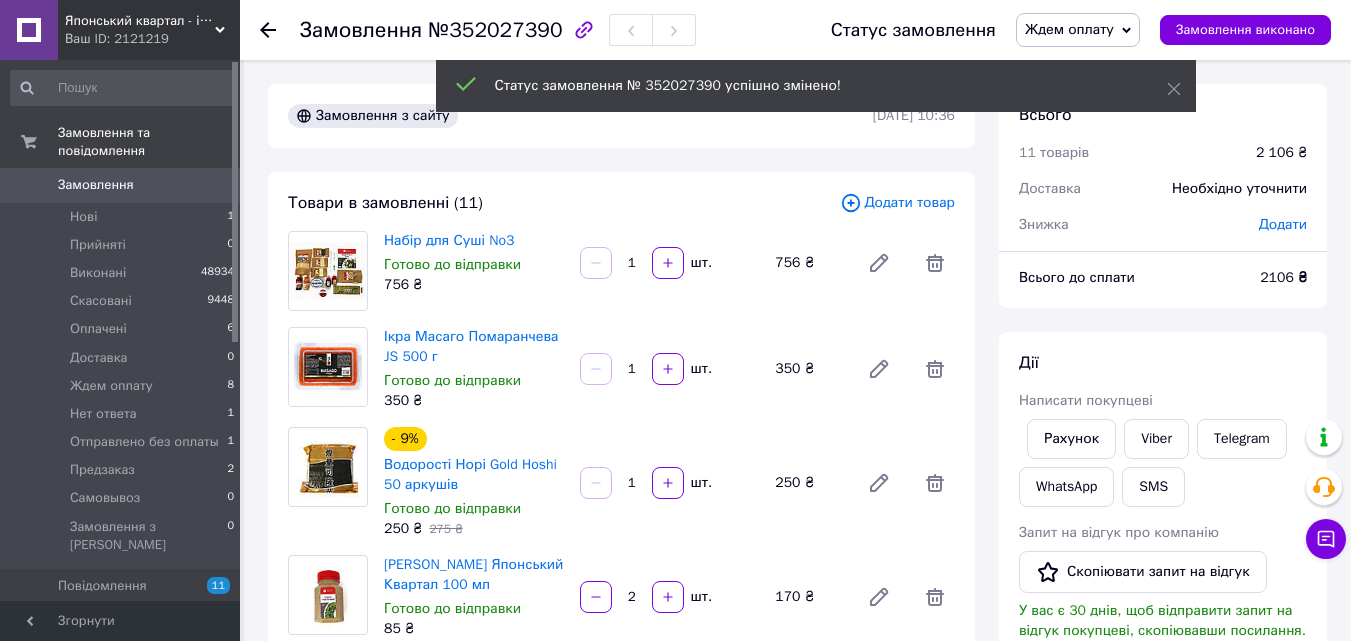 click on "Замовлення" at bounding box center [96, 185] 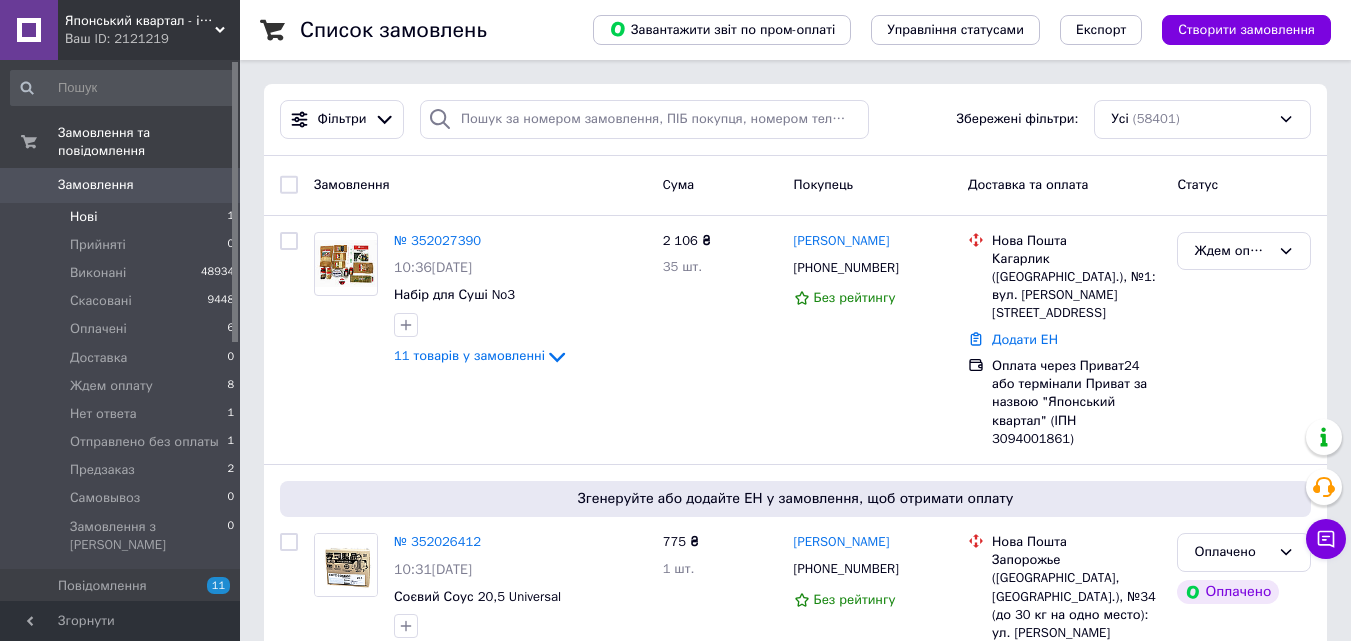 click on "Нові 1" at bounding box center [123, 217] 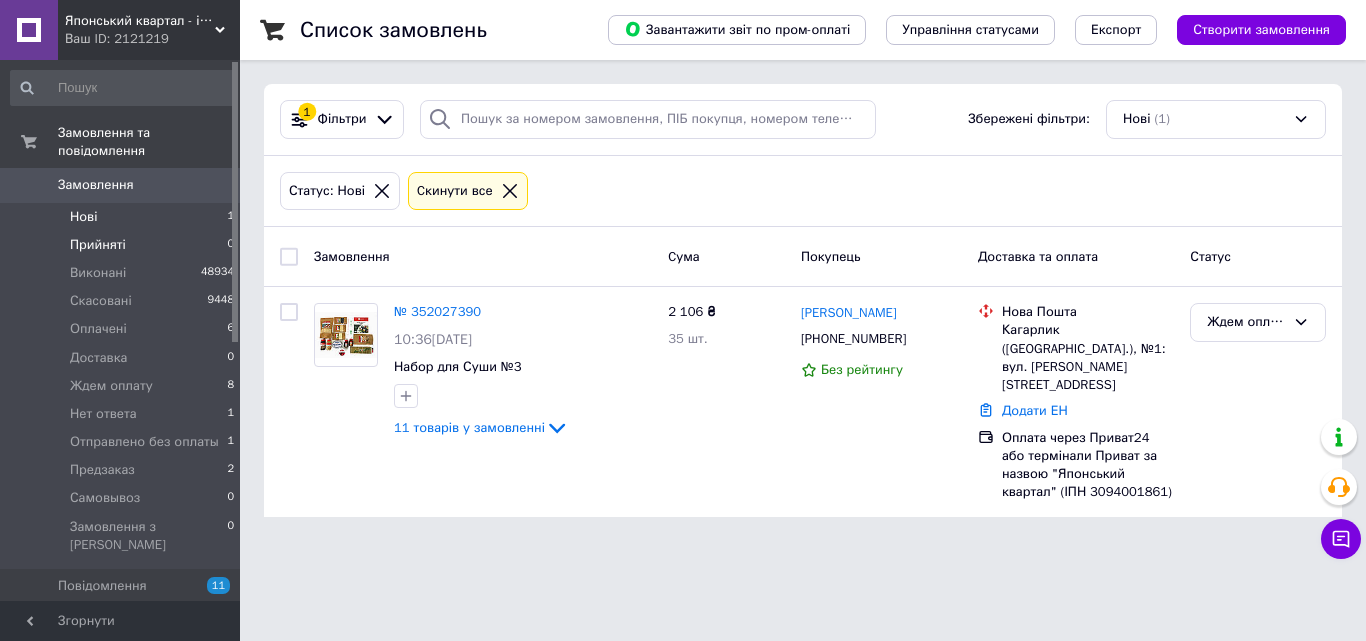 click on "Прийняті" at bounding box center [98, 245] 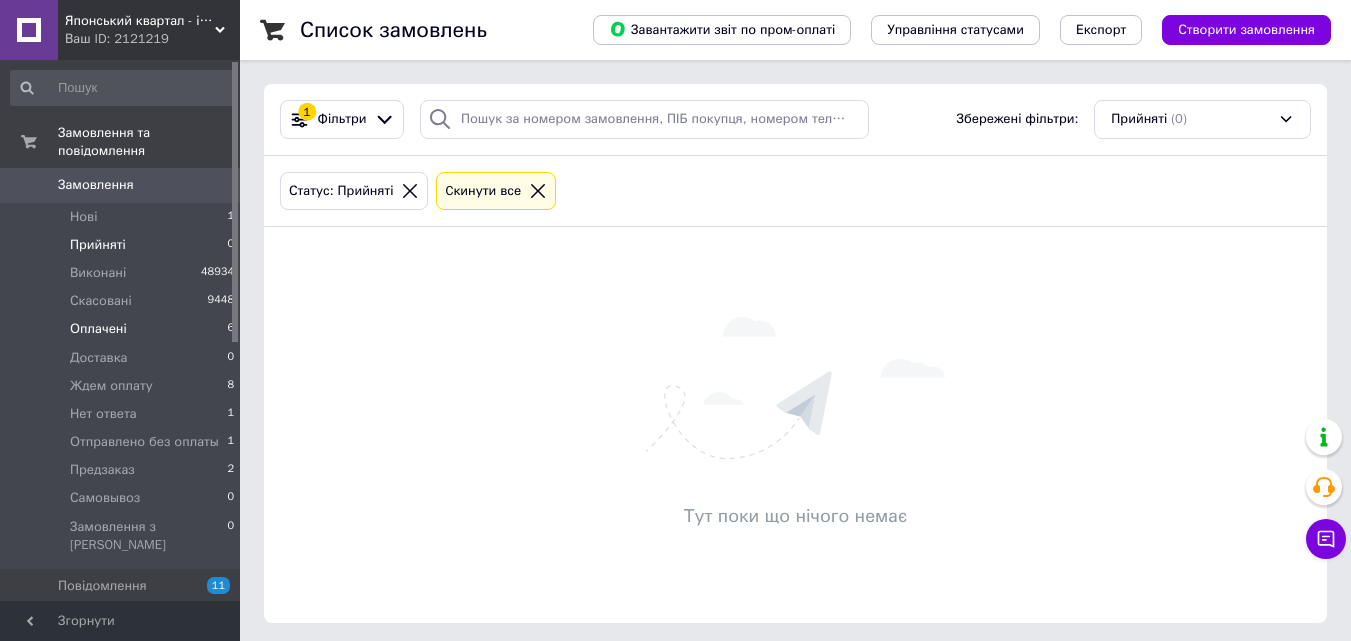 click on "Оплачені 6" at bounding box center (123, 329) 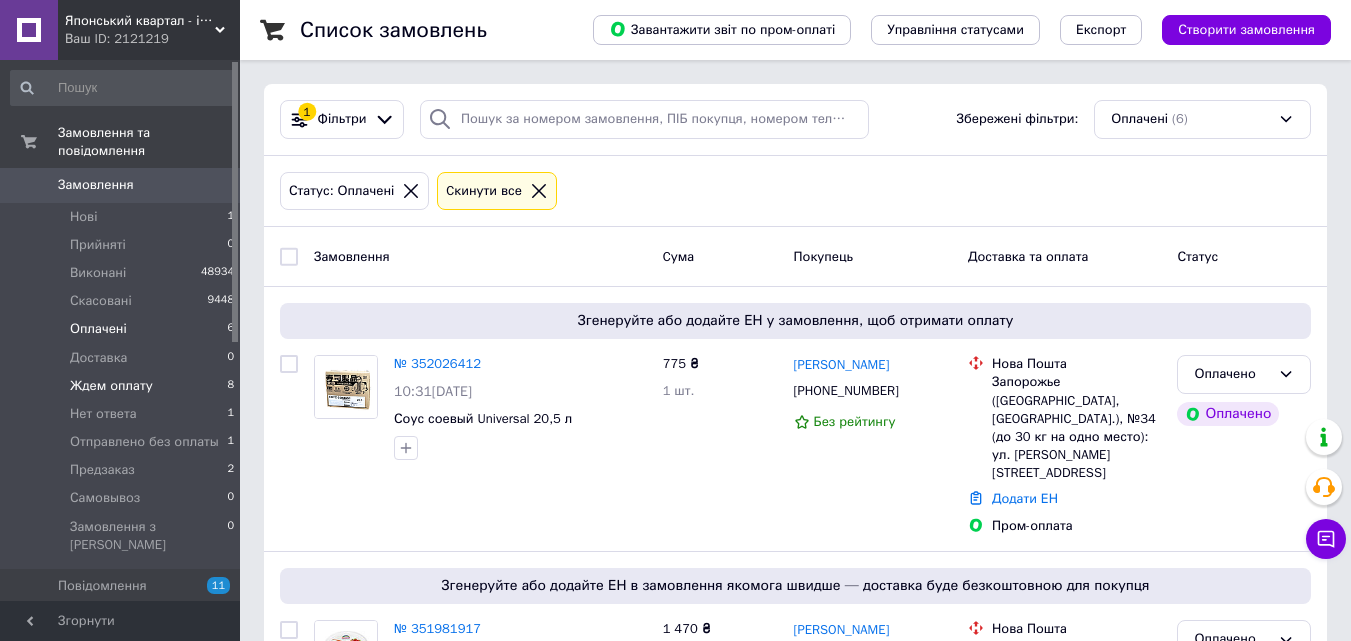 click on "Ждем оплату  8" at bounding box center (123, 386) 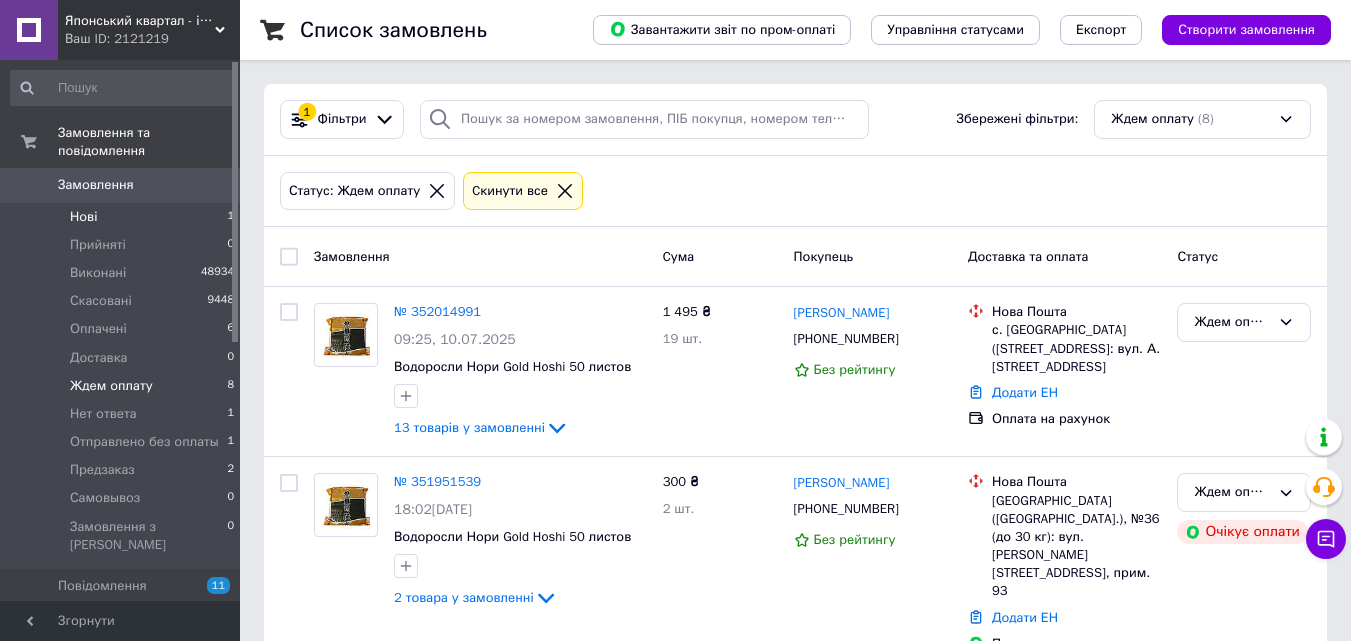 click on "Нові 1" at bounding box center (123, 217) 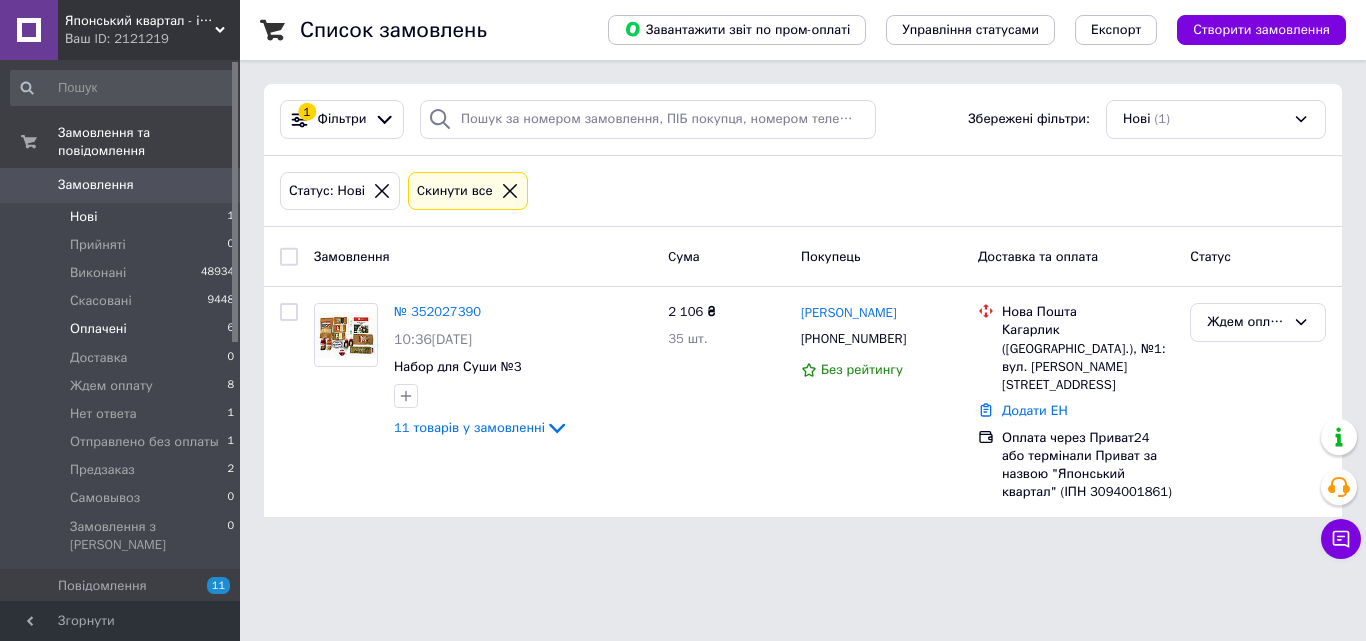 click on "Оплачені 6" at bounding box center [123, 329] 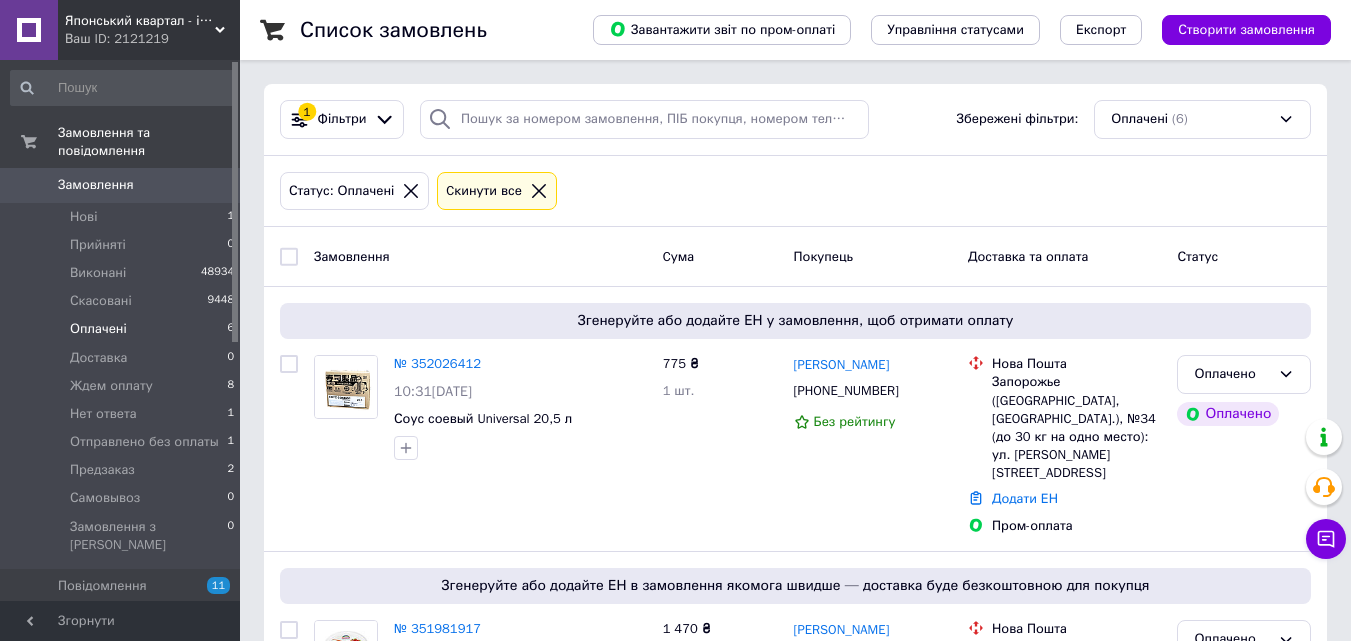 click on "Оплачені 6" at bounding box center [123, 329] 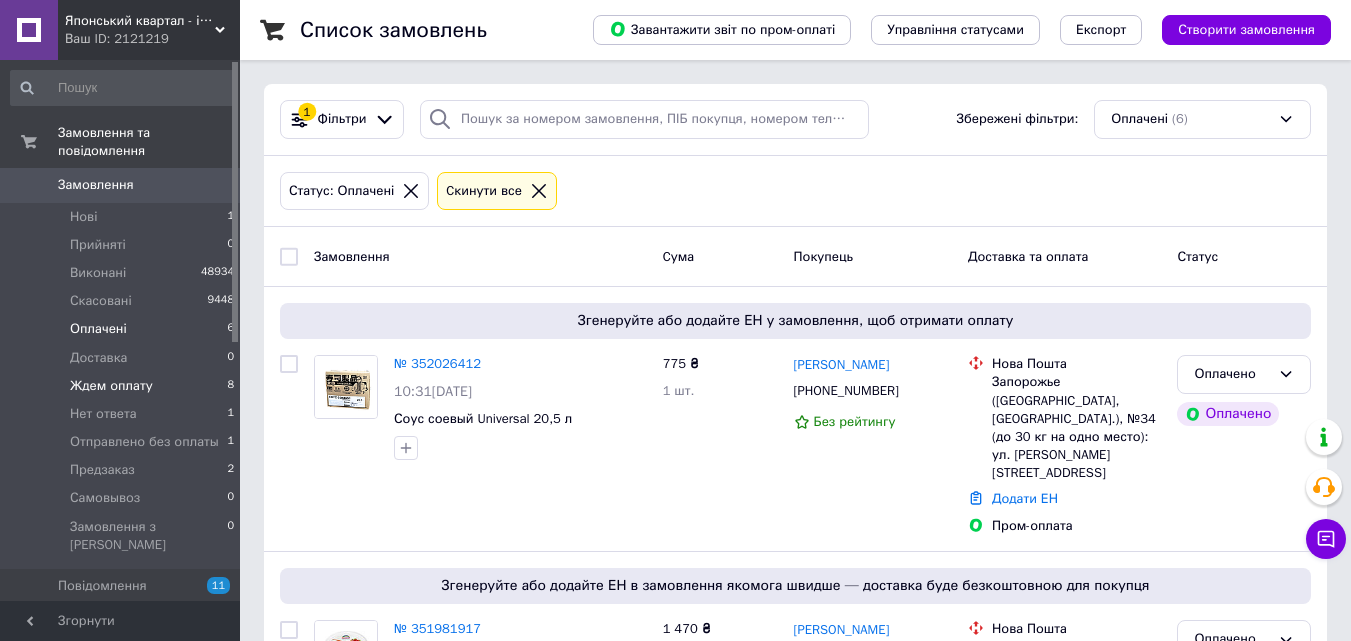 click on "Ждем оплату  8" at bounding box center (123, 386) 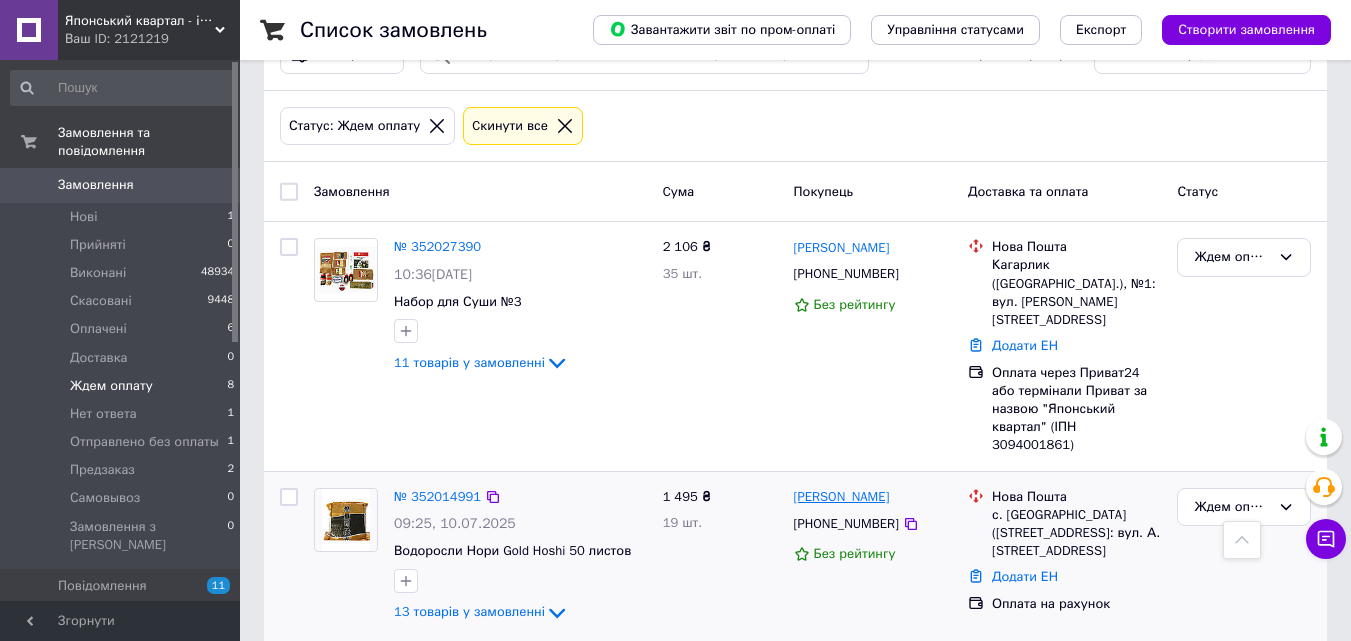 scroll, scrollTop: 0, scrollLeft: 0, axis: both 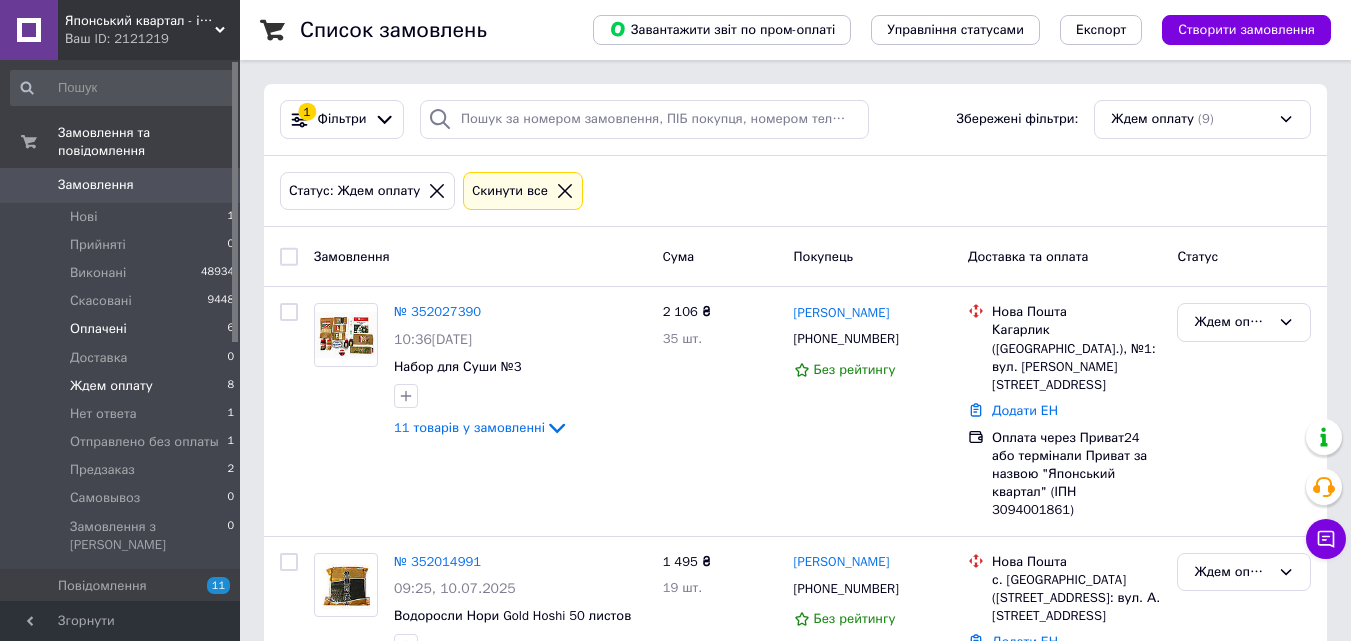 click on "Оплачені 6" at bounding box center (123, 329) 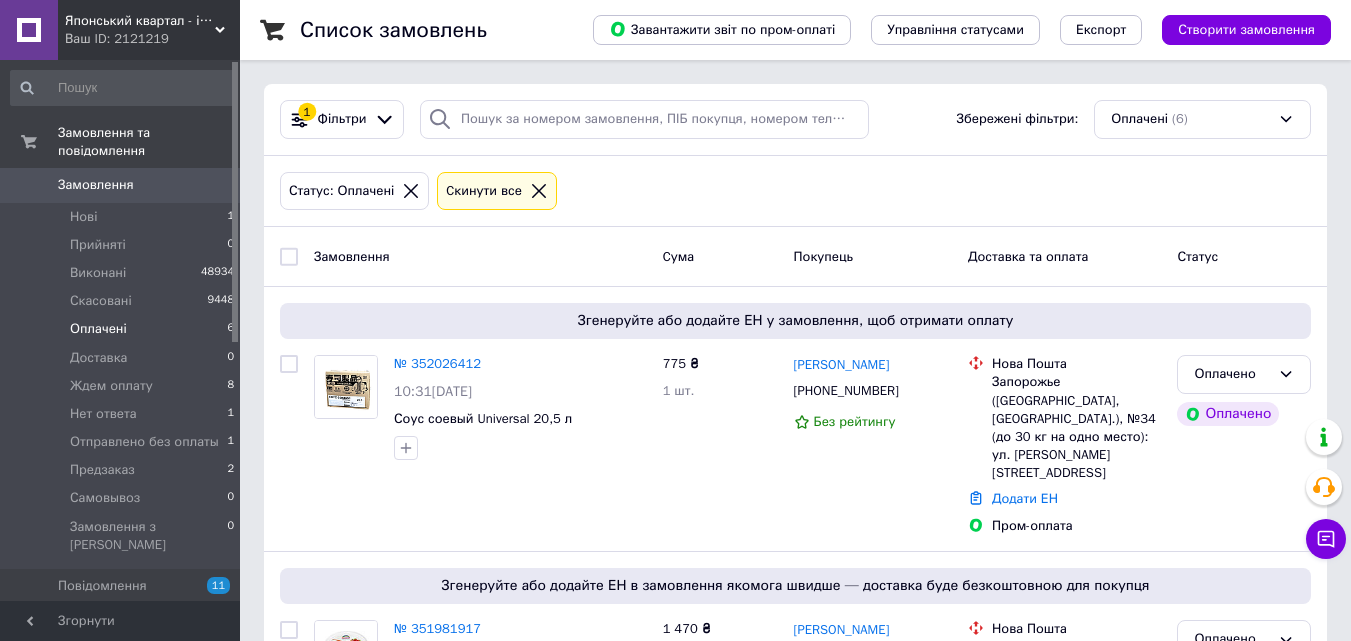 click on "Замовлення" at bounding box center (96, 185) 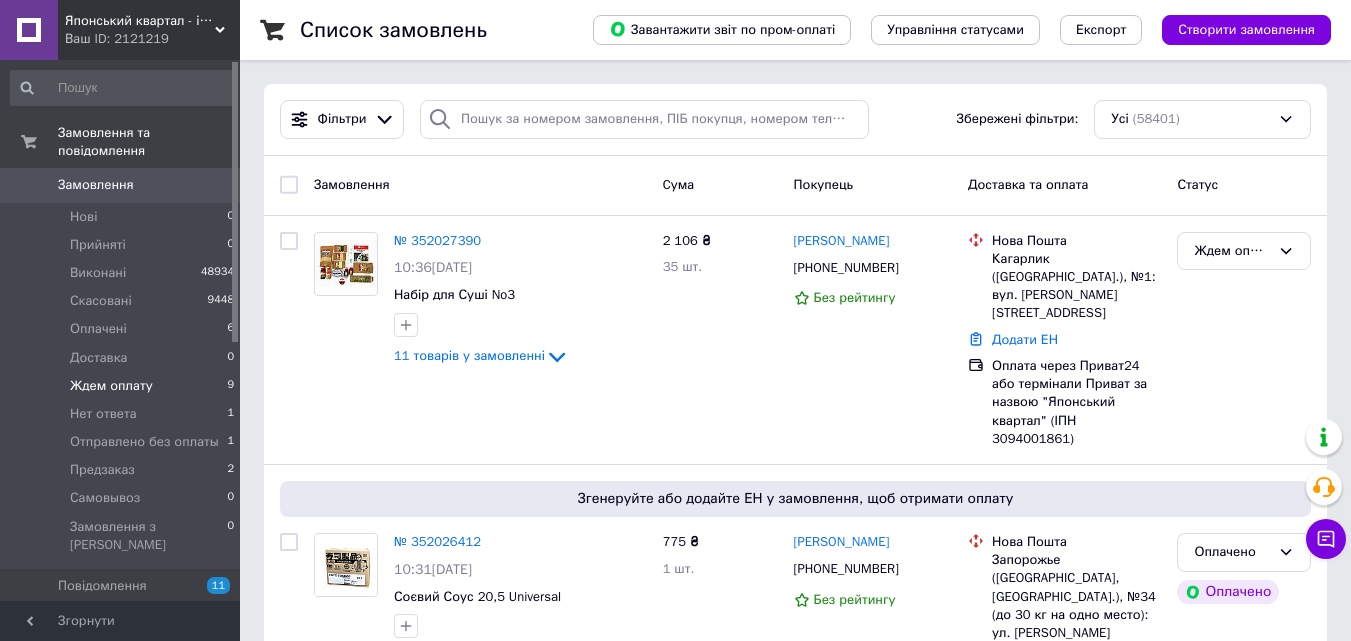 click on "Ждем оплату" at bounding box center [111, 386] 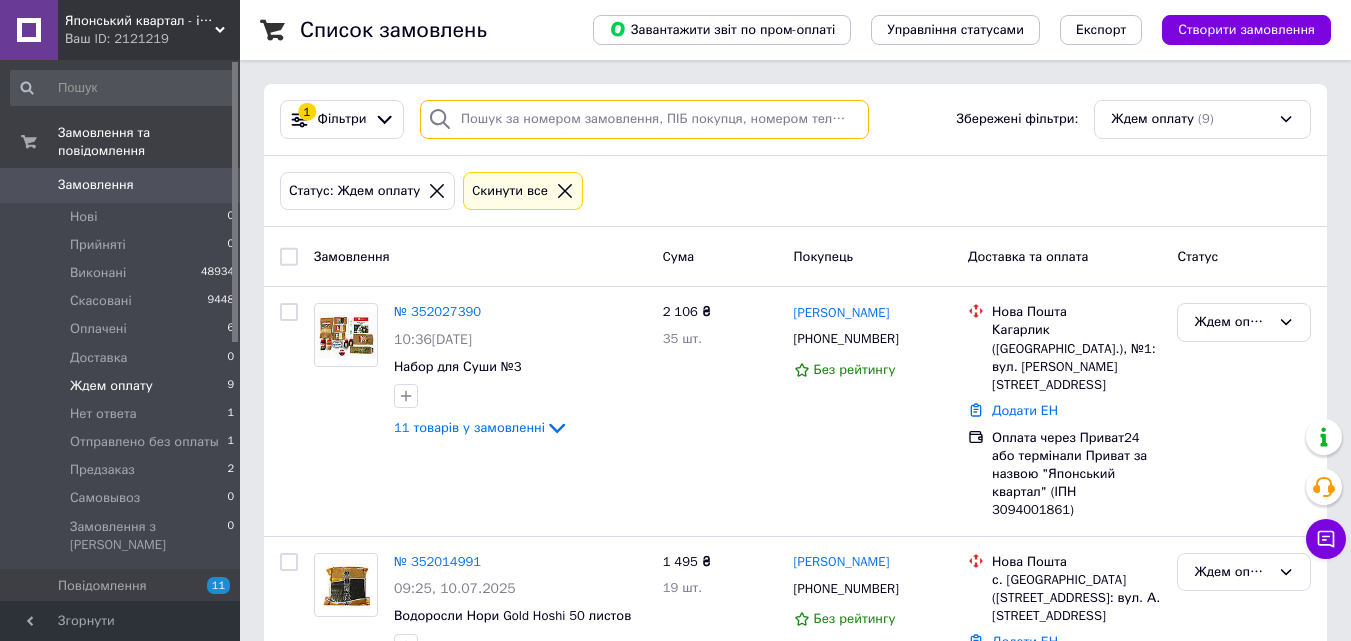 click at bounding box center [644, 119] 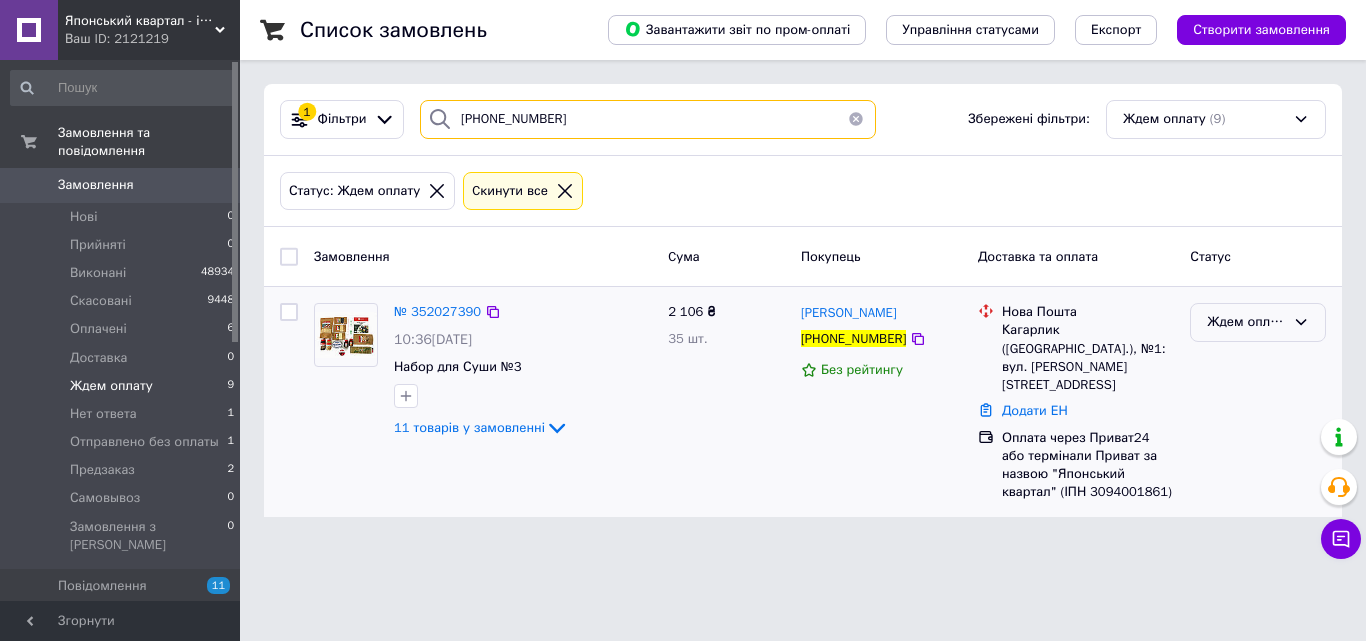 type on "[PHONE_NUMBER]" 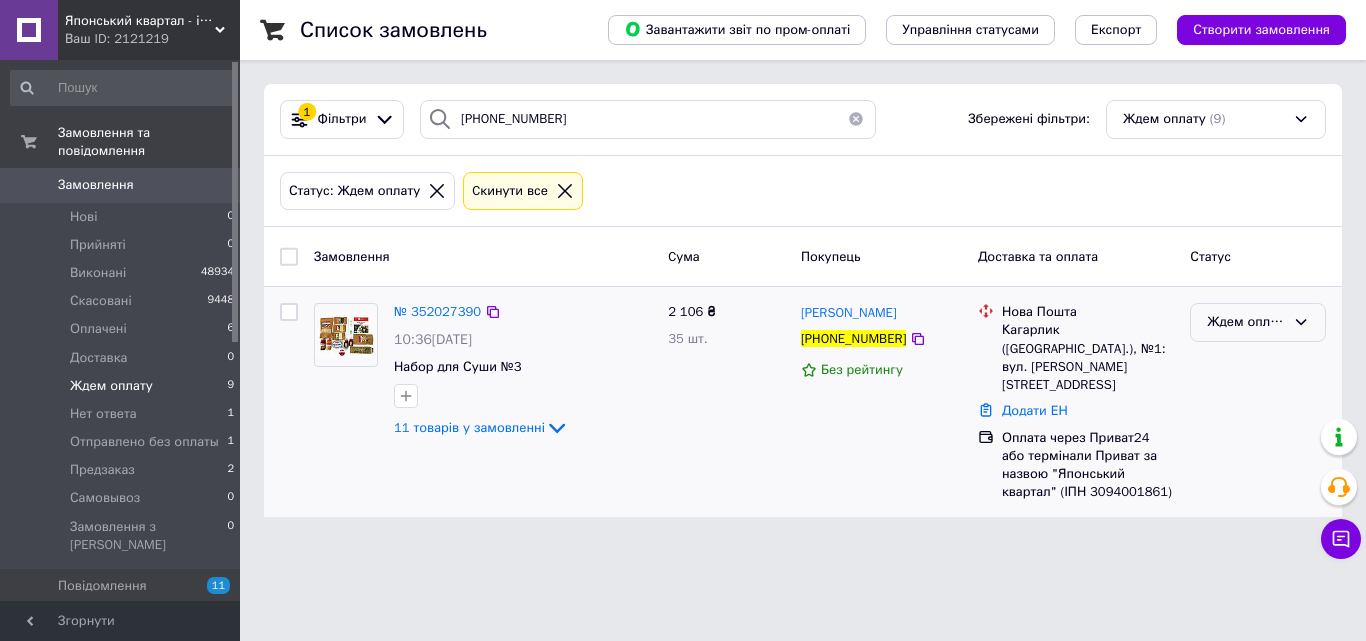 click on "Ждем оплату" at bounding box center [1258, 322] 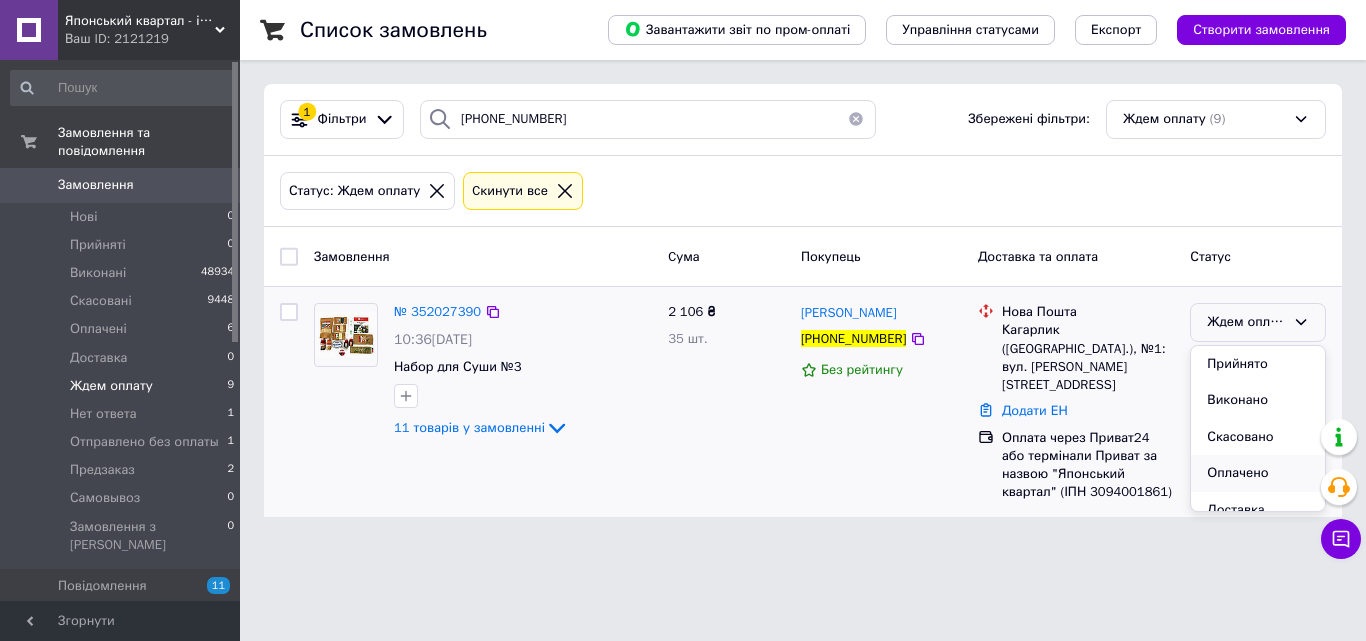 click on "Оплачено" at bounding box center [1258, 473] 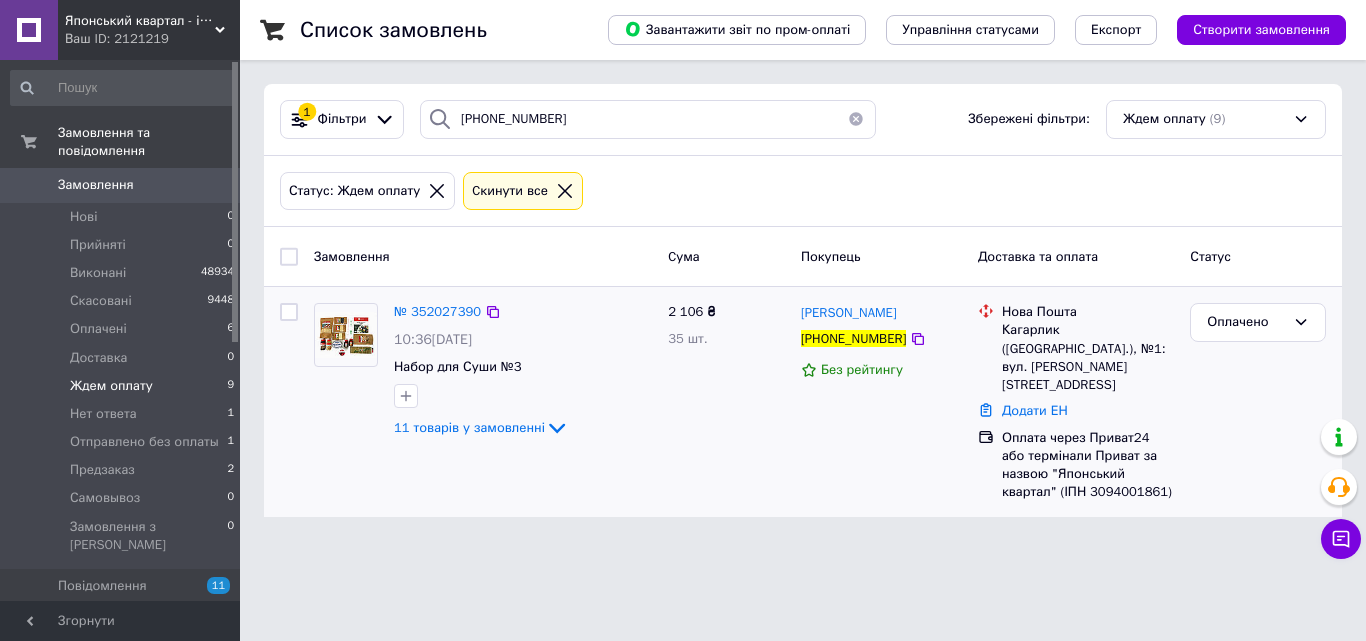 click on "Замовлення" at bounding box center (96, 185) 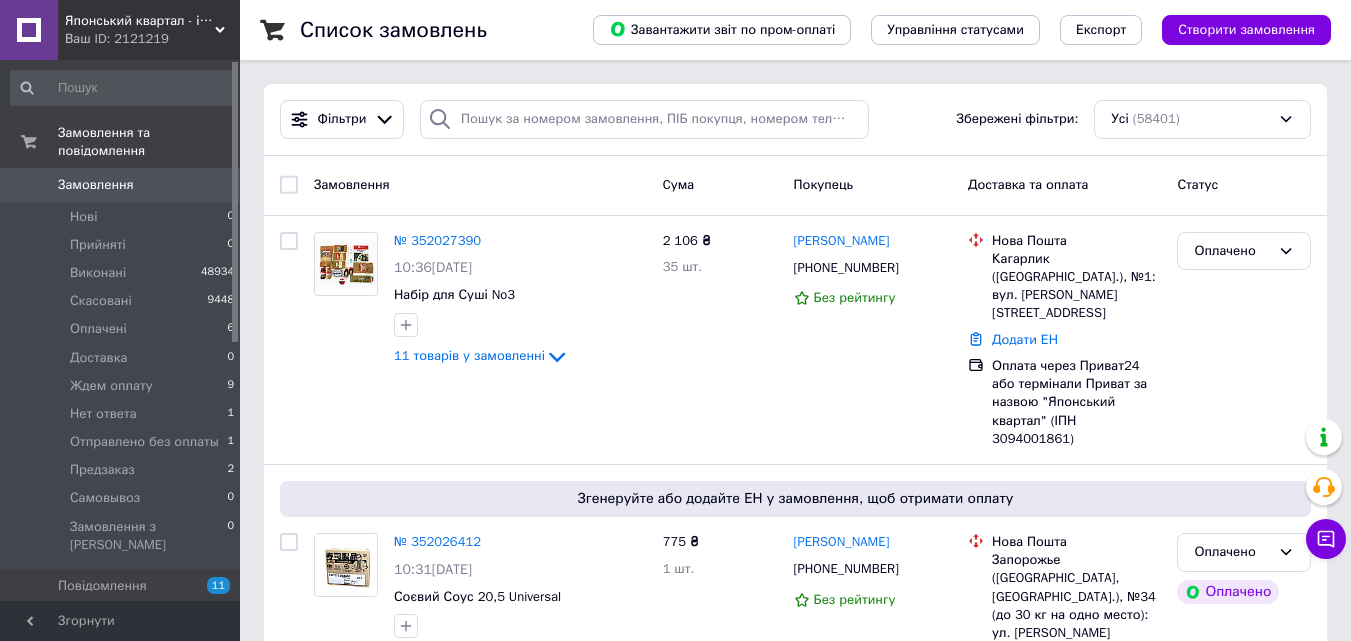drag, startPoint x: 150, startPoint y: 320, endPoint x: 0, endPoint y: 1, distance: 352.50674 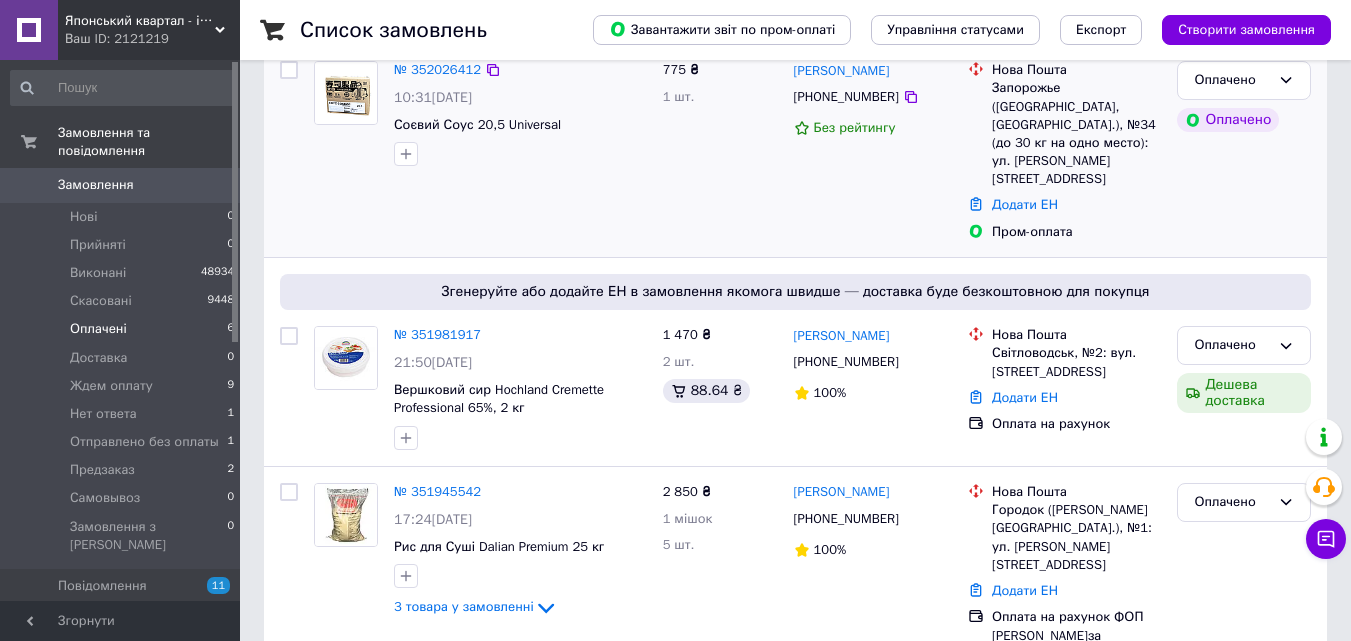 scroll, scrollTop: 300, scrollLeft: 0, axis: vertical 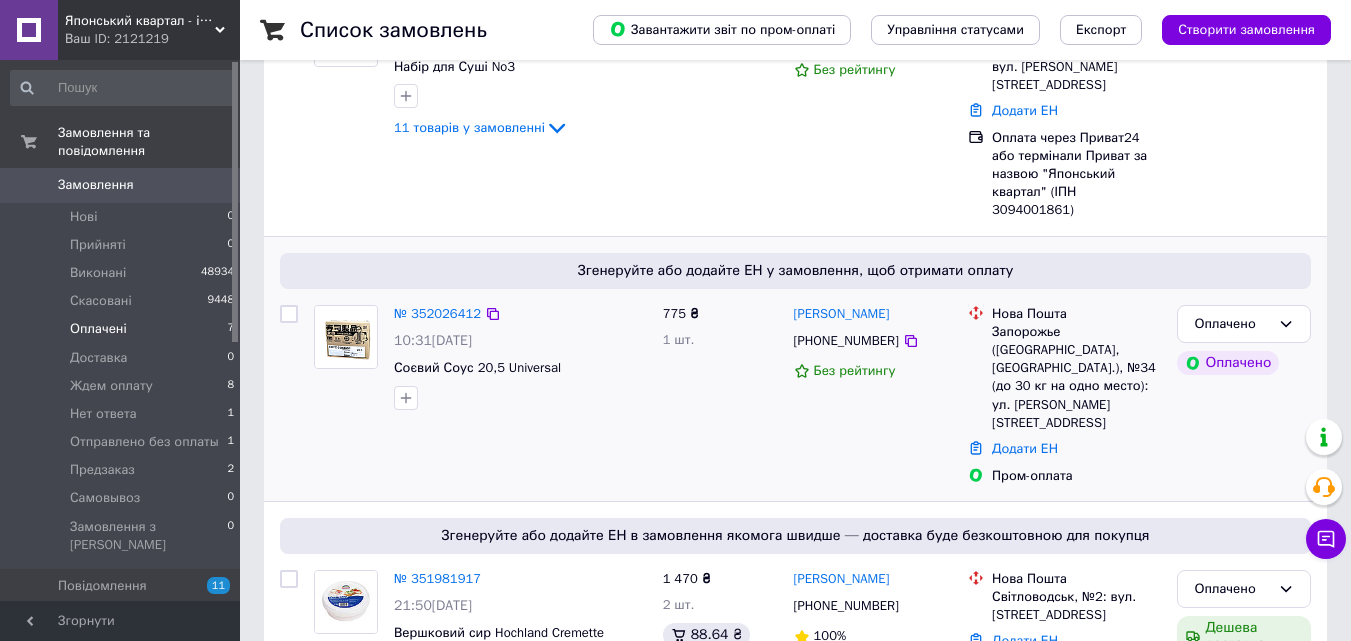 click on "[PERSON_NAME] [PHONE_NUMBER] Без рейтингу" at bounding box center [873, 395] 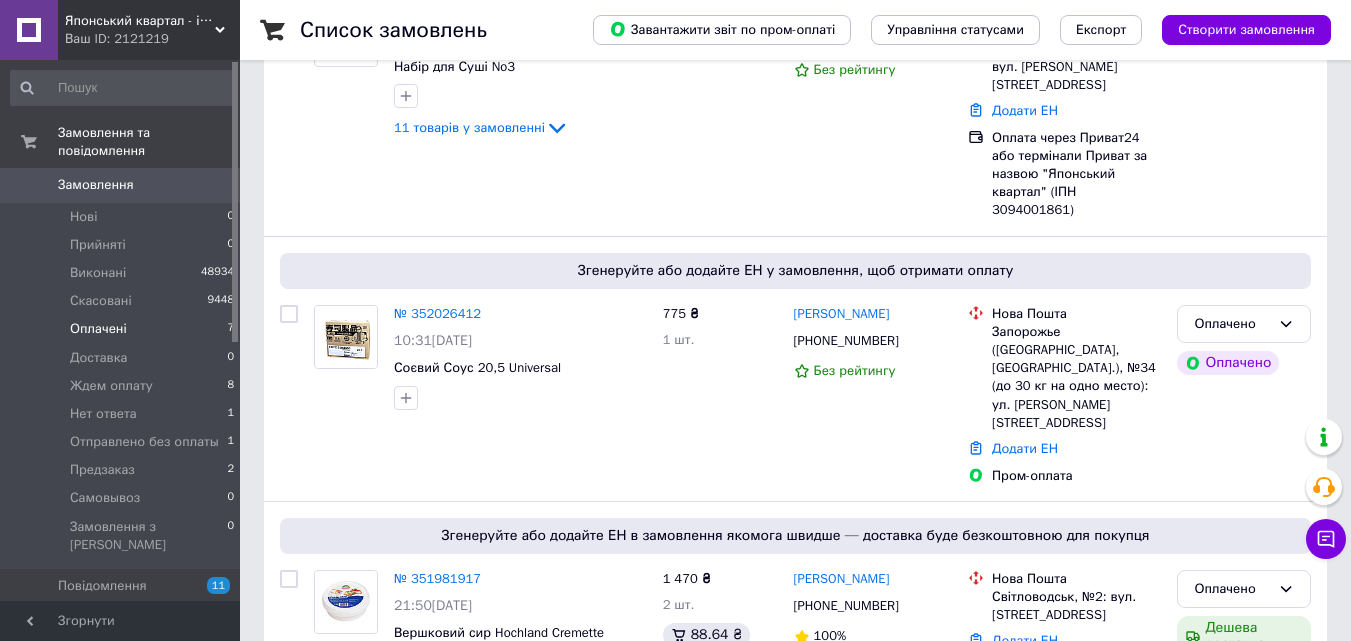 click on "Замовлення" at bounding box center [96, 185] 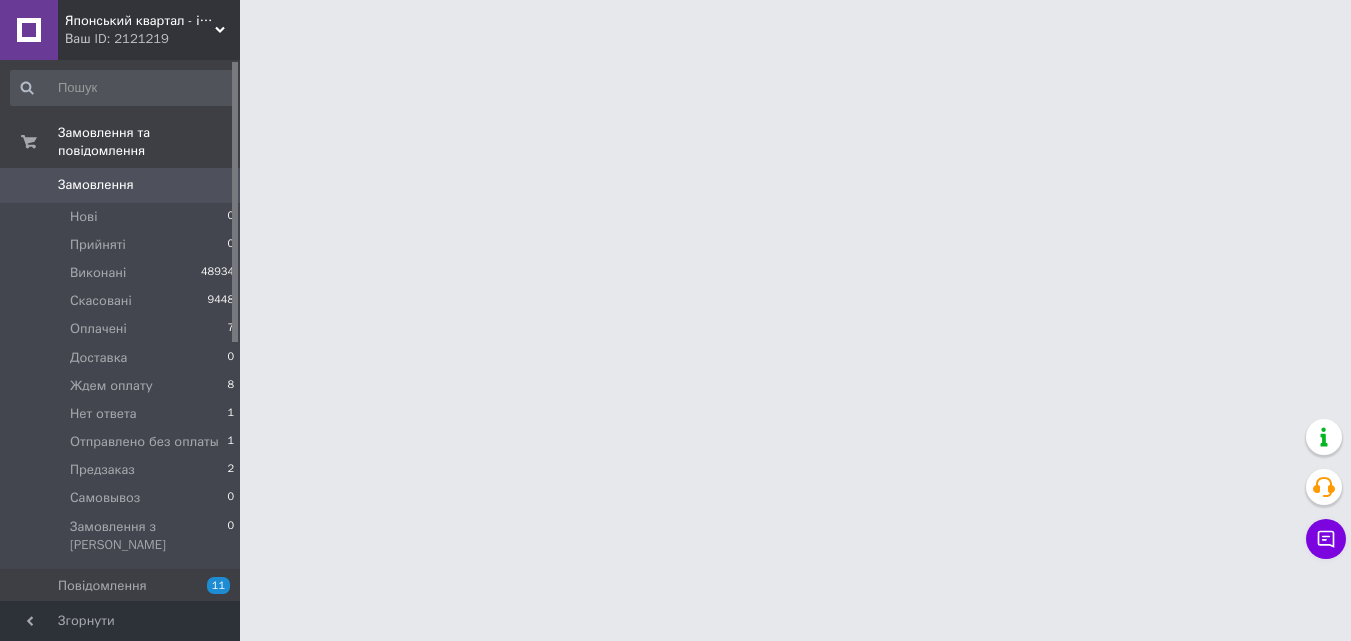 scroll, scrollTop: 0, scrollLeft: 0, axis: both 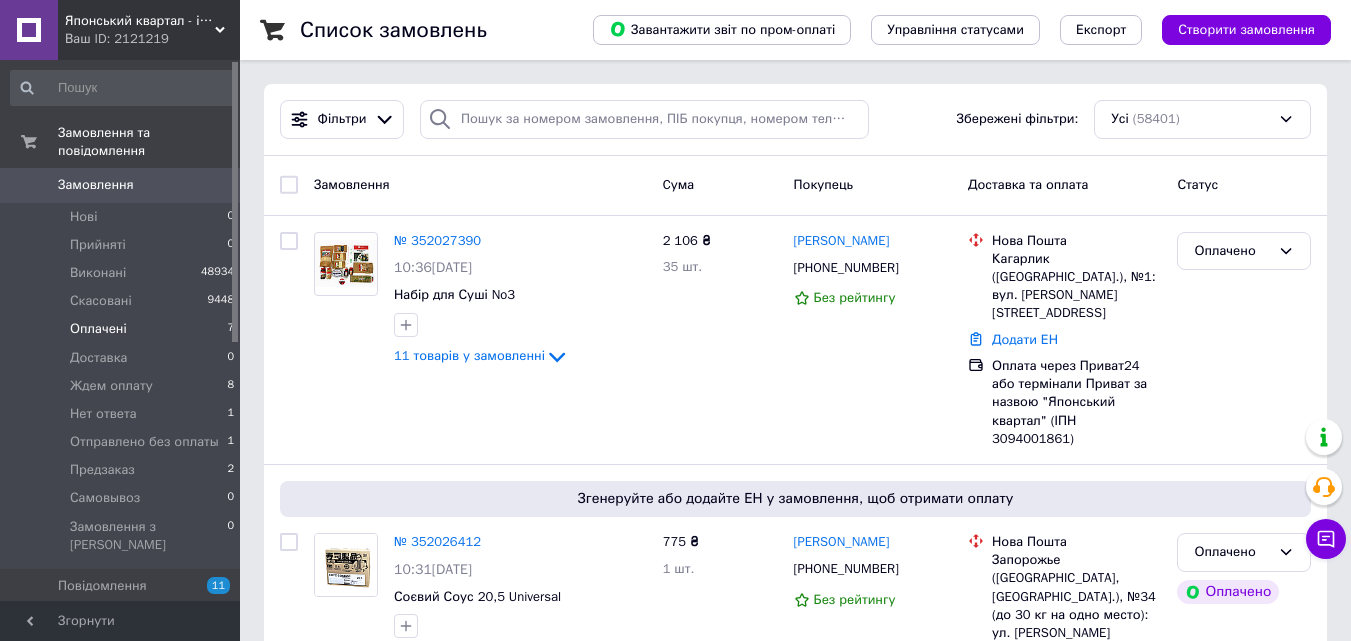 click on "Оплачені 7" at bounding box center (123, 329) 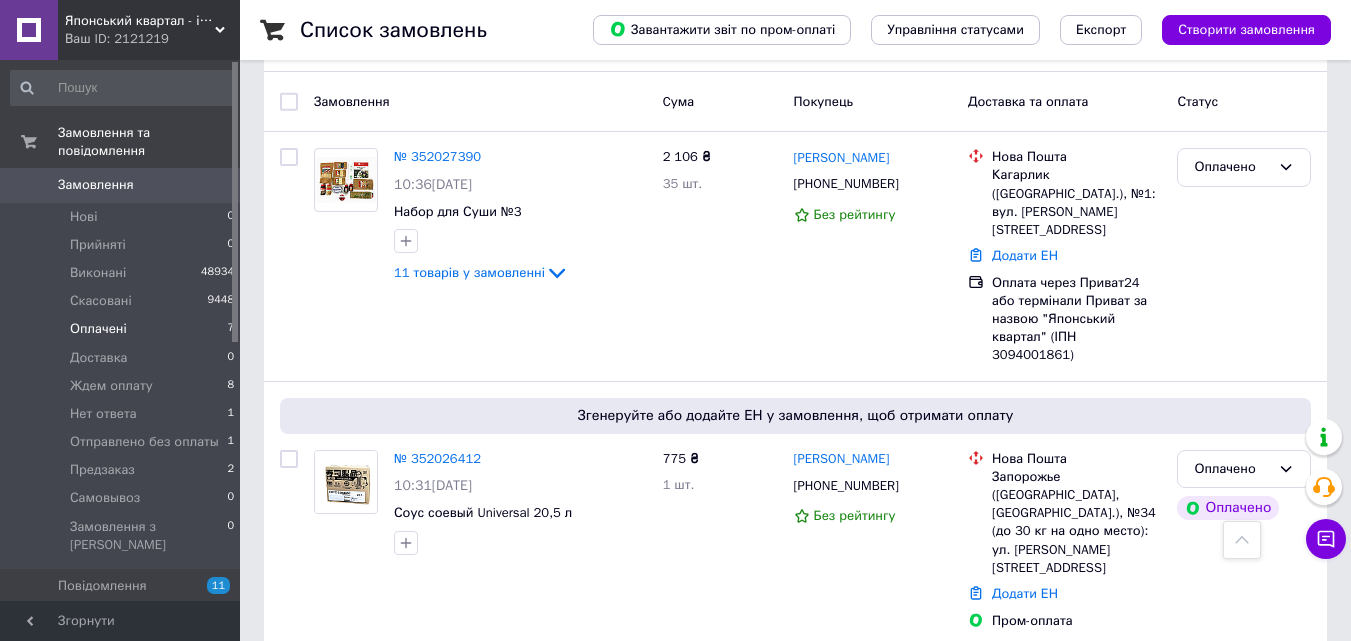 scroll, scrollTop: 0, scrollLeft: 0, axis: both 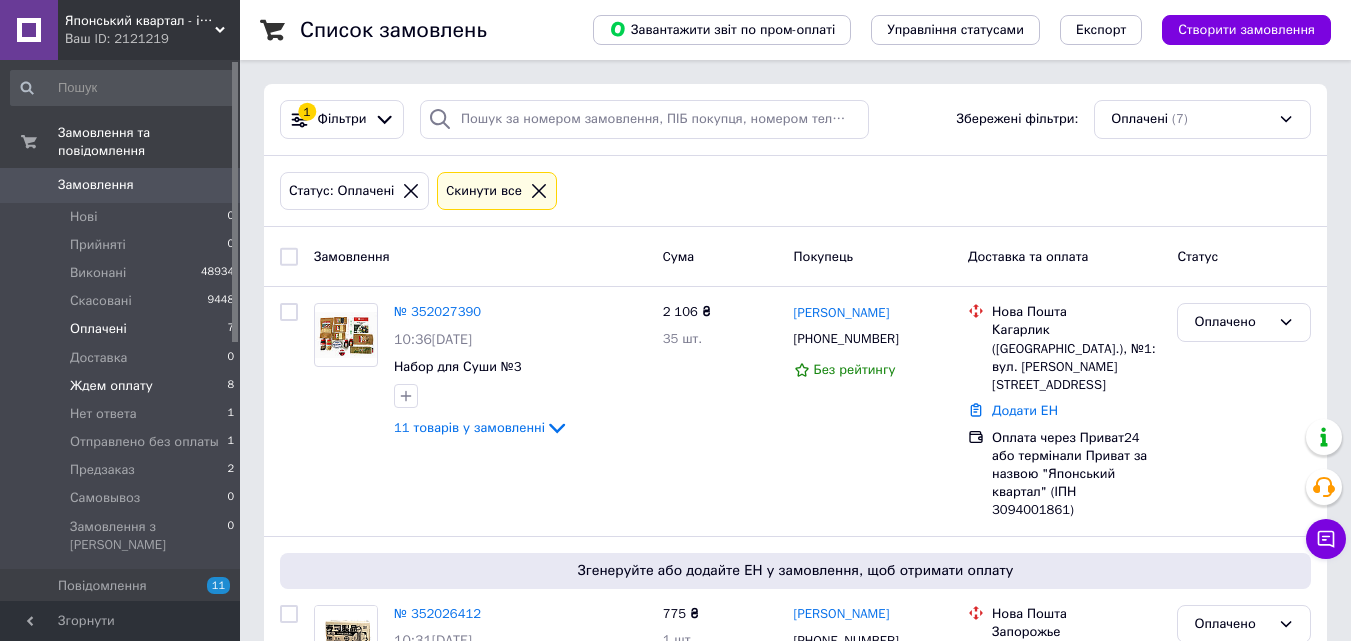 click on "Ждем оплату" at bounding box center [111, 386] 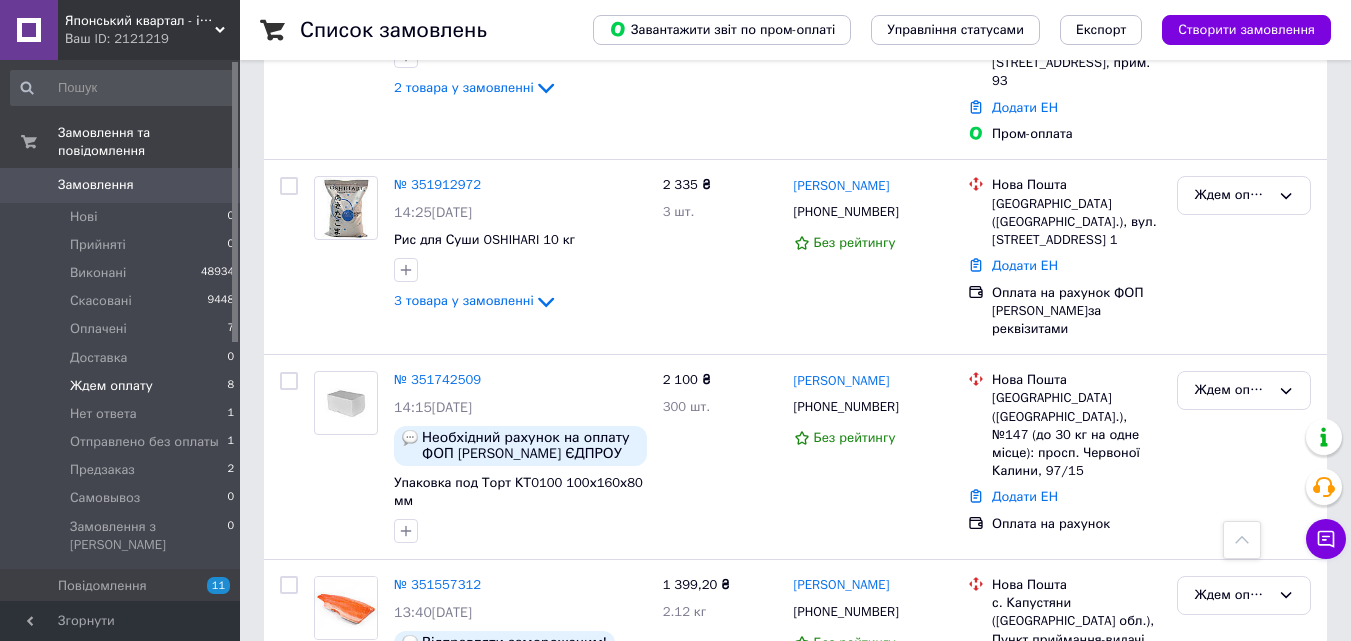 scroll, scrollTop: 470, scrollLeft: 0, axis: vertical 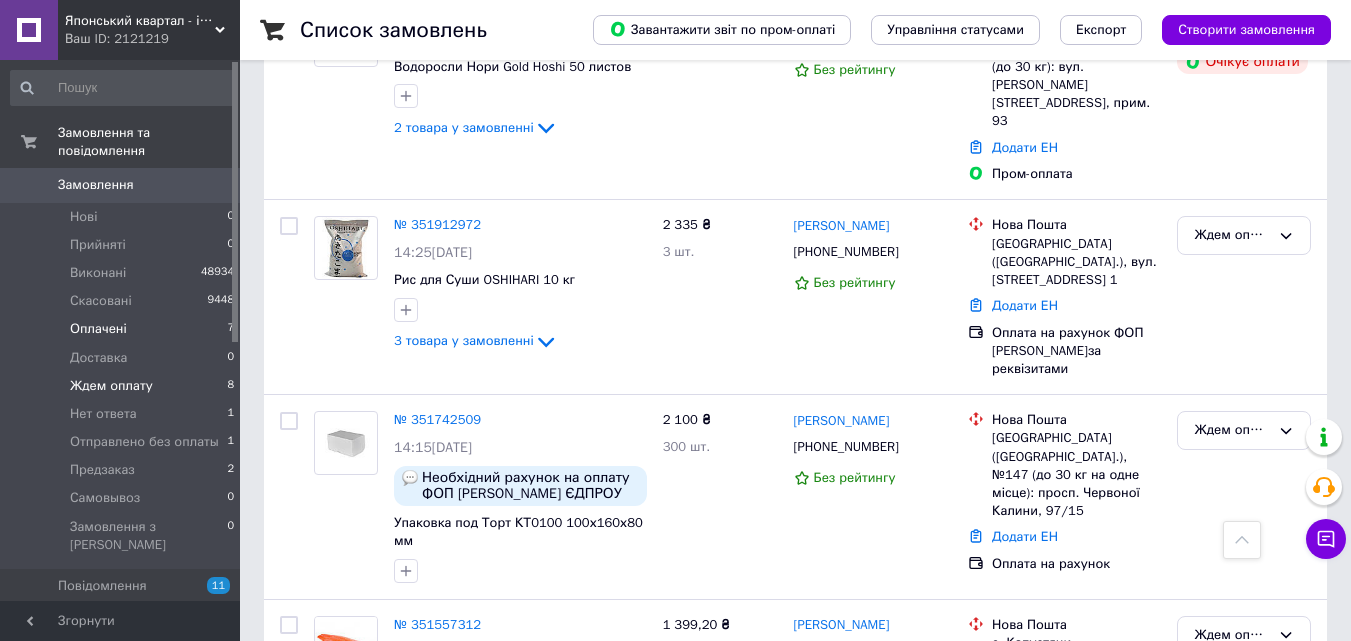 click on "Оплачені 7" at bounding box center [123, 329] 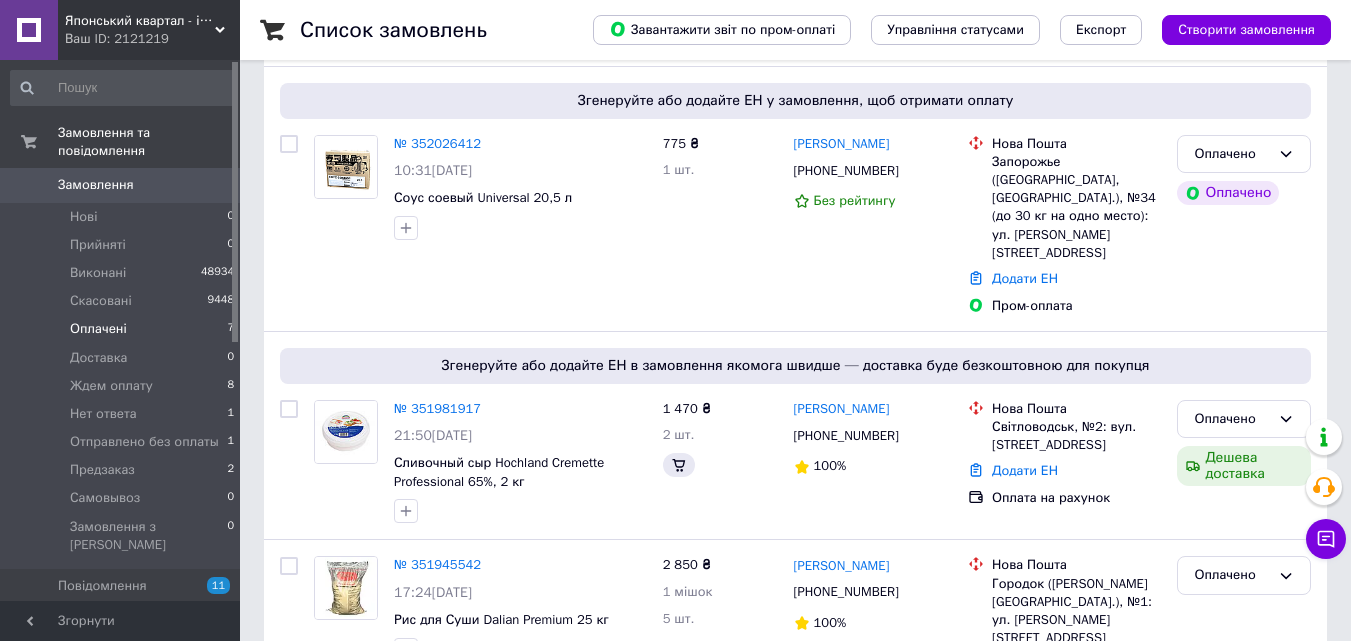 scroll, scrollTop: 0, scrollLeft: 0, axis: both 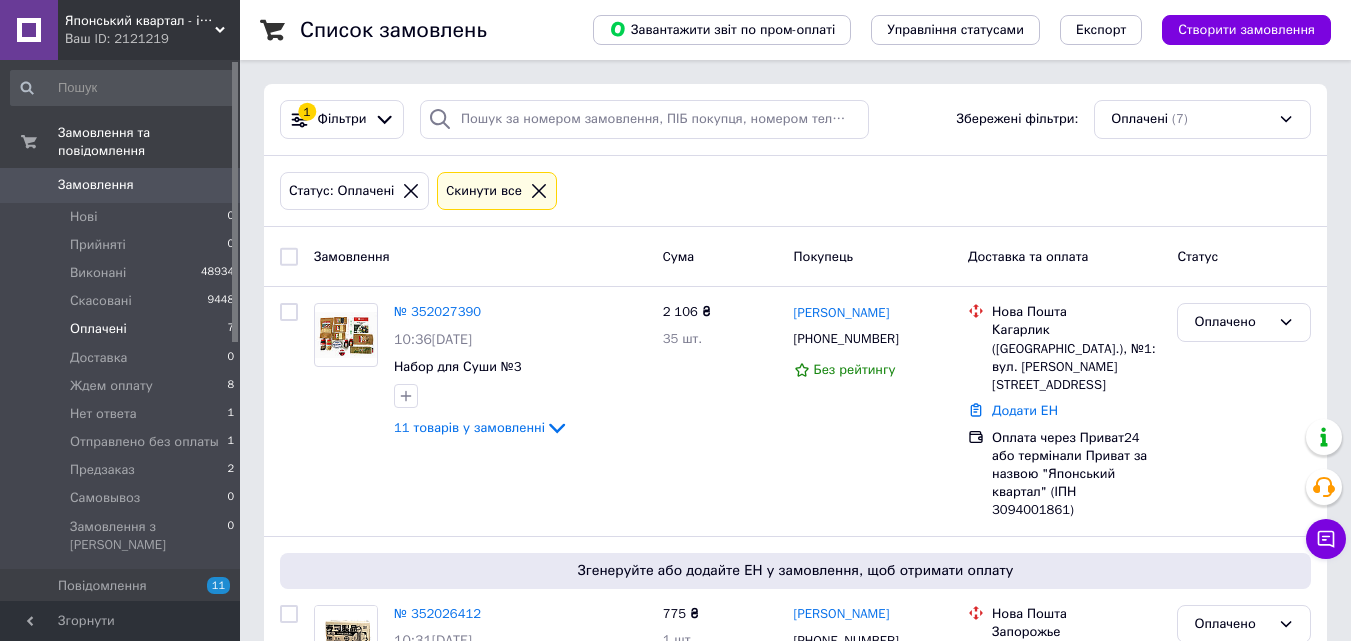 click on "Замовлення" at bounding box center [96, 185] 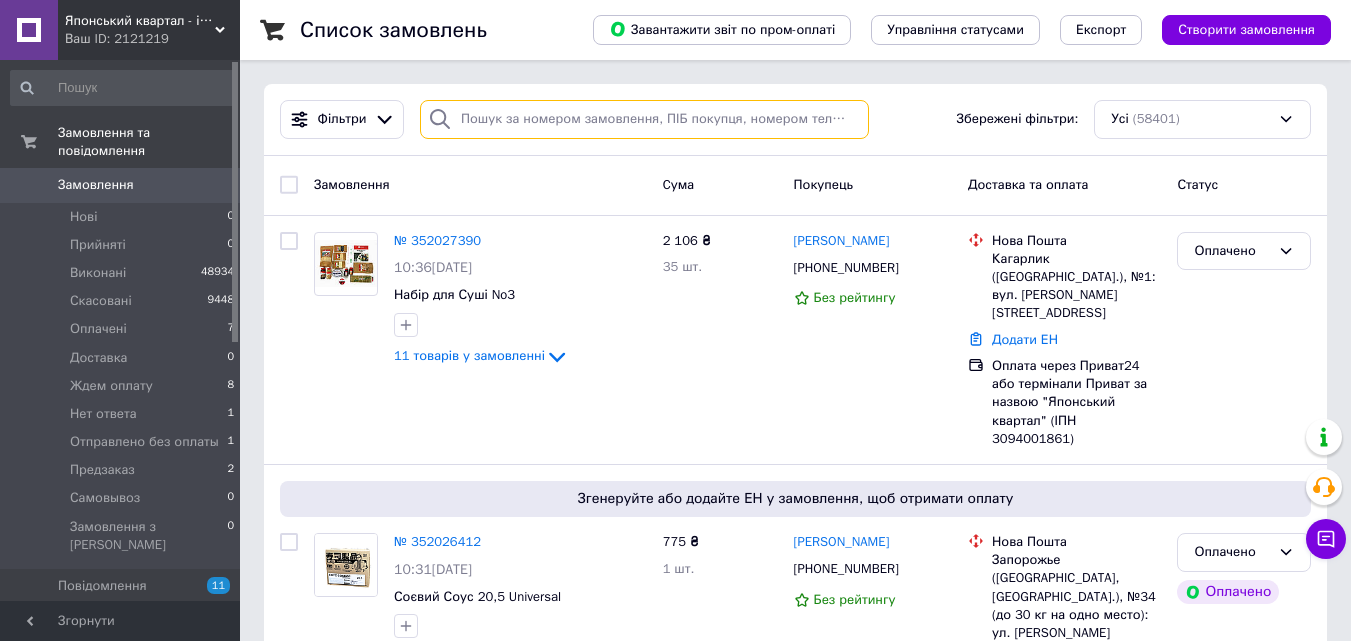 click at bounding box center (644, 119) 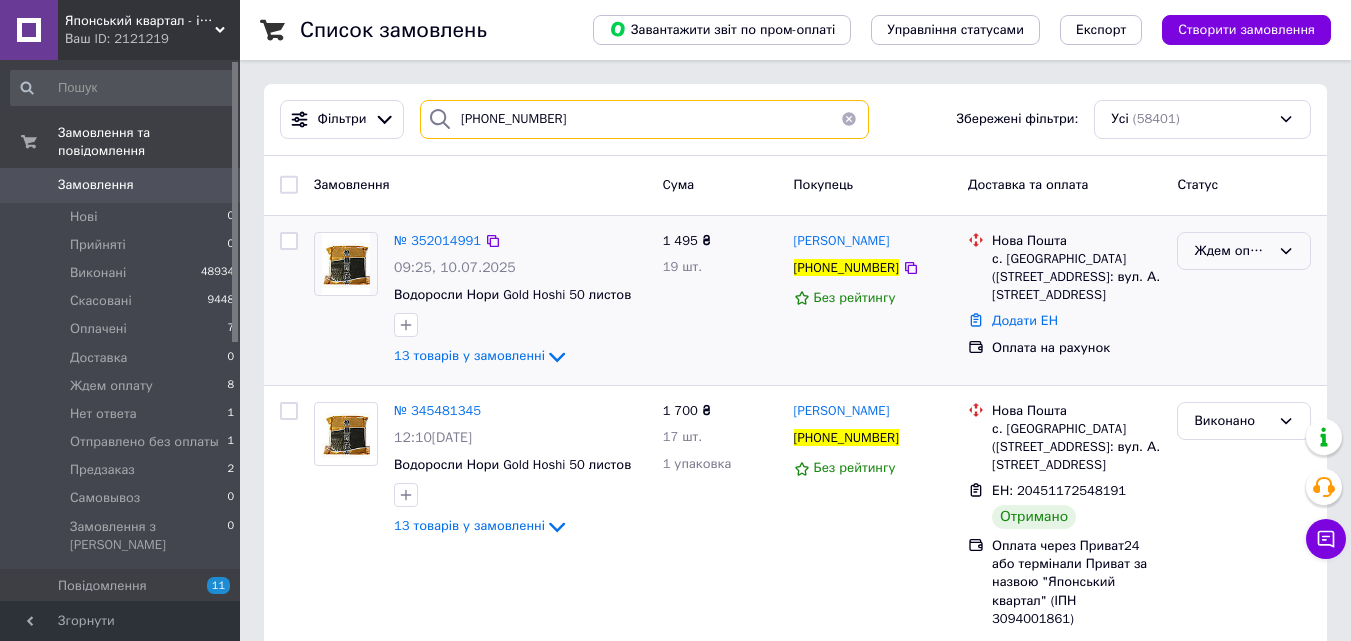 type on "[PHONE_NUMBER]" 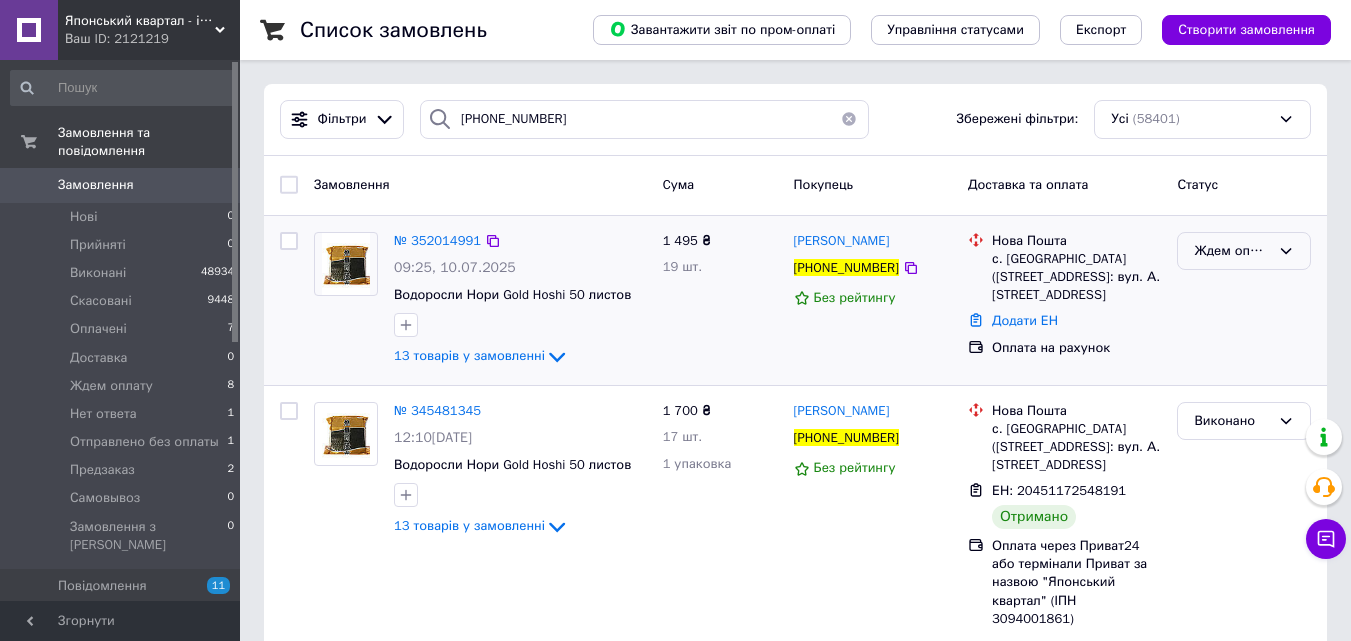 click on "Ждем оплату" at bounding box center (1232, 251) 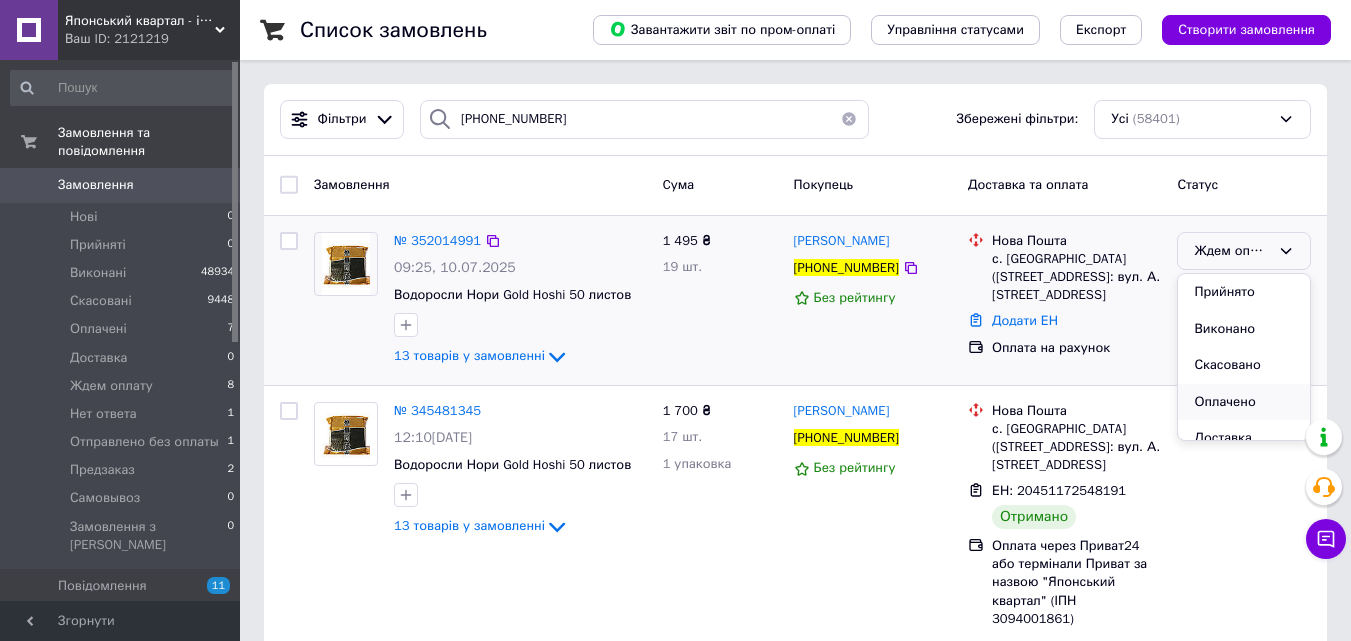 click on "Оплачено" at bounding box center [1244, 402] 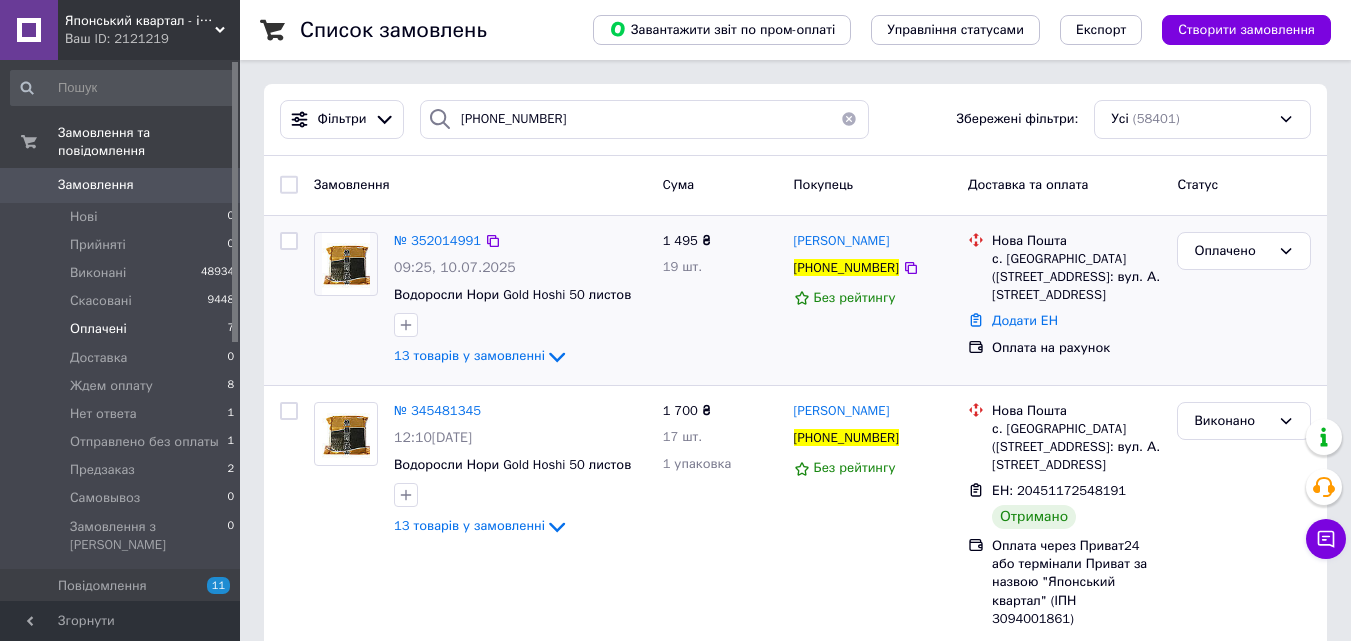 click on "Оплачені" at bounding box center (98, 329) 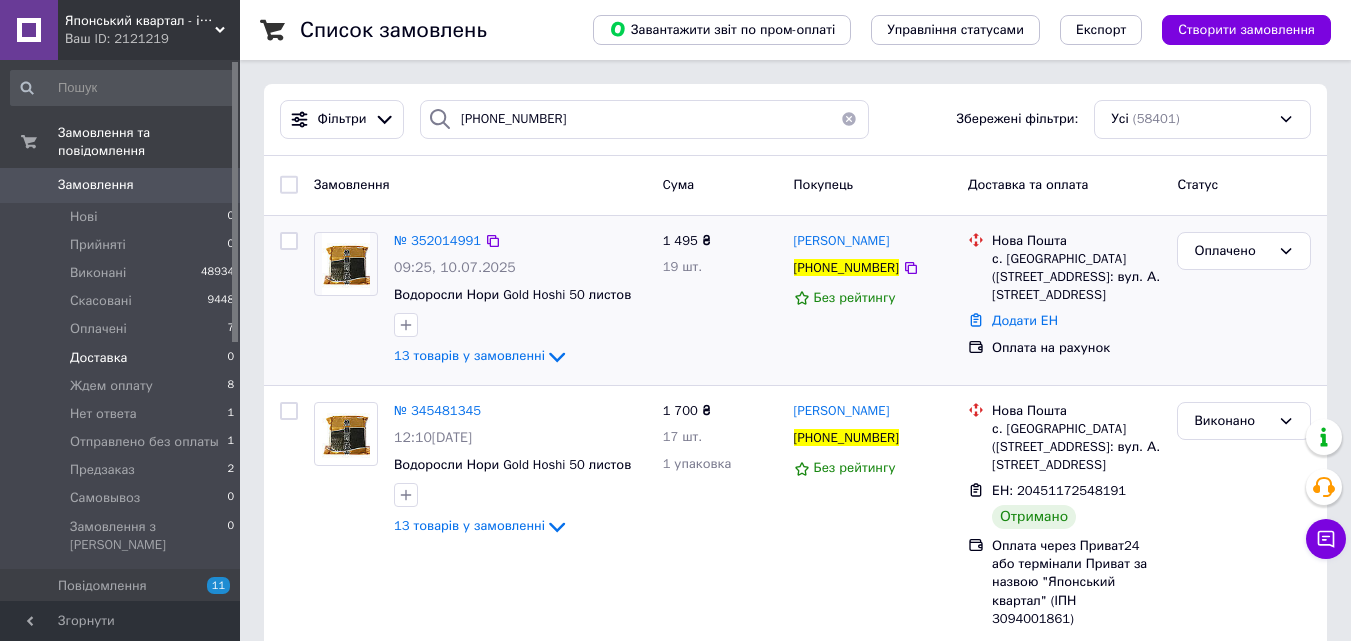 type 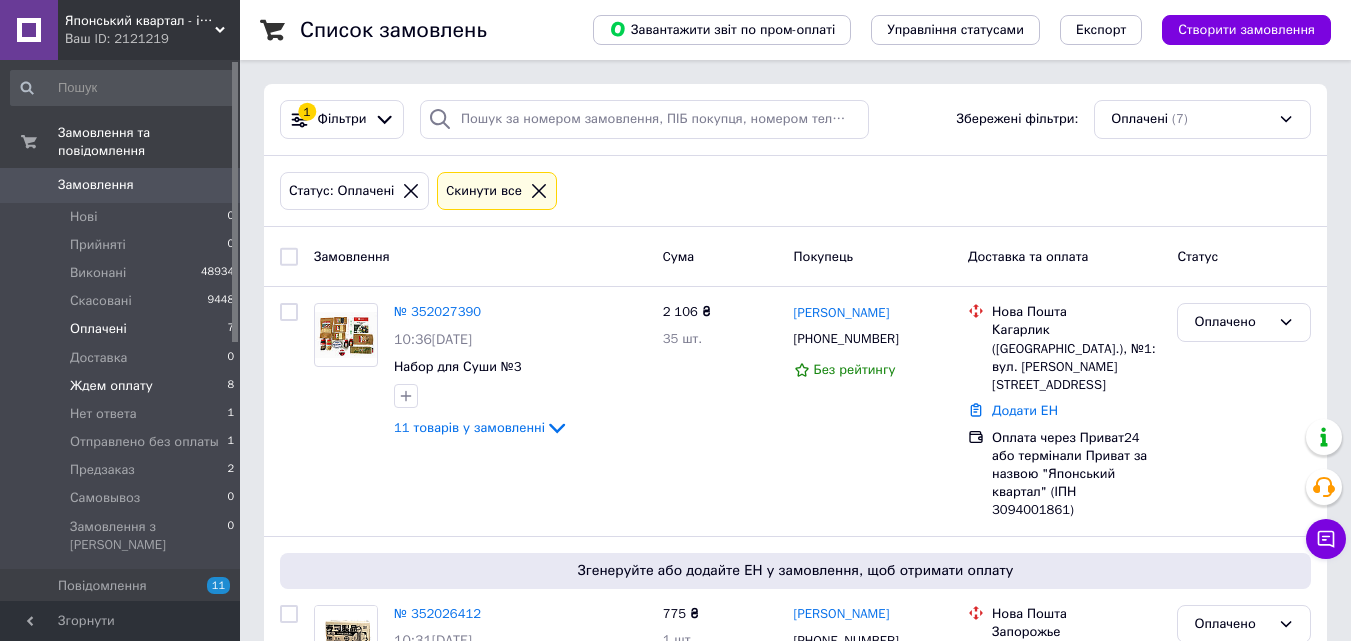 click on "Ждем оплату  8" at bounding box center [123, 386] 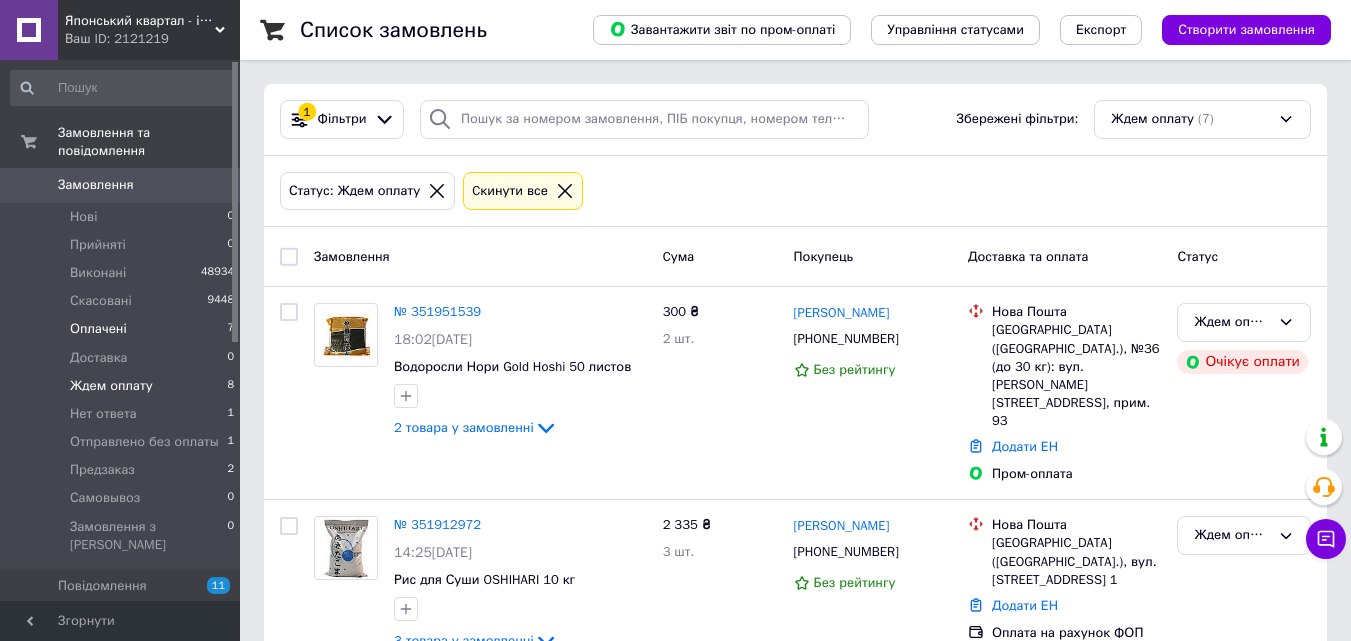 click on "Оплачені 7" at bounding box center (123, 329) 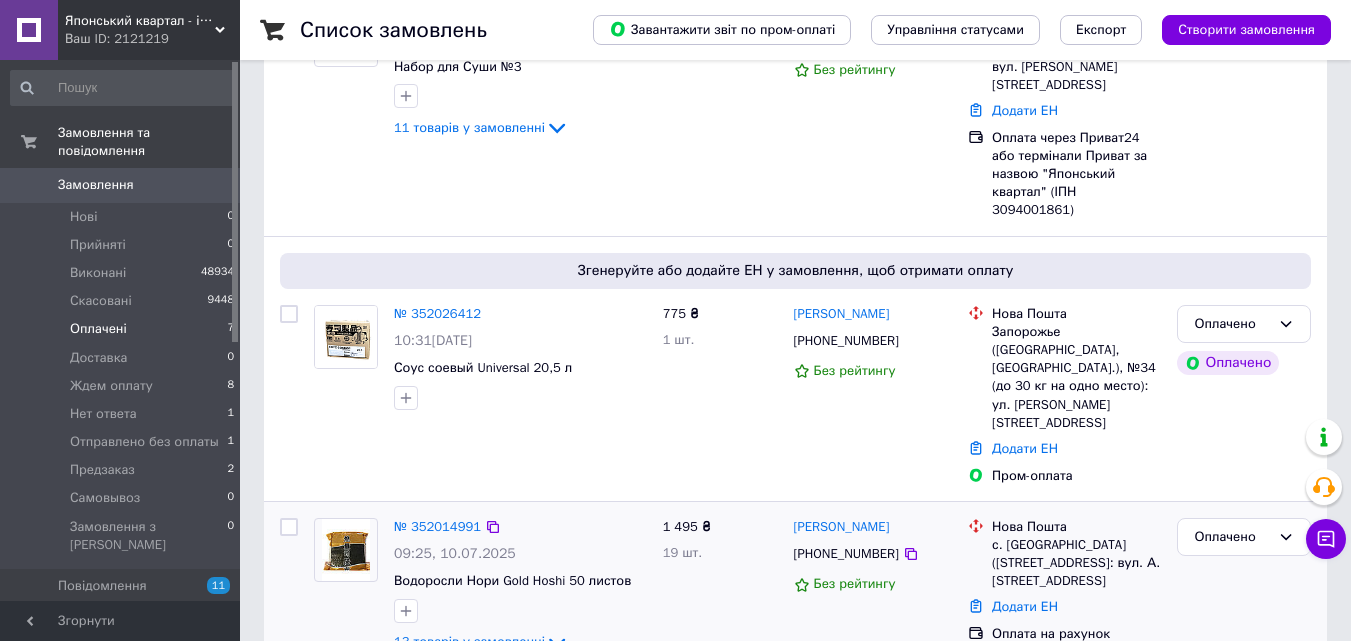 scroll, scrollTop: 400, scrollLeft: 0, axis: vertical 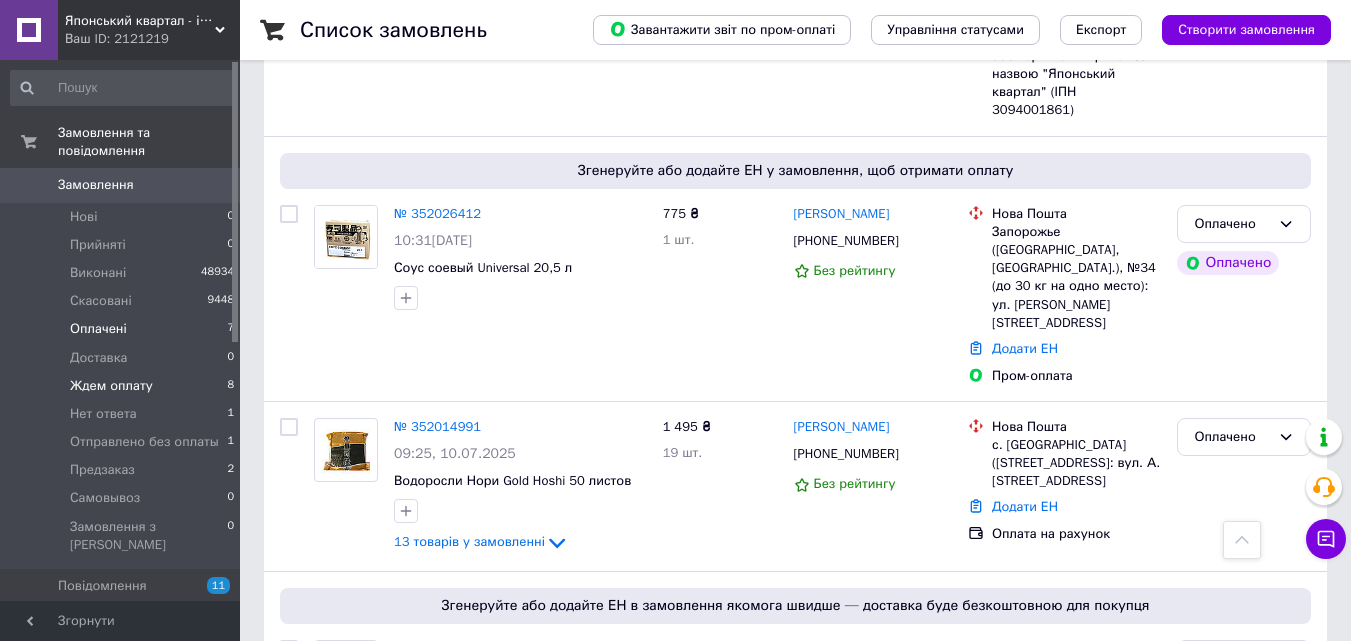 click on "Ждем оплату" at bounding box center [111, 386] 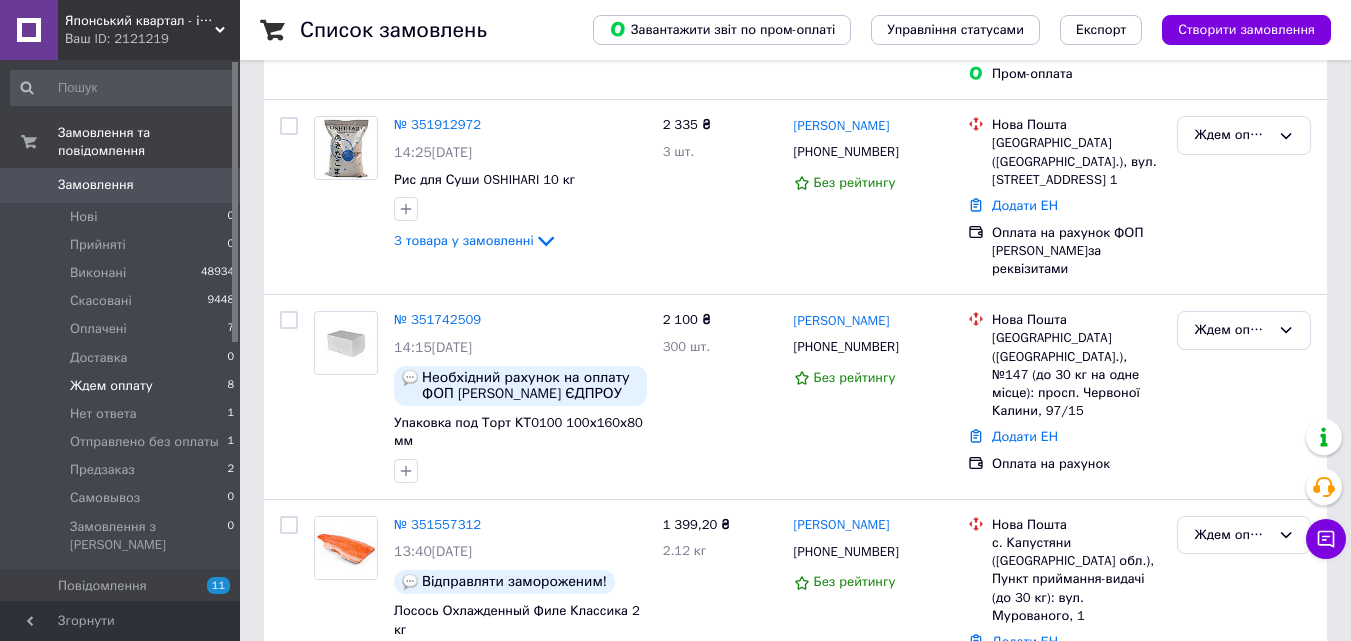 scroll, scrollTop: 0, scrollLeft: 0, axis: both 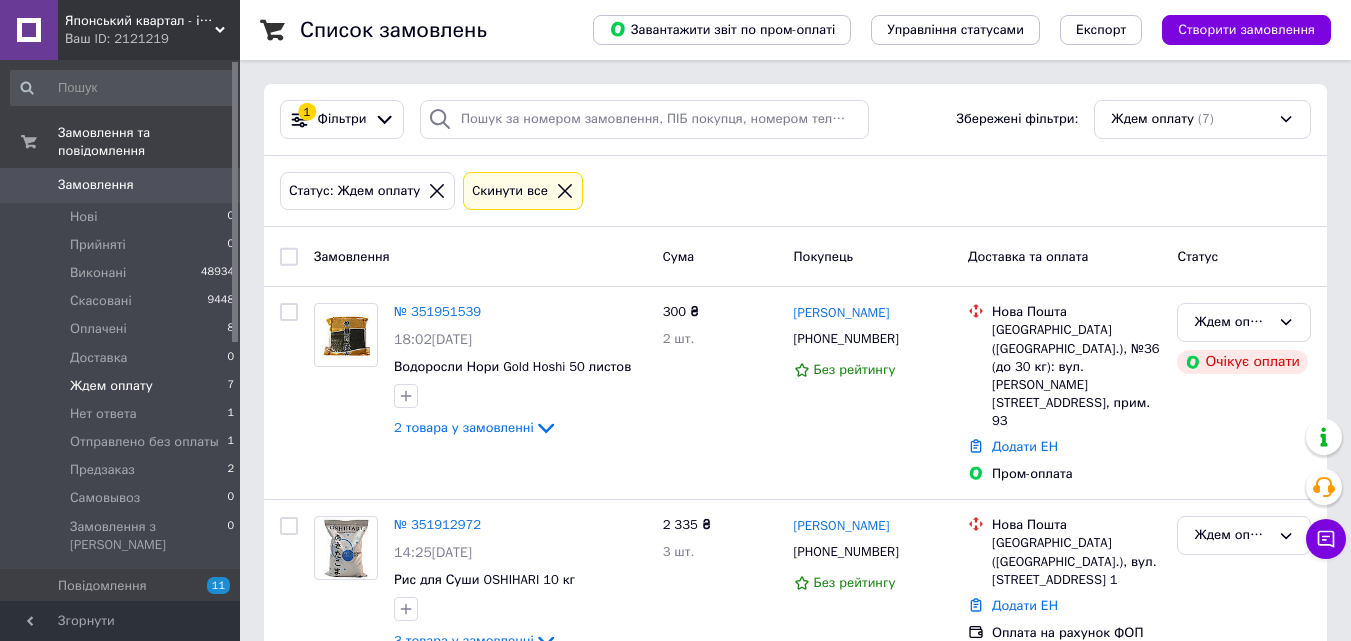 click on "Статус: Ждем оплату  Cкинути все" at bounding box center [795, 191] 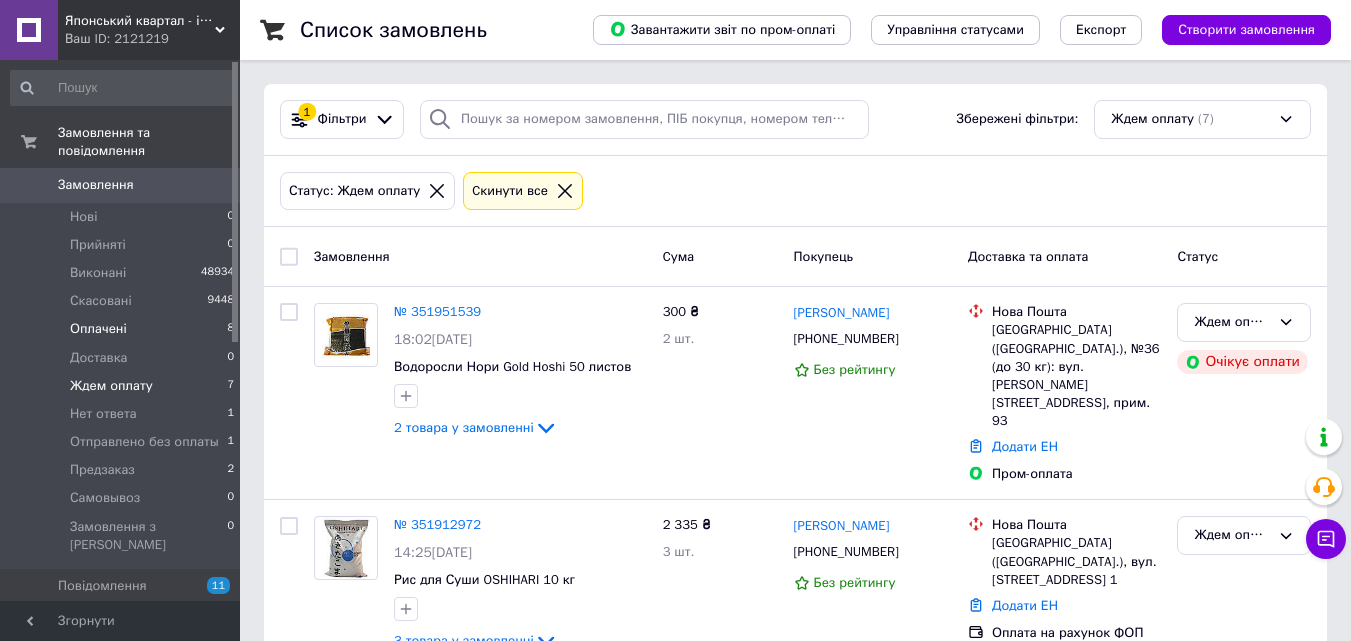 click on "Оплачені" at bounding box center (98, 329) 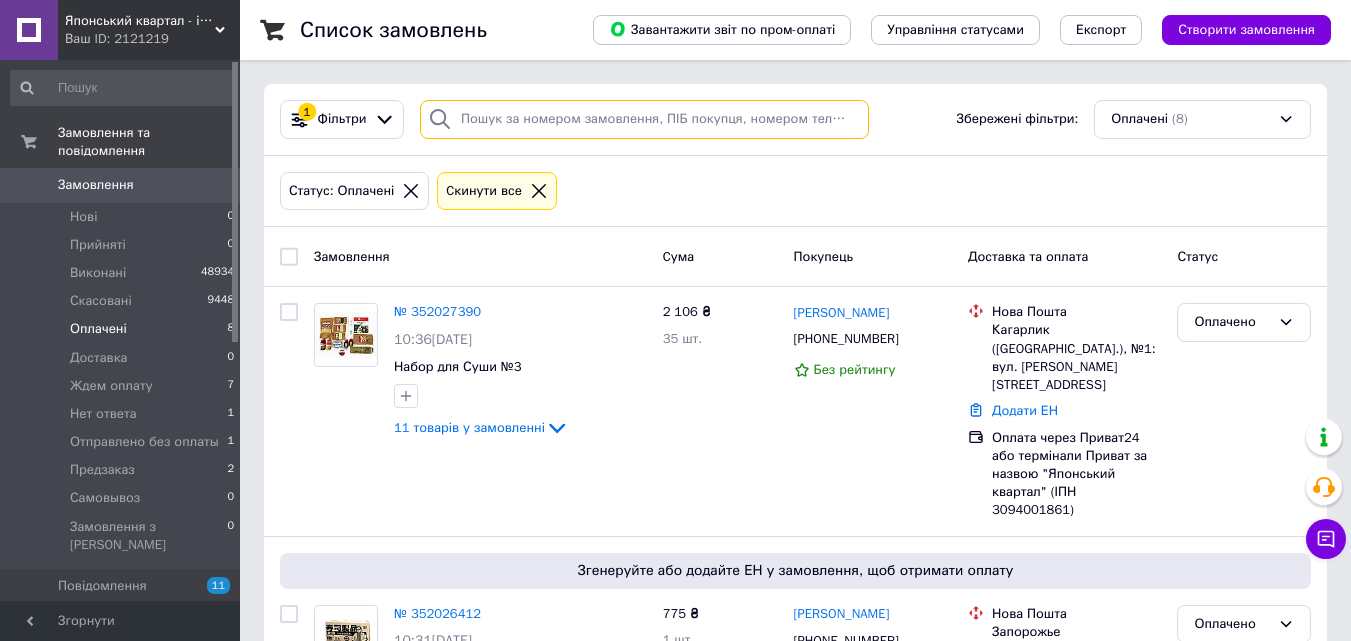 drag, startPoint x: 487, startPoint y: 120, endPoint x: 473, endPoint y: 137, distance: 22.022715 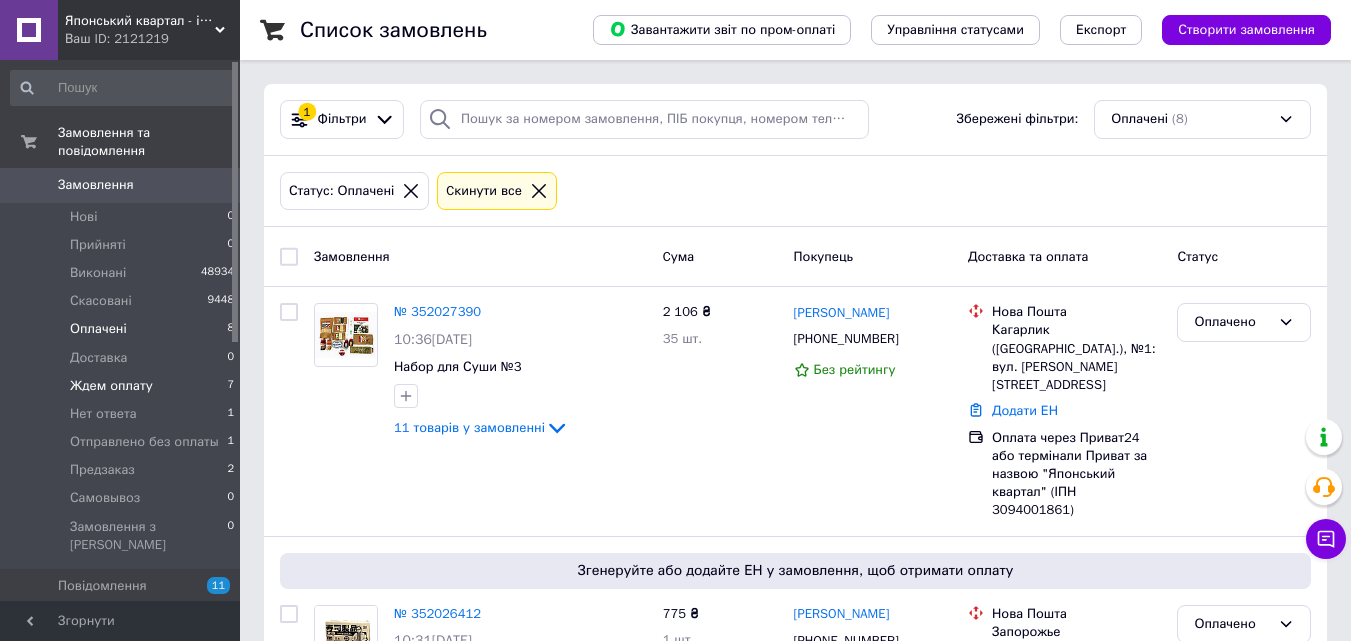 click on "Ждем оплату  7" at bounding box center (123, 386) 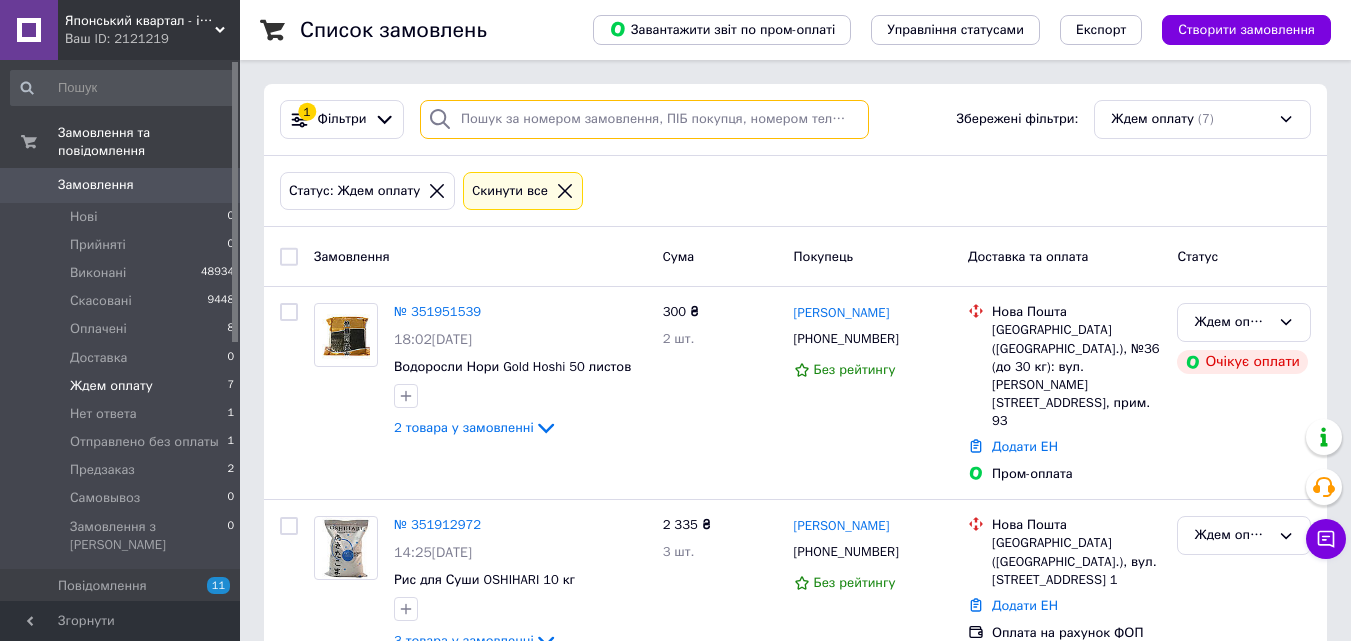 click at bounding box center [644, 119] 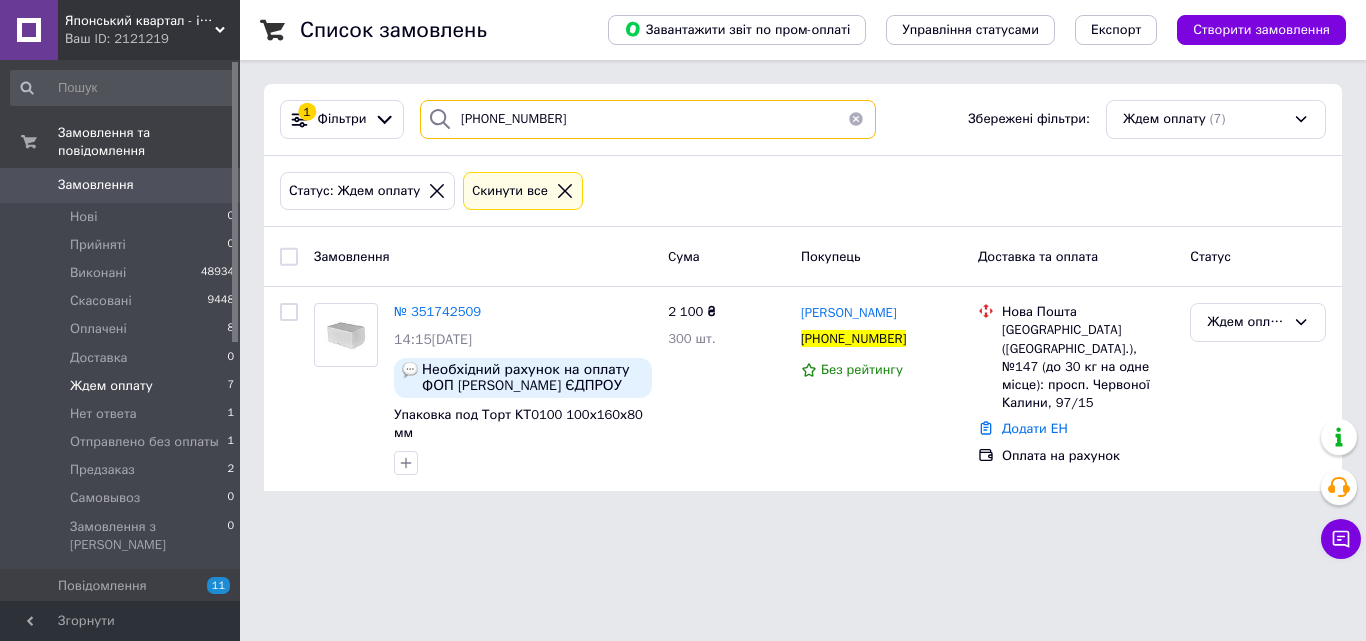 type on "[PHONE_NUMBER]" 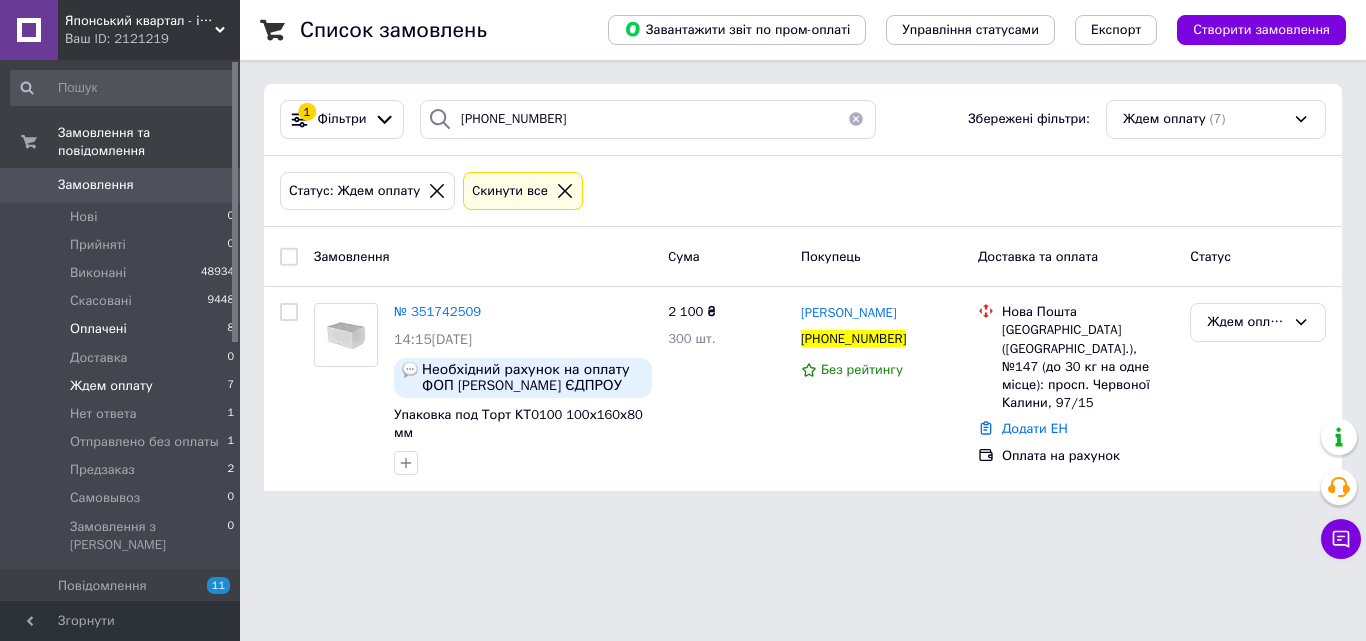 click on "Оплачені 8" at bounding box center (123, 329) 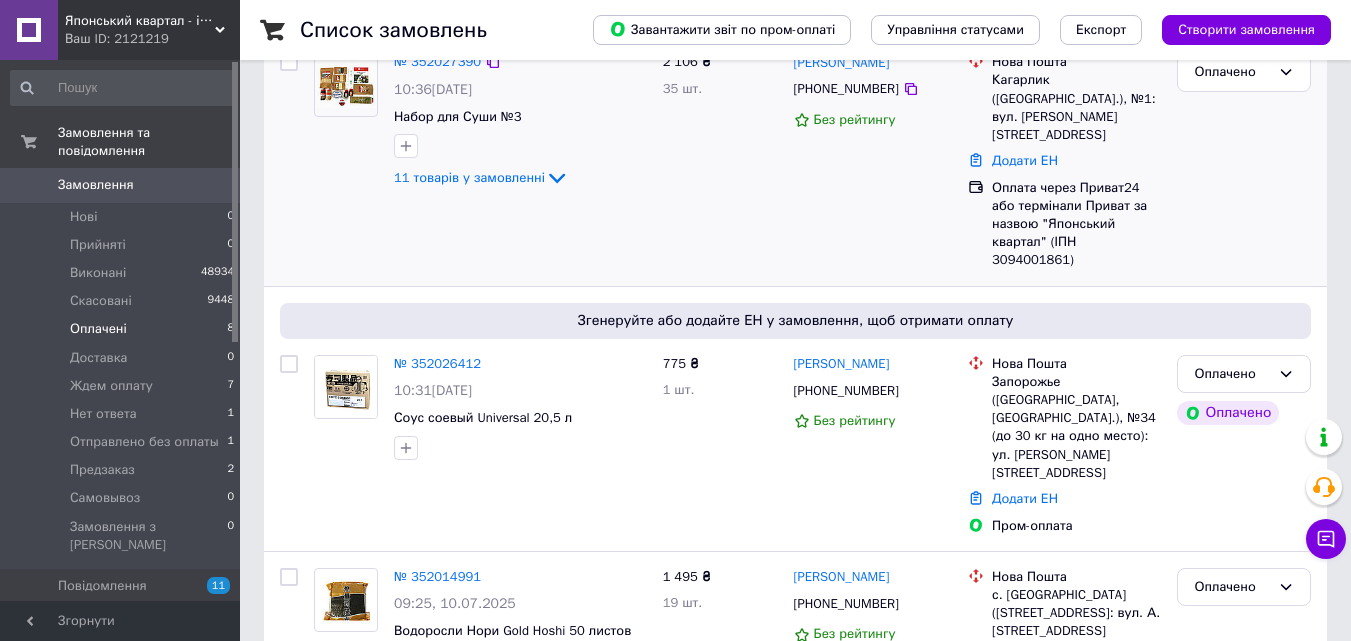 scroll, scrollTop: 300, scrollLeft: 0, axis: vertical 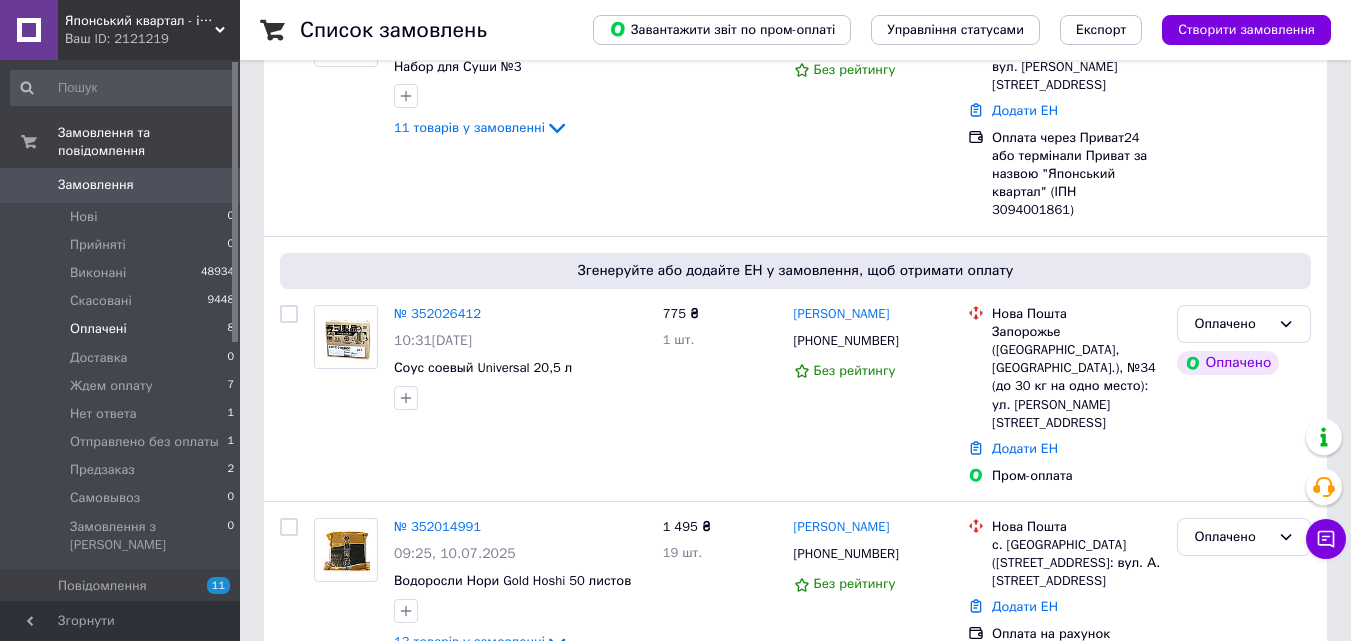 click on "Замовлення" at bounding box center (121, 185) 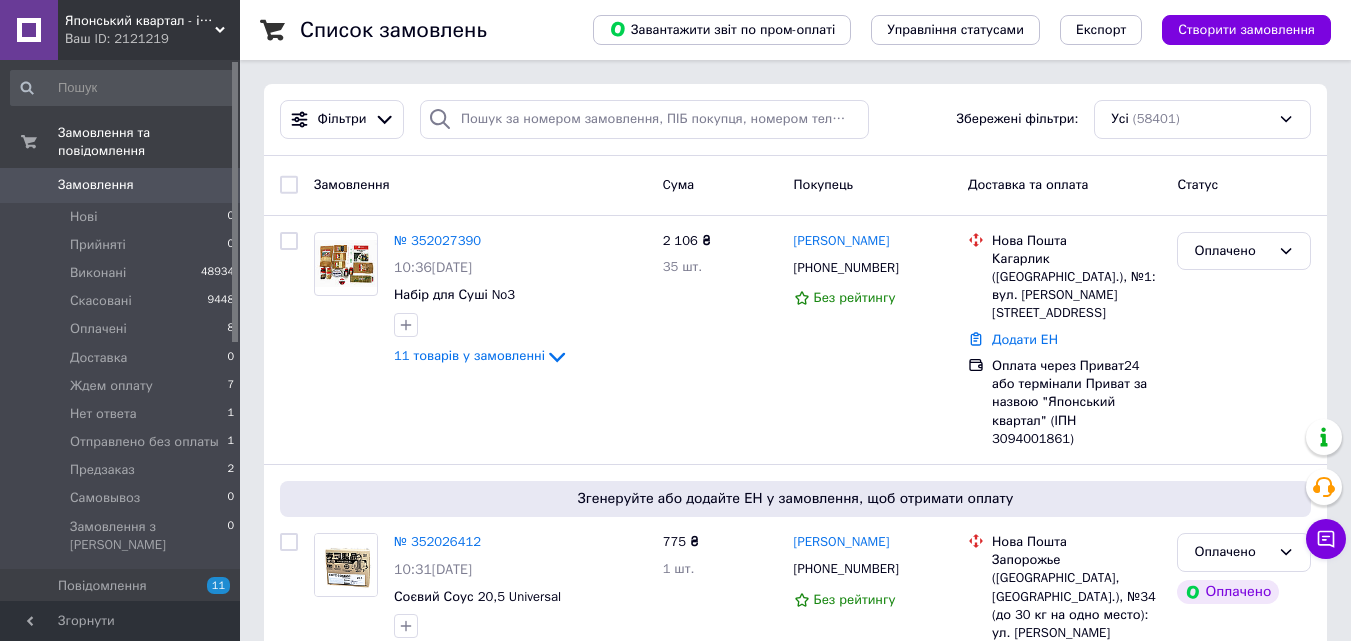 click on "Замовлення 0" at bounding box center [123, 185] 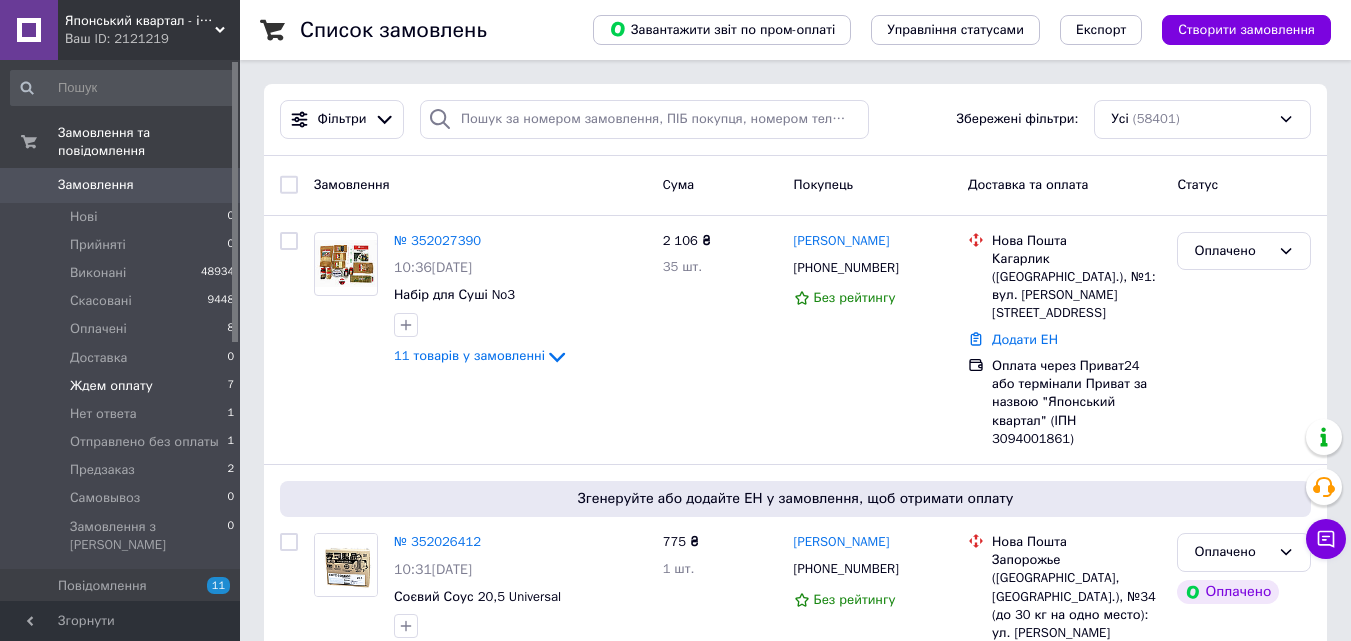 click on "Ждем оплату  7" at bounding box center [123, 386] 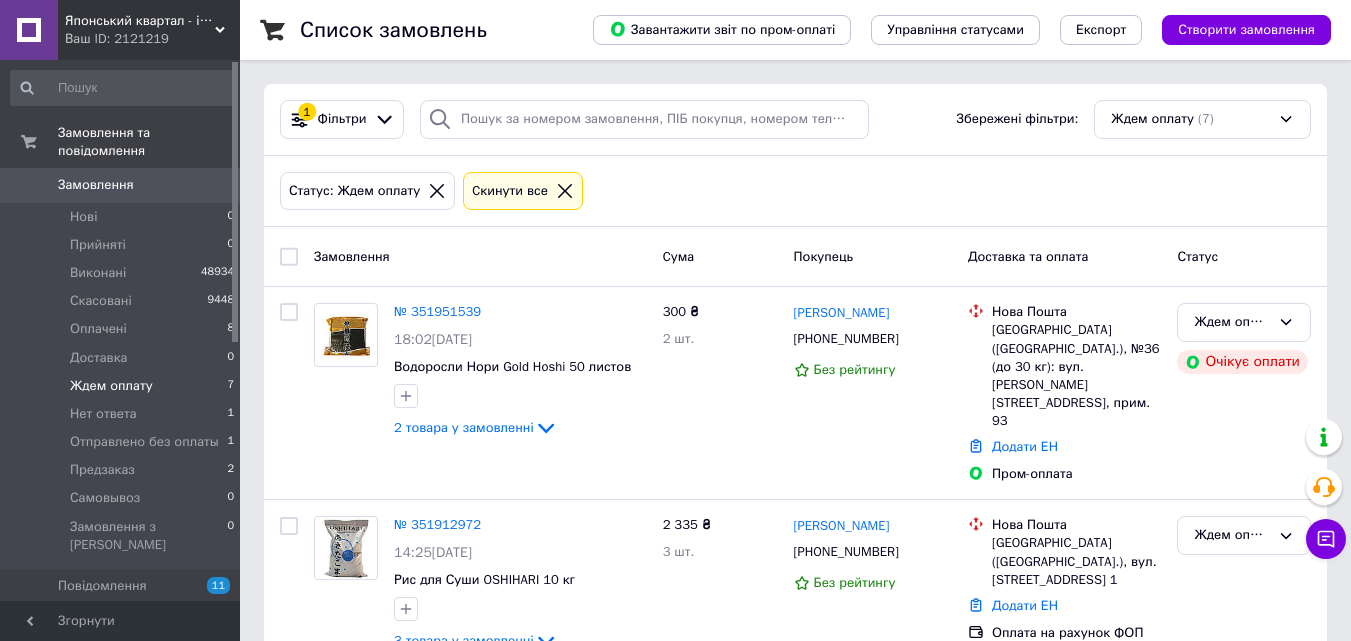 drag, startPoint x: 211, startPoint y: 528, endPoint x: 147, endPoint y: 519, distance: 64.629715 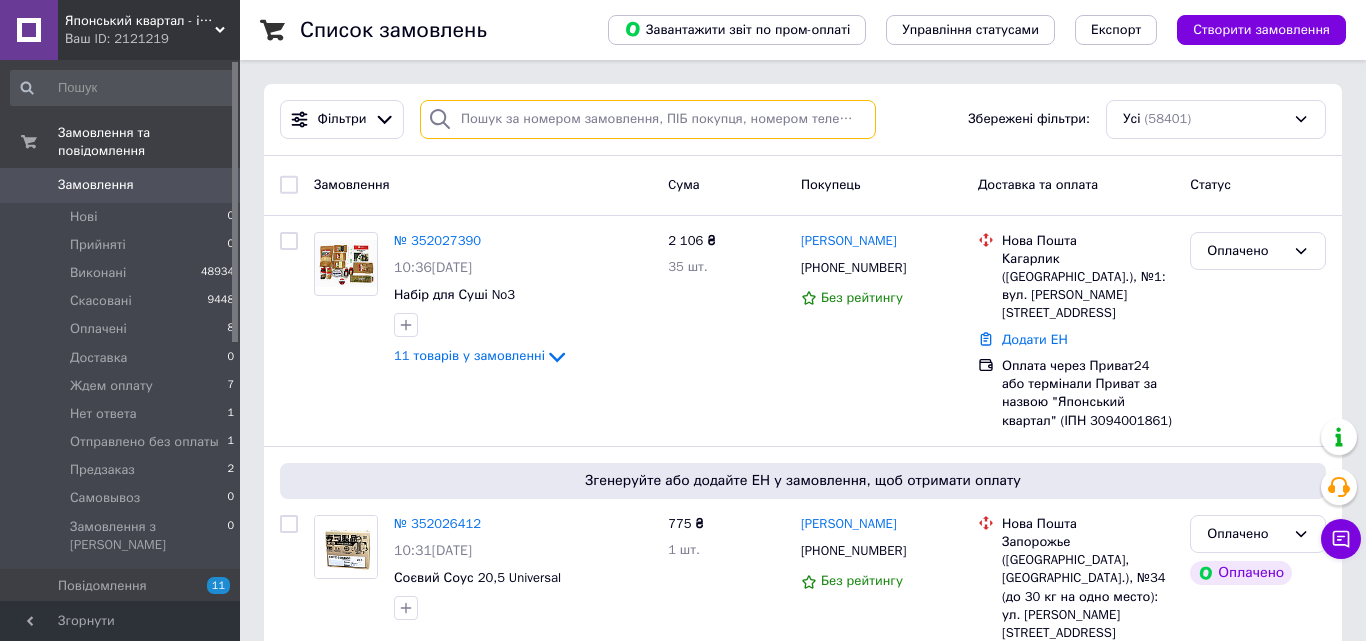 click at bounding box center (648, 119) 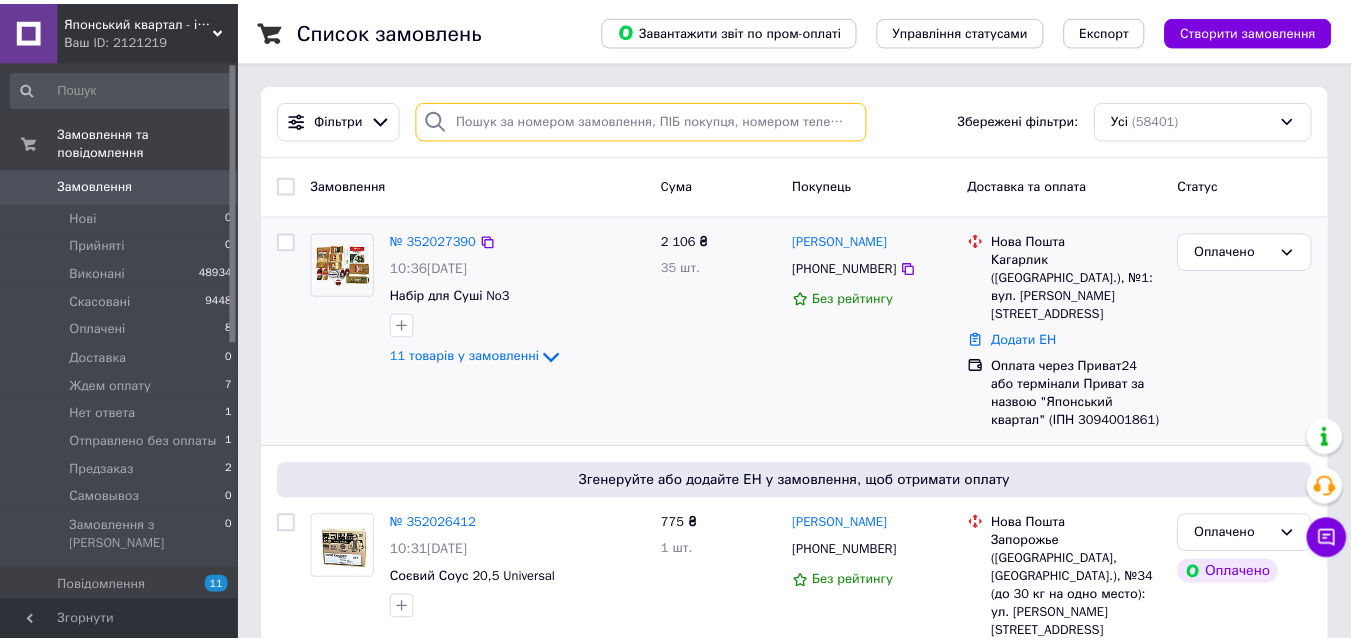 paste on "0973771363" 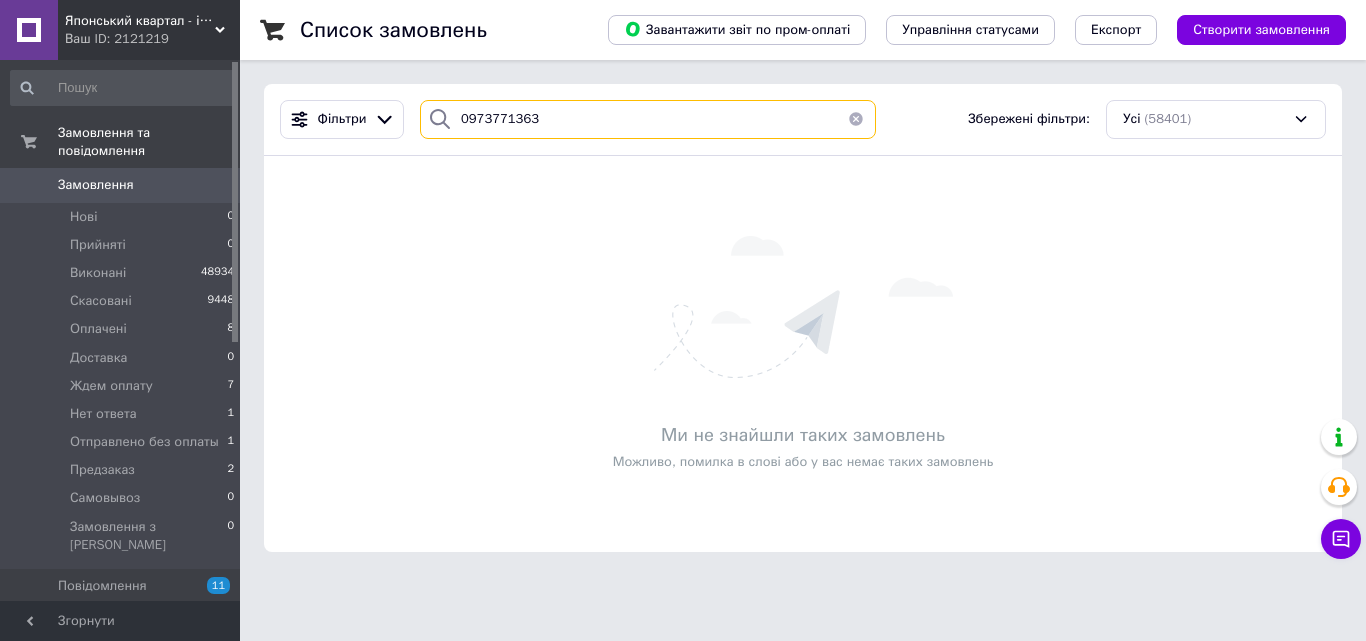 drag, startPoint x: 543, startPoint y: 126, endPoint x: 434, endPoint y: 136, distance: 109.457756 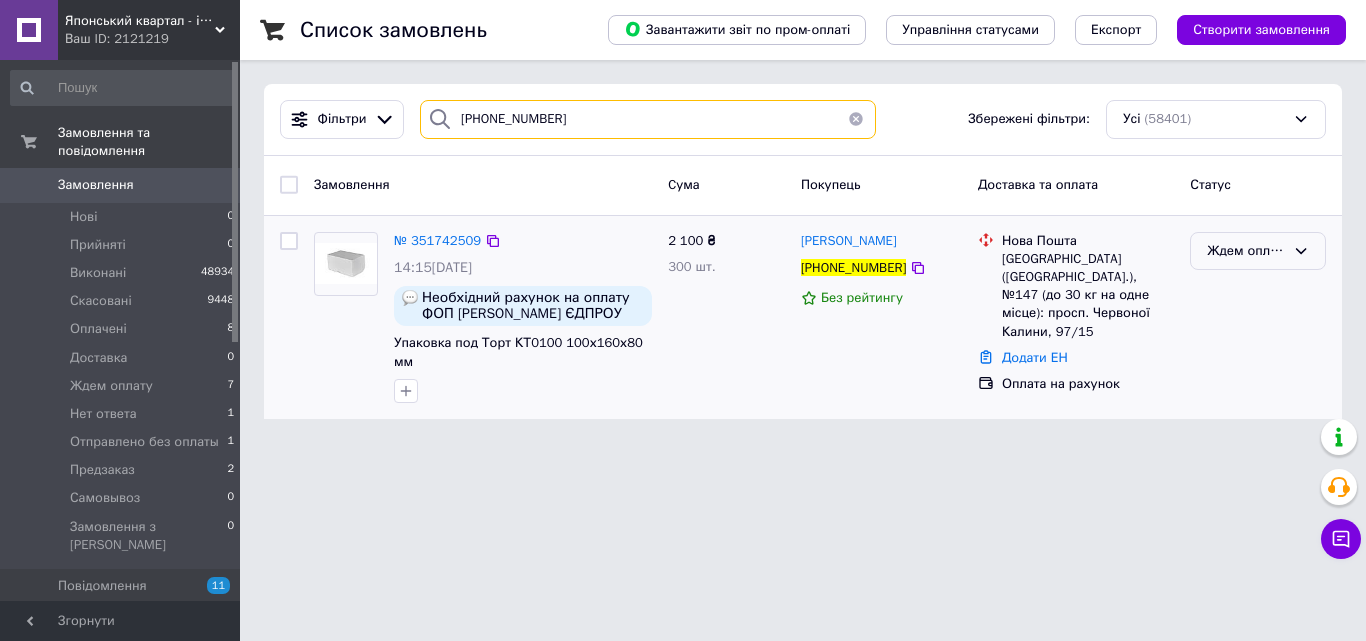 type on "[PHONE_NUMBER]" 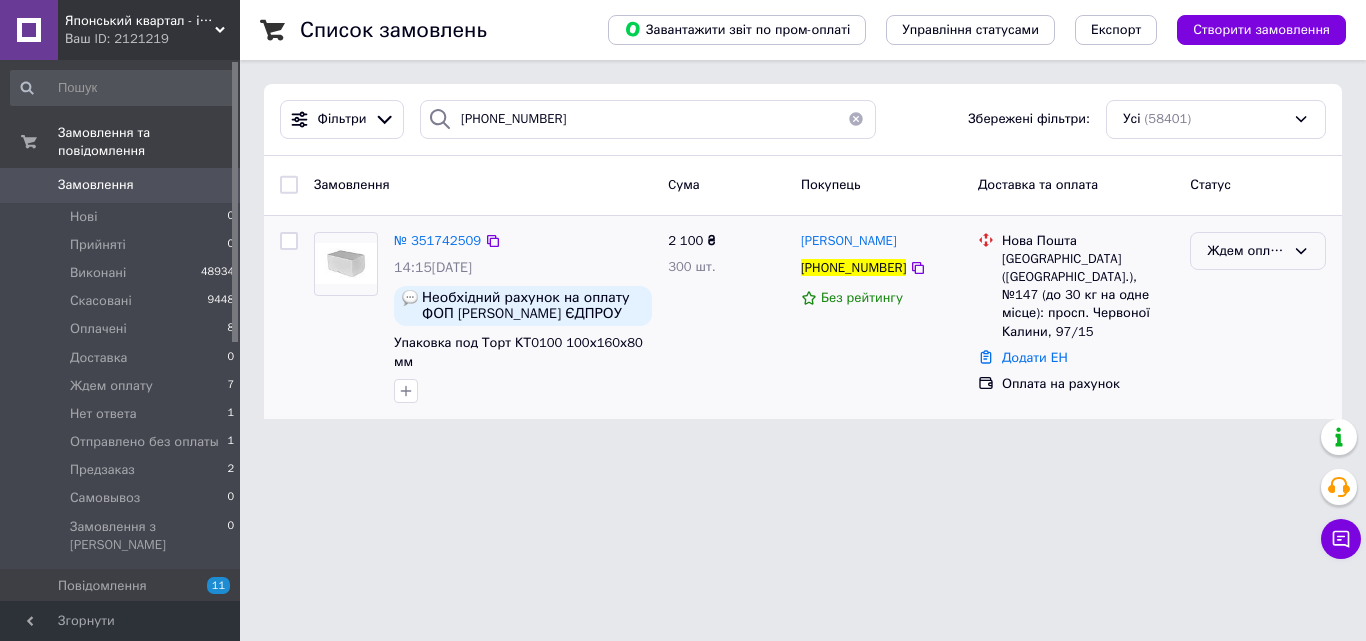 click on "Ждем оплату" at bounding box center (1246, 251) 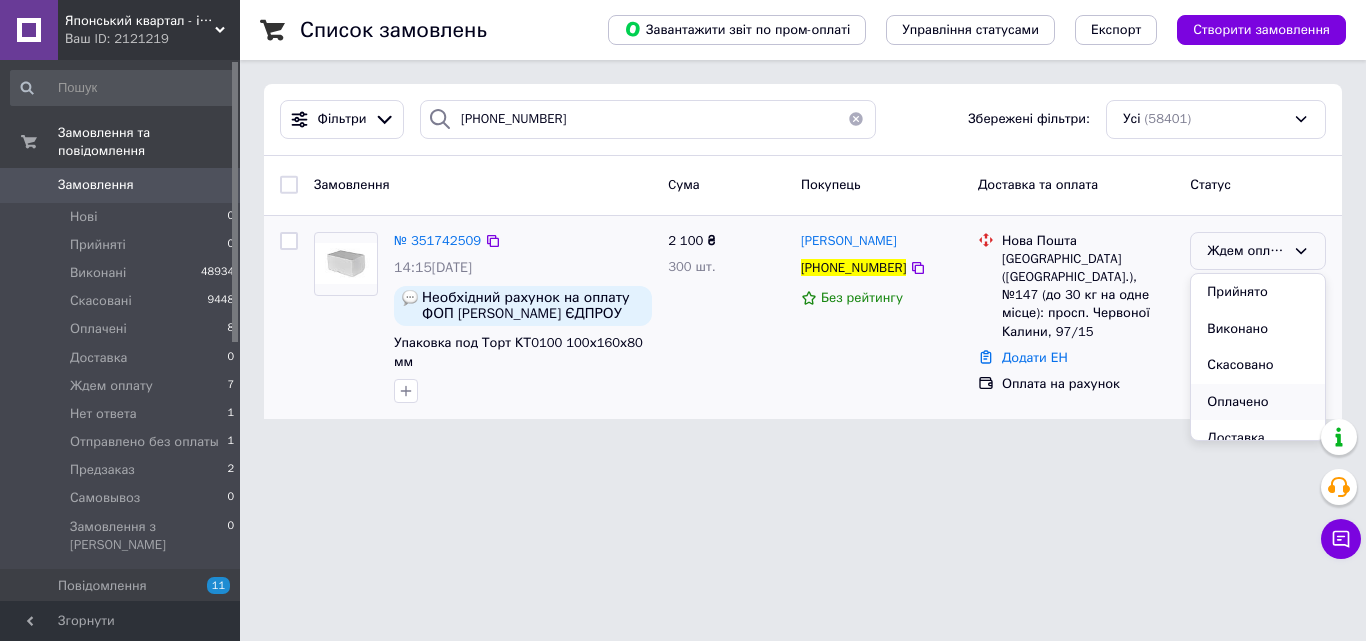 click on "Оплачено" at bounding box center [1258, 402] 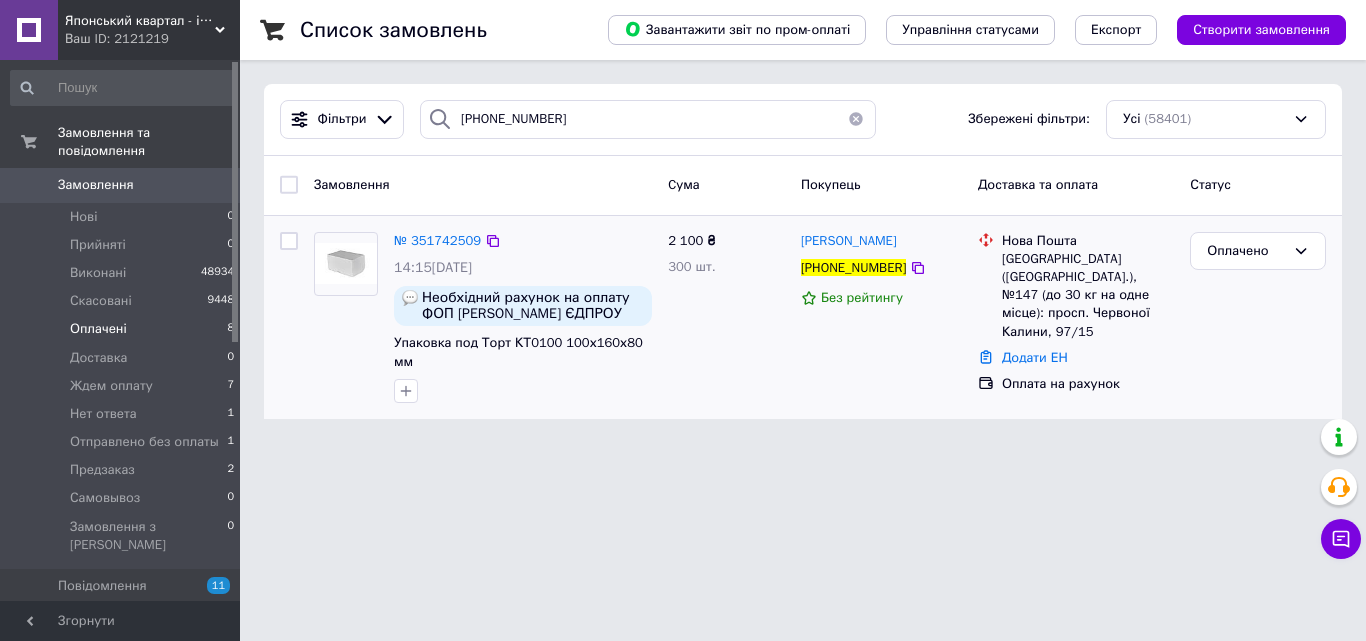 click on "Оплачені" at bounding box center [98, 329] 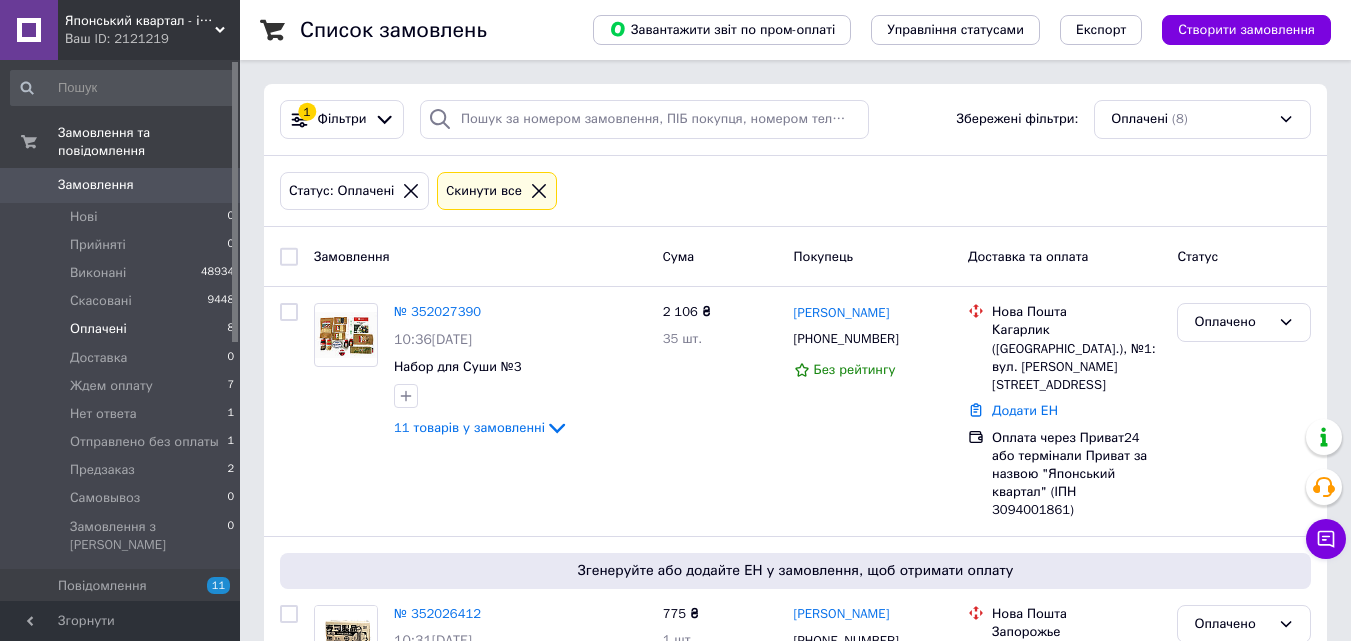 click on "Замовлення" at bounding box center (96, 185) 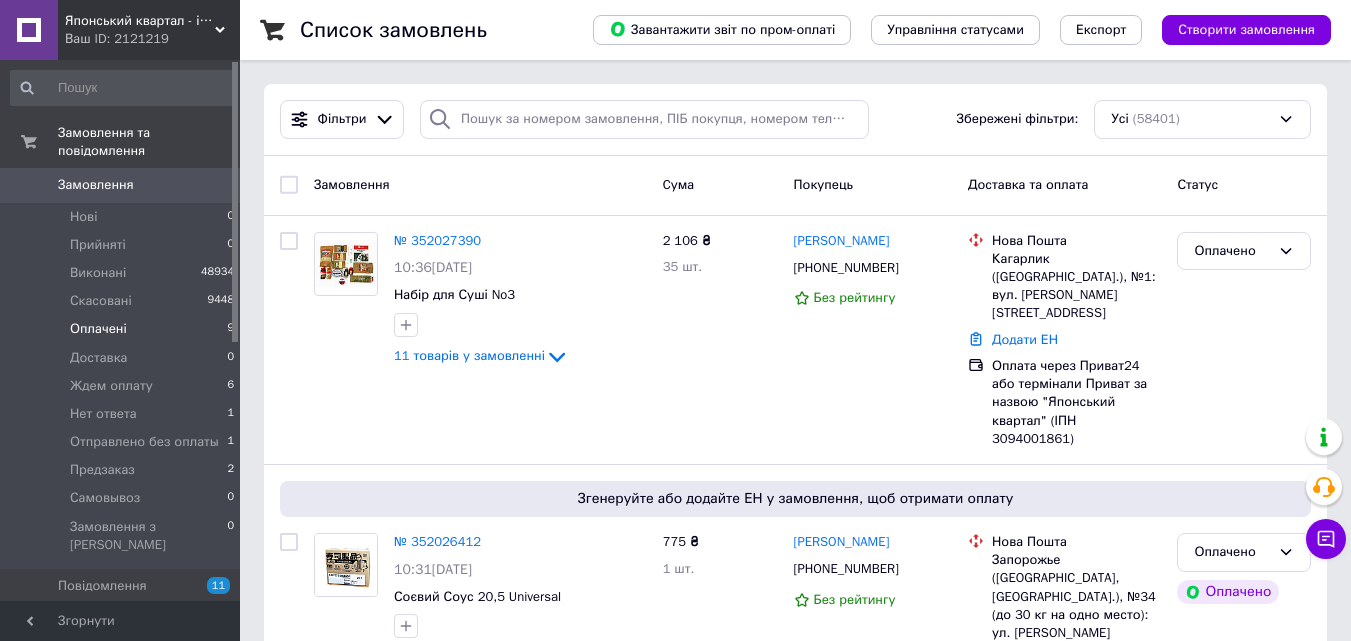 click on "Оплачені 9" at bounding box center (123, 329) 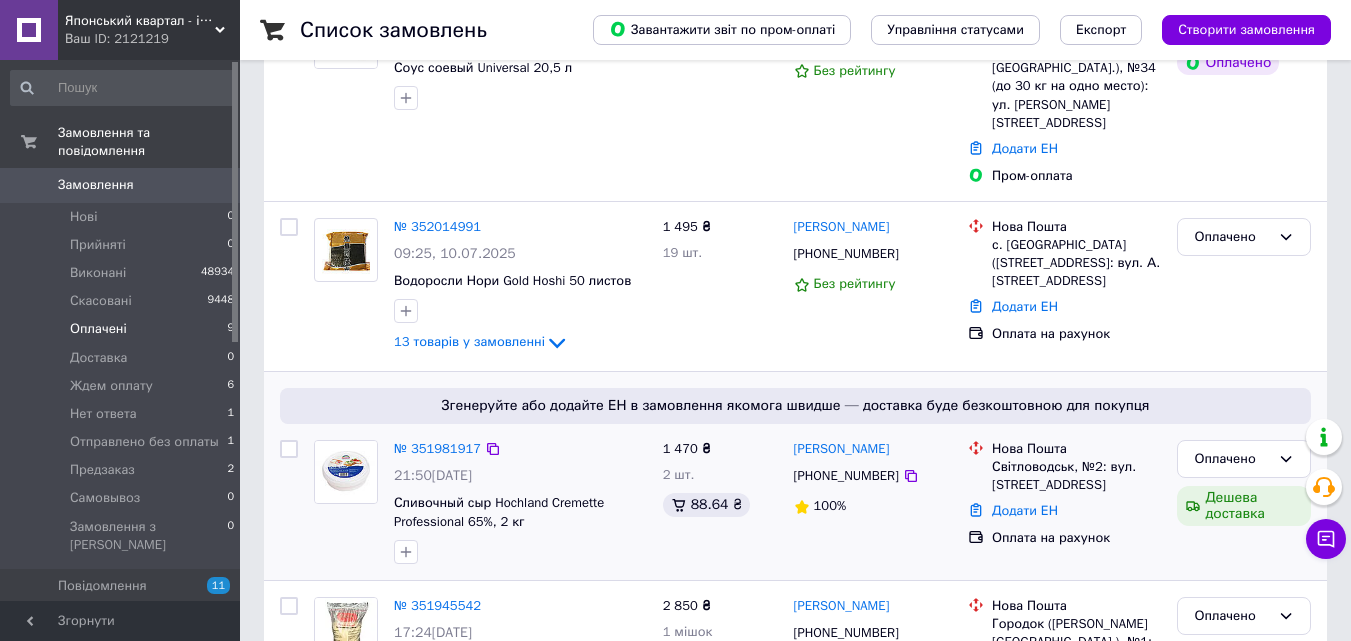 scroll, scrollTop: 800, scrollLeft: 0, axis: vertical 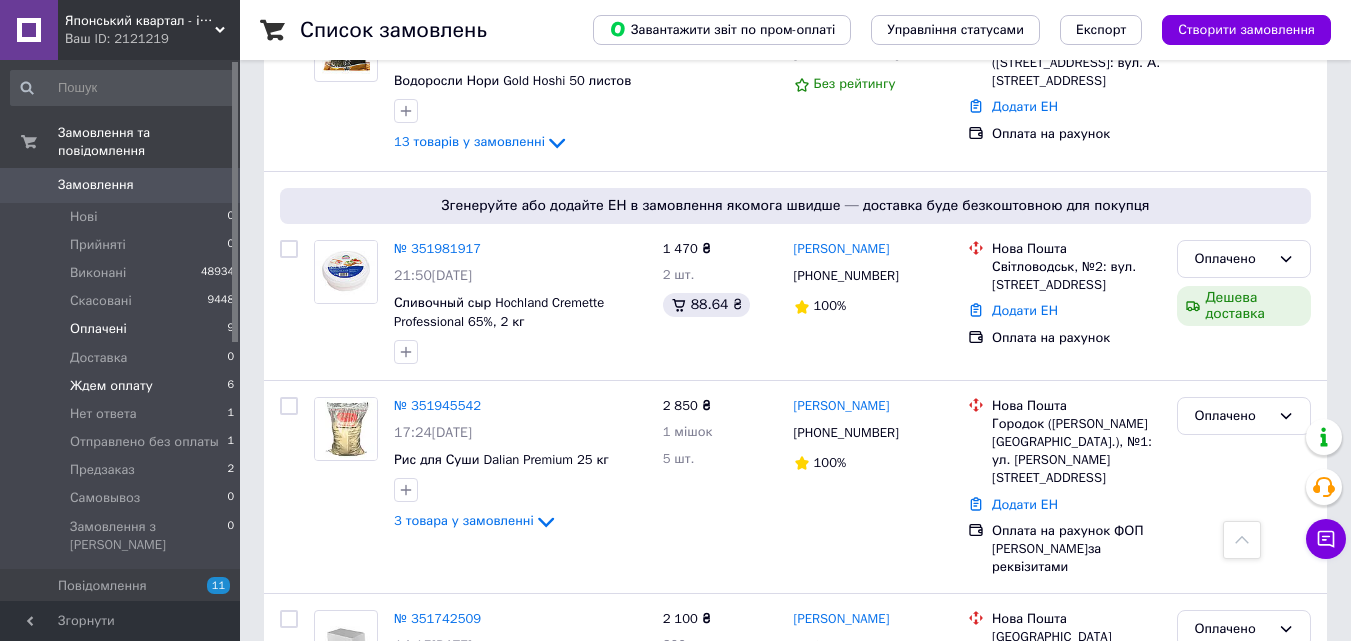 click on "Ждем оплату  6" at bounding box center [123, 386] 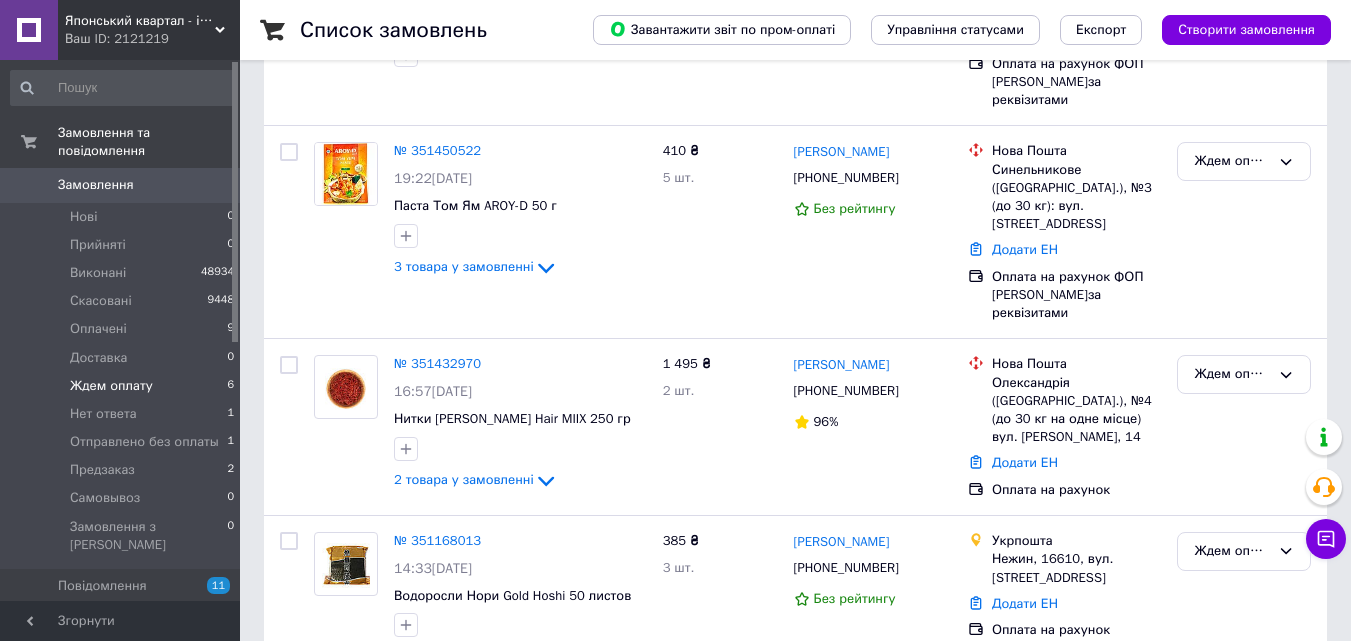 scroll, scrollTop: 0, scrollLeft: 0, axis: both 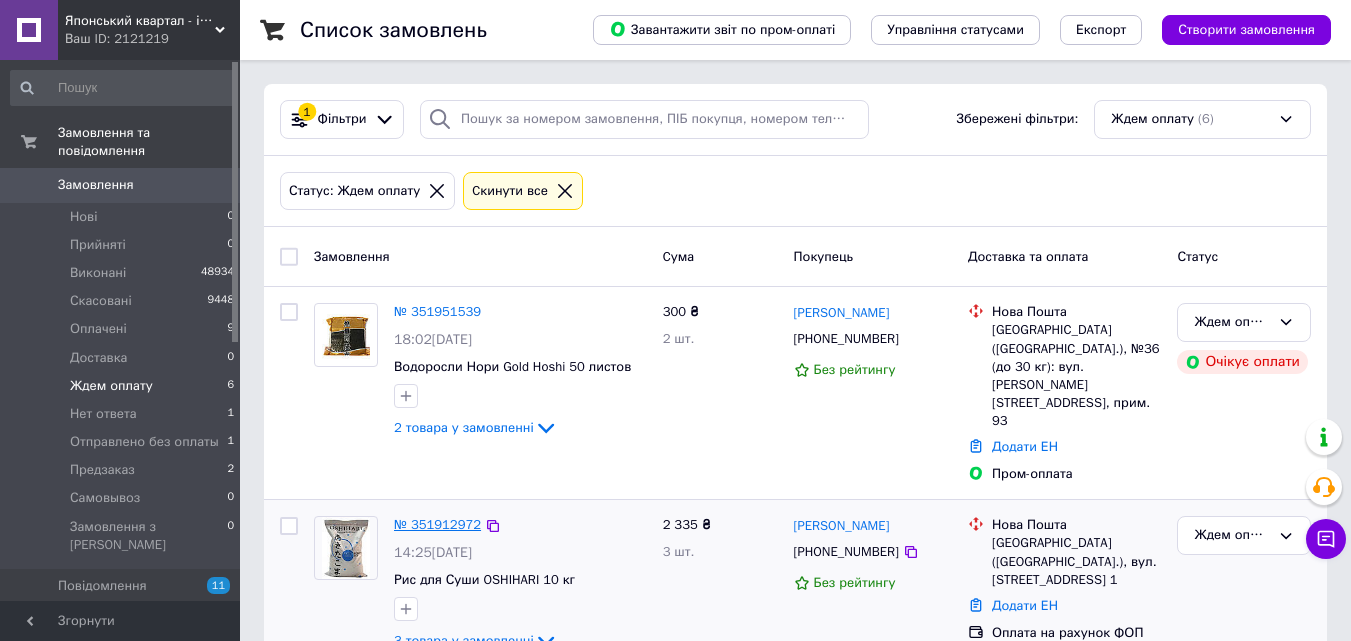 click on "№ 351912972" at bounding box center (437, 524) 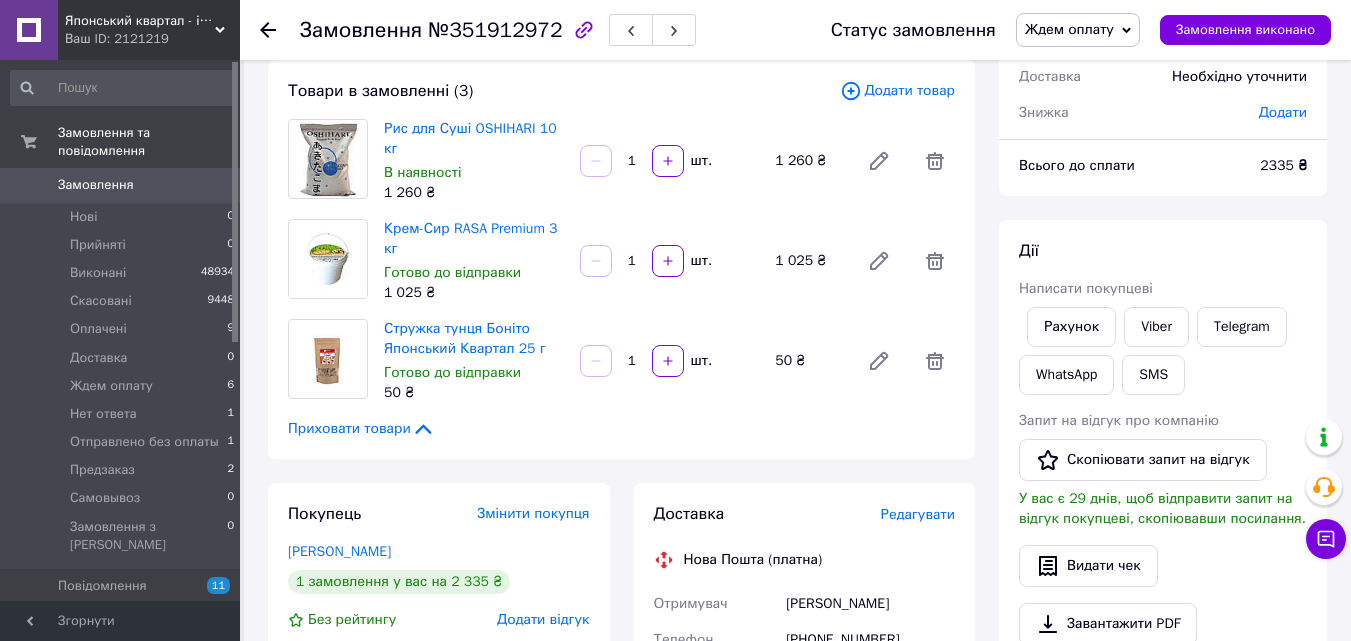 scroll, scrollTop: 200, scrollLeft: 0, axis: vertical 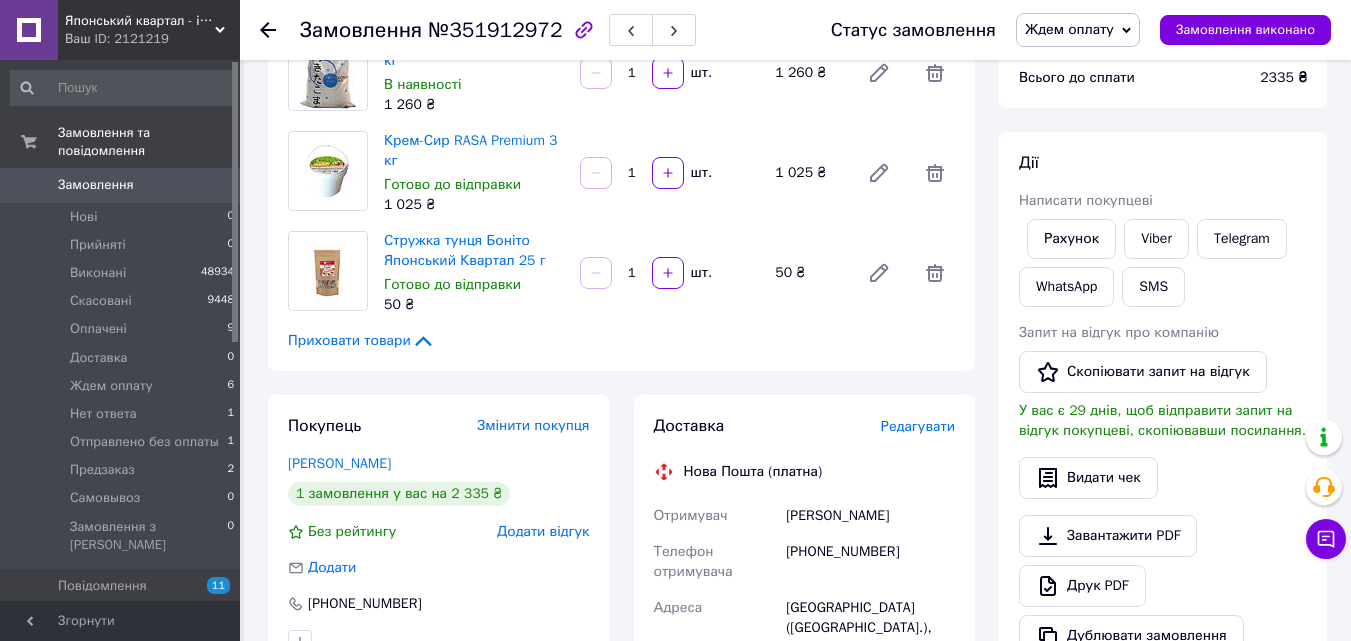 click on "[PHONE_NUMBER]" at bounding box center [870, 562] 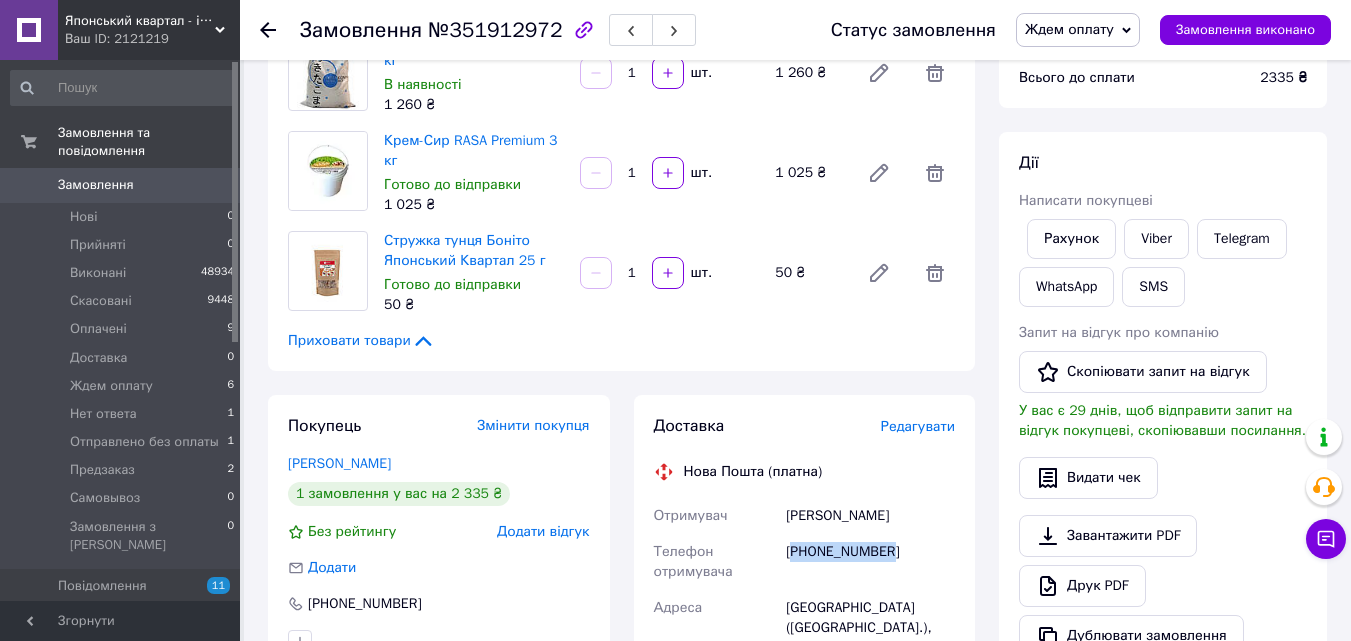 click on "[PHONE_NUMBER]" at bounding box center [870, 562] 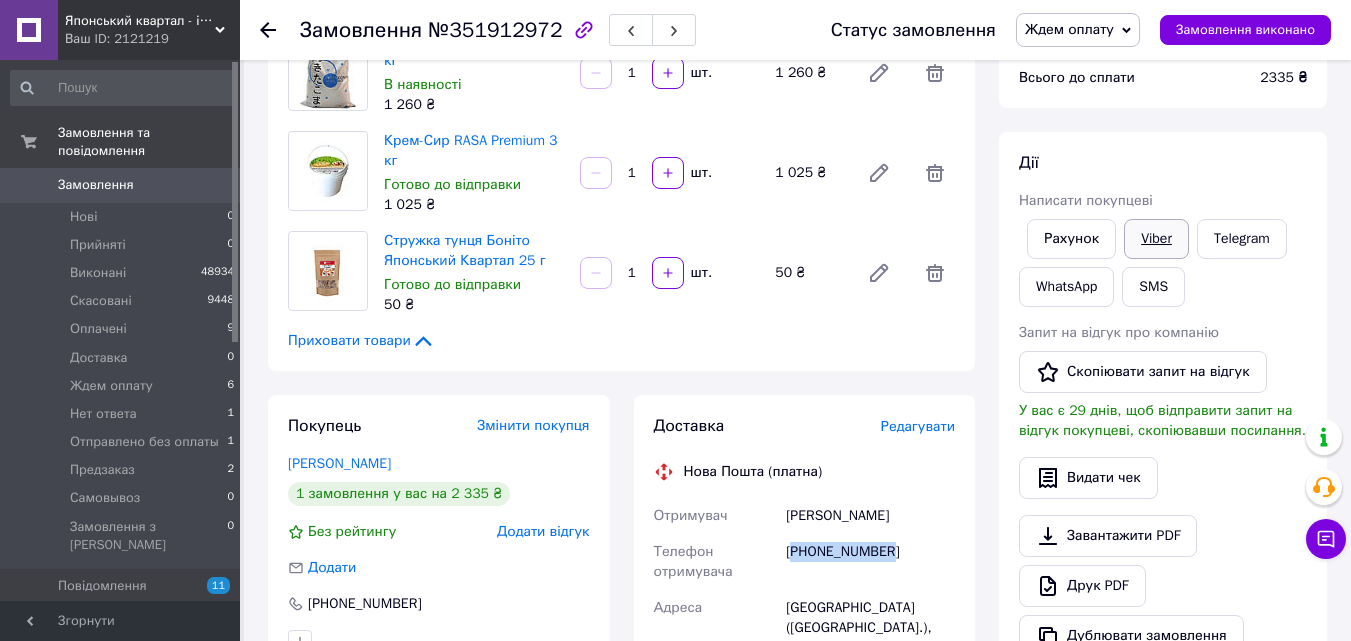 click on "Viber" at bounding box center [1156, 239] 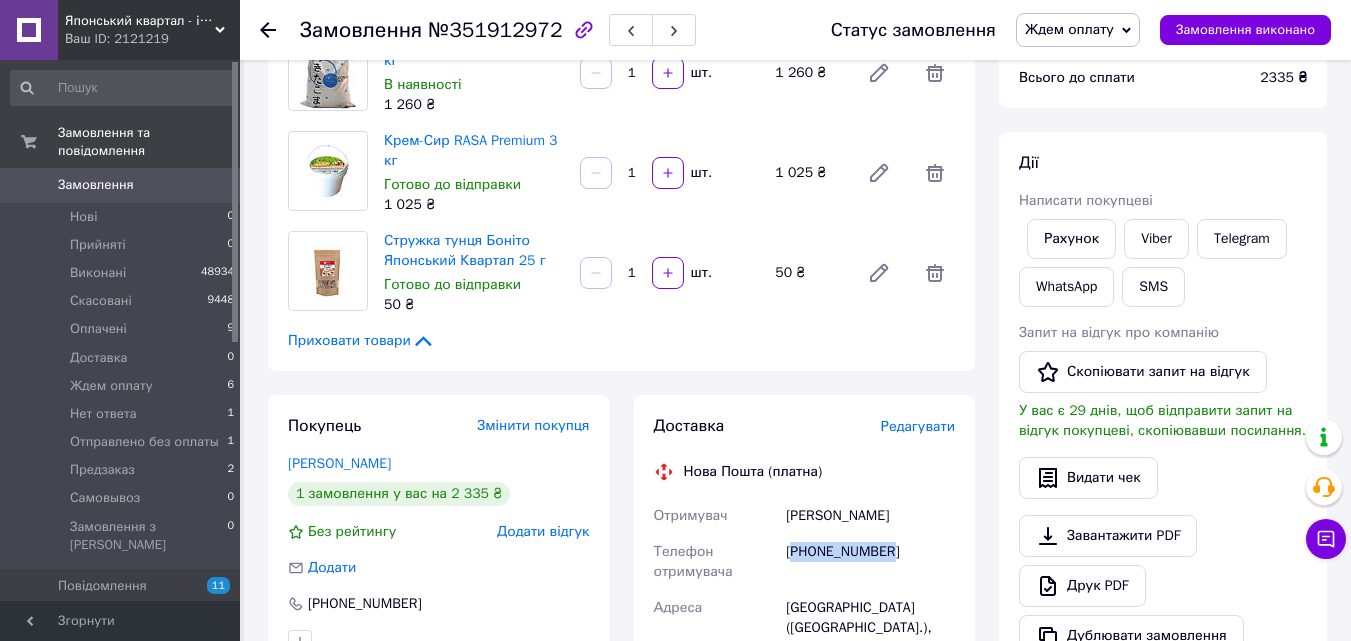 scroll, scrollTop: 0, scrollLeft: 0, axis: both 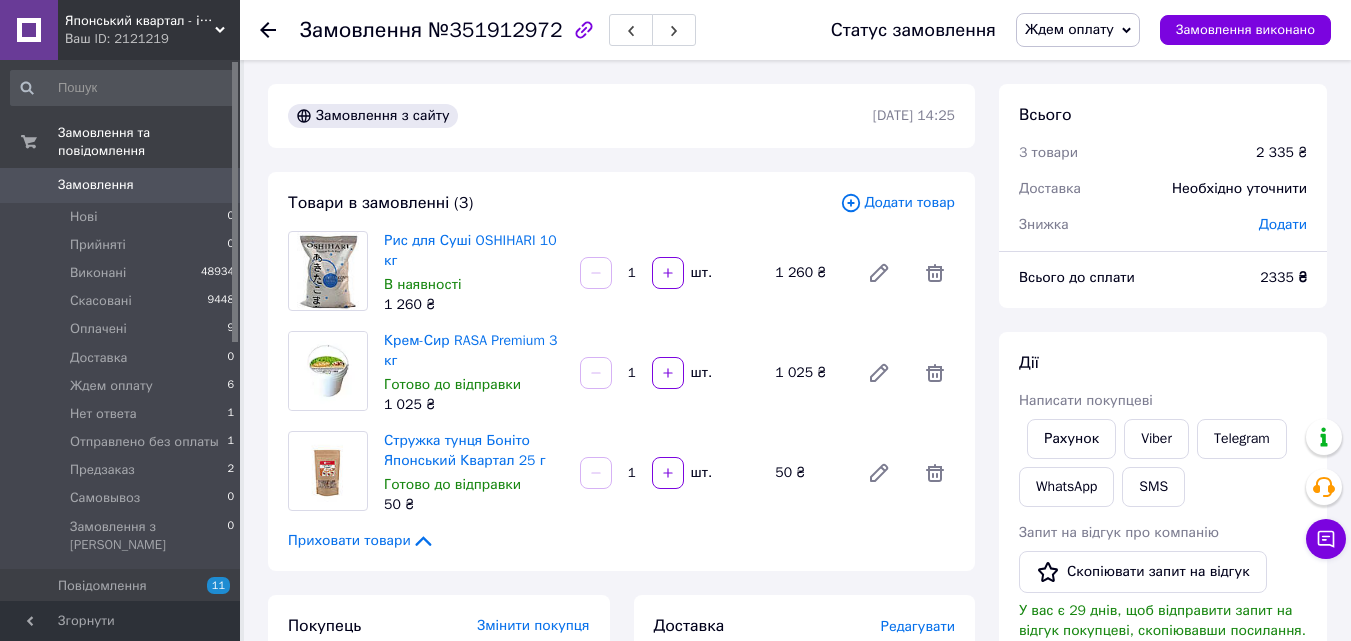 click on "Всього до сплати" at bounding box center [1127, 278] 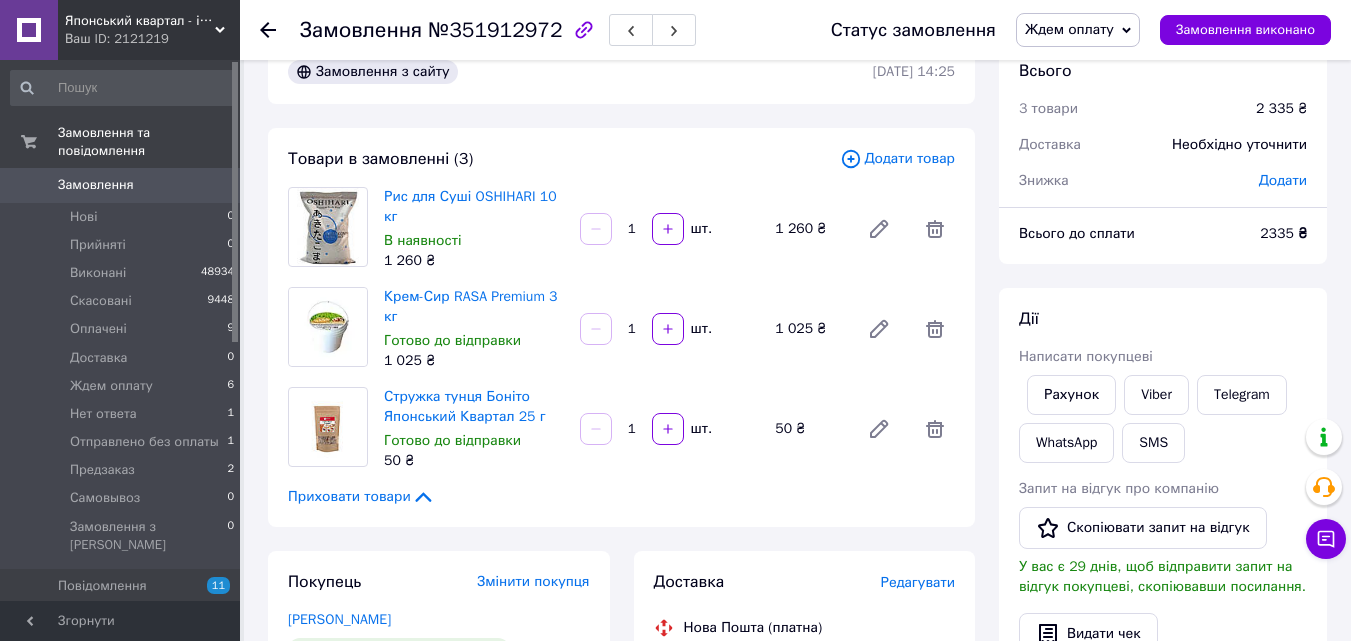 scroll, scrollTop: 0, scrollLeft: 0, axis: both 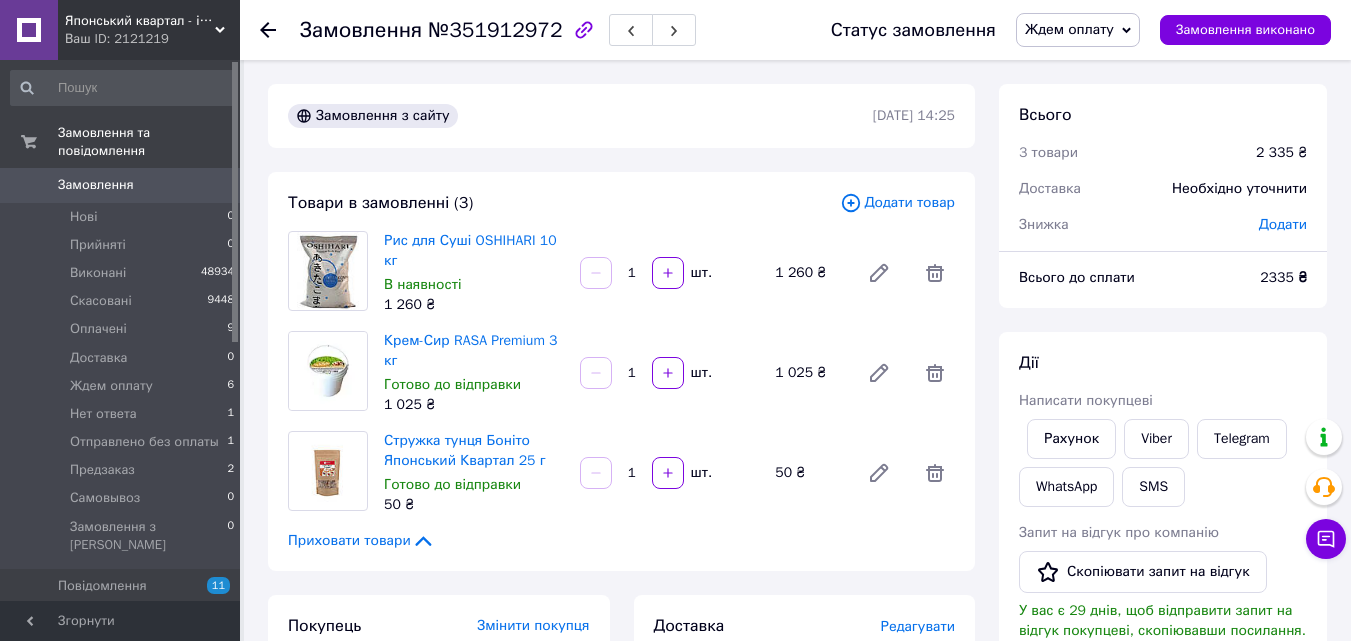 click on "Ждем оплату" at bounding box center [1069, 29] 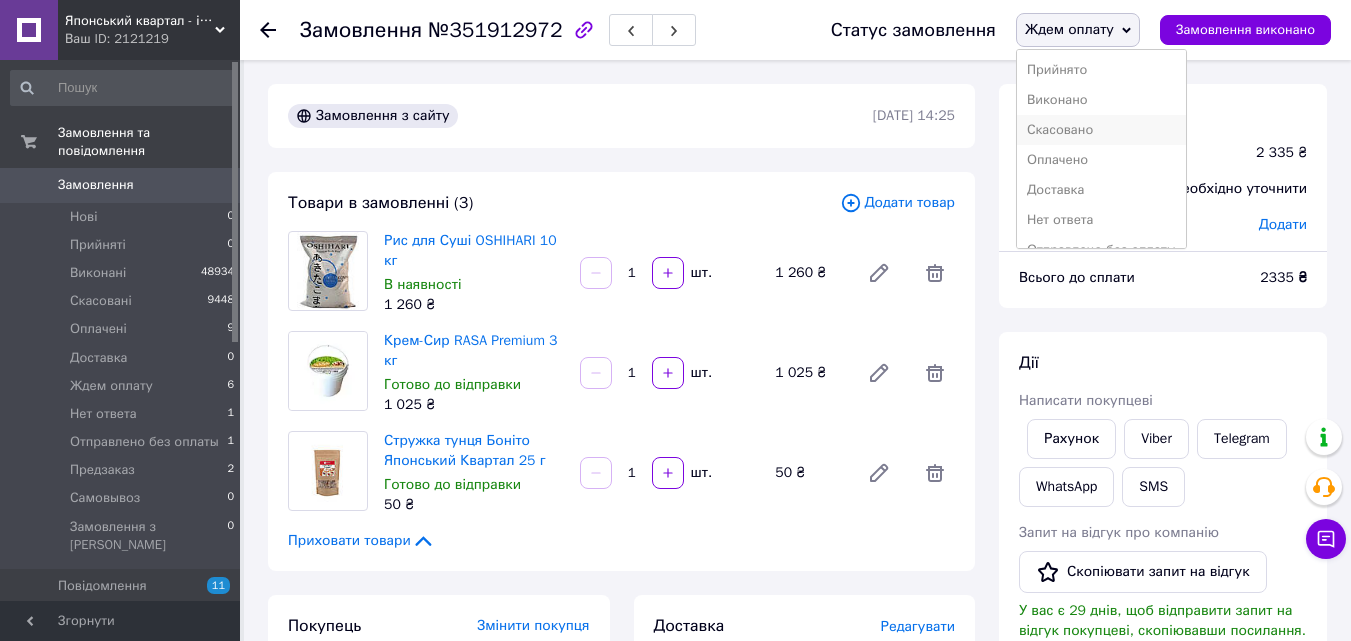 click on "Скасовано" at bounding box center [1101, 130] 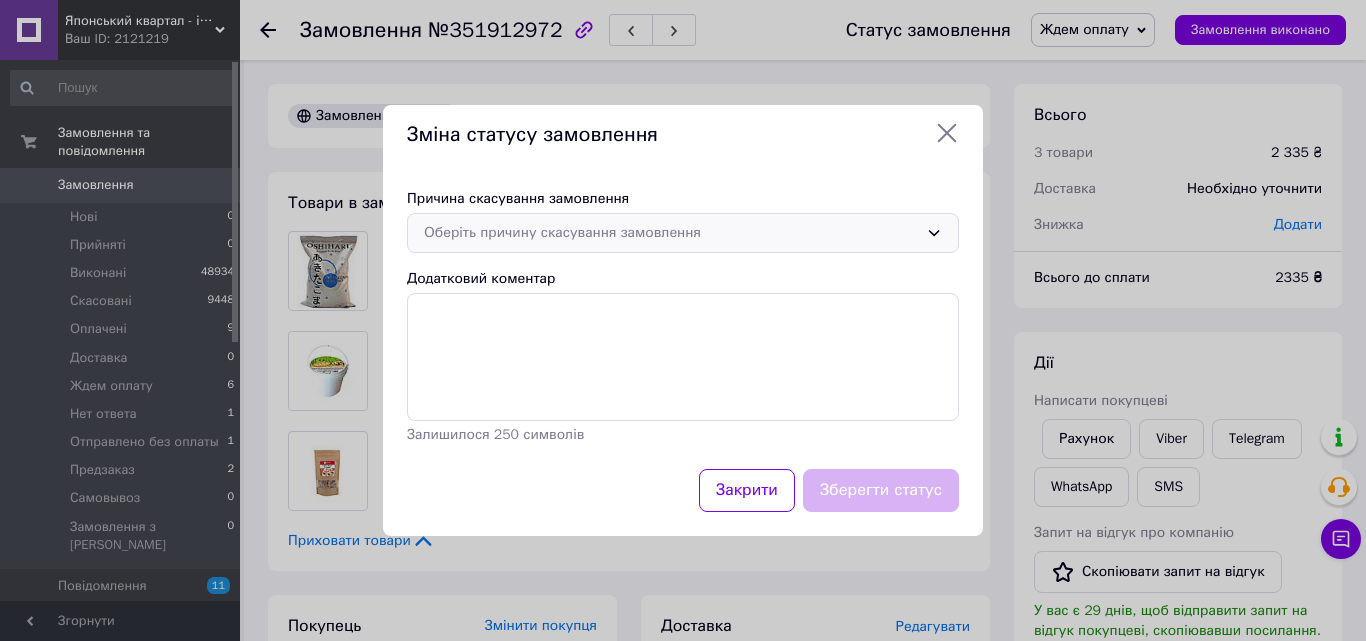 click on "Оберіть причину скасування замовлення" at bounding box center (671, 233) 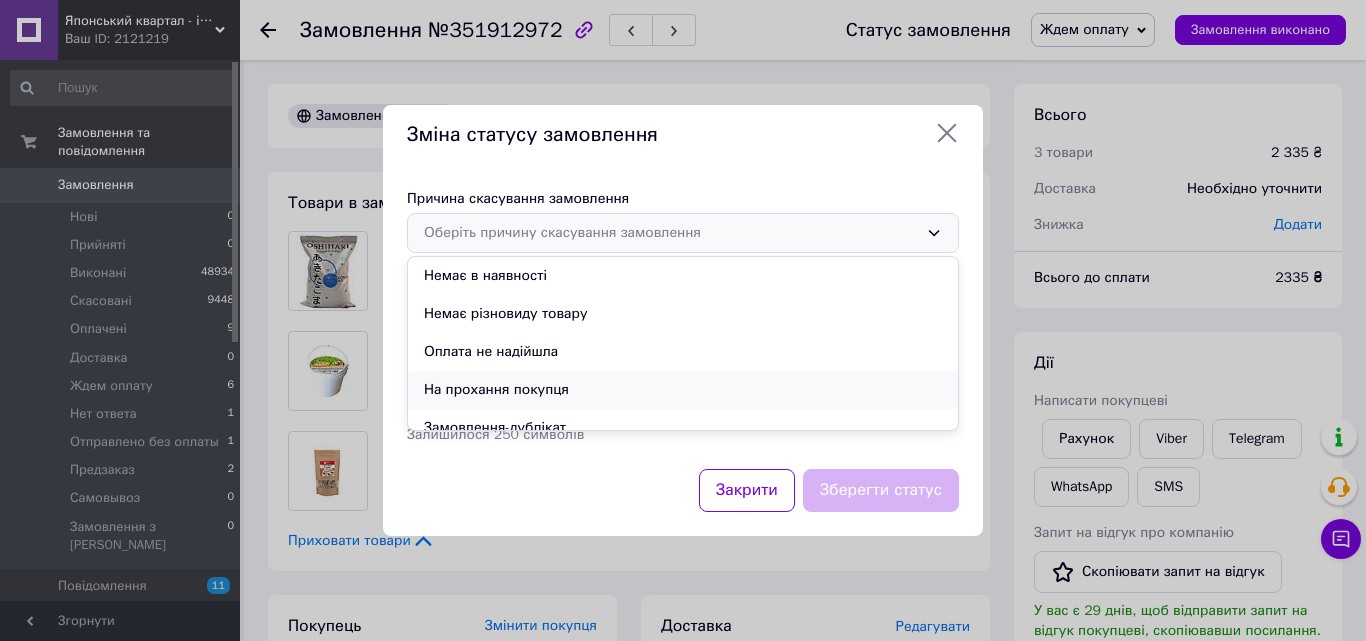 click on "На прохання покупця" at bounding box center (683, 390) 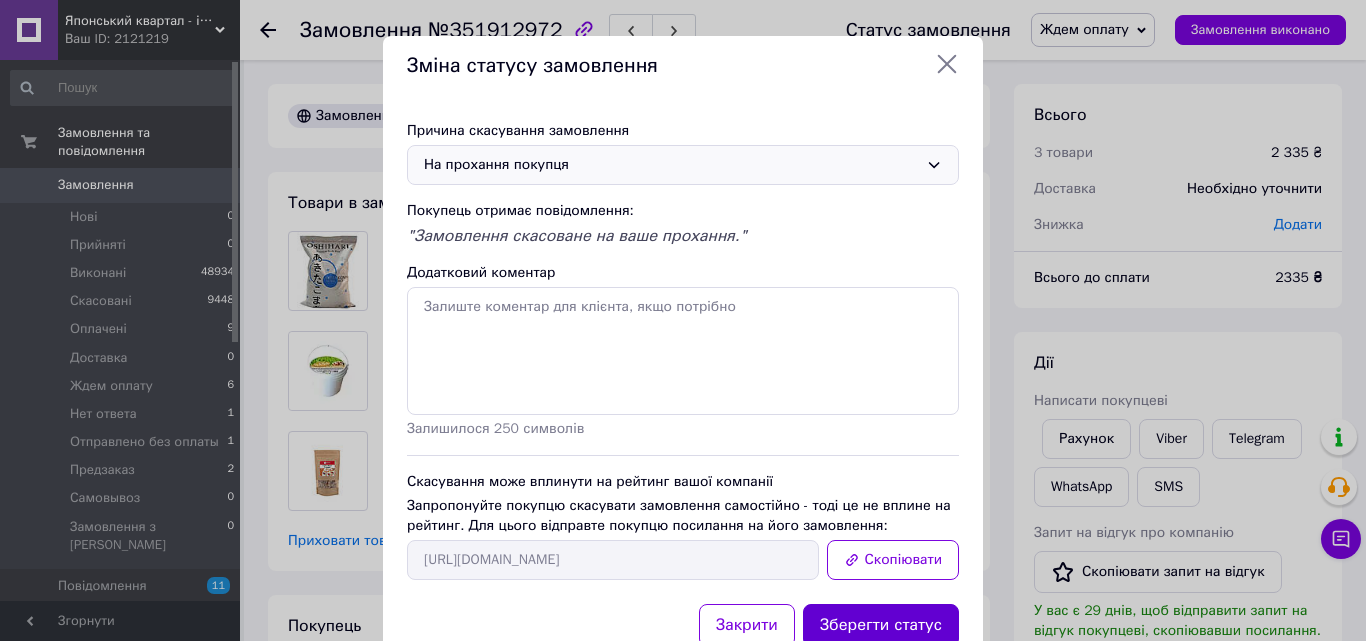 click on "Зберегти статус" at bounding box center (881, 625) 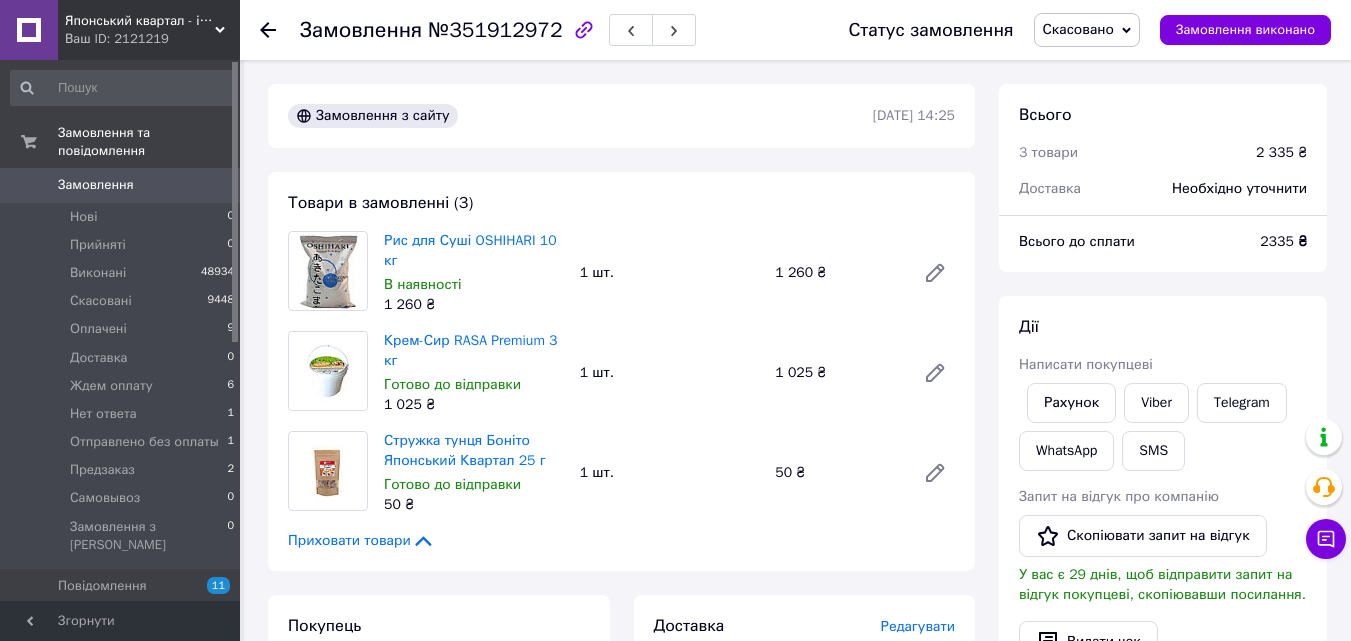 click on "Всього 3 товари 2 335 ₴ Доставка Необхідно уточнити Всього до сплати 2335 ₴ Дії Написати покупцеві Рахунок Viber Telegram WhatsApp SMS Запит на відгук про компанію   Скопіювати запит на відгук У вас є 29 днів, щоб відправити запит на відгук покупцеві, скопіювавши посилання.   Видати чек   Завантажити PDF   Друк PDF   Дублювати замовлення Мітки Особисті нотатки, які бачите лише ви. З їх допомогою можна фільтрувати замовлення Примітки Залишилося 300 символів Очистити Зберегти" at bounding box center (1163, 704) 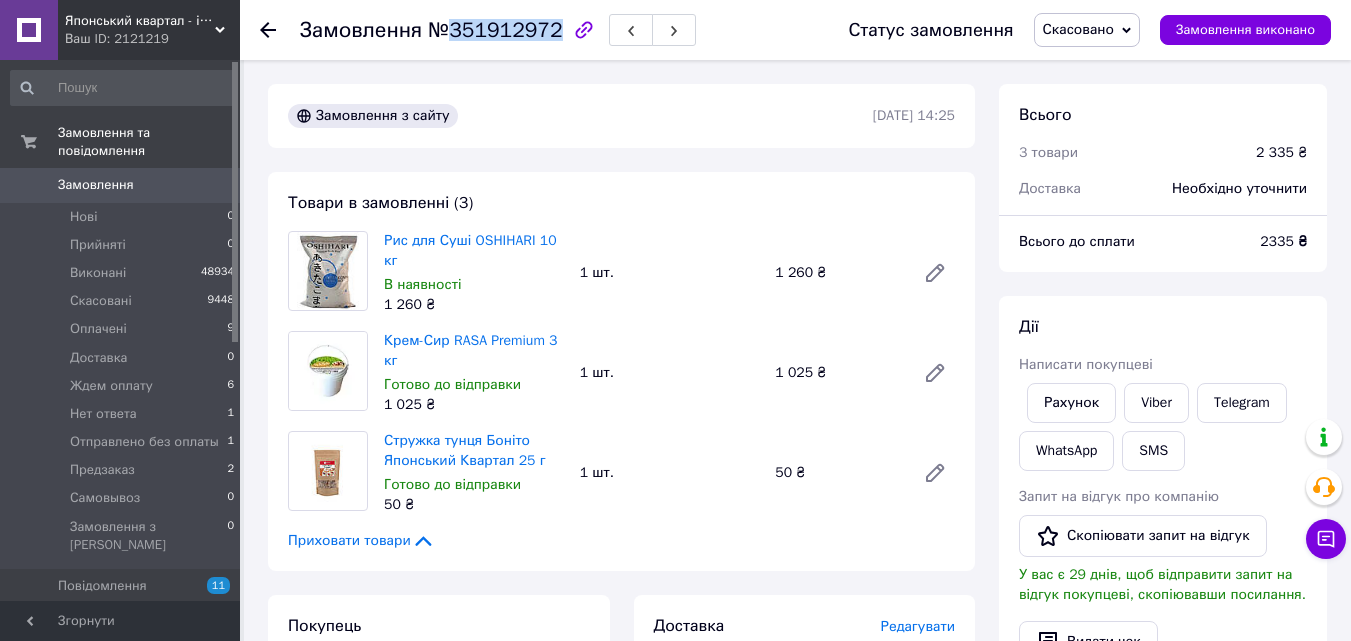 click on "№351912972" at bounding box center [495, 30] 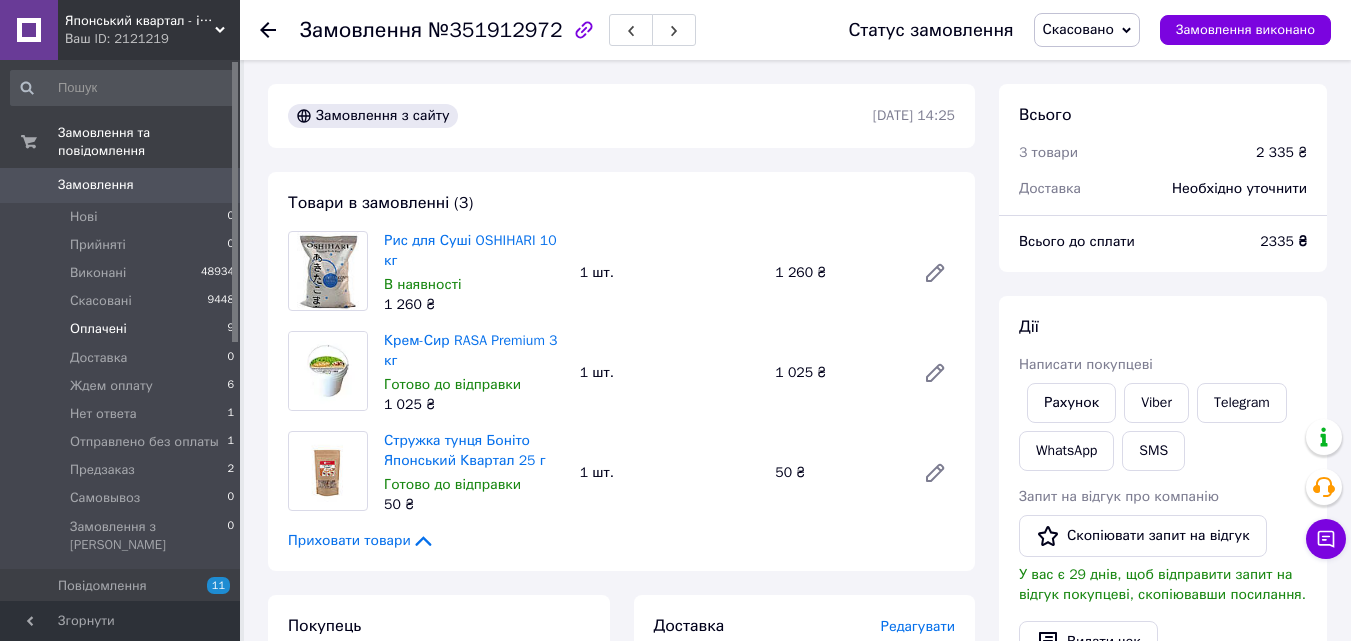 click on "Оплачені 9" at bounding box center (123, 329) 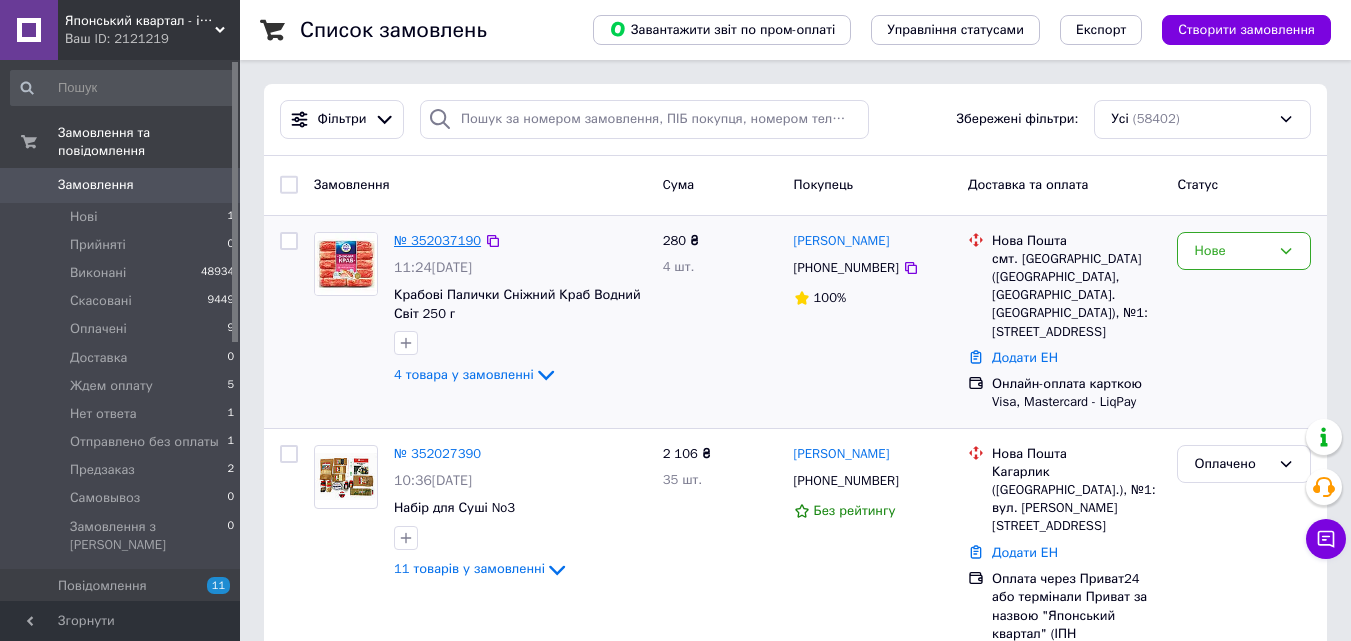 click on "№ 352037190" at bounding box center [437, 240] 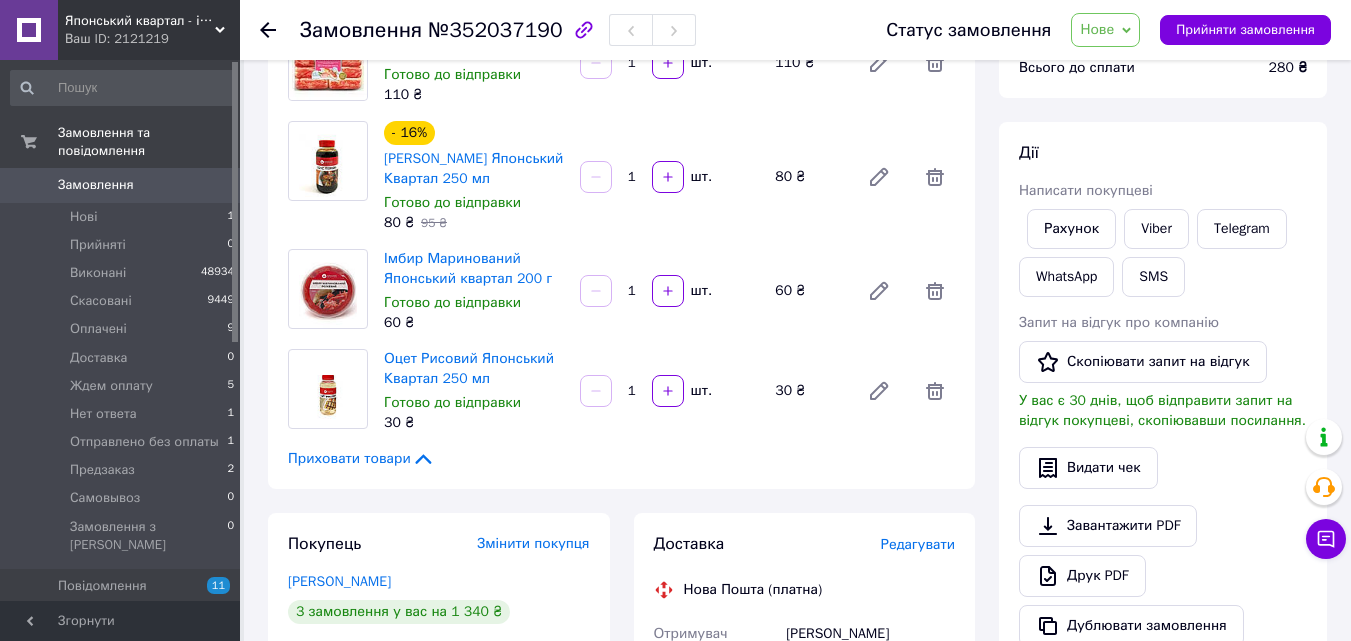 scroll, scrollTop: 200, scrollLeft: 0, axis: vertical 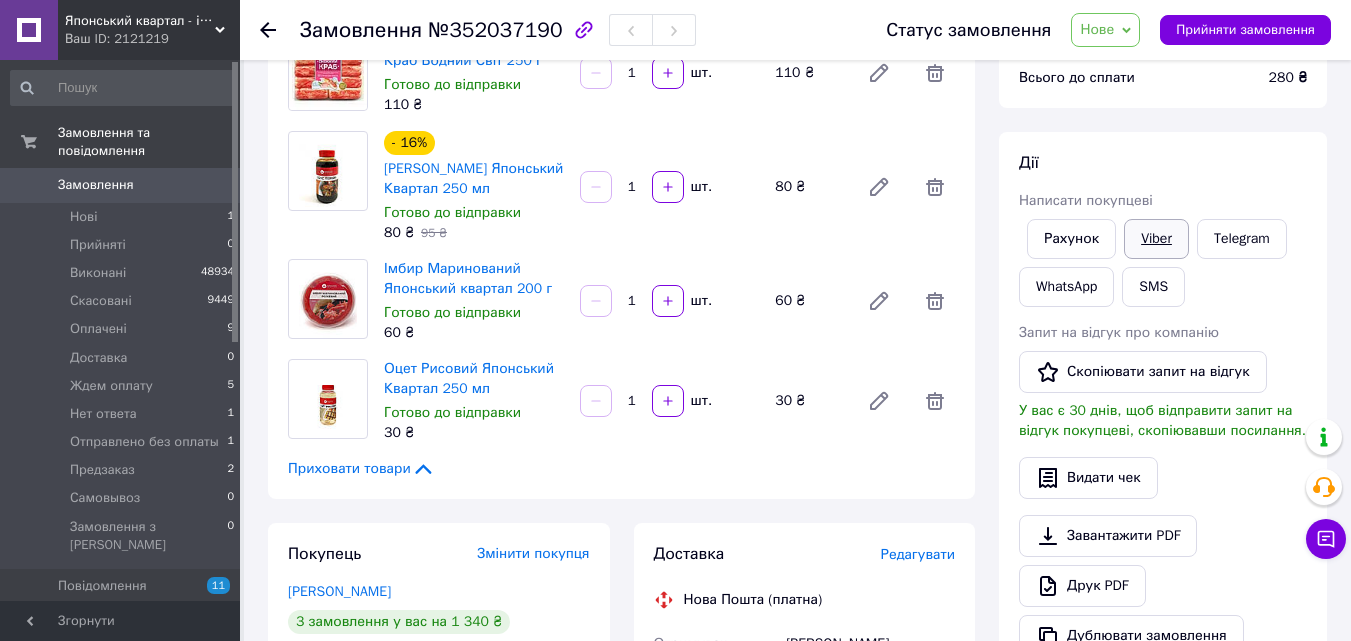 click on "Viber" at bounding box center (1156, 239) 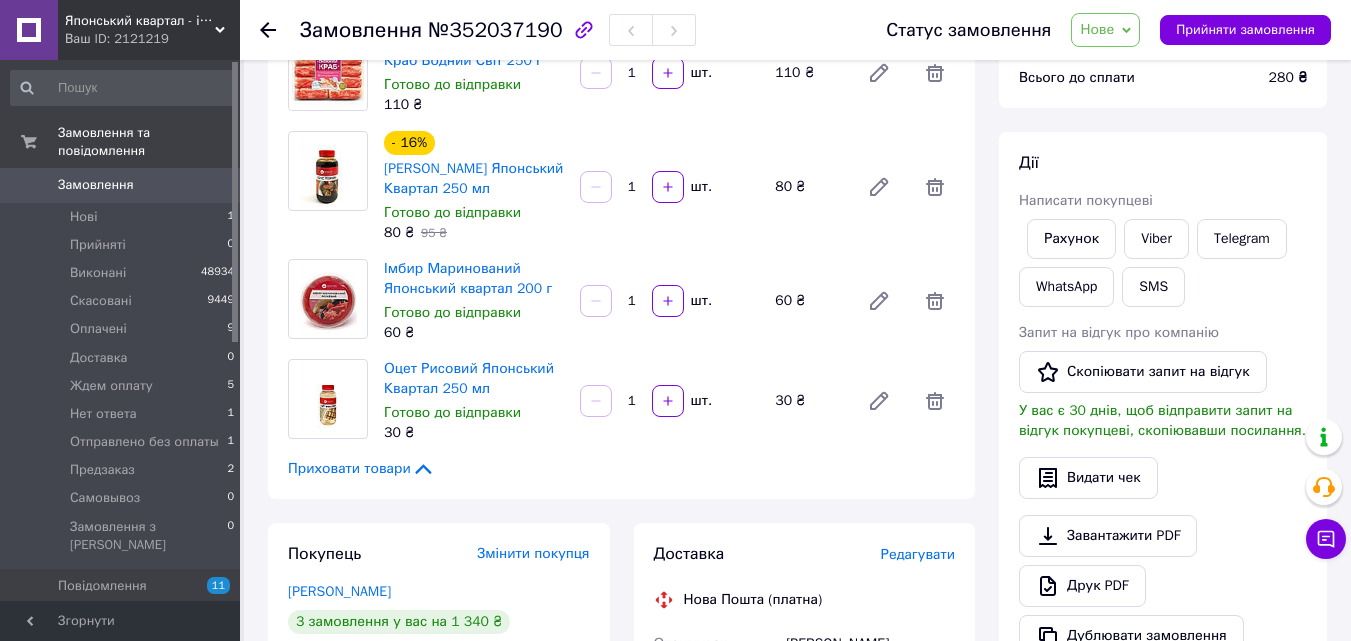 click on "Всього 4 товари 280 ₴ Доставка Необхідно уточнити Знижка Додати Всього до сплати 280 ₴ Дії Написати покупцеві Рахунок Viber Telegram WhatsApp SMS Запит на відгук про компанію   Скопіювати запит на відгук У вас є 30 днів, щоб відправити запит на відгук покупцеві, скопіювавши посилання.   Видати чек   Завантажити PDF   Друк PDF   Дублювати замовлення Мітки Особисті нотатки, які бачите лише ви. З їх допомогою можна фільтрувати замовлення Примітки Залишилося 300 символів Очистити Зберегти" at bounding box center [1163, 522] 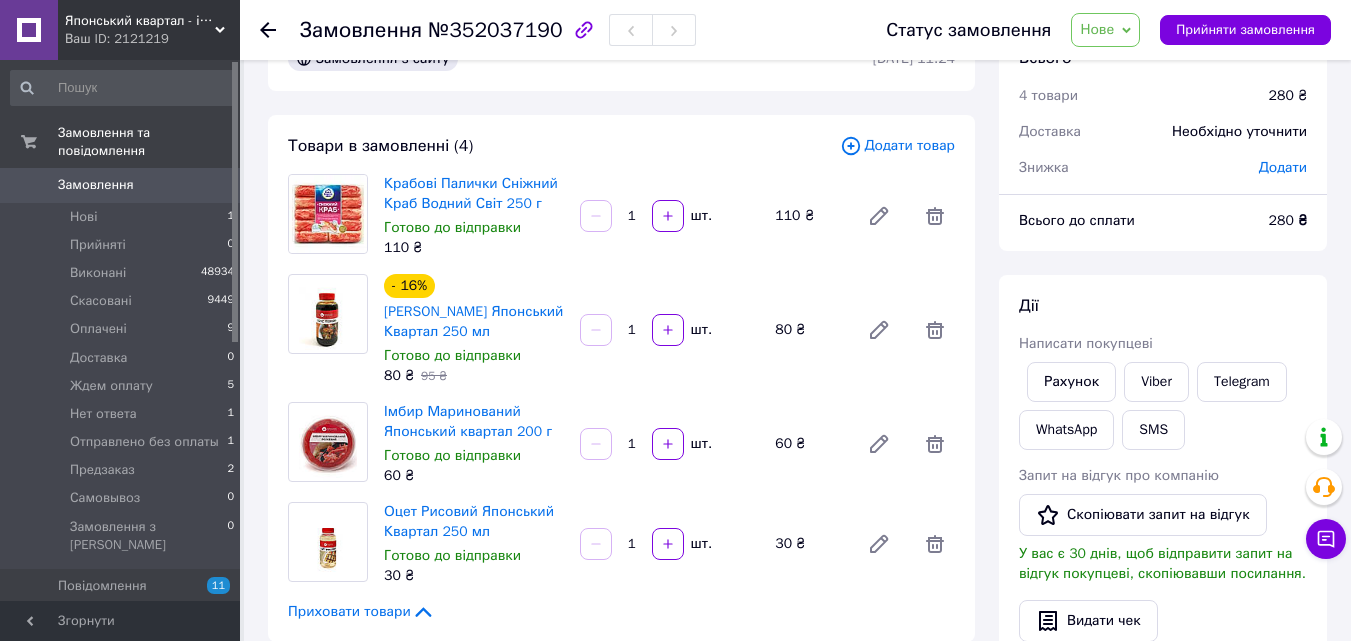 scroll, scrollTop: 0, scrollLeft: 0, axis: both 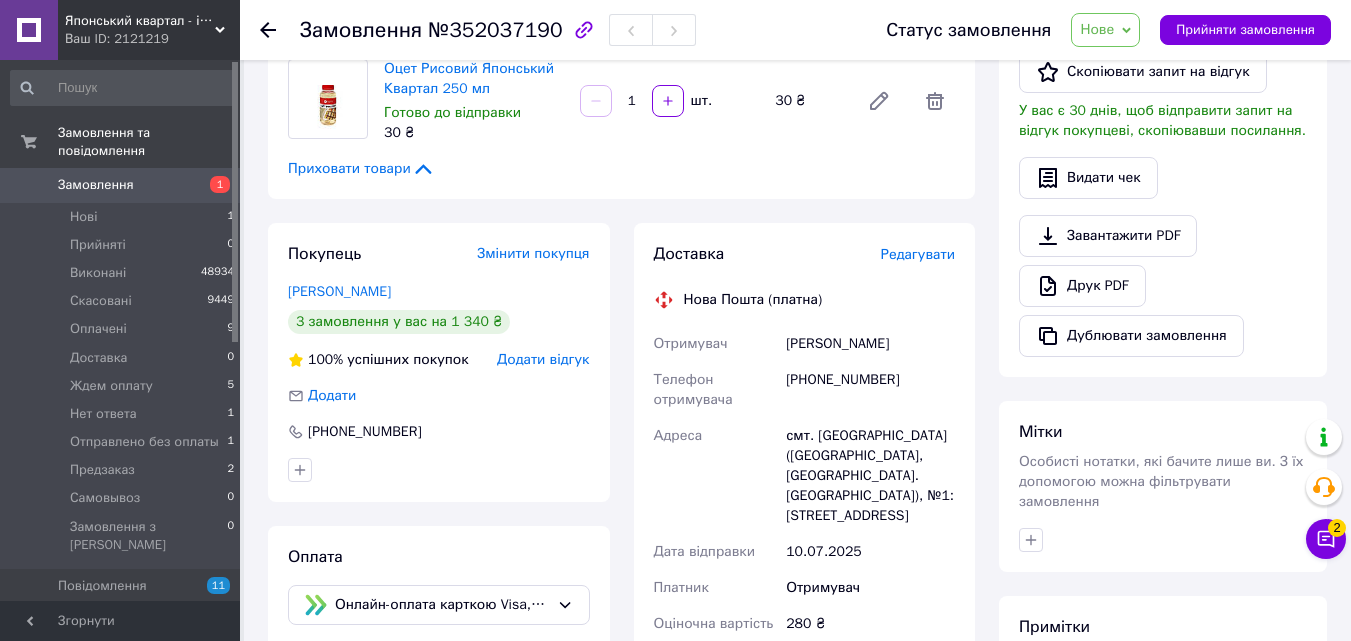 drag, startPoint x: 224, startPoint y: 526, endPoint x: 145, endPoint y: 530, distance: 79.101204 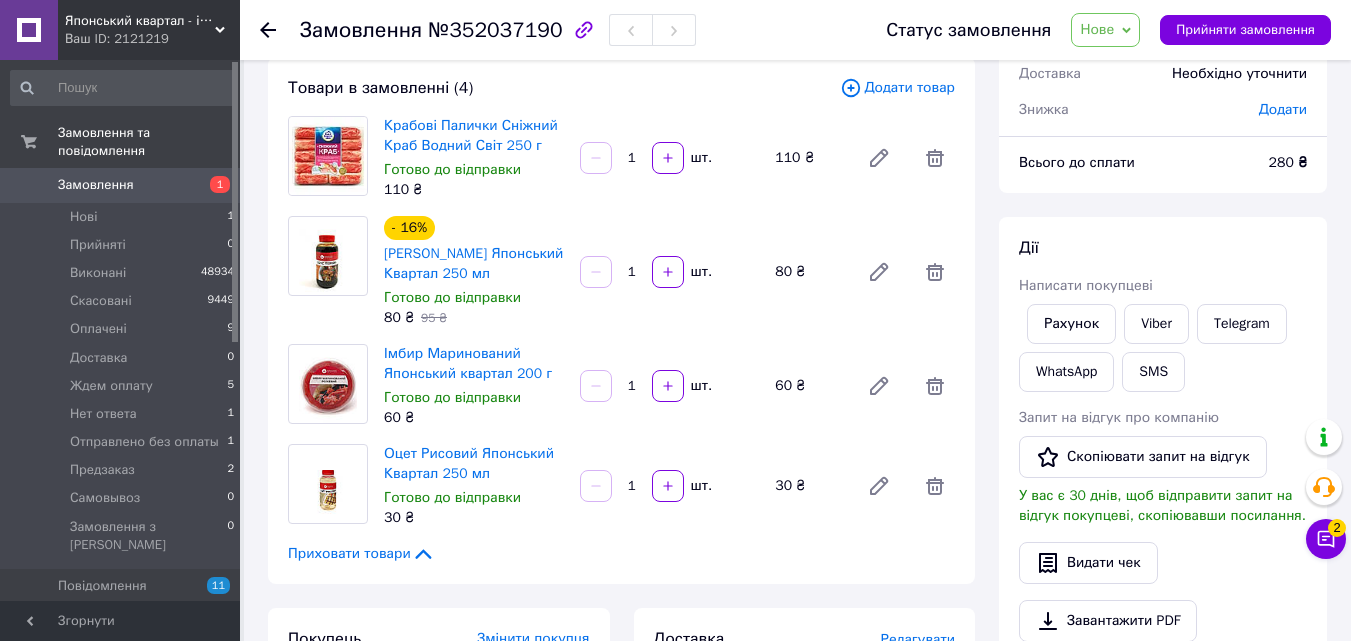 scroll, scrollTop: 0, scrollLeft: 0, axis: both 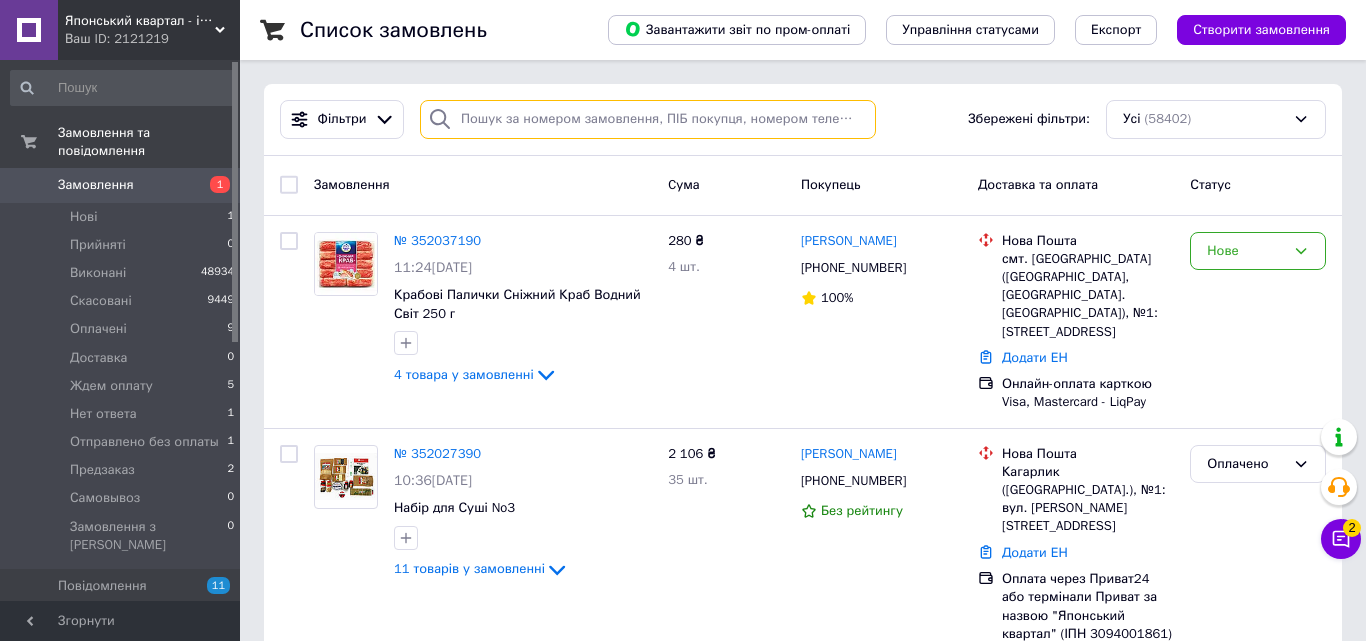 click at bounding box center [648, 119] 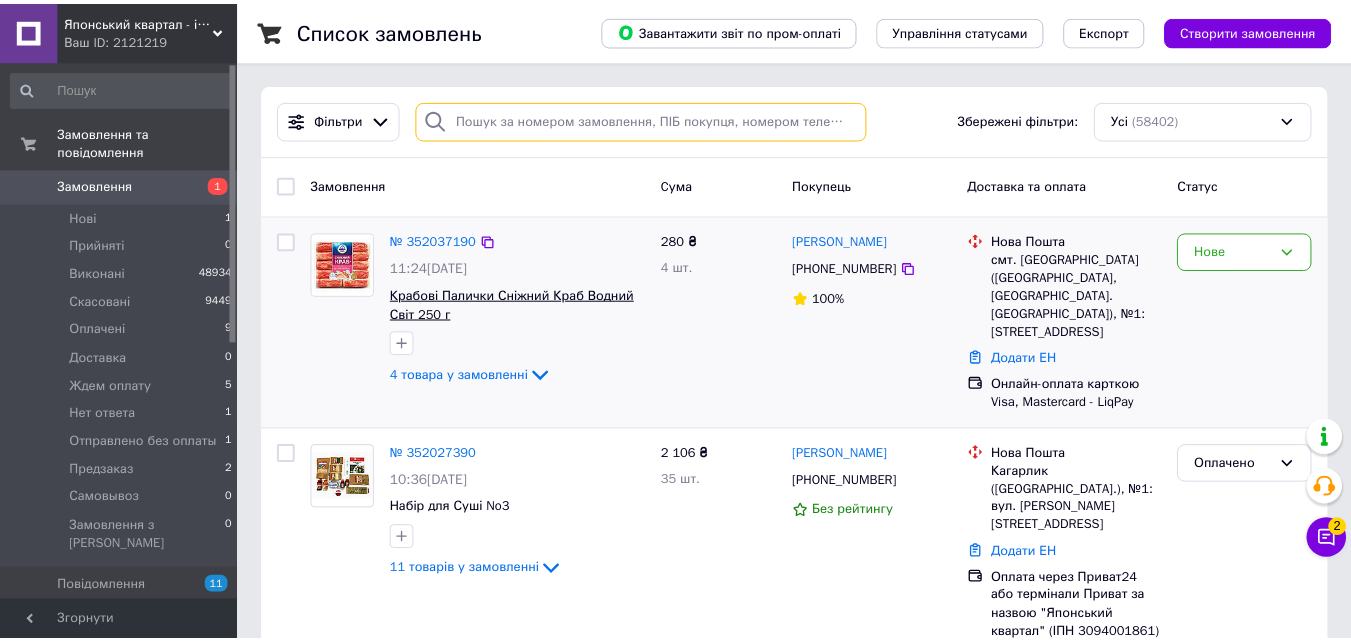 scroll, scrollTop: 31, scrollLeft: 0, axis: vertical 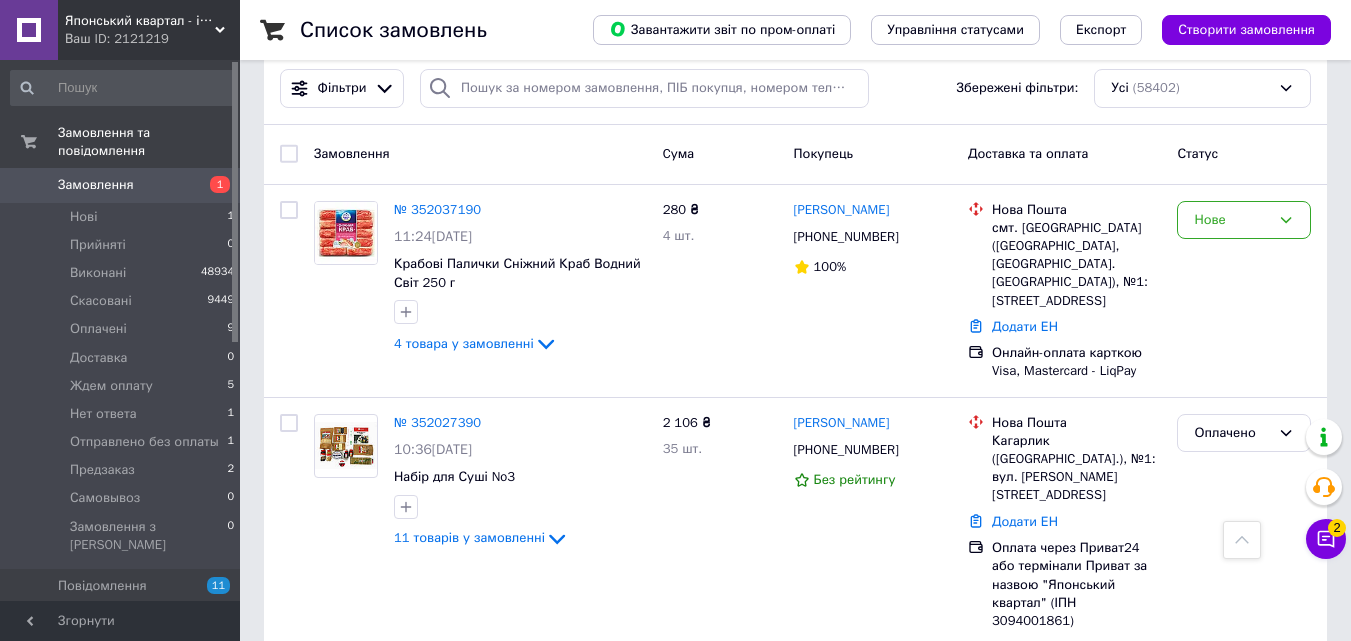 click on "№ 352026412" at bounding box center (437, 723) 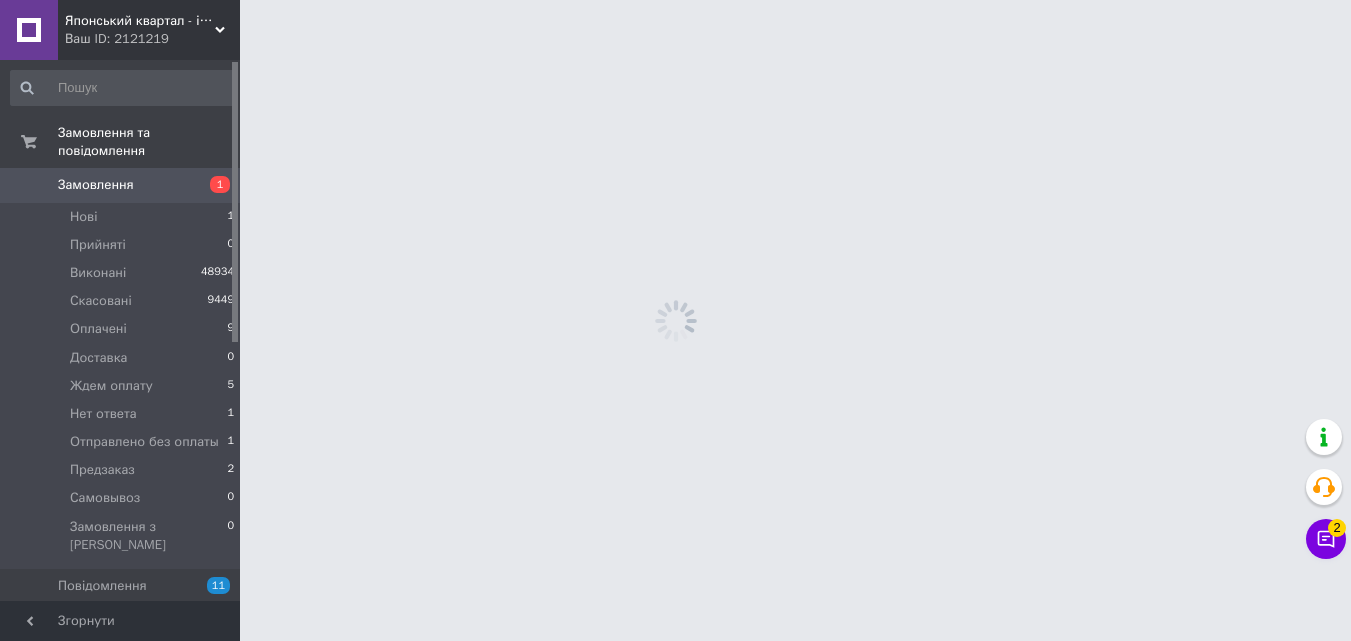 scroll, scrollTop: 0, scrollLeft: 0, axis: both 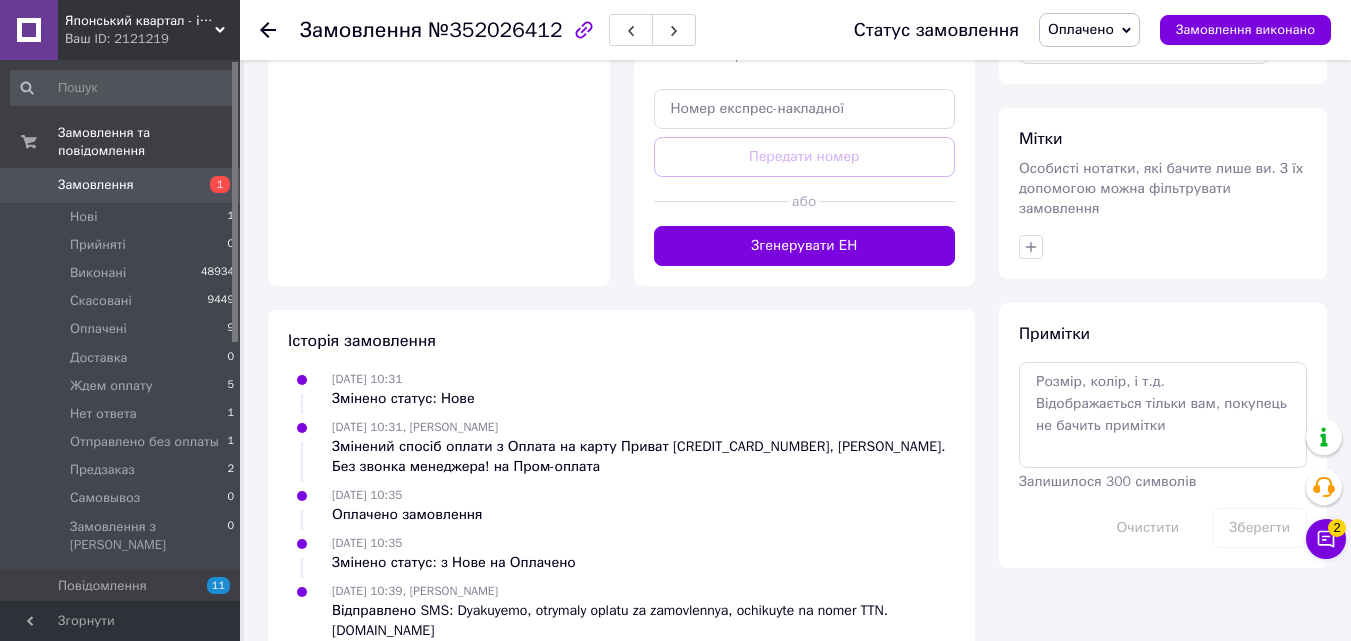 drag, startPoint x: 449, startPoint y: 566, endPoint x: 475, endPoint y: 589, distance: 34.713108 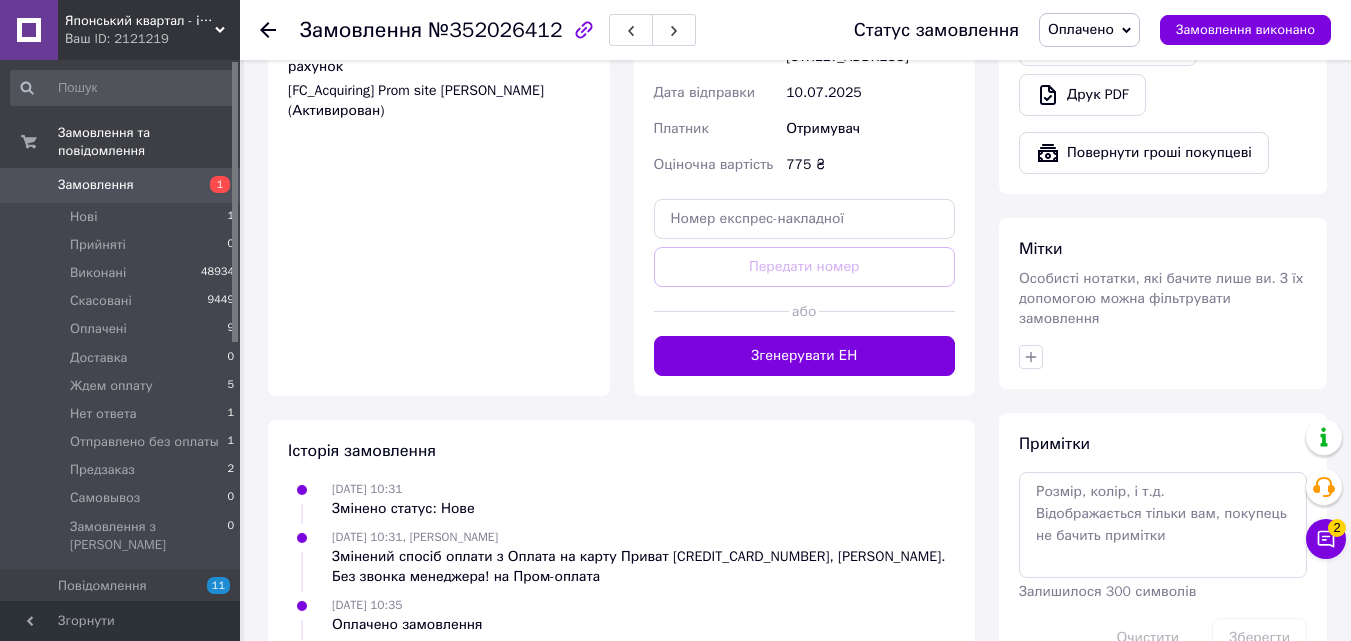 scroll, scrollTop: 877, scrollLeft: 0, axis: vertical 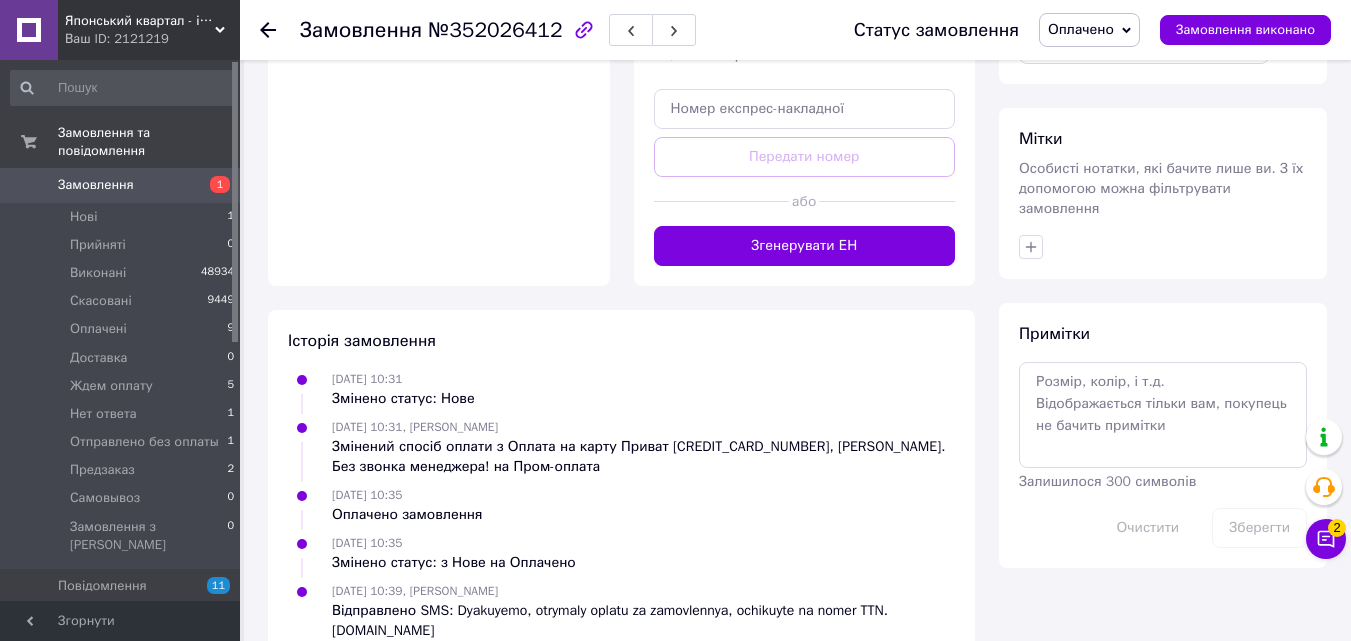 click on "Історія замовлення 10.07.2025 10:31 Змінено статус: Нове 10.07.2025 10:31, Юрий Бульбач Змінений спосіб оплати з Оплата на карту Приват 5363542103424611, Шепелева Ольга Васильевна. Без звонка менеджера! на Пром-оплата 10.07.2025 10:35 Оплачено замовлення 10.07.2025 10:35 Змінено статус: з Нове на Оплачено 10.07.2025 10:39, Ольга Шепелєва Відправлено SMS: Dyakuyemo, otrymaly oplatu za zamovlennya, ochikuyte na nomer TTN. Yaponskiy-kvartal.com" at bounding box center (621, 485) 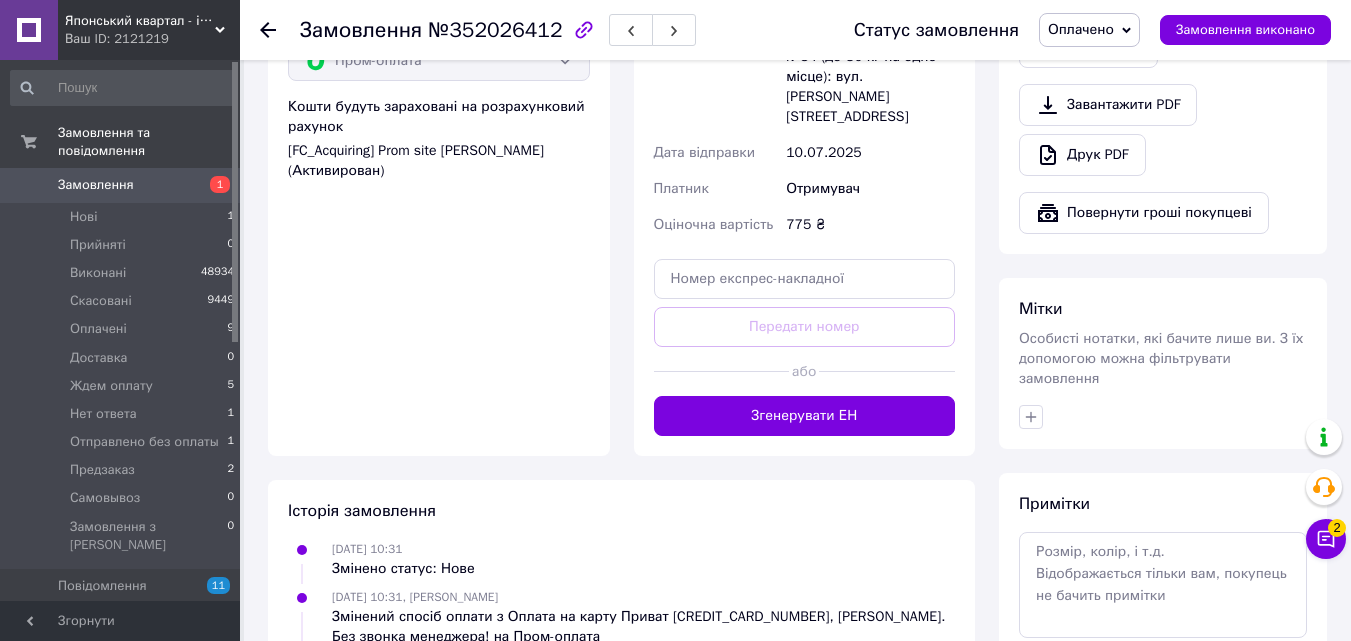 scroll, scrollTop: 0, scrollLeft: 0, axis: both 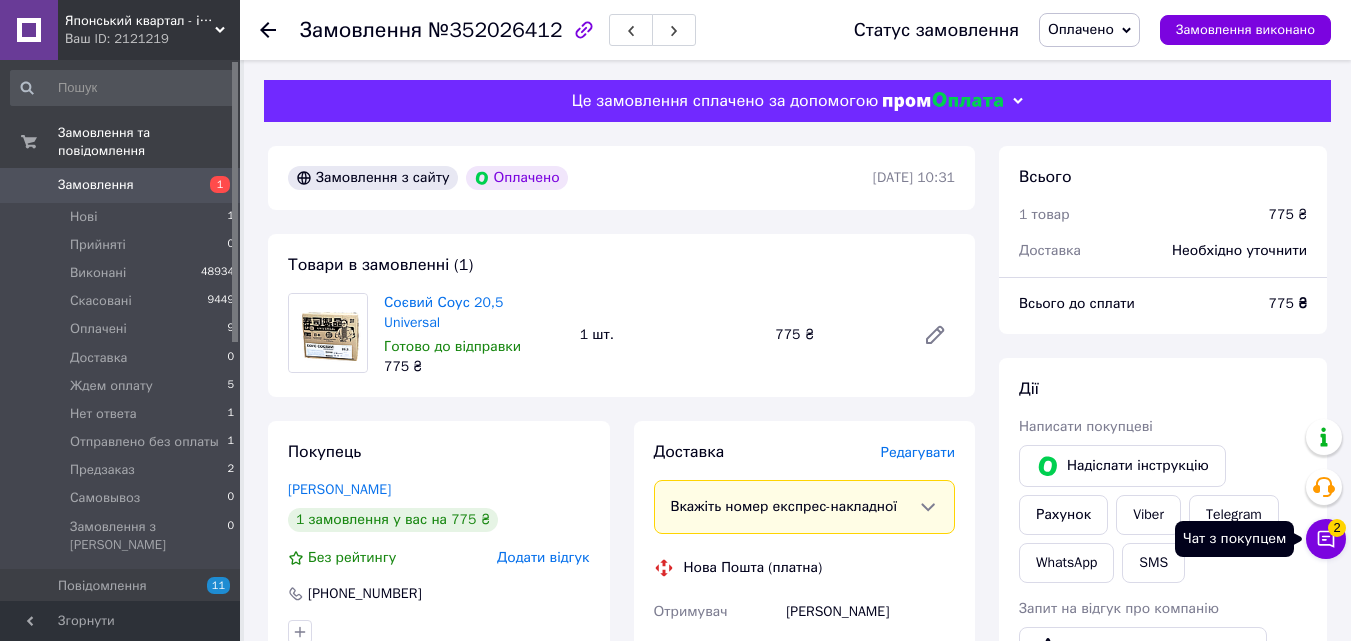 click on "Чат з покупцем 2" at bounding box center [1326, 539] 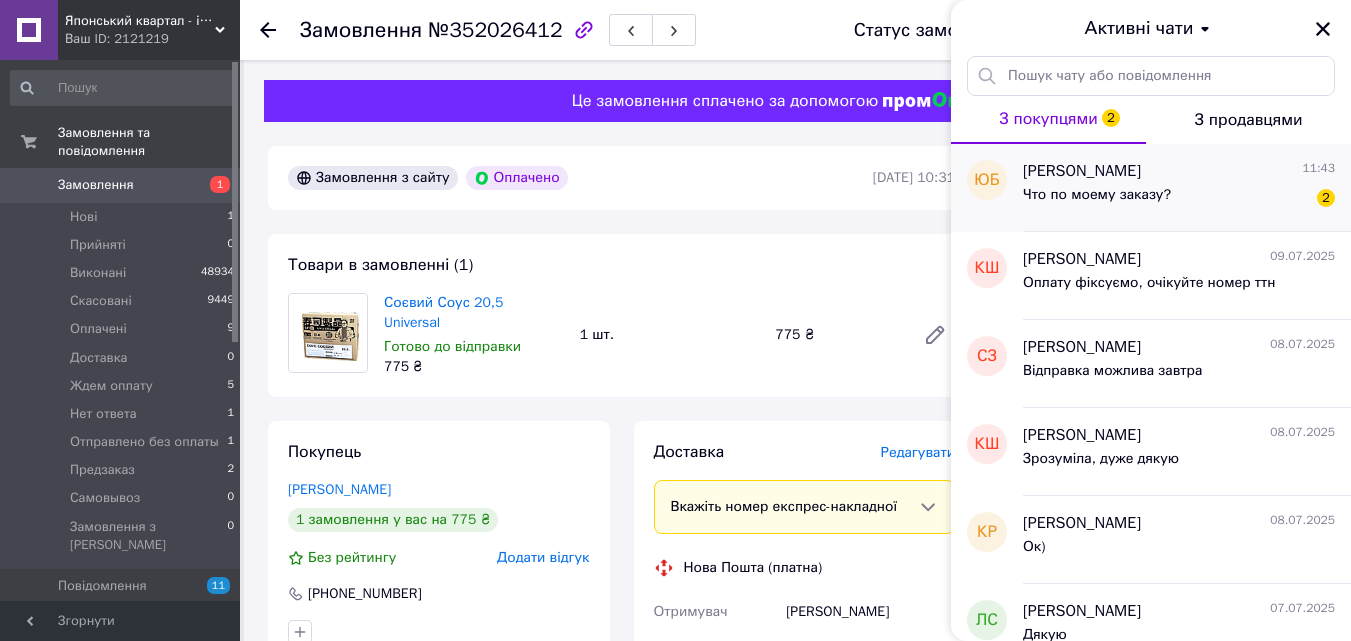 click on "Что по моему заказу? 2" at bounding box center (1179, 199) 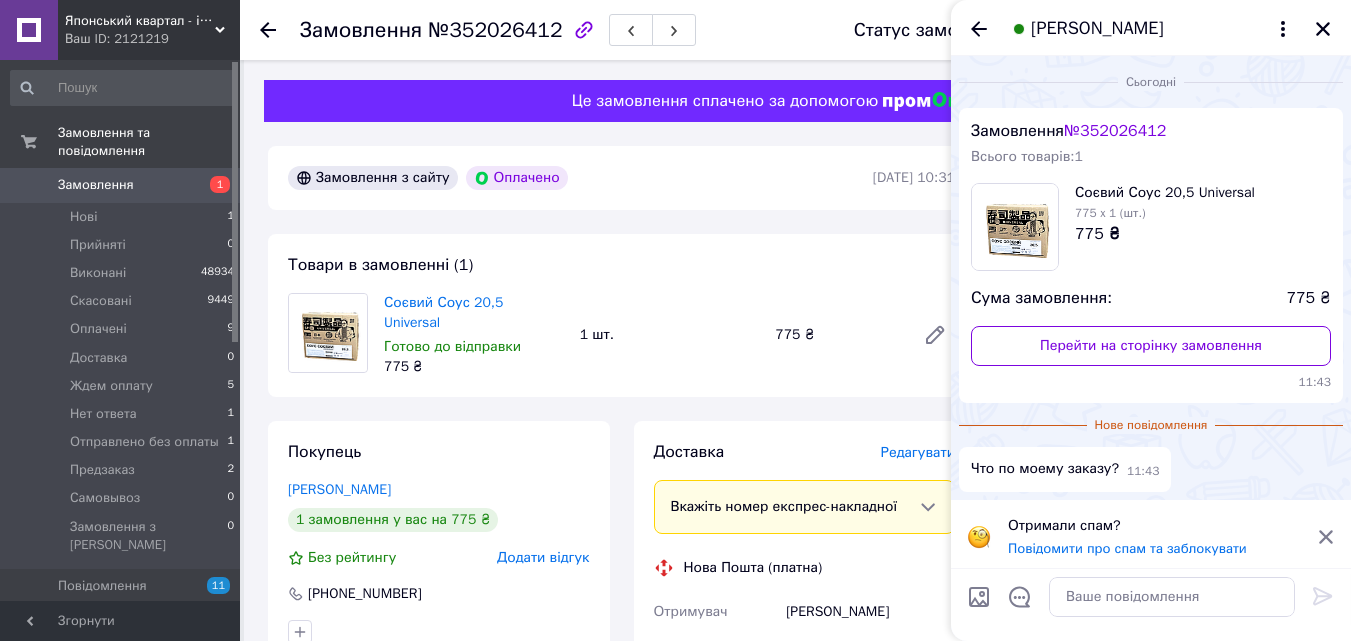 scroll, scrollTop: 5, scrollLeft: 0, axis: vertical 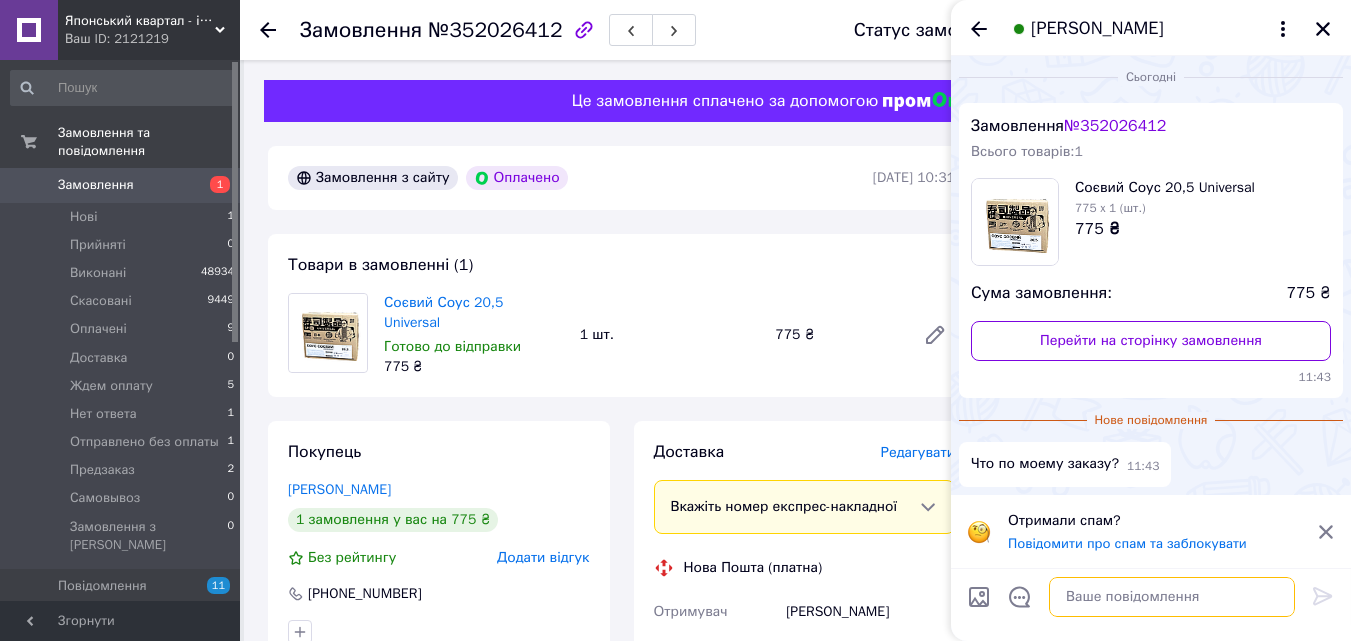 click at bounding box center (1172, 597) 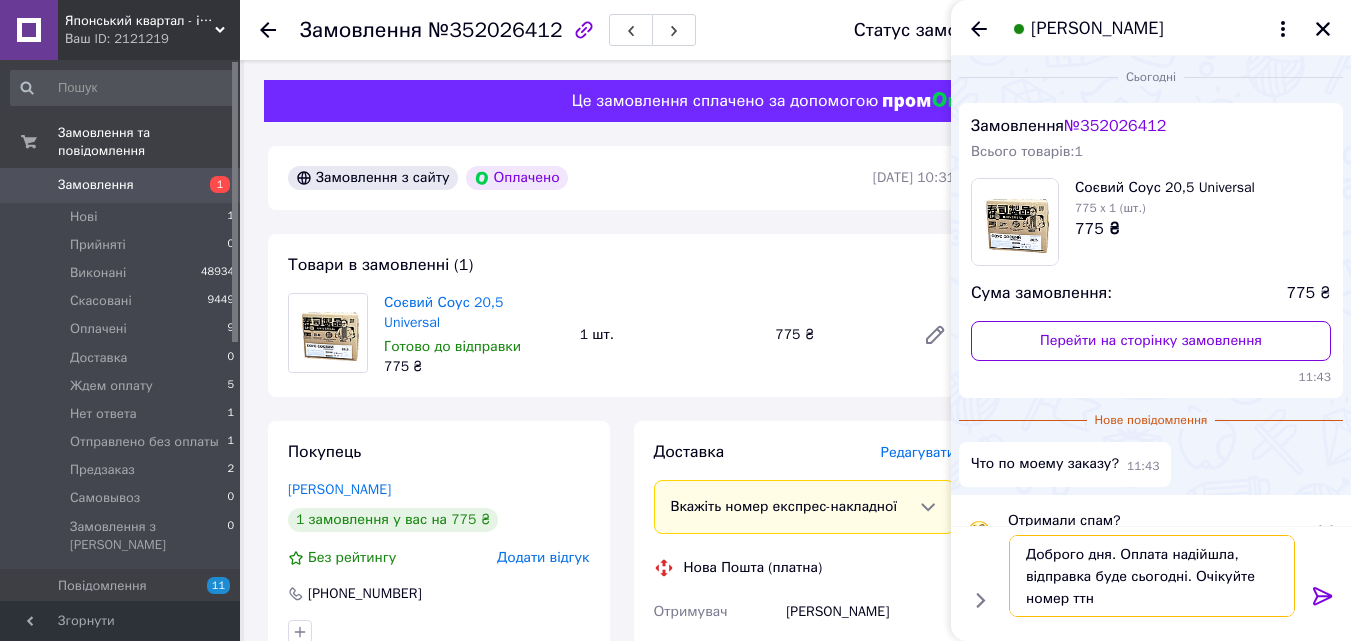 type on "Доброго дня. Оплата надійшла, відправка буде сьогодні. Очікуйте номер ттн" 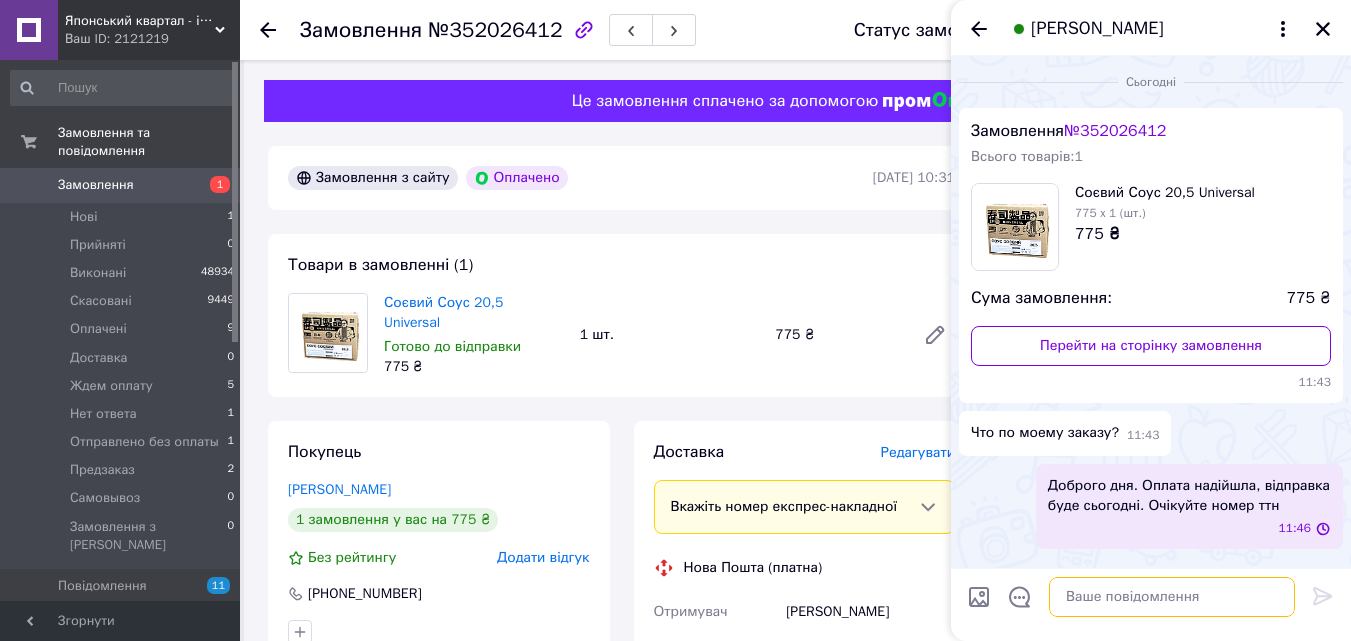 scroll, scrollTop: 0, scrollLeft: 0, axis: both 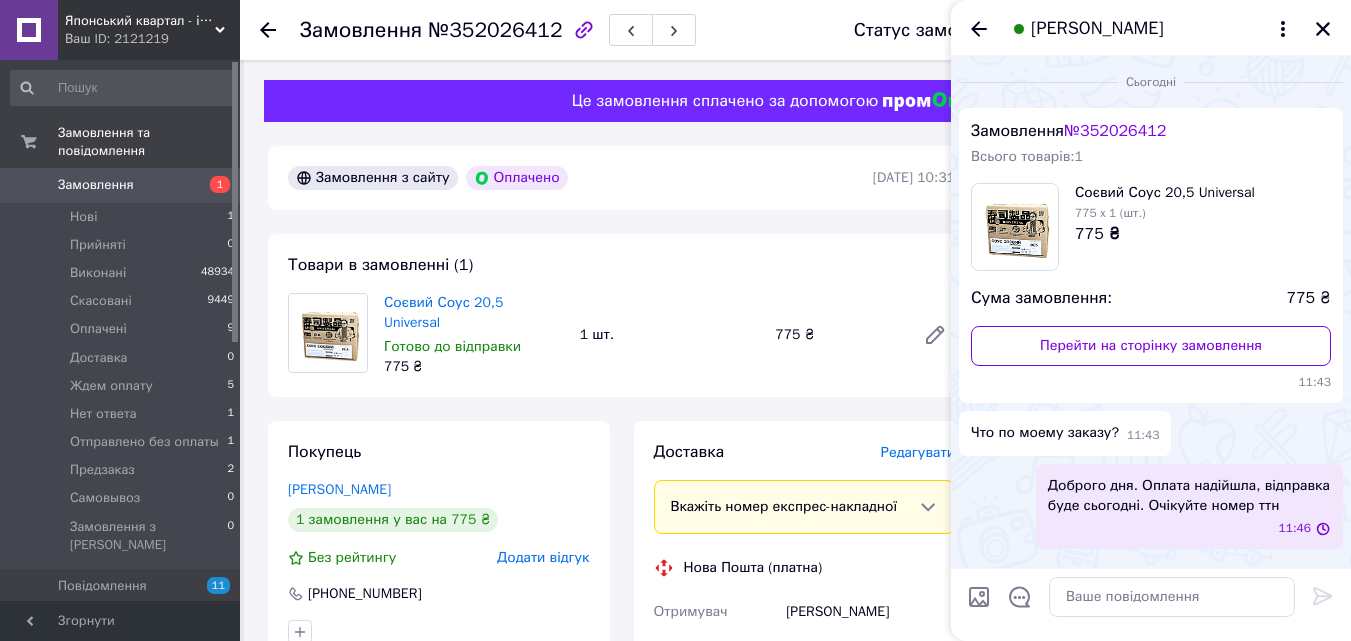 click 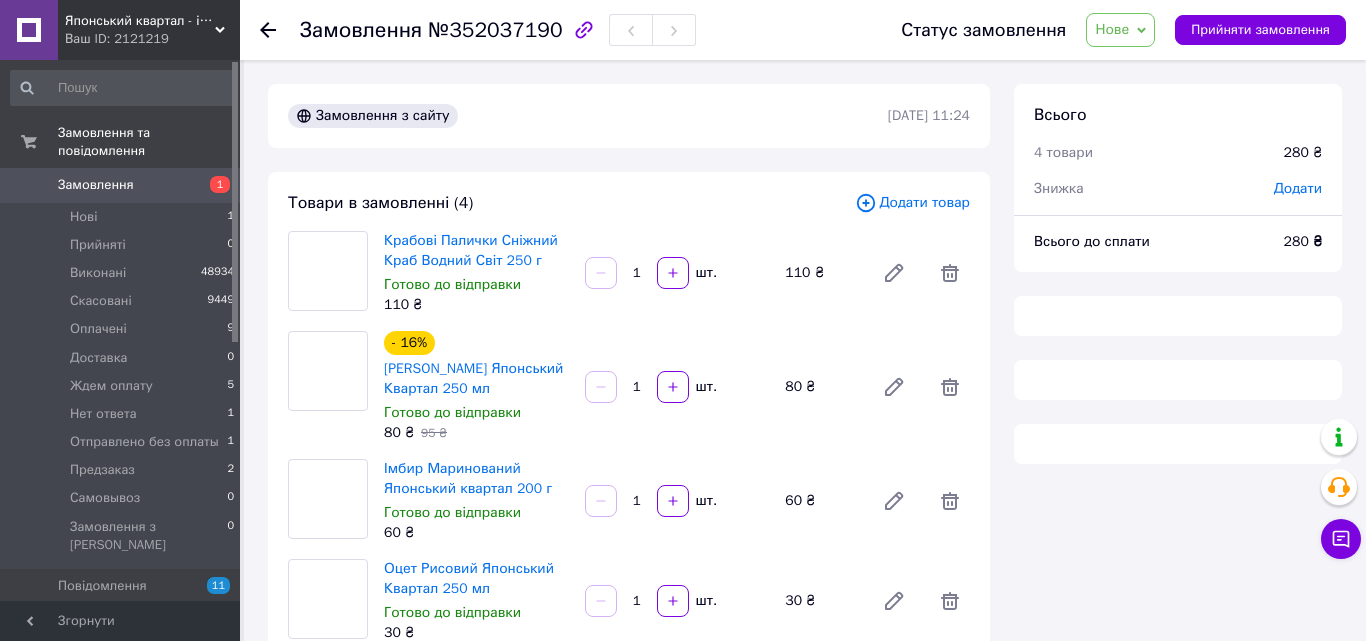 scroll, scrollTop: 0, scrollLeft: 0, axis: both 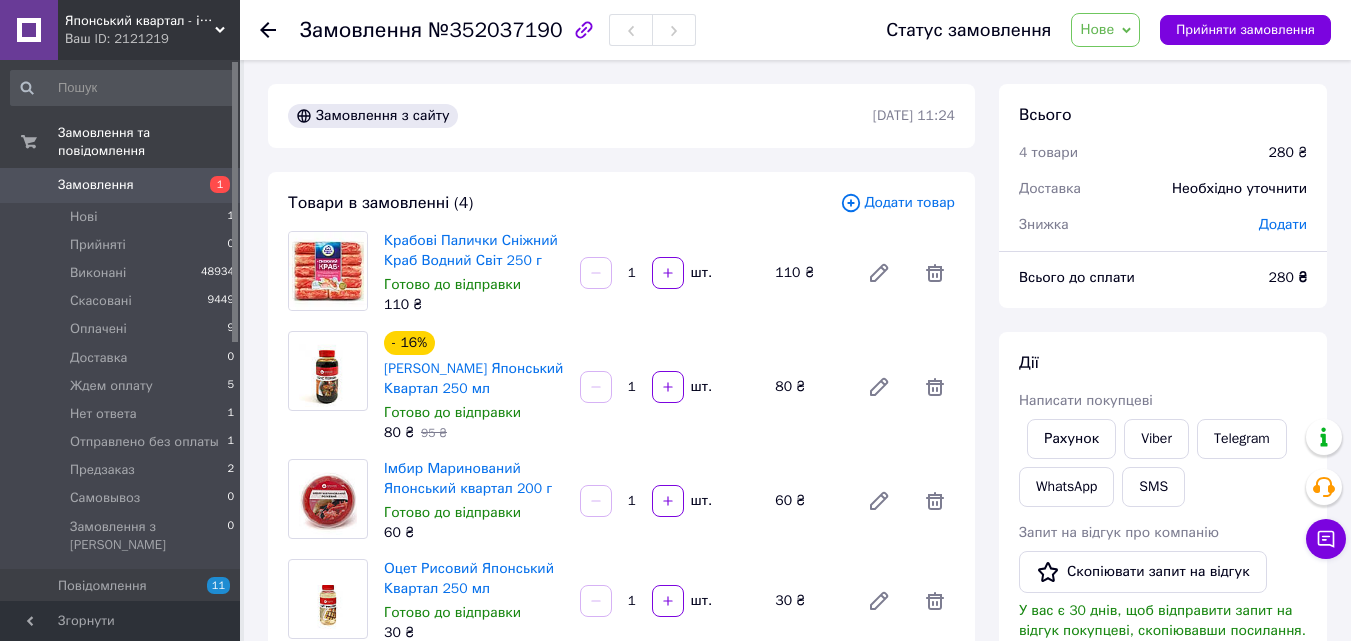 click on "Нове" at bounding box center (1097, 29) 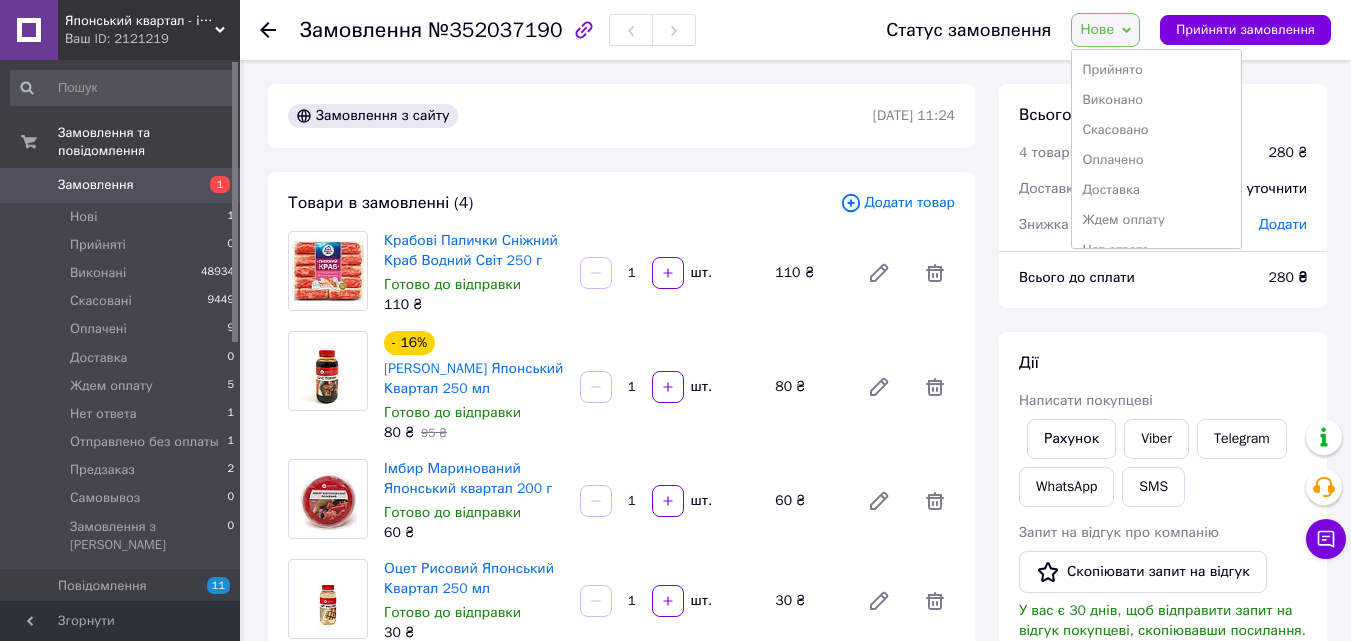 click on "Прийнято" at bounding box center (1156, 70) 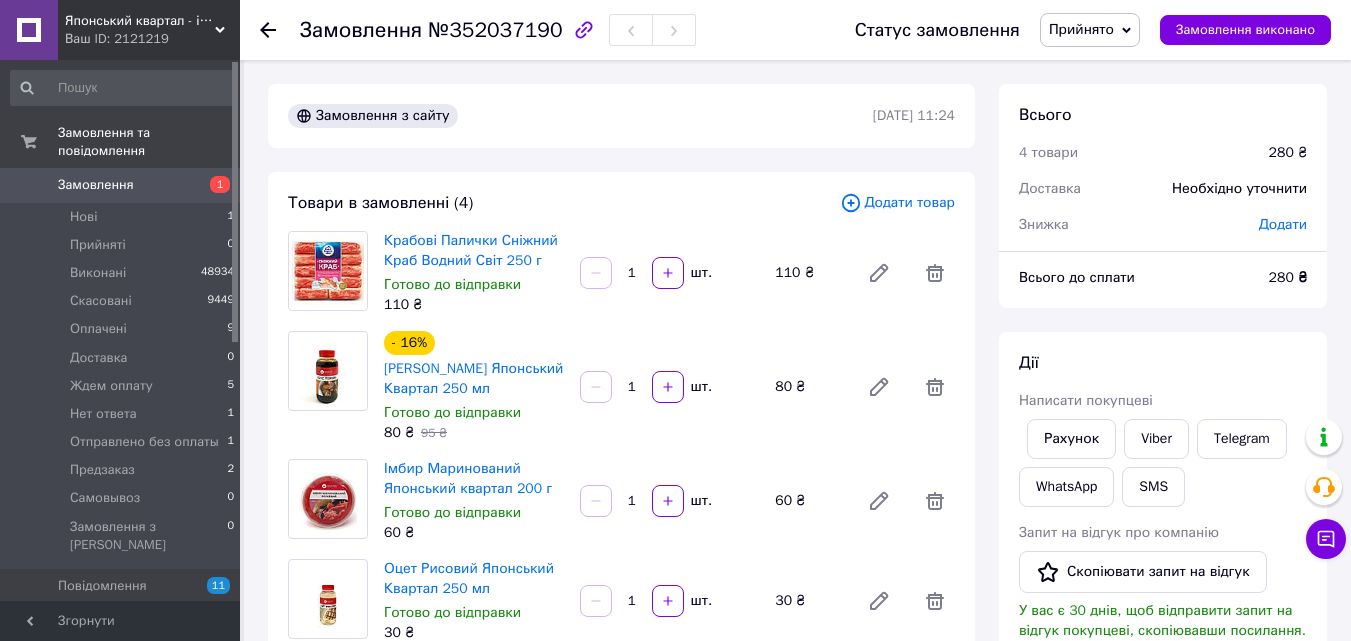 click on "Дії" at bounding box center (1163, 363) 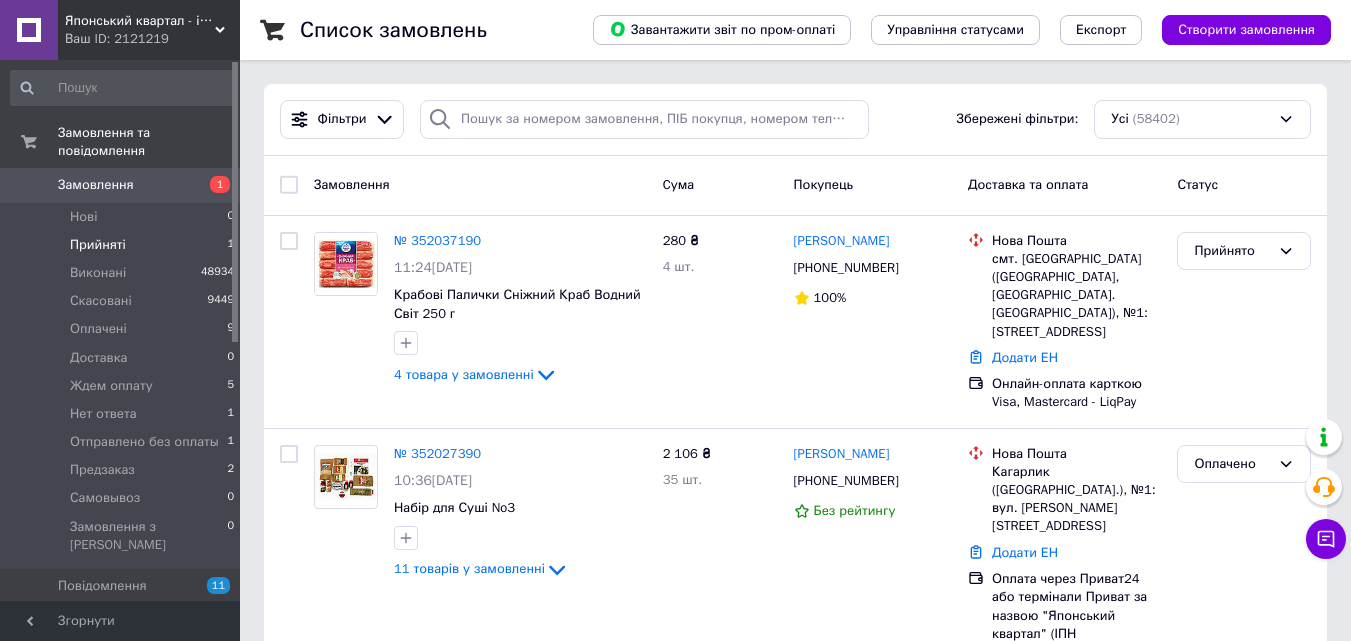 click on "Прийняті 1" at bounding box center (123, 245) 